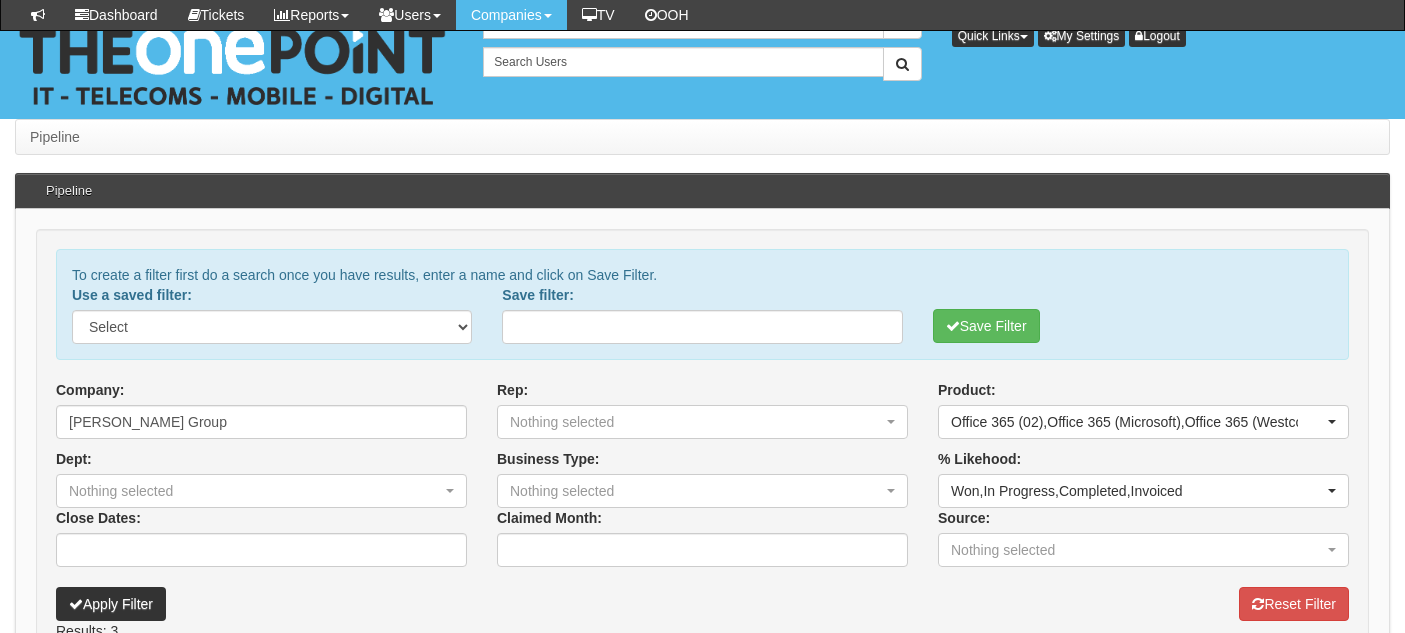 select 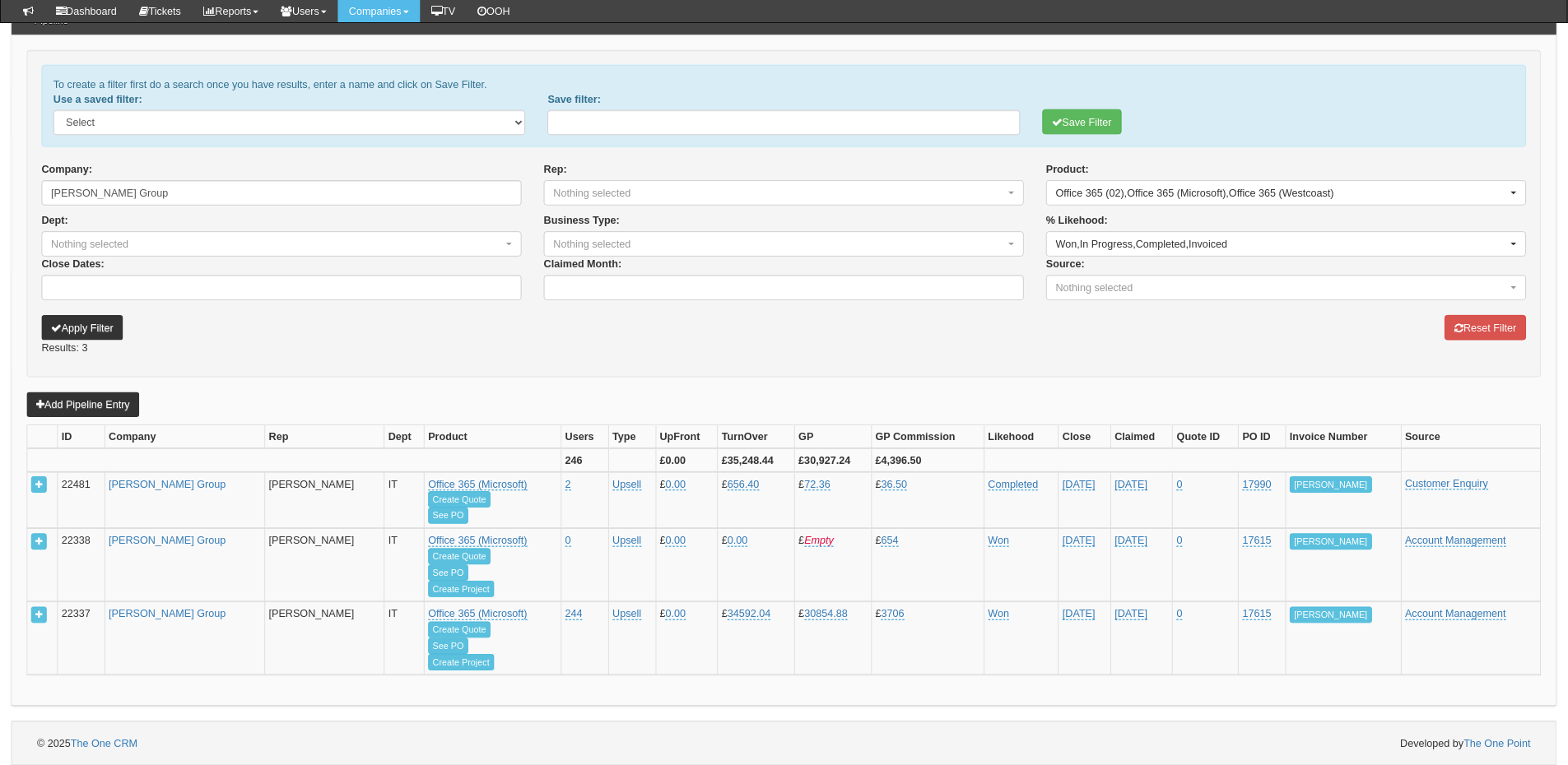scroll, scrollTop: 178, scrollLeft: 0, axis: vertical 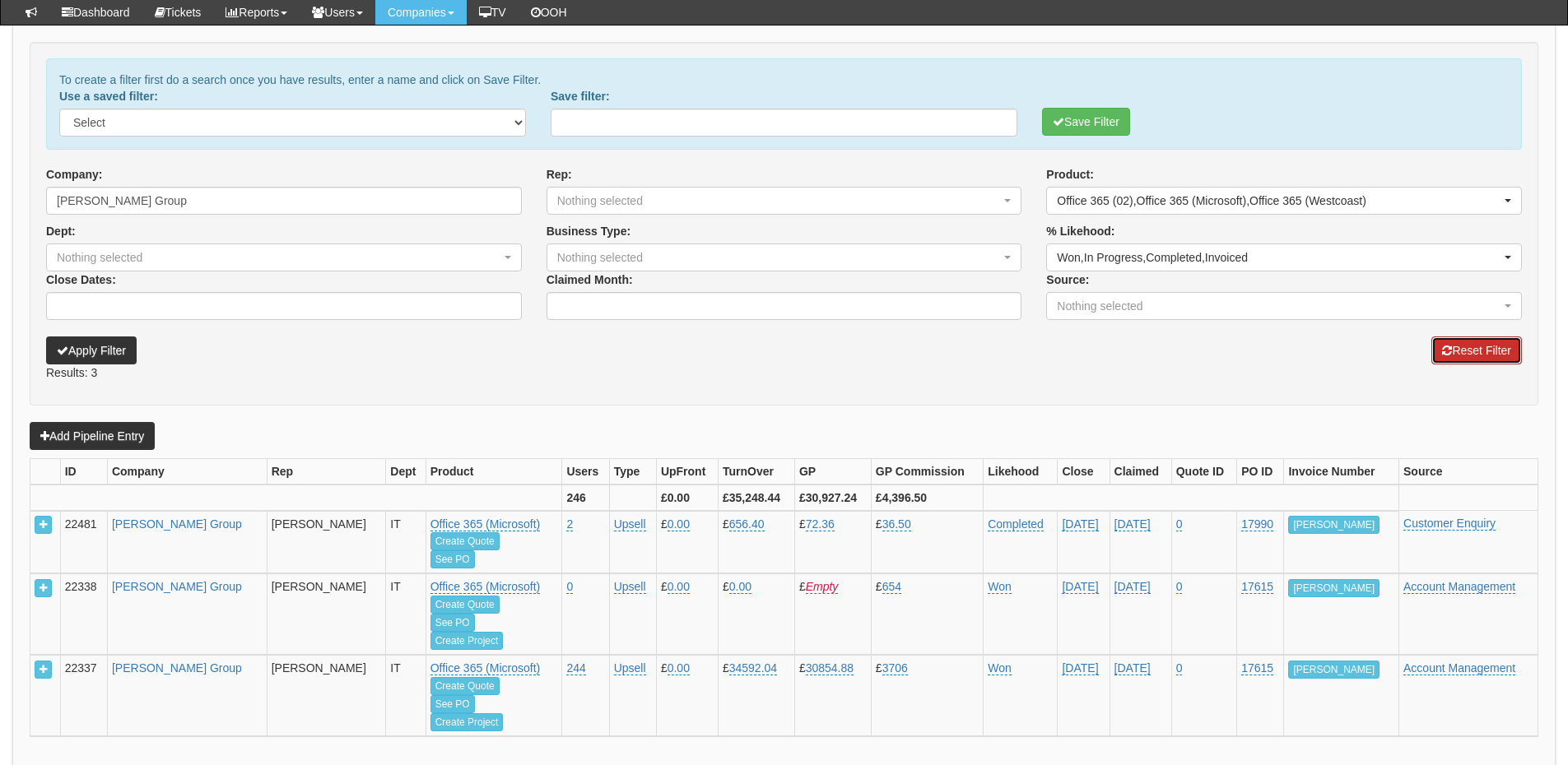 click on "Reset Filter" at bounding box center (1477, 350) 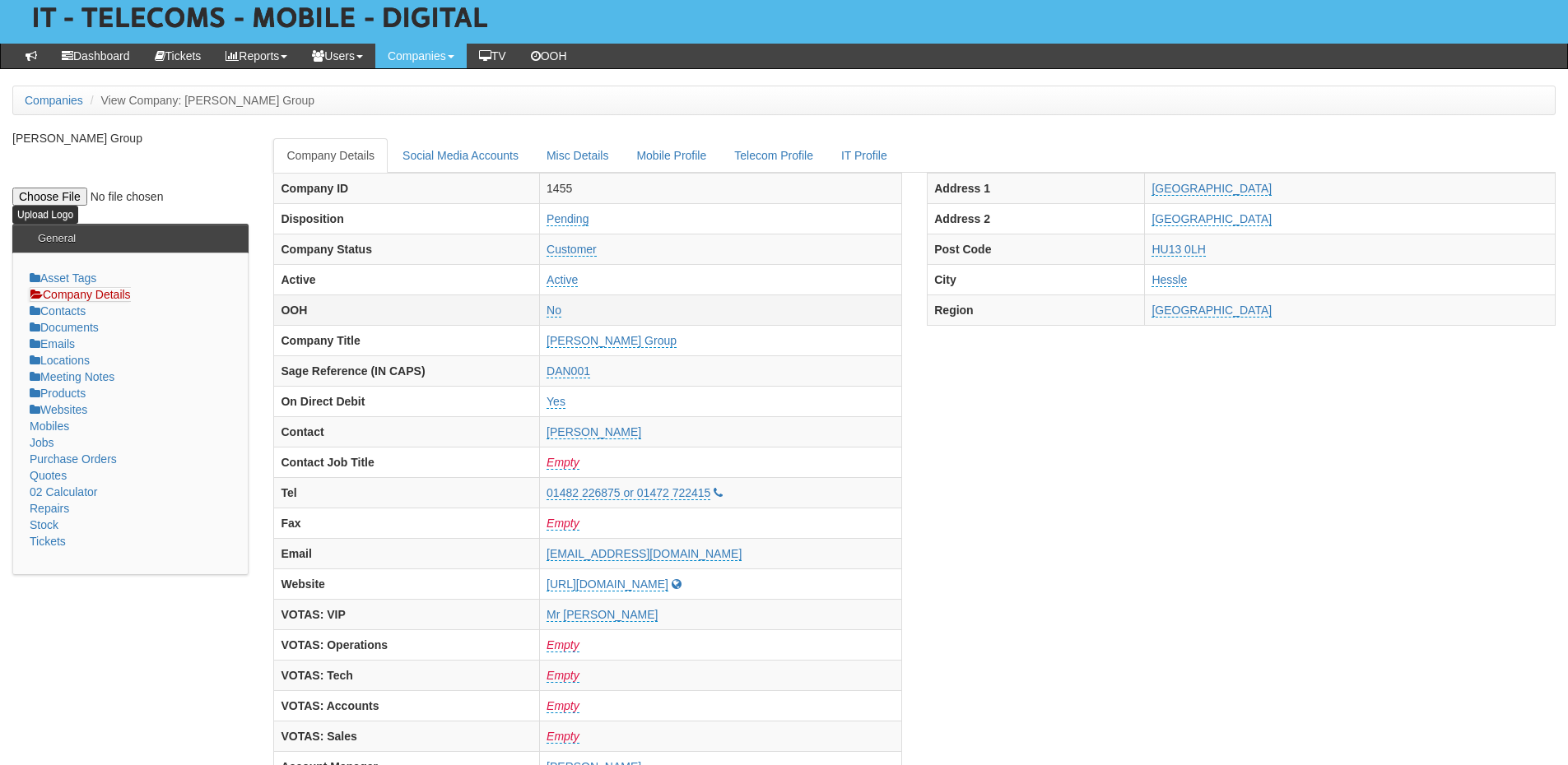 scroll, scrollTop: 0, scrollLeft: 0, axis: both 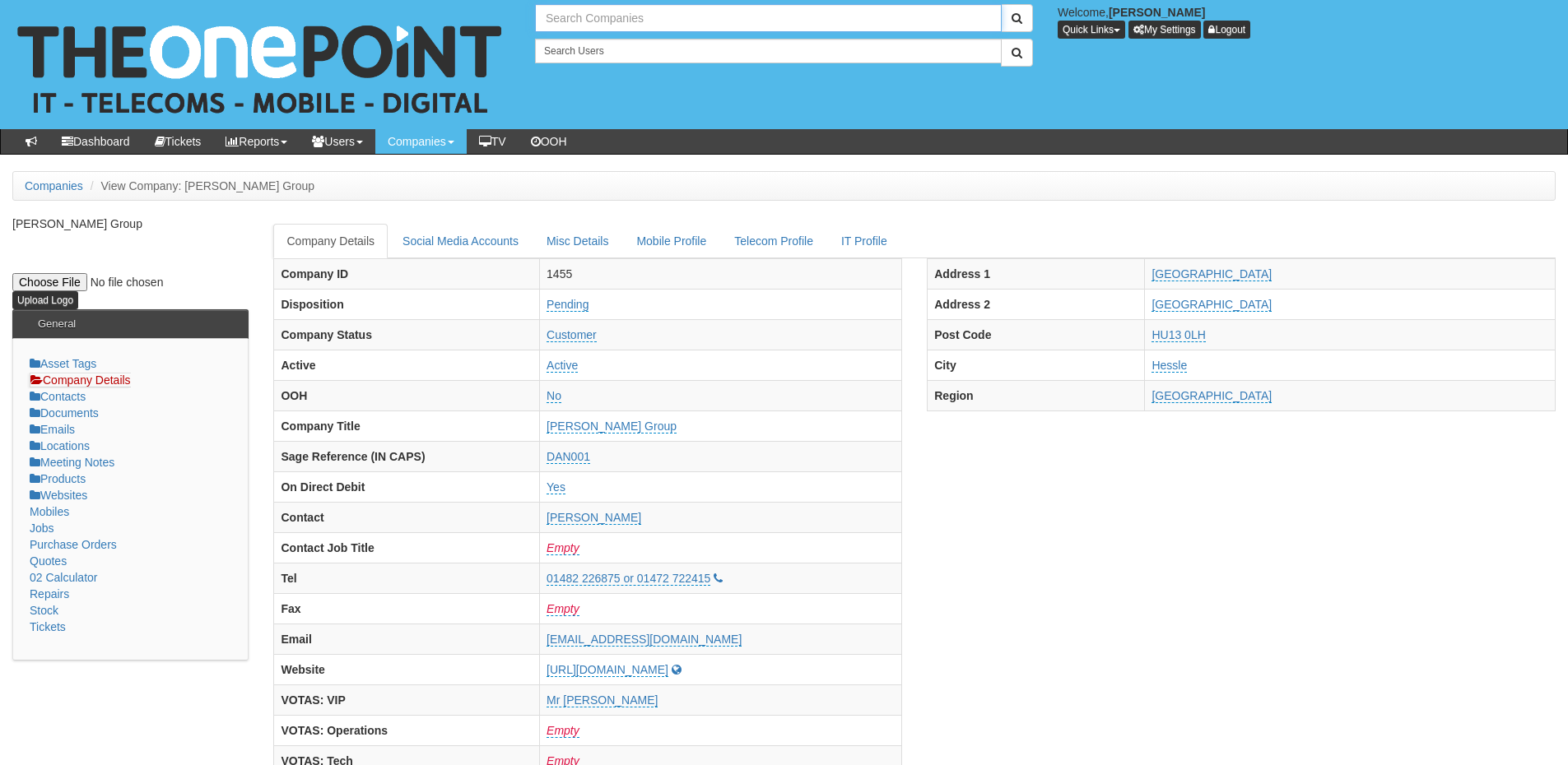 click at bounding box center (768, 18) 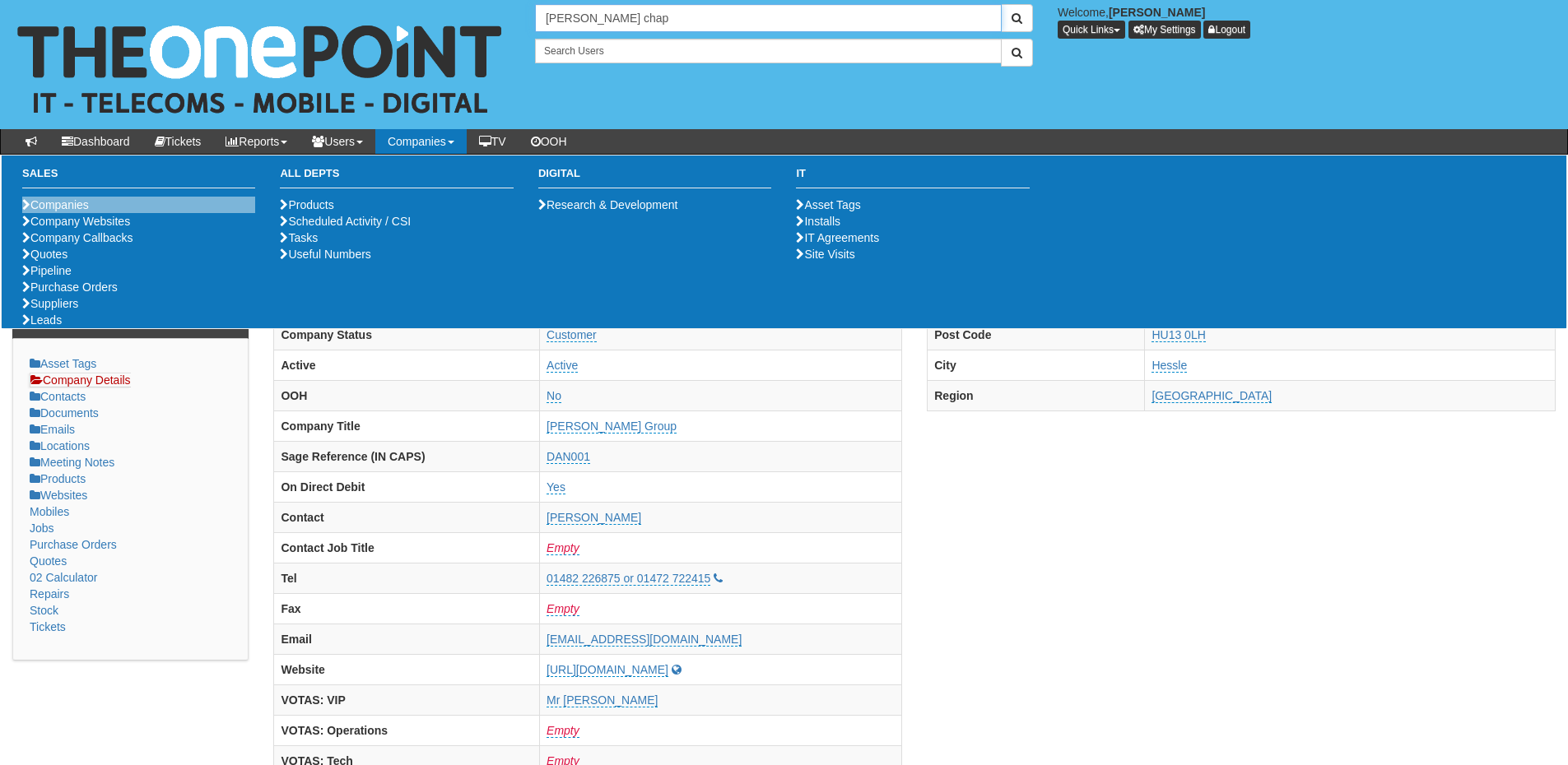 type on "[PERSON_NAME] chap" 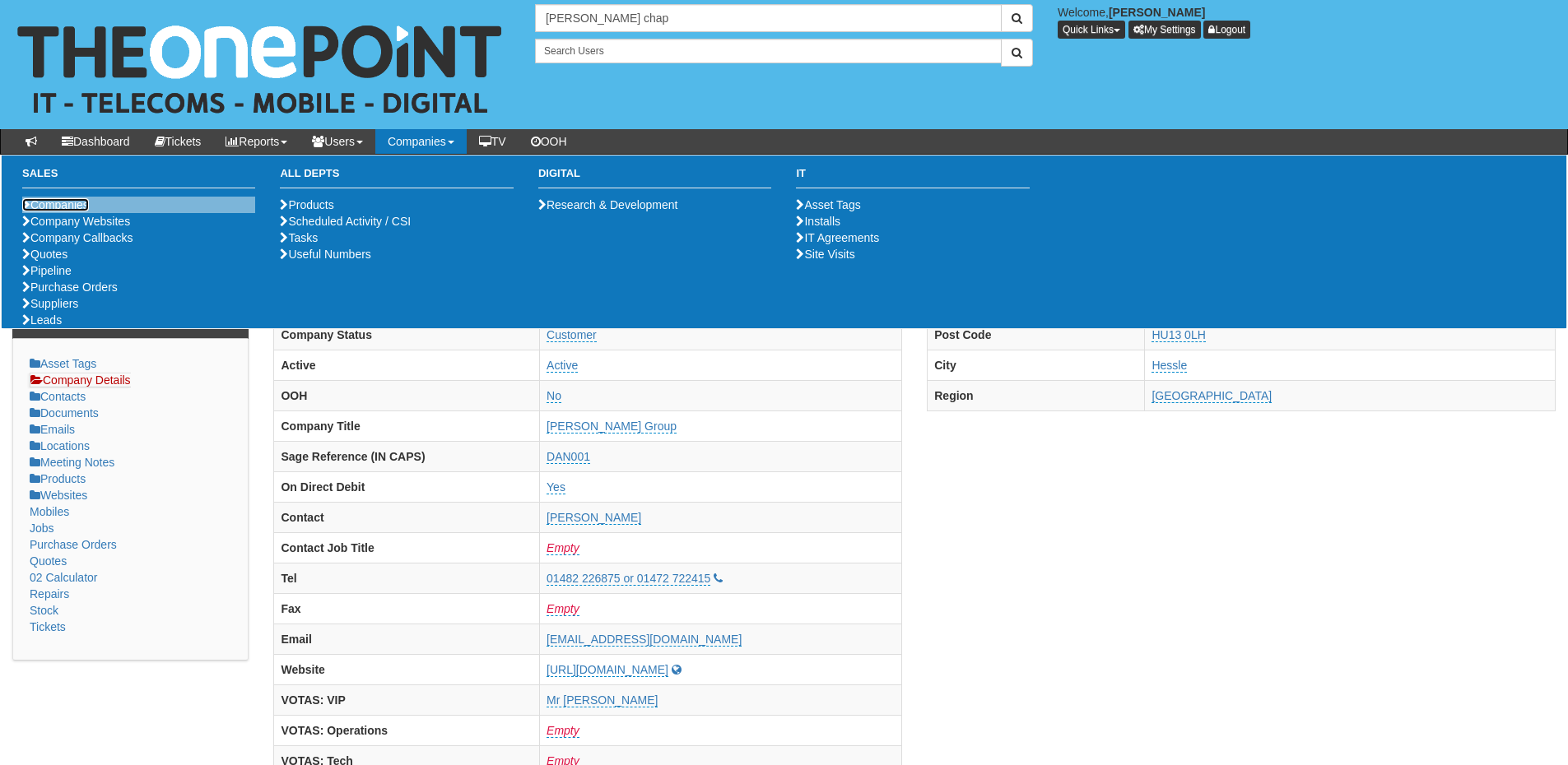 click on "Companies" at bounding box center (55, 205) 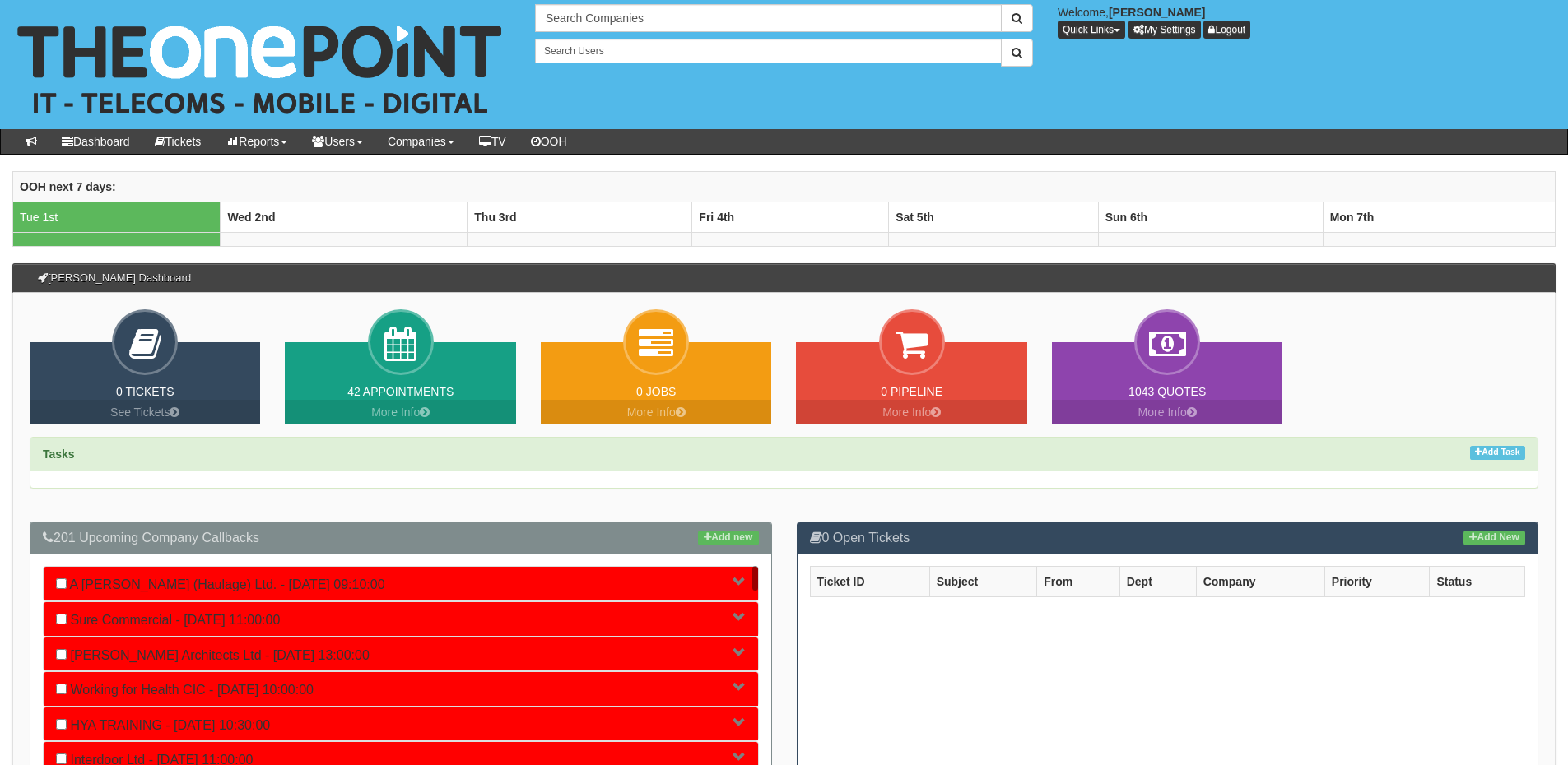 scroll, scrollTop: 0, scrollLeft: 0, axis: both 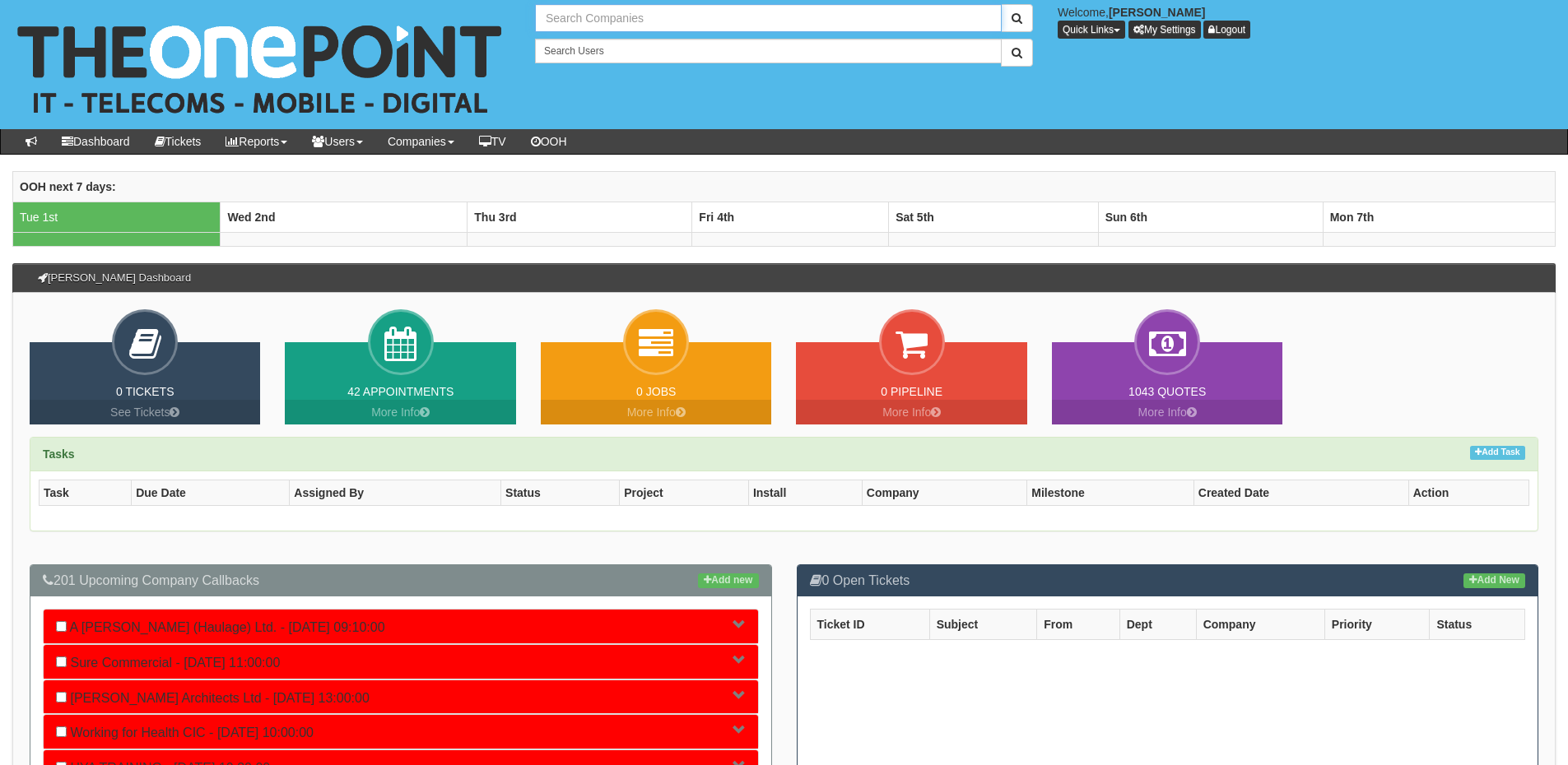 click at bounding box center [768, 18] 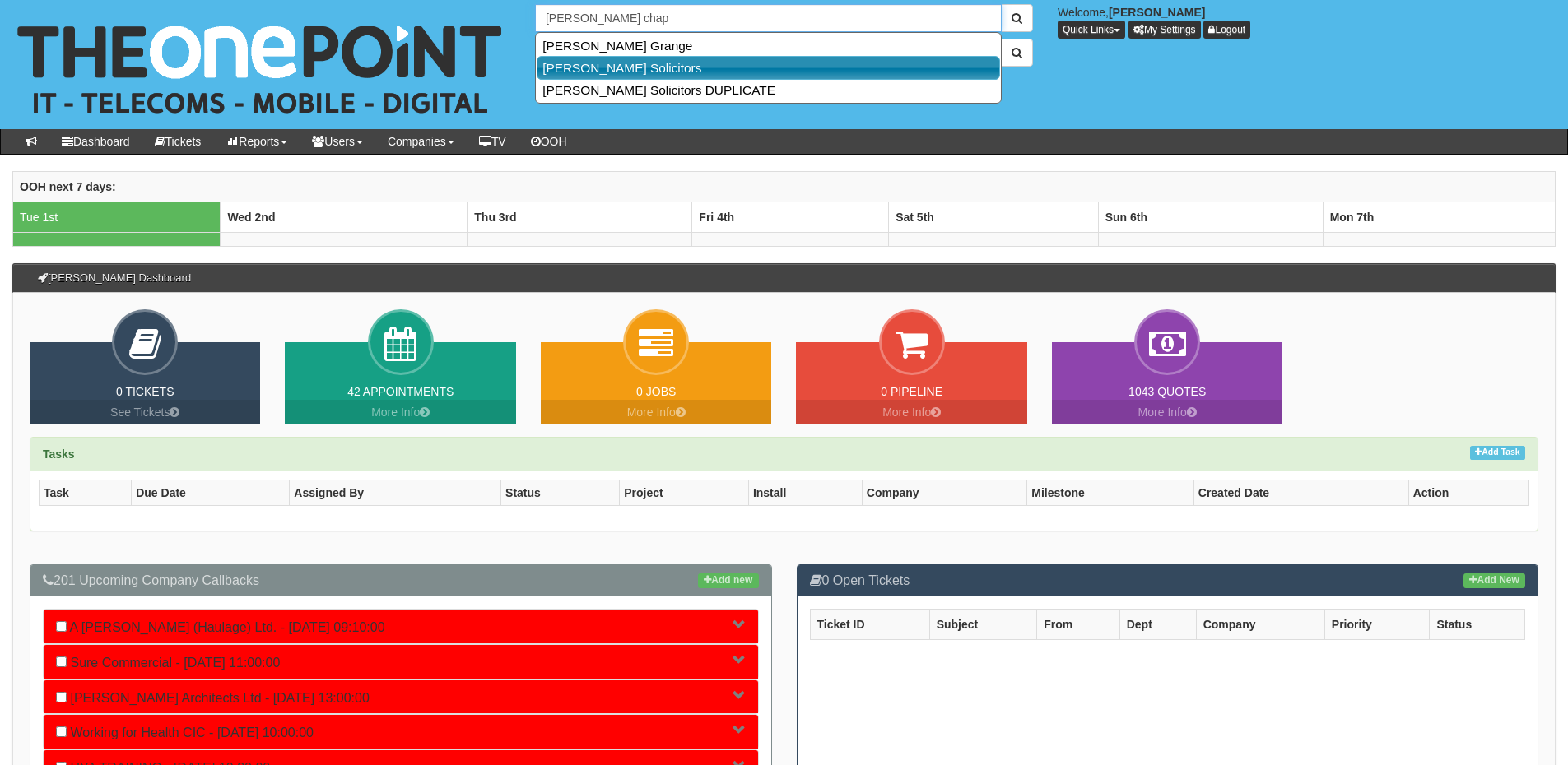 click on "Wilkin Chapman Solicitors" at bounding box center [768, 67] 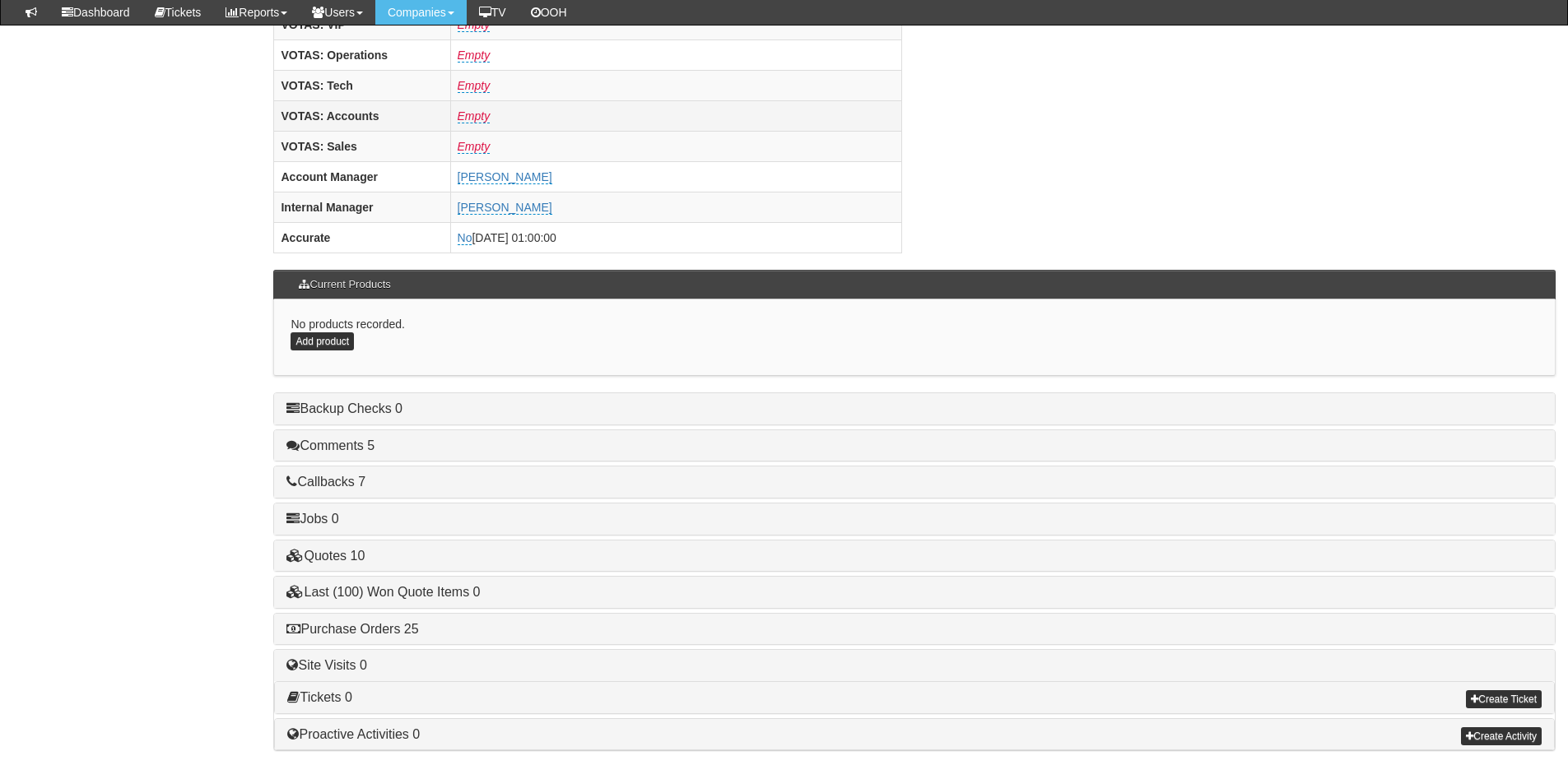scroll, scrollTop: 685, scrollLeft: 0, axis: vertical 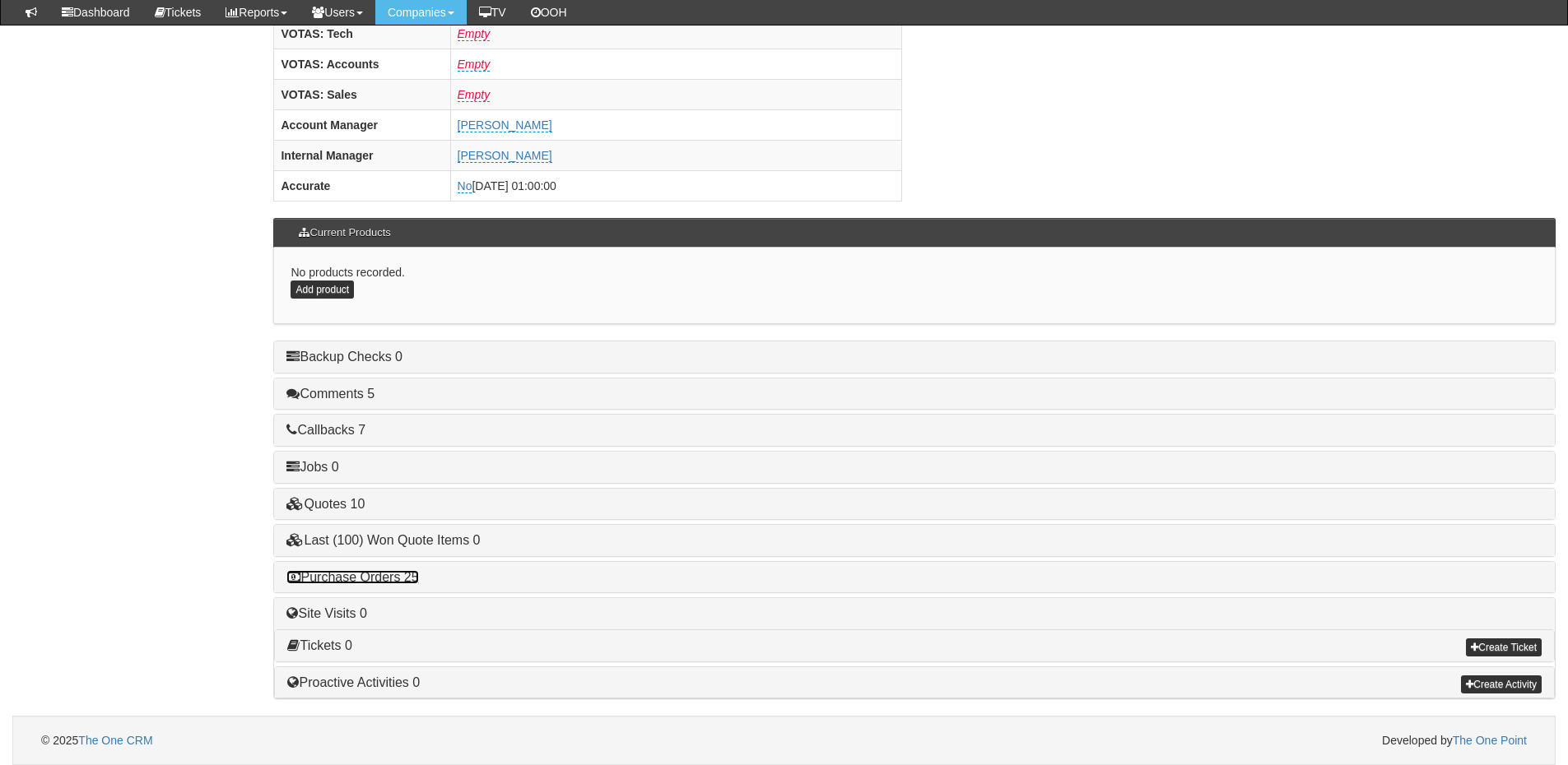 click on "Purchase Orders 25" at bounding box center (352, 577) 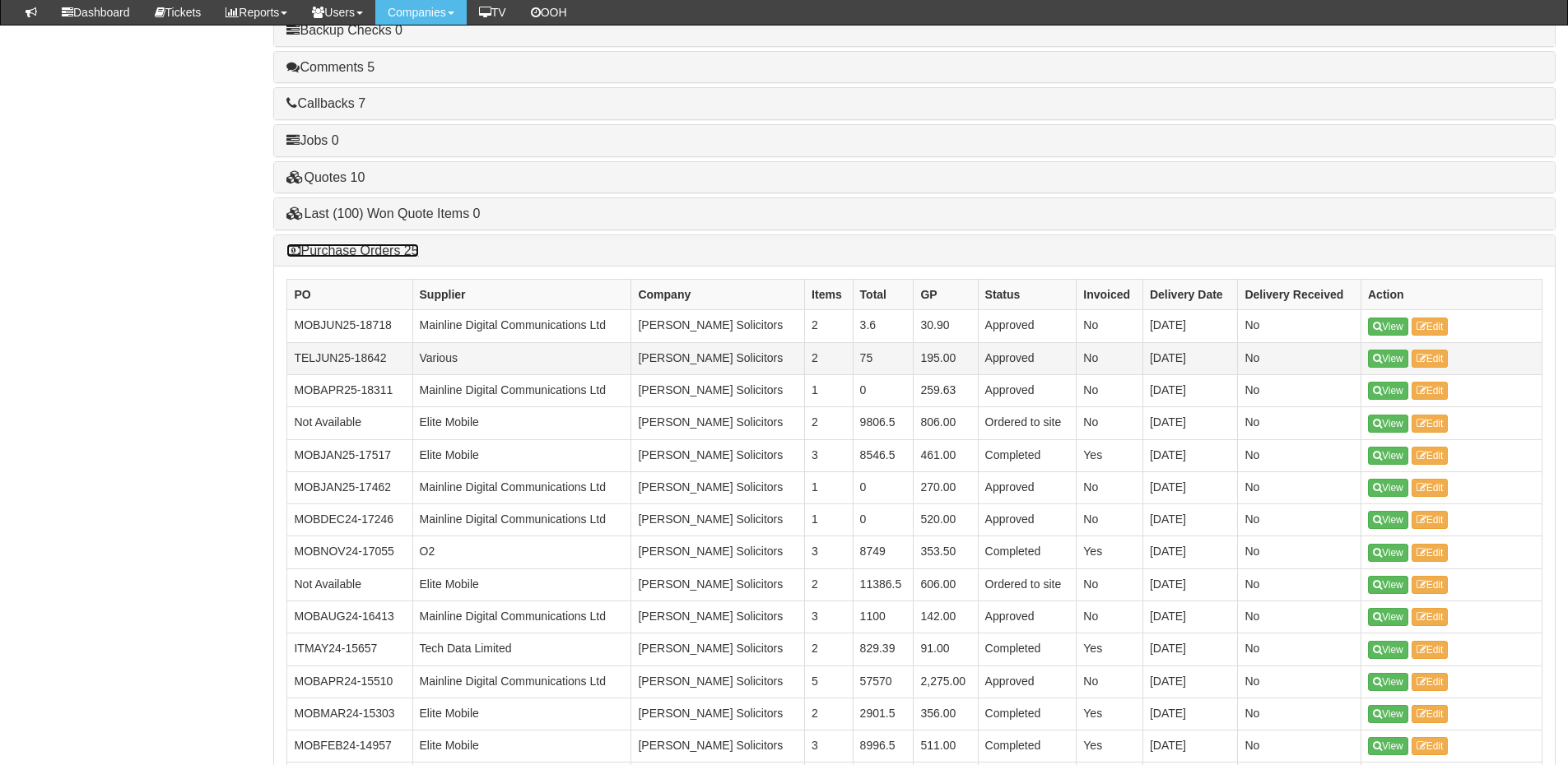 scroll, scrollTop: 1014, scrollLeft: 0, axis: vertical 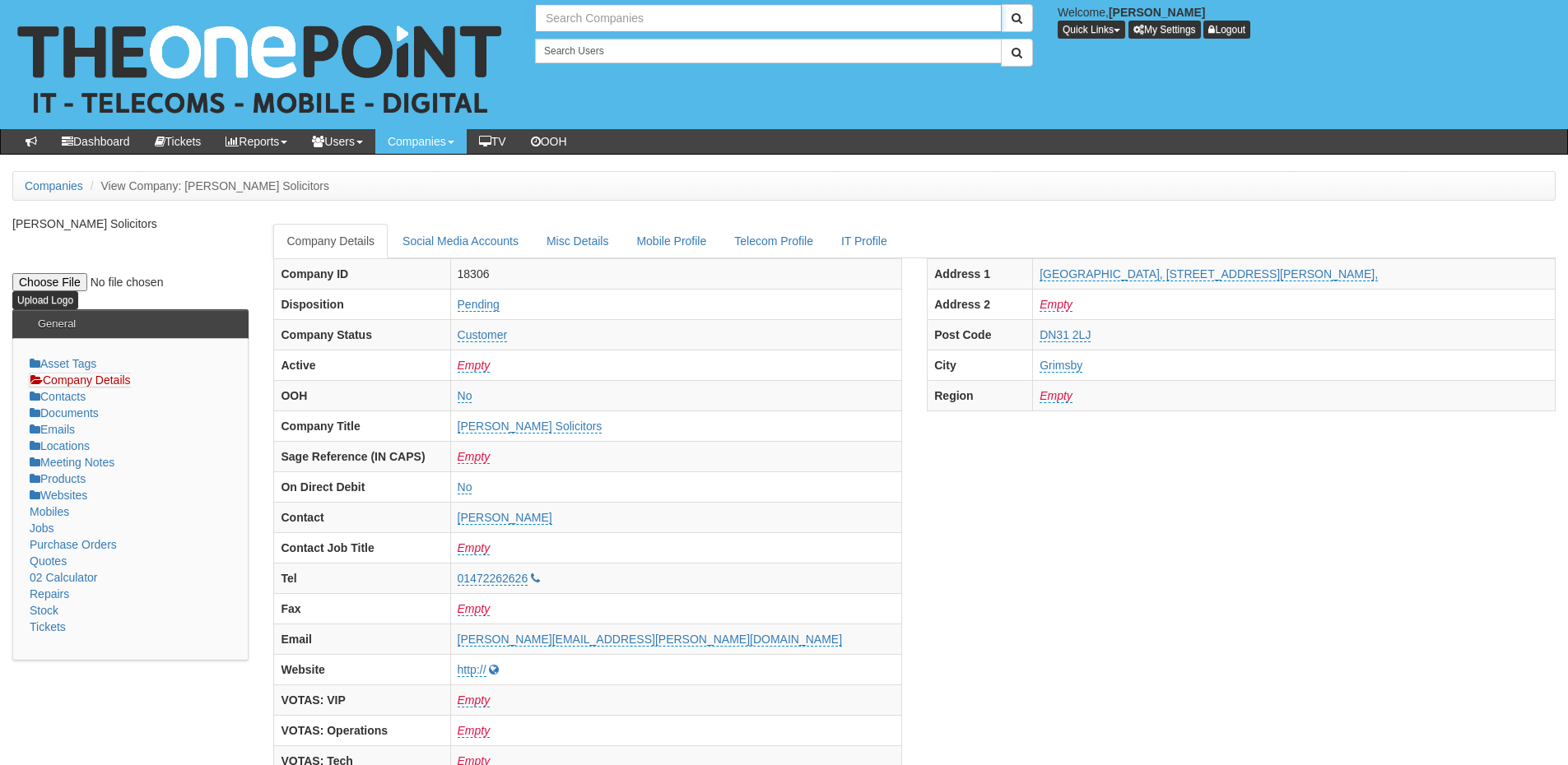 click at bounding box center [768, 18] 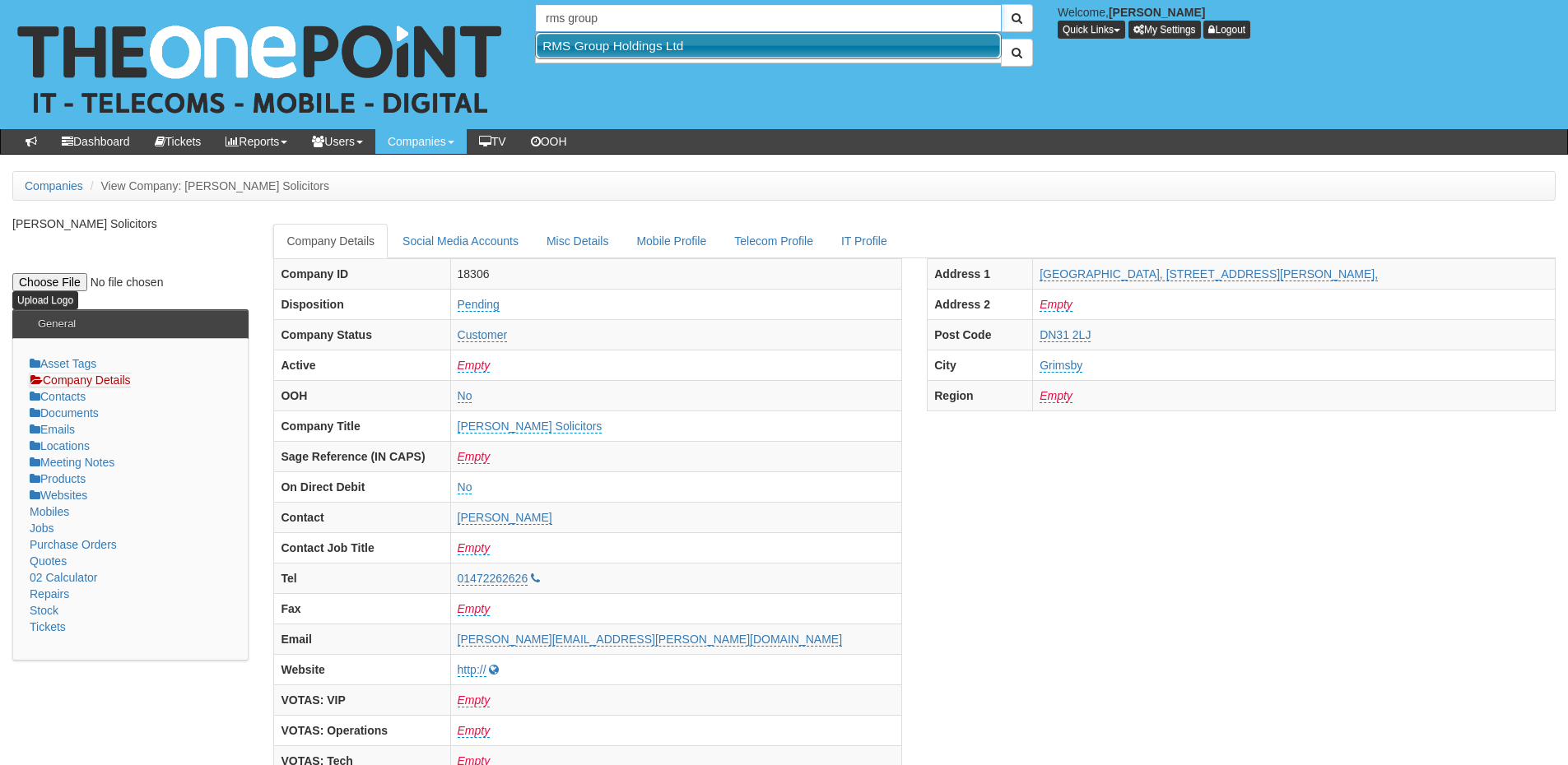 click on "RMS Group Holdings Ltd" at bounding box center (768, 45) 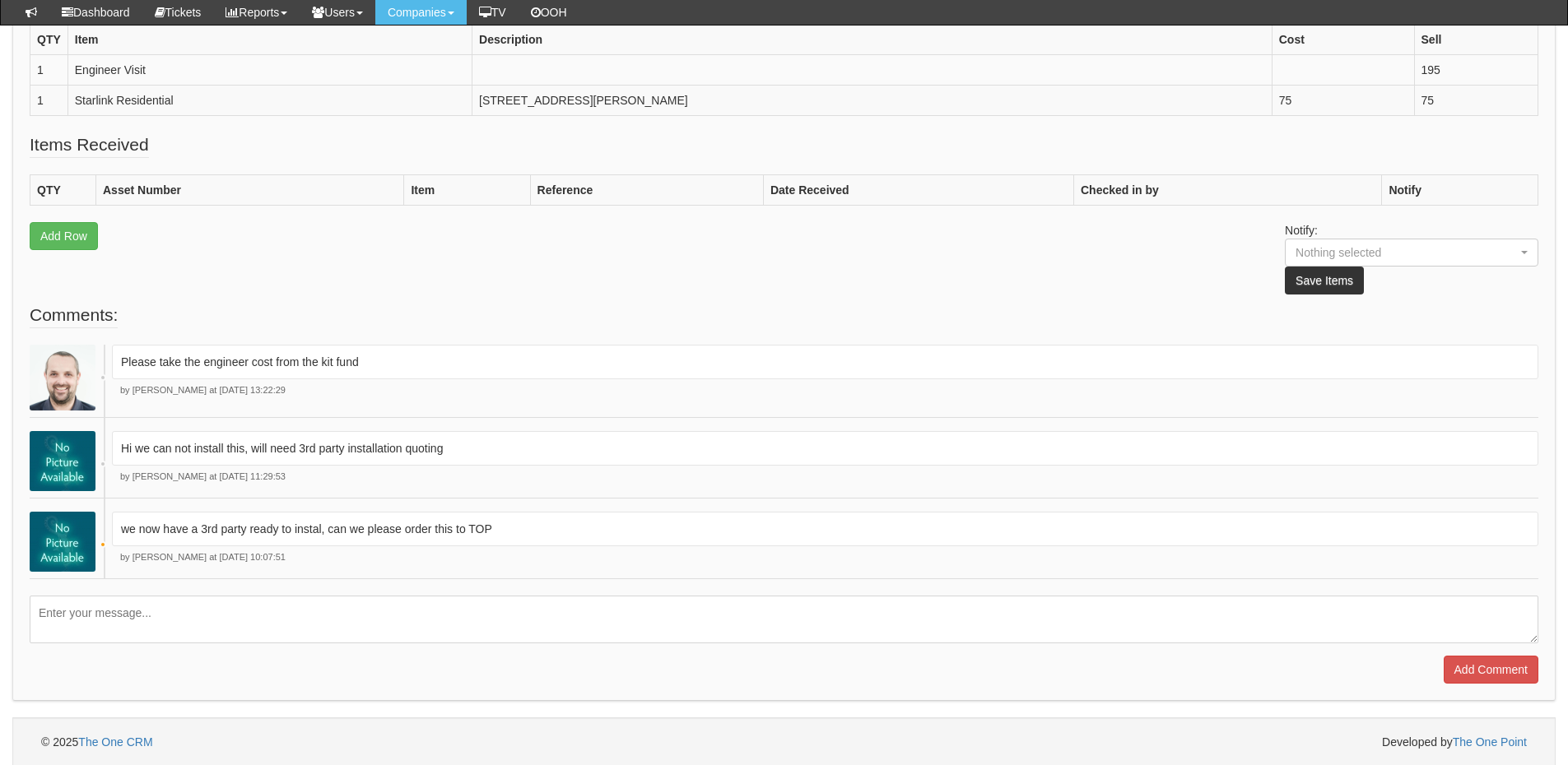 scroll, scrollTop: 542, scrollLeft: 0, axis: vertical 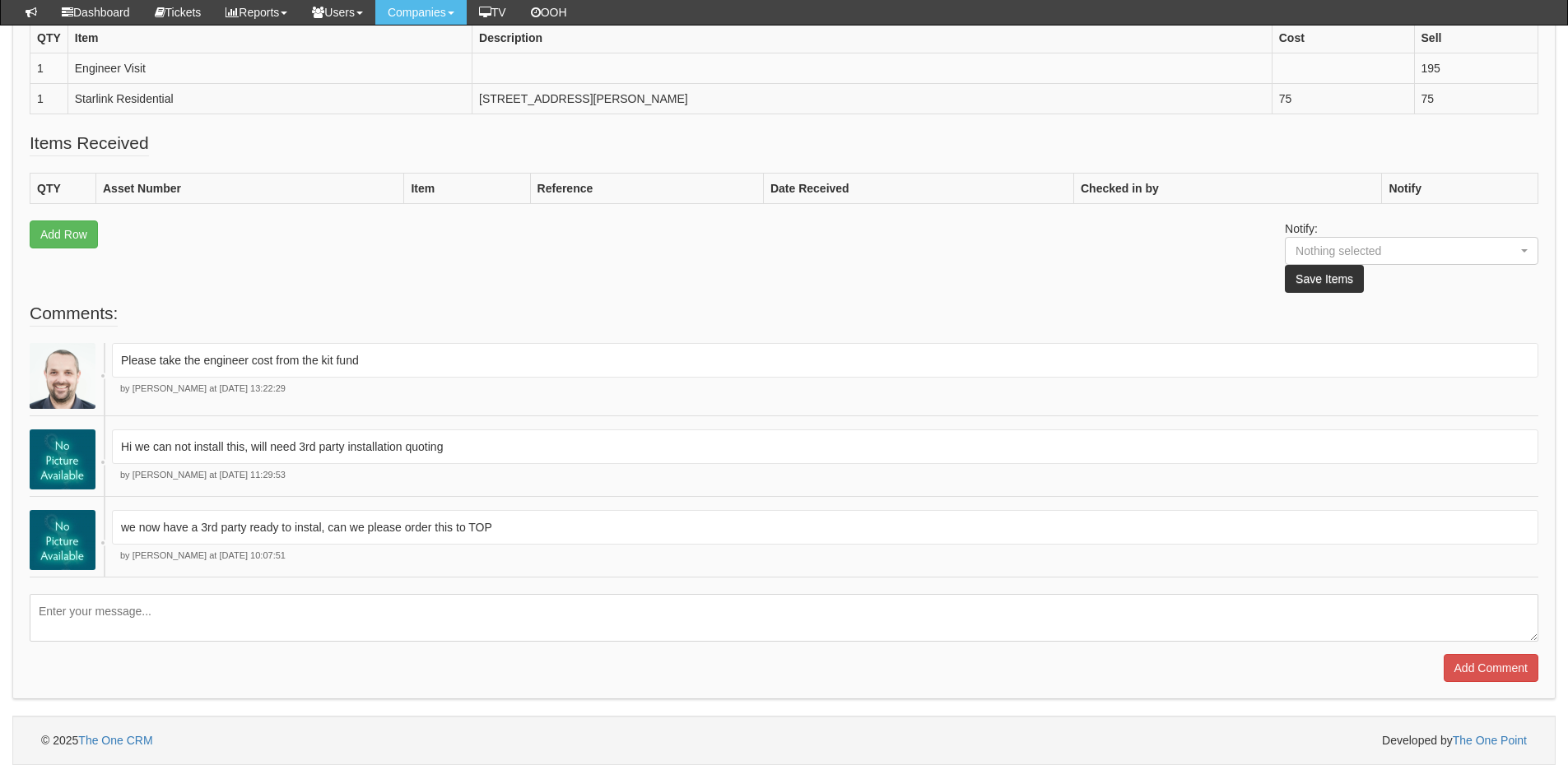 click at bounding box center (784, 618) 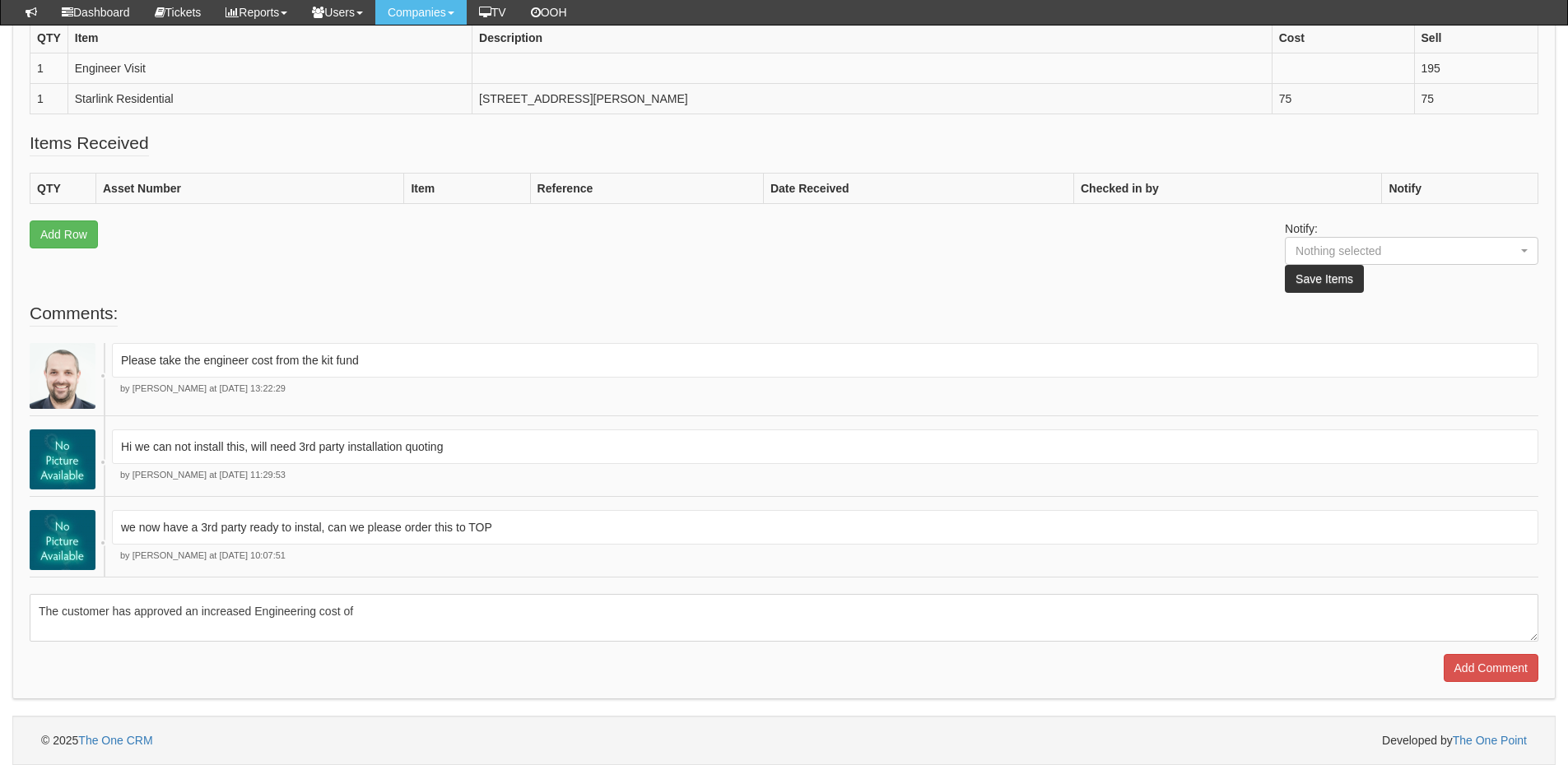 click on "The customer has approved an increased Engineering cost of" at bounding box center [784, 618] 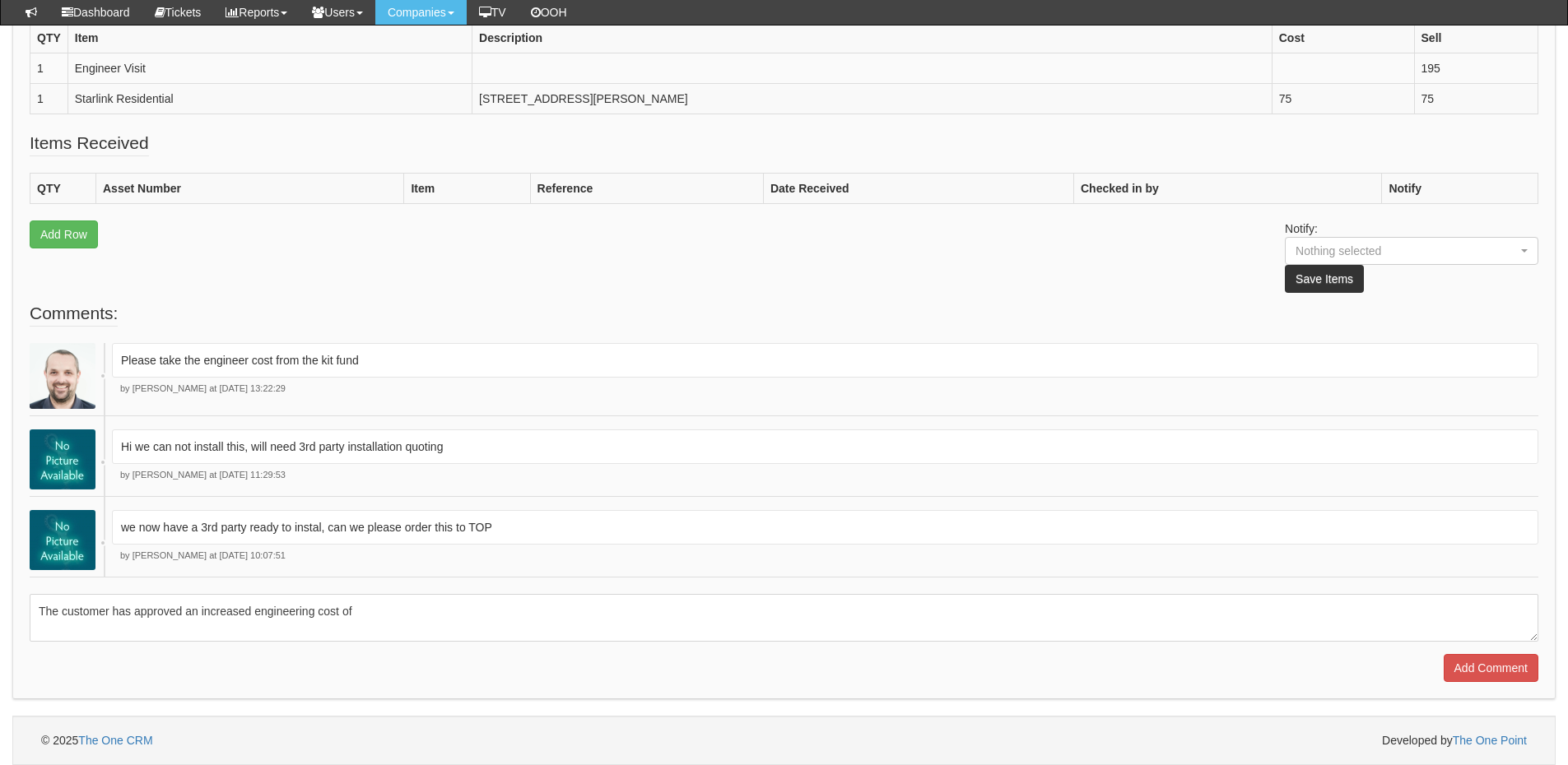 click on "The customer has approved an increased engineering cost of" at bounding box center [784, 618] 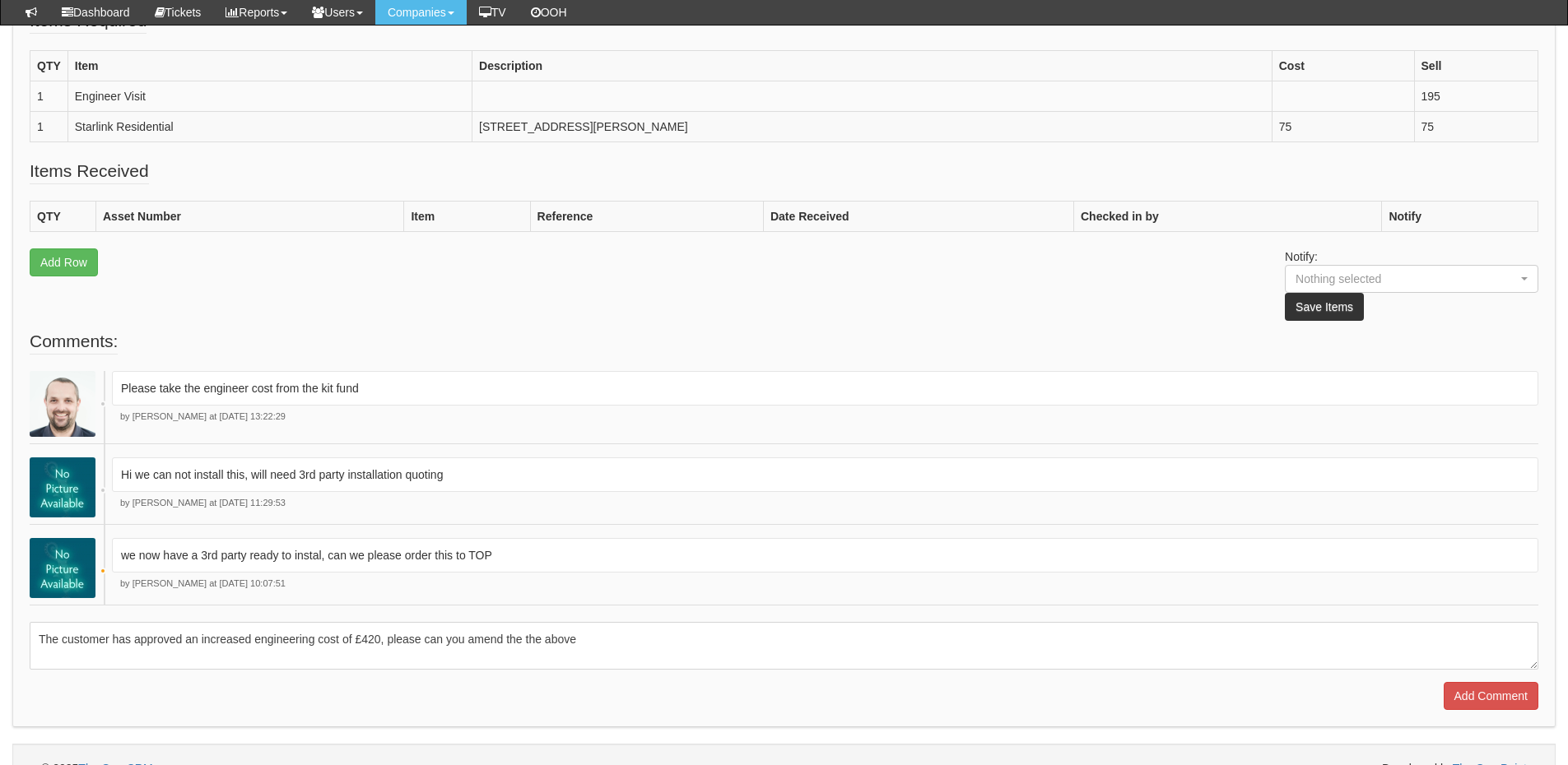 scroll, scrollTop: 542, scrollLeft: 0, axis: vertical 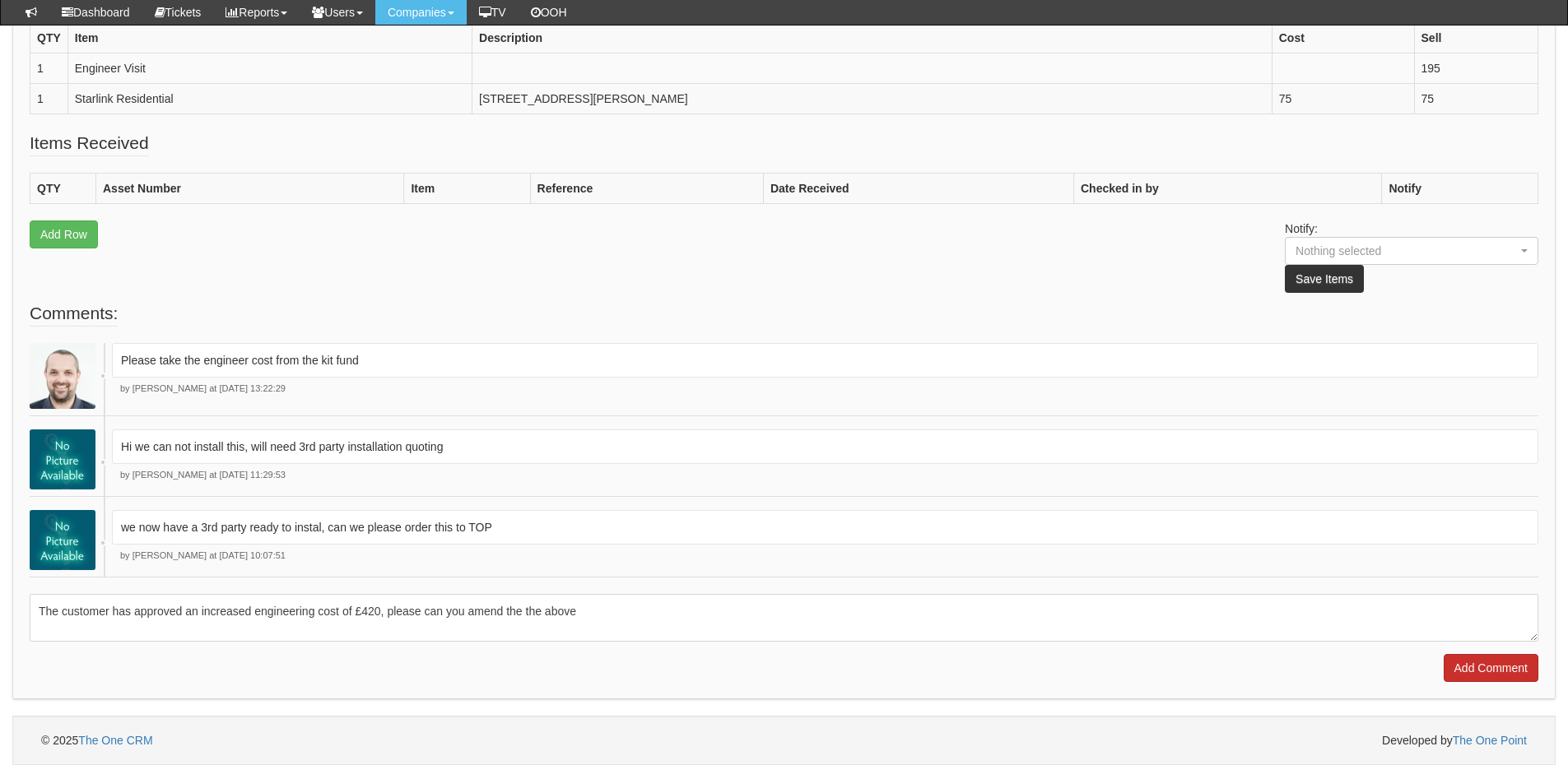 type on "The customer has approved an increased engineering cost of £420, please can you amend the the above" 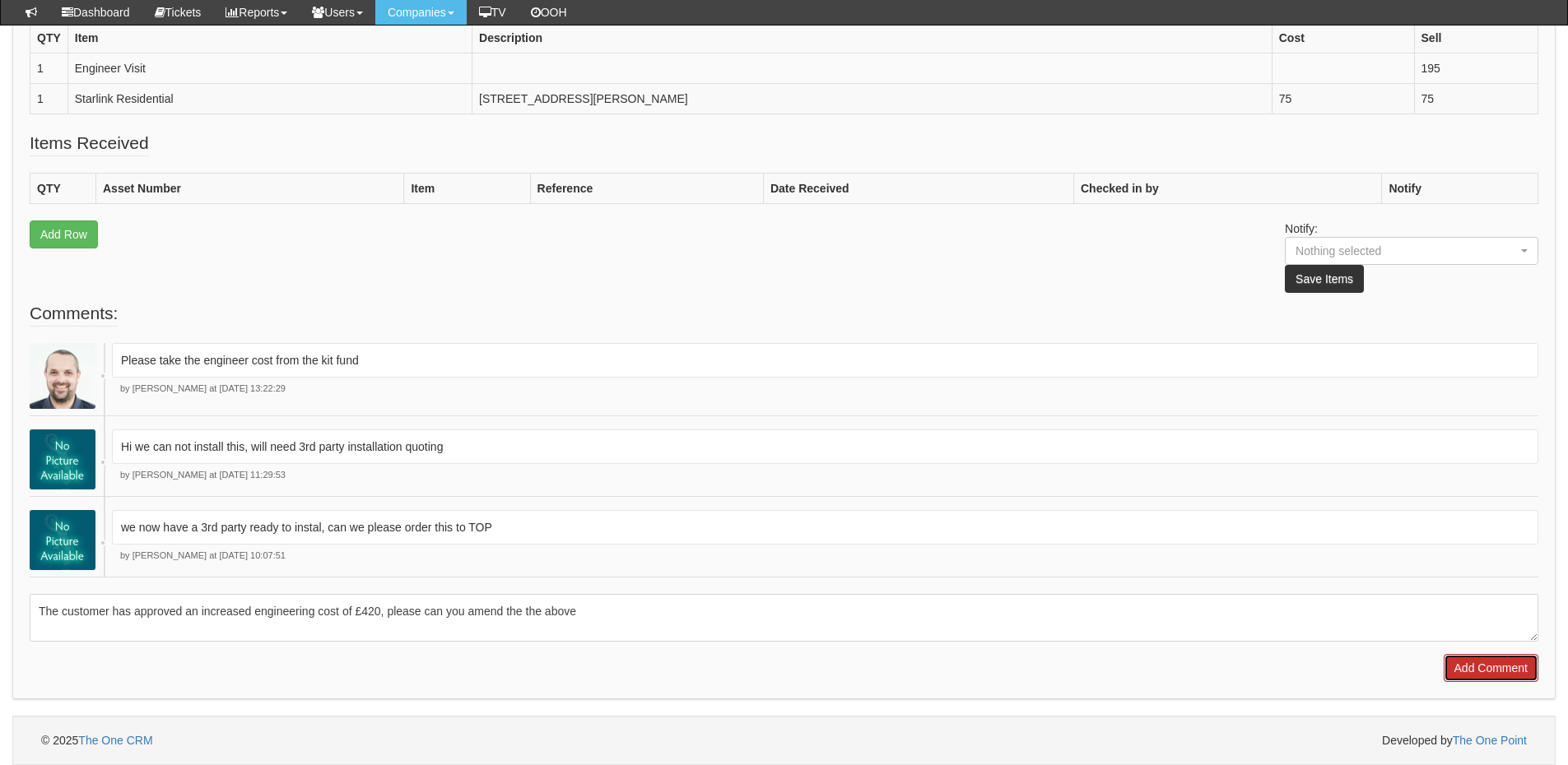 click on "Add Comment" at bounding box center [1491, 668] 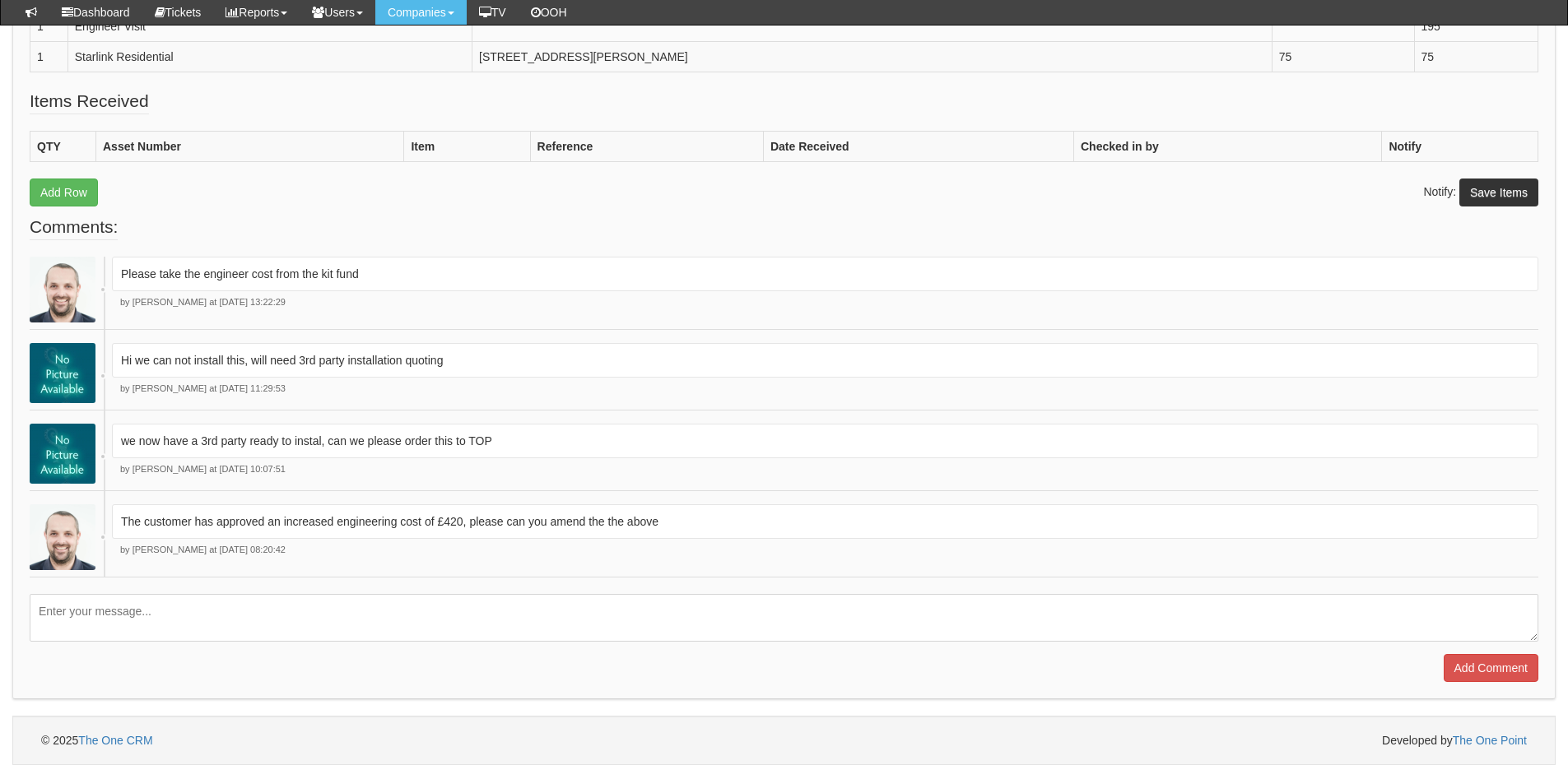 scroll, scrollTop: 668, scrollLeft: 0, axis: vertical 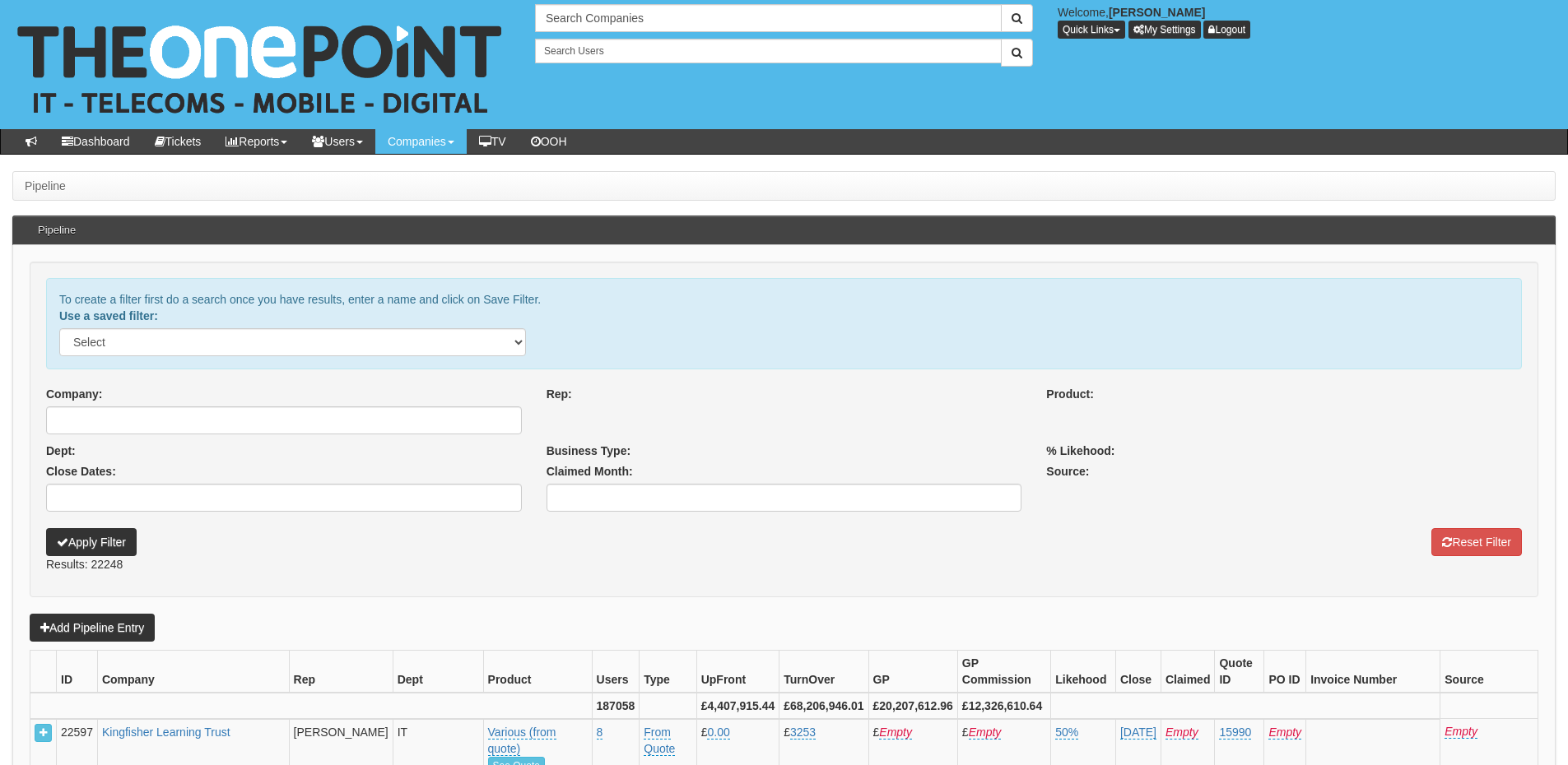 select 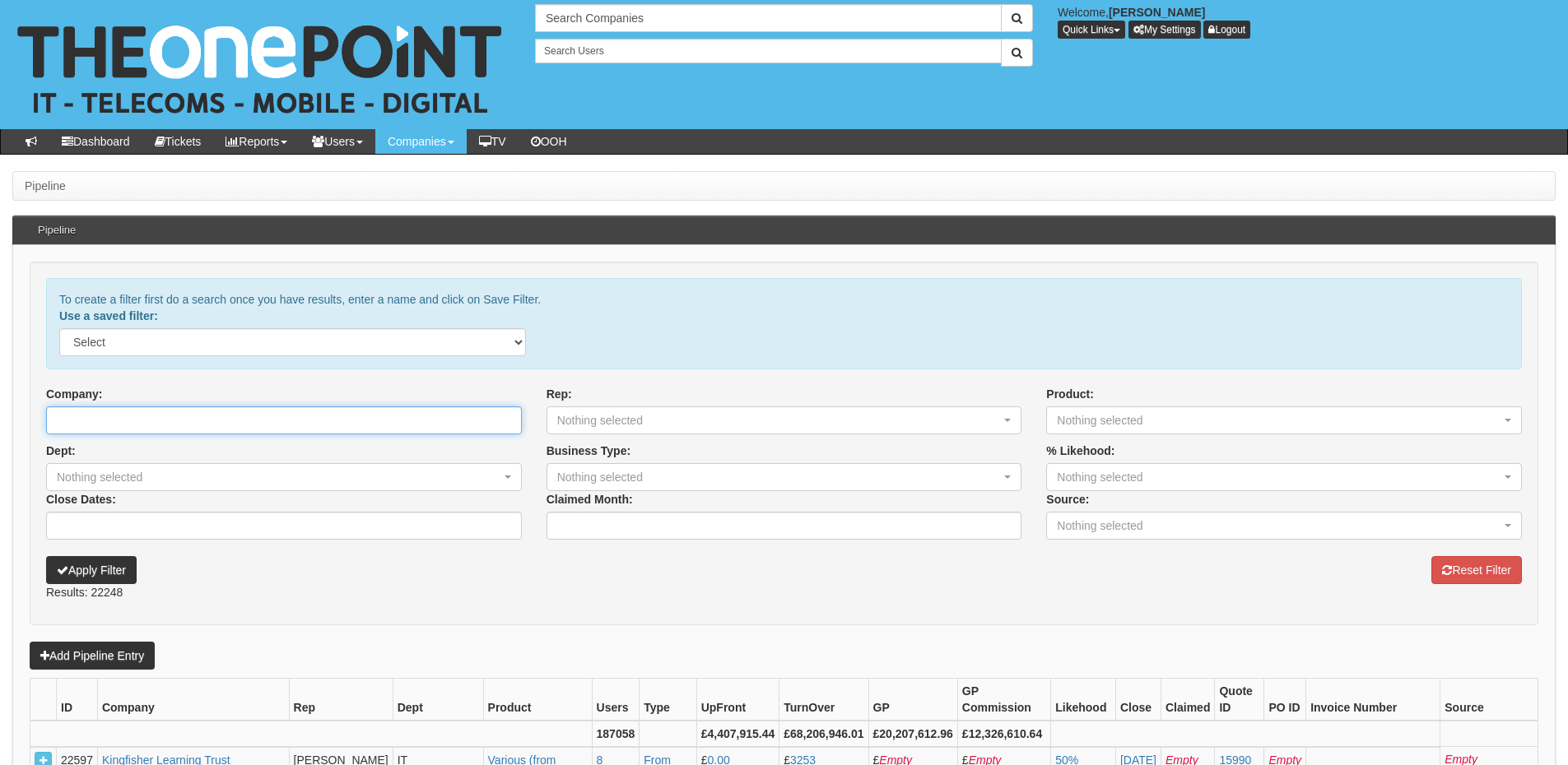 click on "Company:" at bounding box center [284, 420] 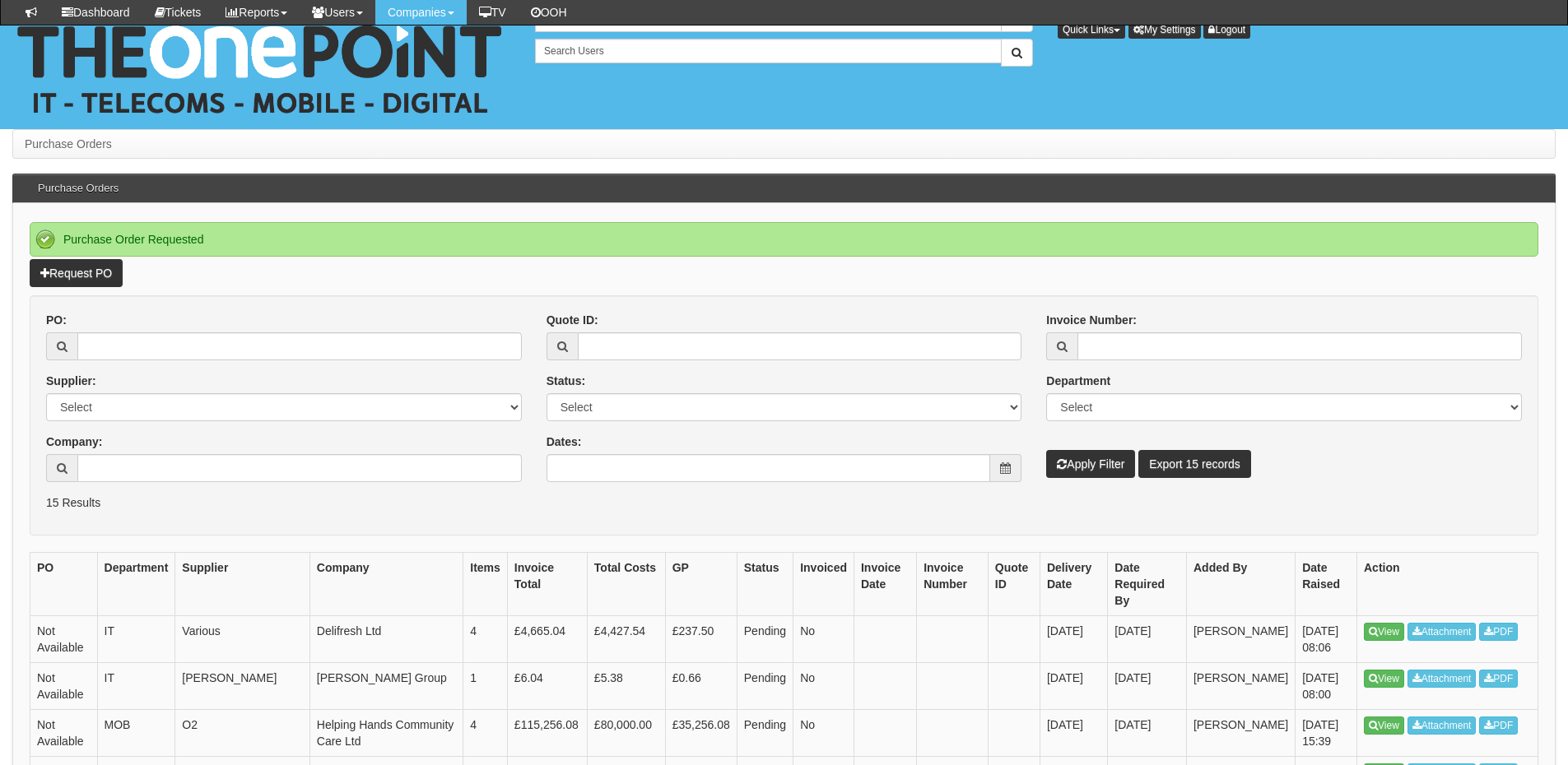 scroll, scrollTop: 324, scrollLeft: 0, axis: vertical 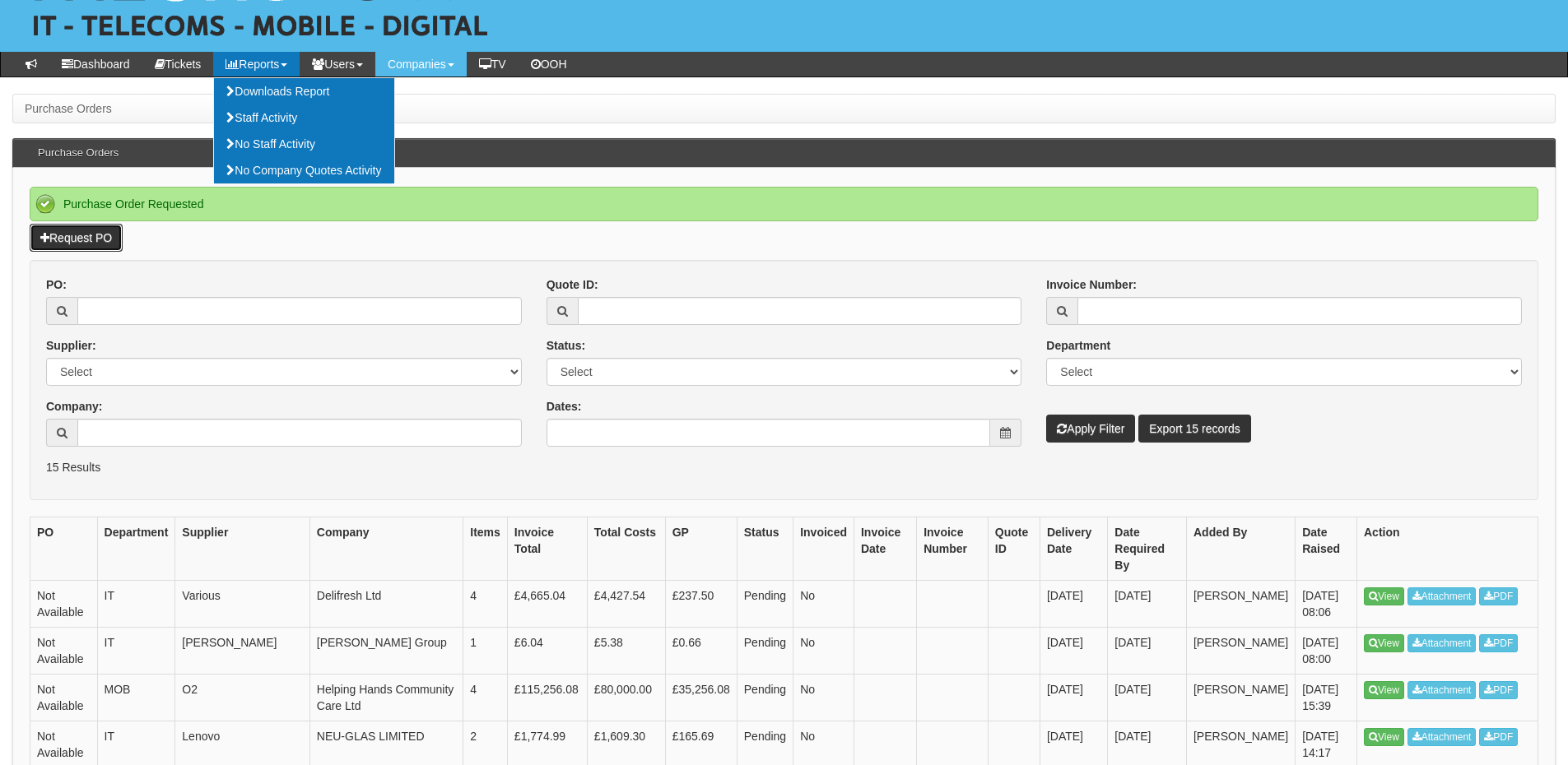 click on "Request PO" at bounding box center [76, 238] 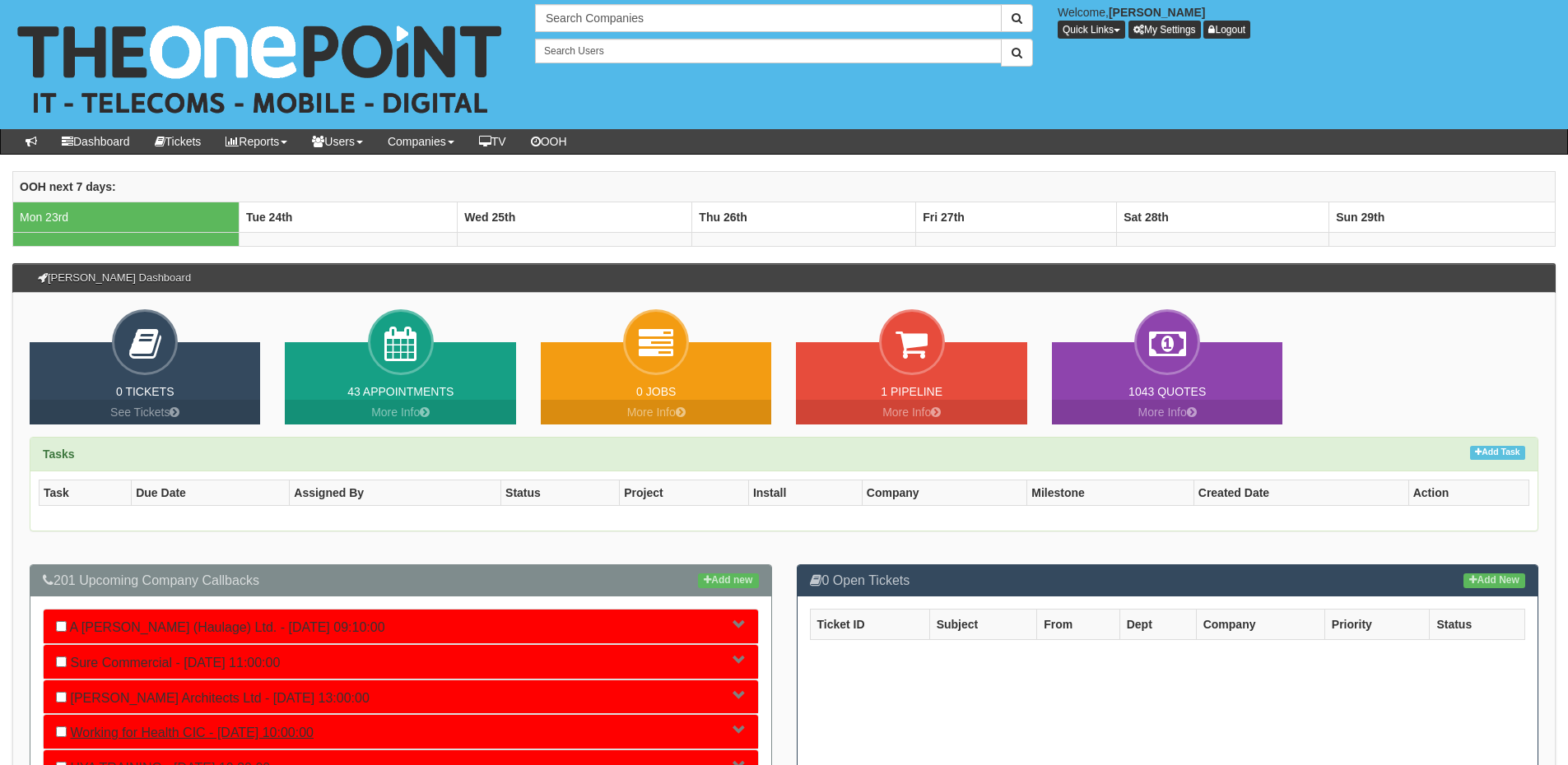 scroll, scrollTop: 0, scrollLeft: 0, axis: both 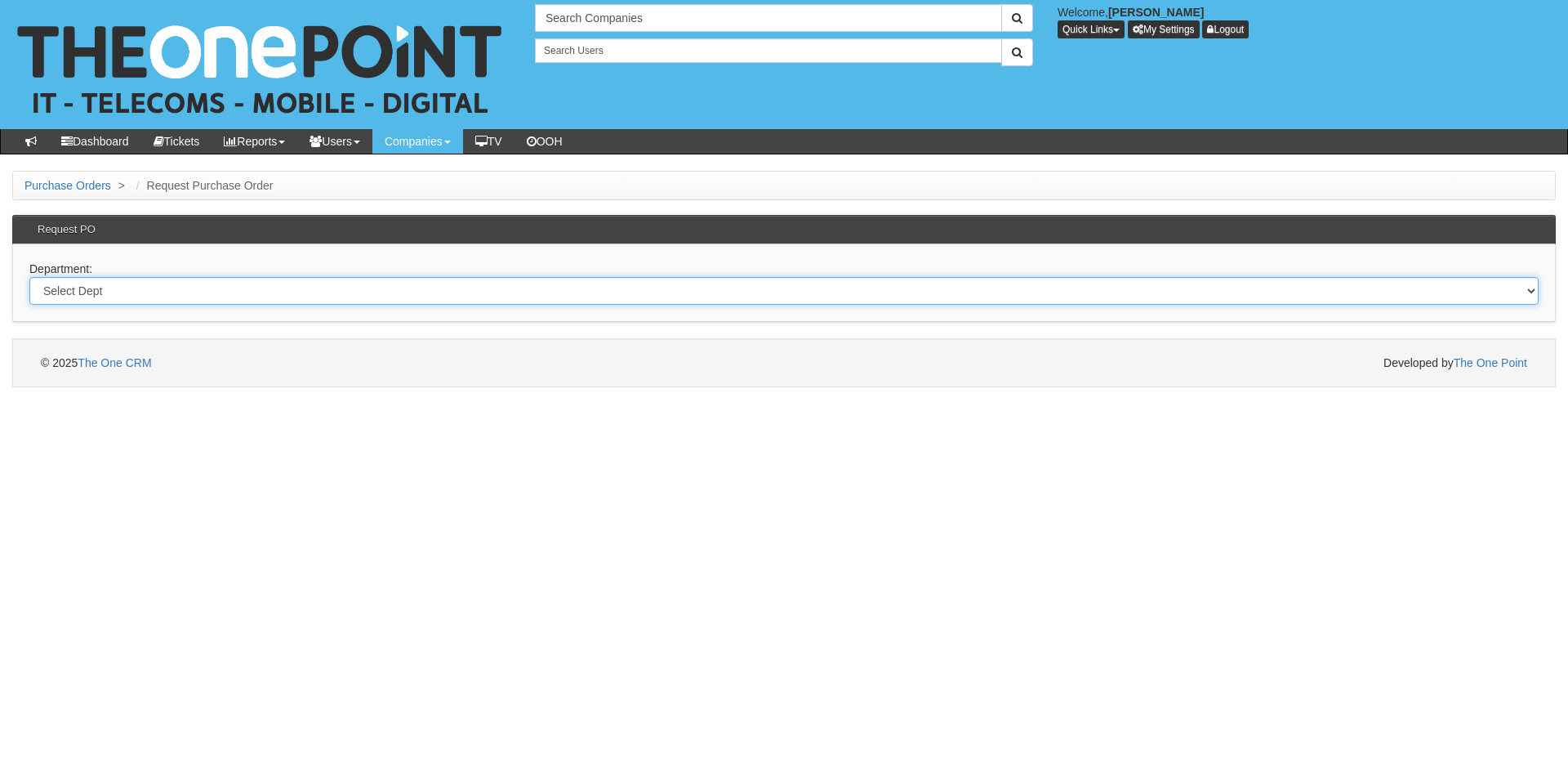 click on "Select Dept
Digital
Internal
IT
Mobiles
Marketing
Telecoms" at bounding box center [784, 291] 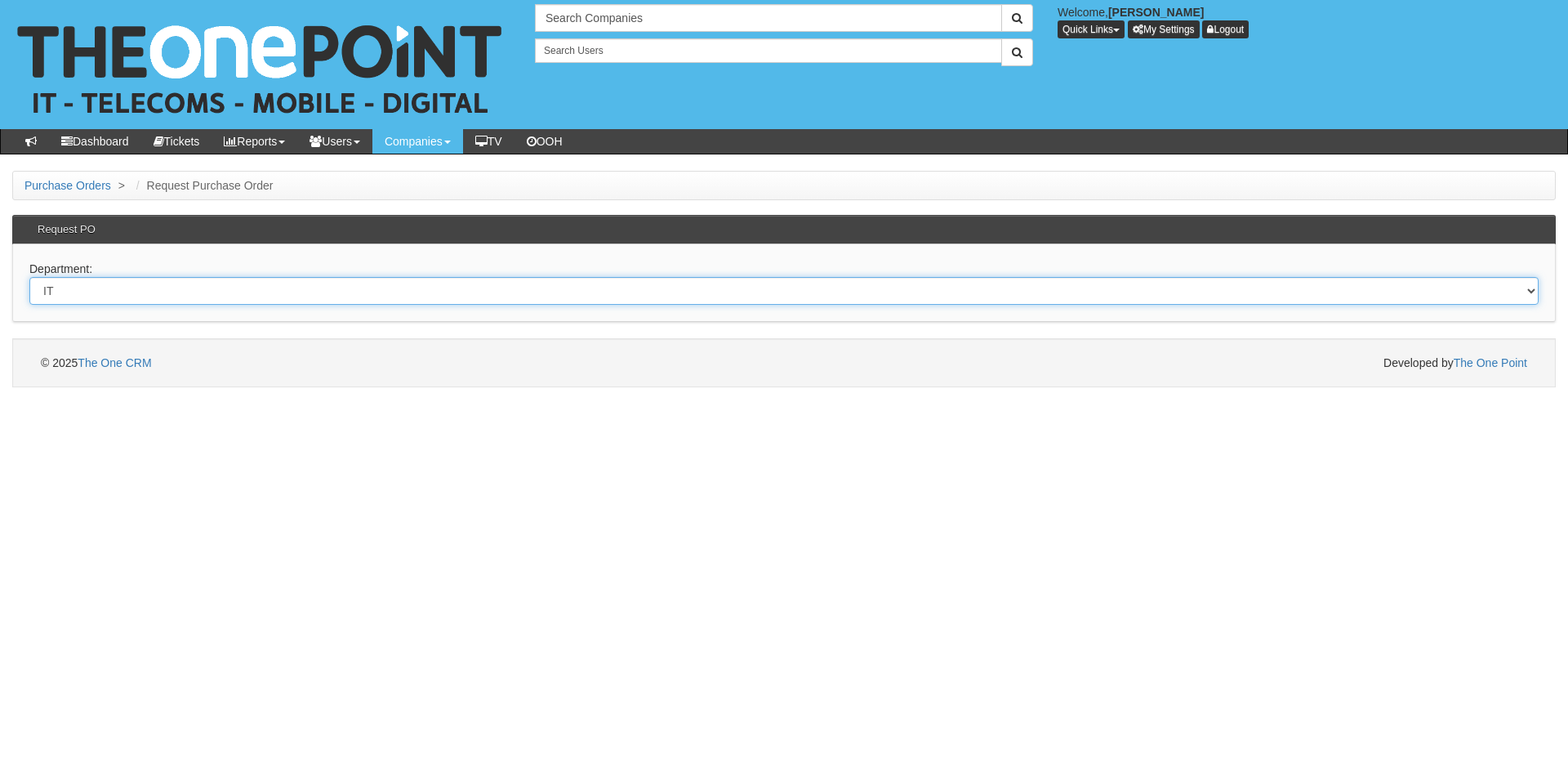 click on "Select Dept
Digital
Internal
IT
Mobiles
Marketing
Telecoms" at bounding box center [784, 291] 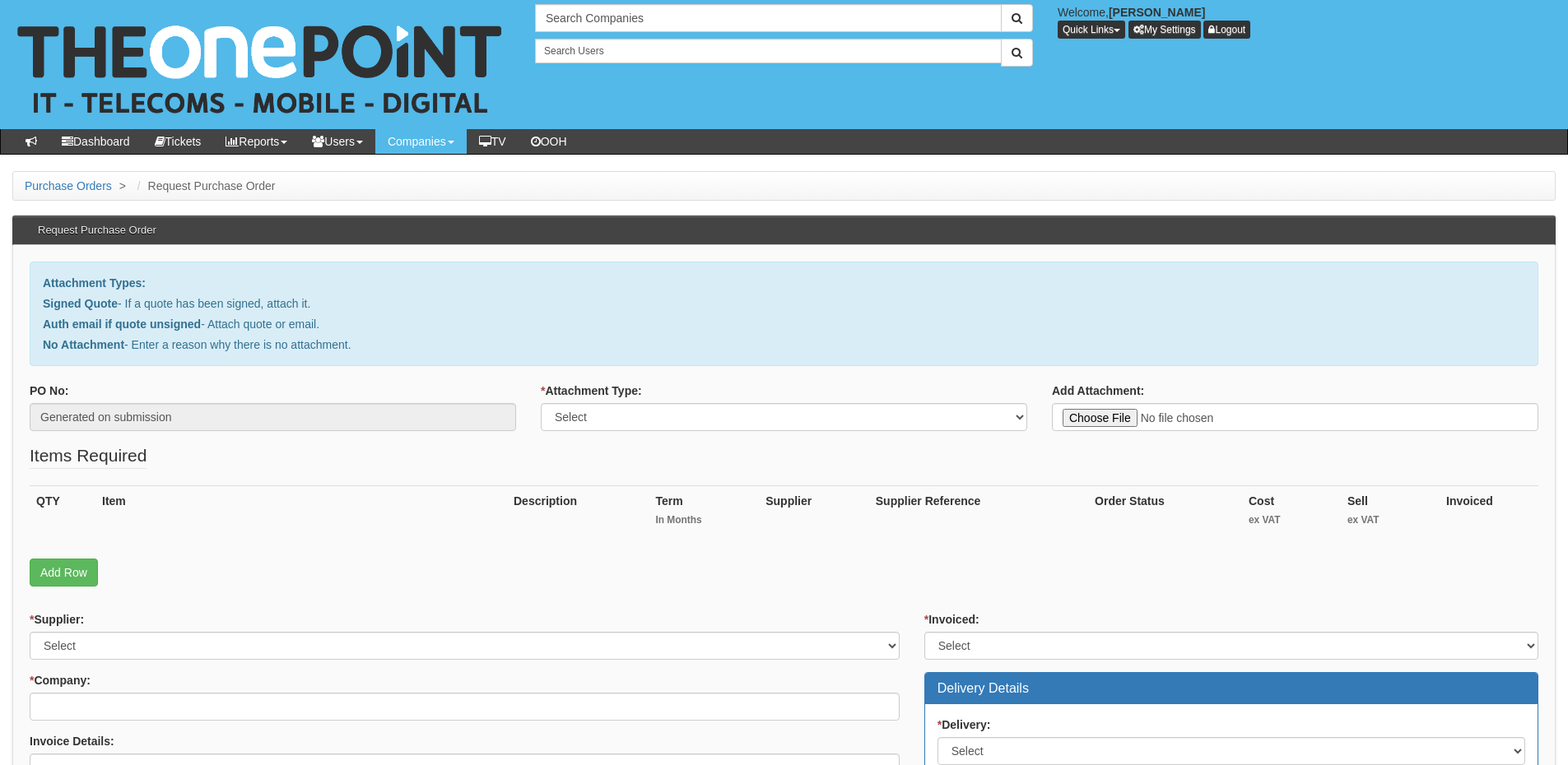 scroll, scrollTop: 0, scrollLeft: 0, axis: both 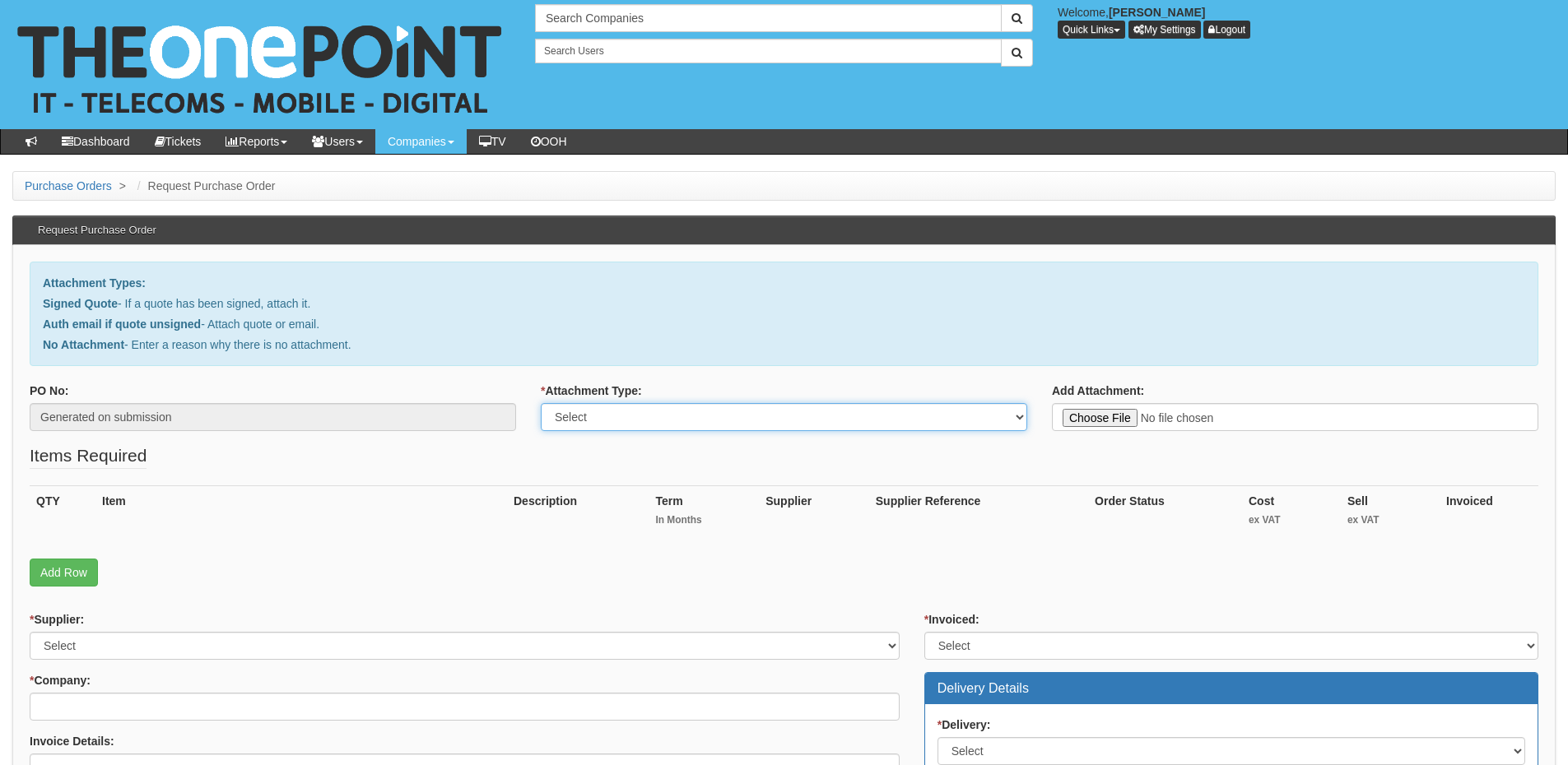 click on "Select
Signed Quote
Auth email with quote if unsigned
No Attachment" at bounding box center (784, 417) 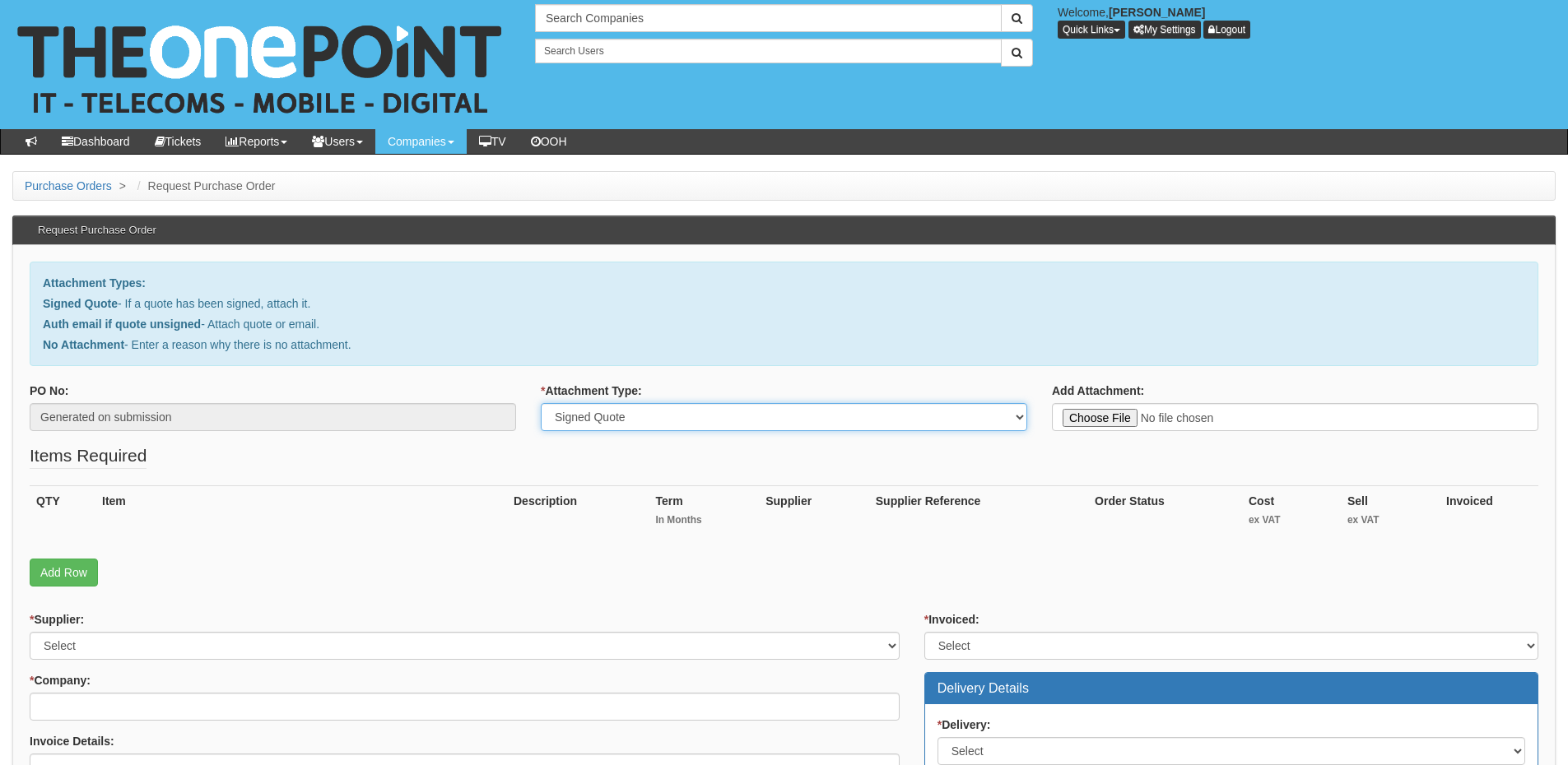 click on "Select
Signed Quote
Auth email with quote if unsigned
No Attachment" at bounding box center [784, 417] 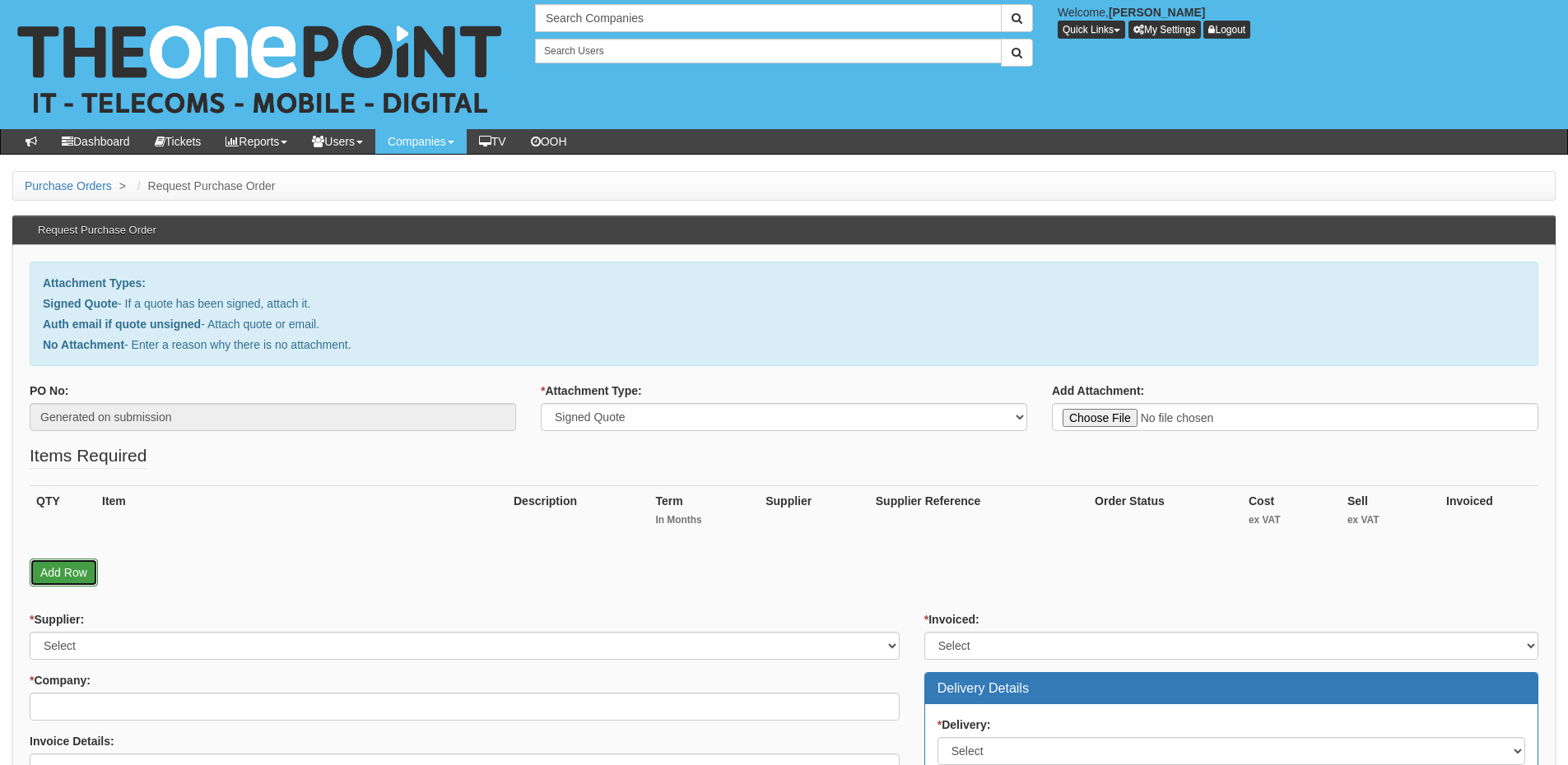 click on "Add Row" at bounding box center [63, 573] 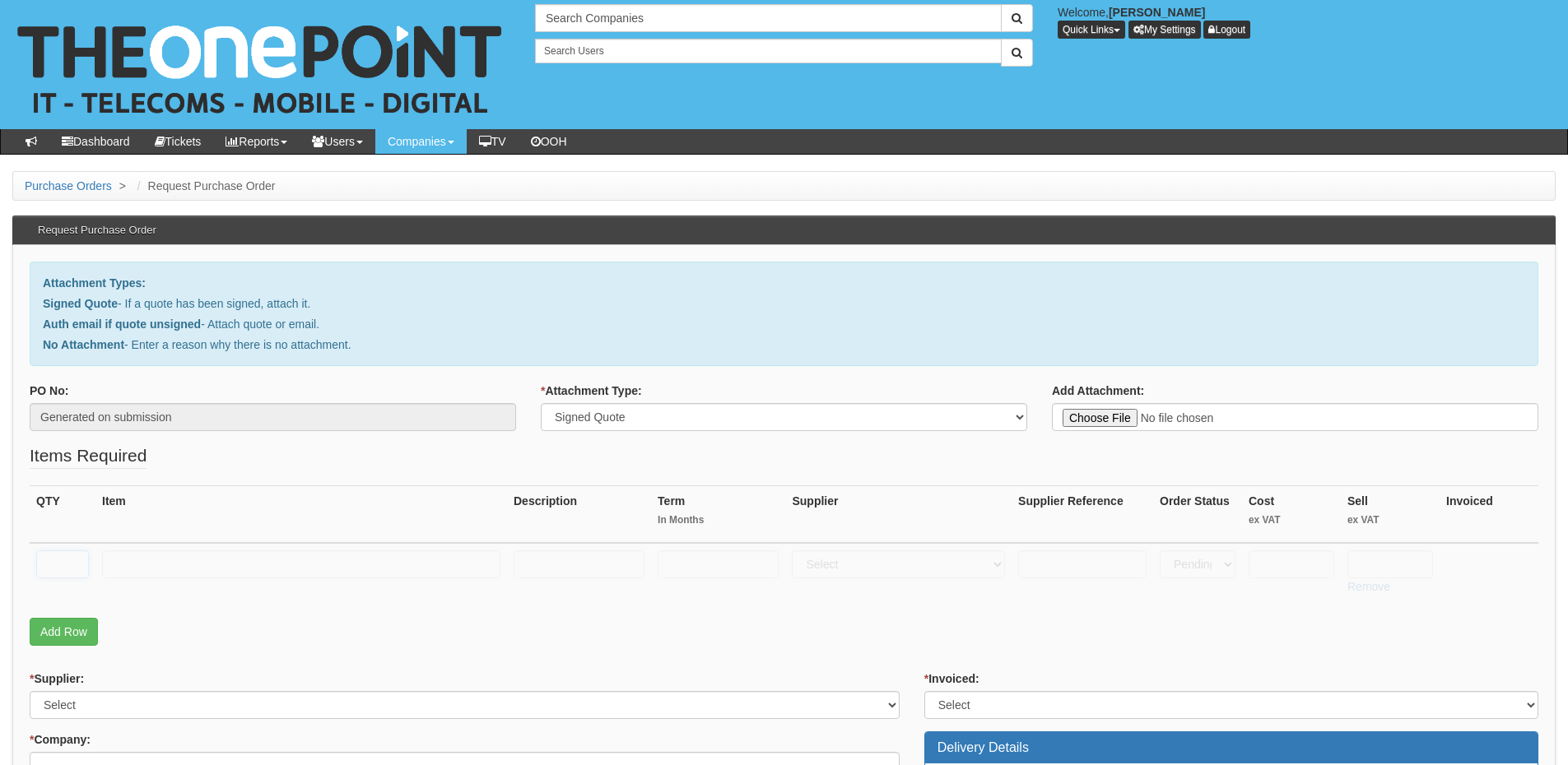 click at bounding box center [63, 564] 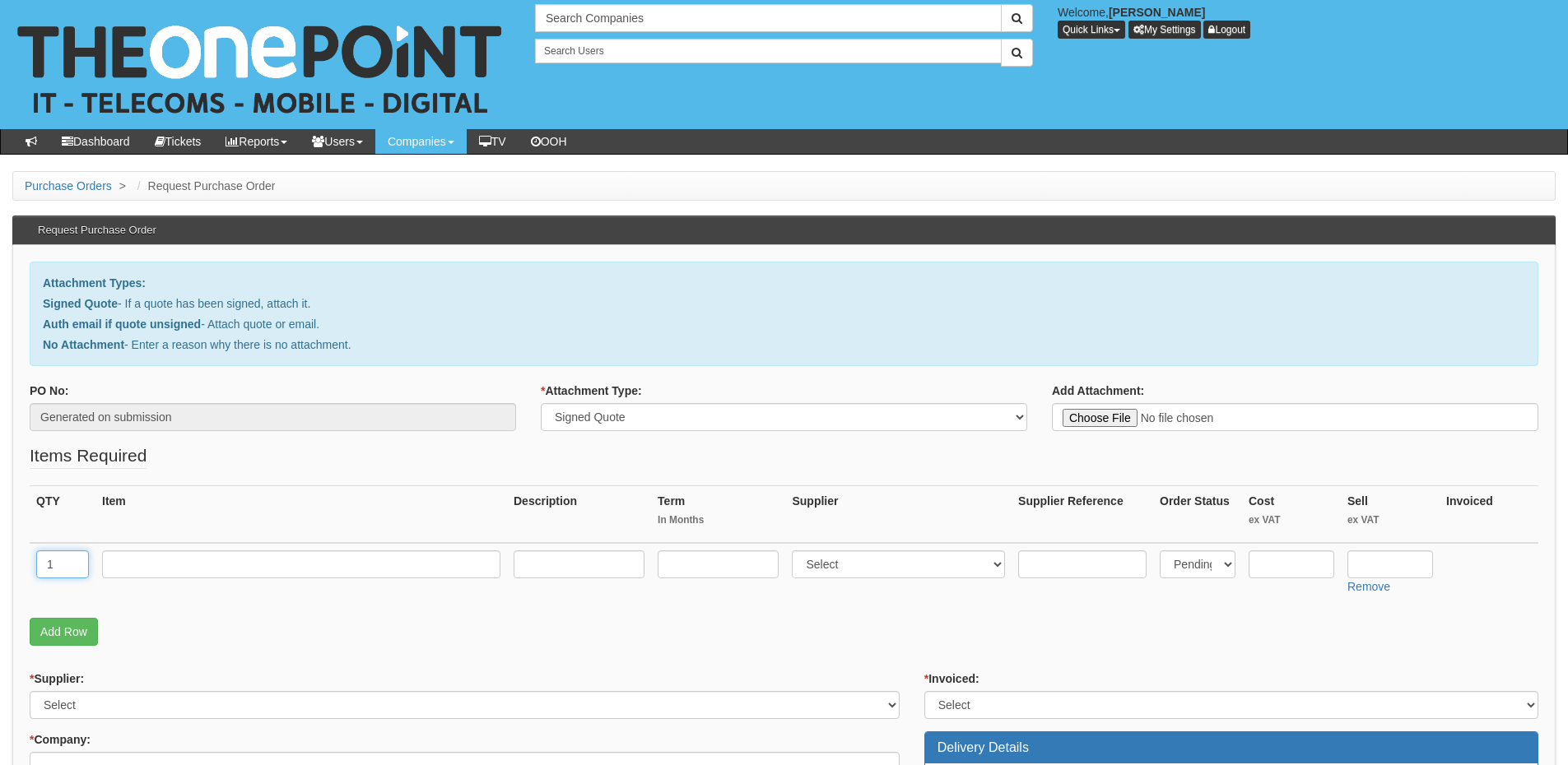 type on "1" 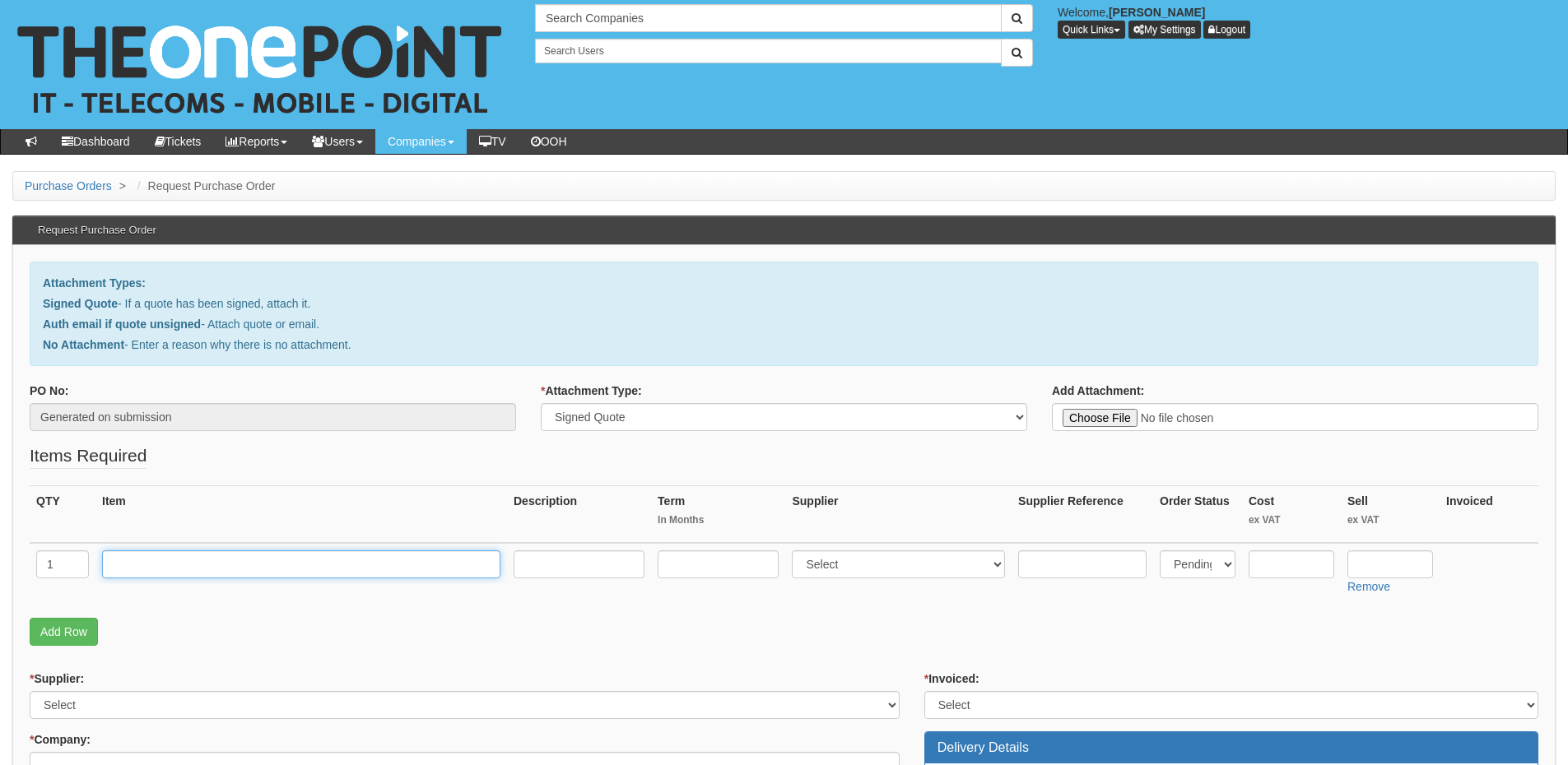 click at bounding box center [301, 564] 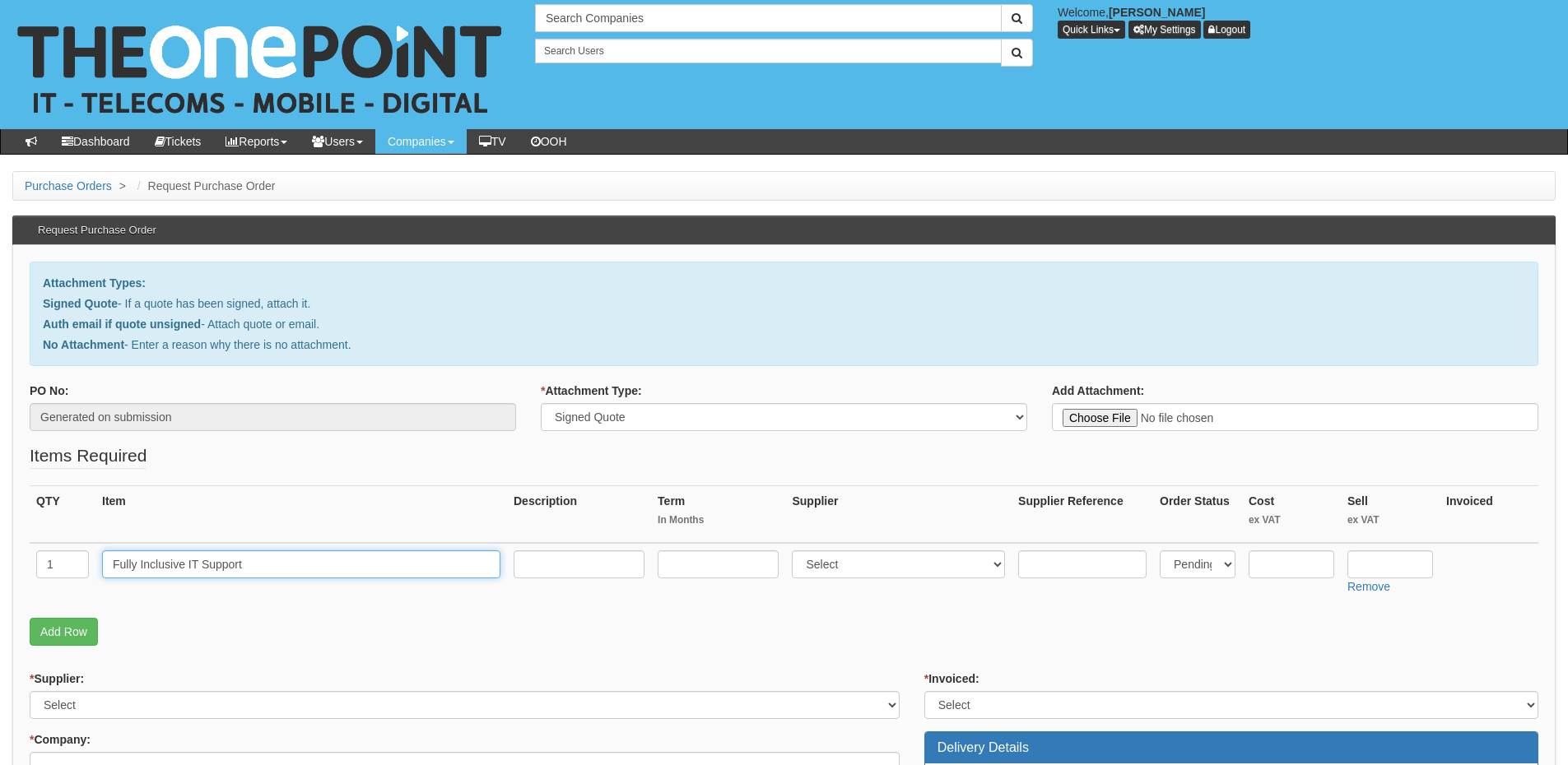 type on "Fully Inclusive IT Support" 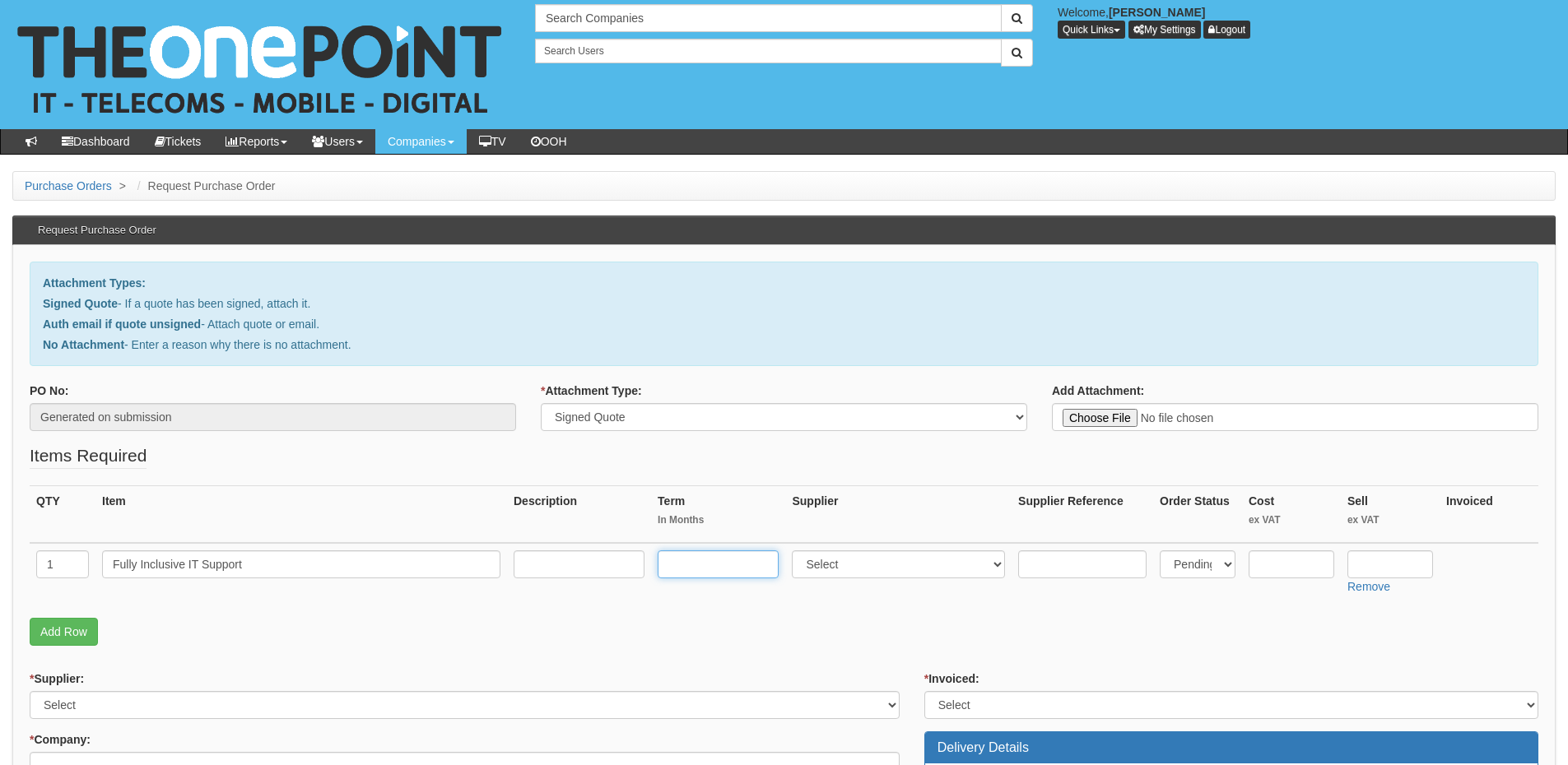 click at bounding box center [718, 564] 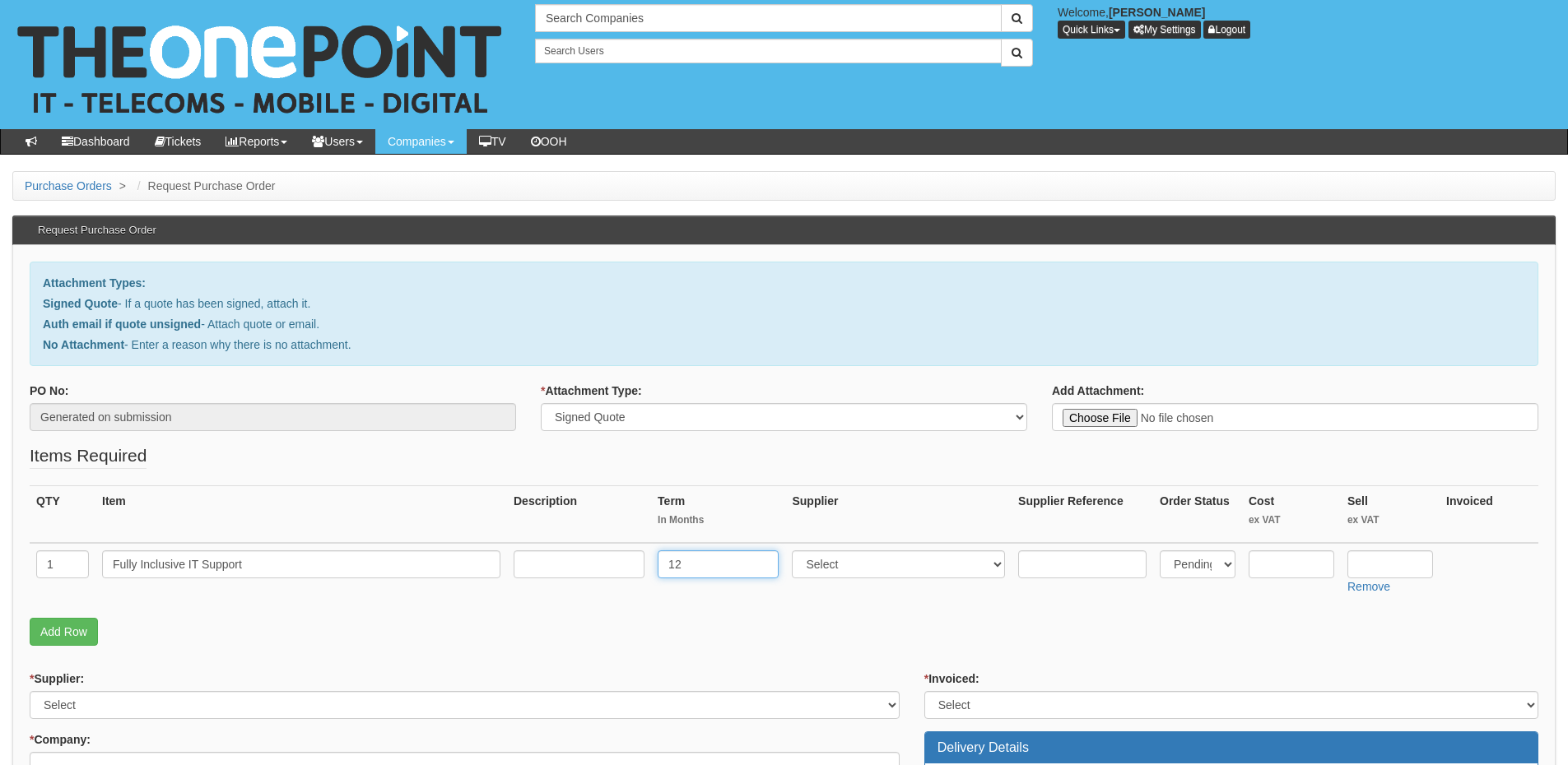 type on "12" 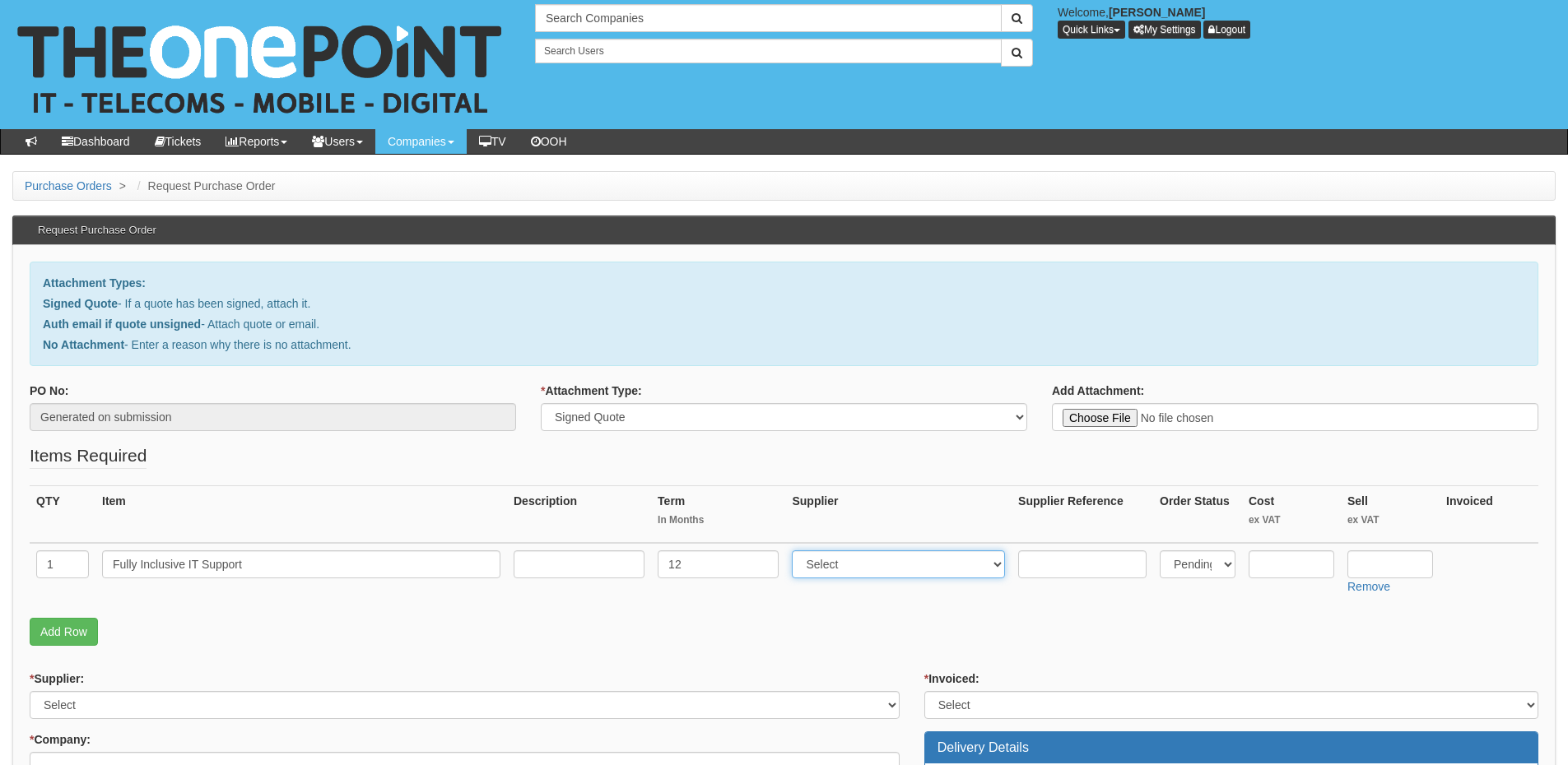 click on "Select 123 REG.co.uk 1Password 3 4Gon AA Jones Electric Ltd Abzorb Access Group Activ Telecom Adam's Repair Centre Adobe ADR ALUMINIUM DOOR REPAIRS LIMITED Aford Awards Amazon Anglia Telecom trading as Daisy Distribution Anson Electrical Appery Appery.io Apple AQL Argos ARM Signs Armadillo Sec Ltd Artgrid.io Artlist.io ASDA Ashleigh Signs Atlassian Aura Autologic Autotask (UK) Limited AV Parts Master Online Avenir Telecom AVG AXEM Computers Ballicom International Balsamiq Bannana Print BarCode Warehouse Barton Town FC Battery Empire  Best4Systems BPH Consultants (Chris Roberts) Brightstar 2020 UK Limited Britannia Ink BroadbandBuyer.co.uk BT Buffer Business Works Magazine Buy a Charger BuyitDirect Buyitultracheap.com C.E.F (Hull) Cable Depot Calendly Campaign Monitor Can Stock Photo Canva Carphone Warehouse Cartridge Save CCS Media Central Mobile Distribution Chris Hackford - Hybrid Cabling Citroen-shop.eu Comms Express Limited Communicoms Limited Comodo  Comtek Connexion Connexion 2 Ltd CookieBot Corptel CSI" at bounding box center [898, 564] 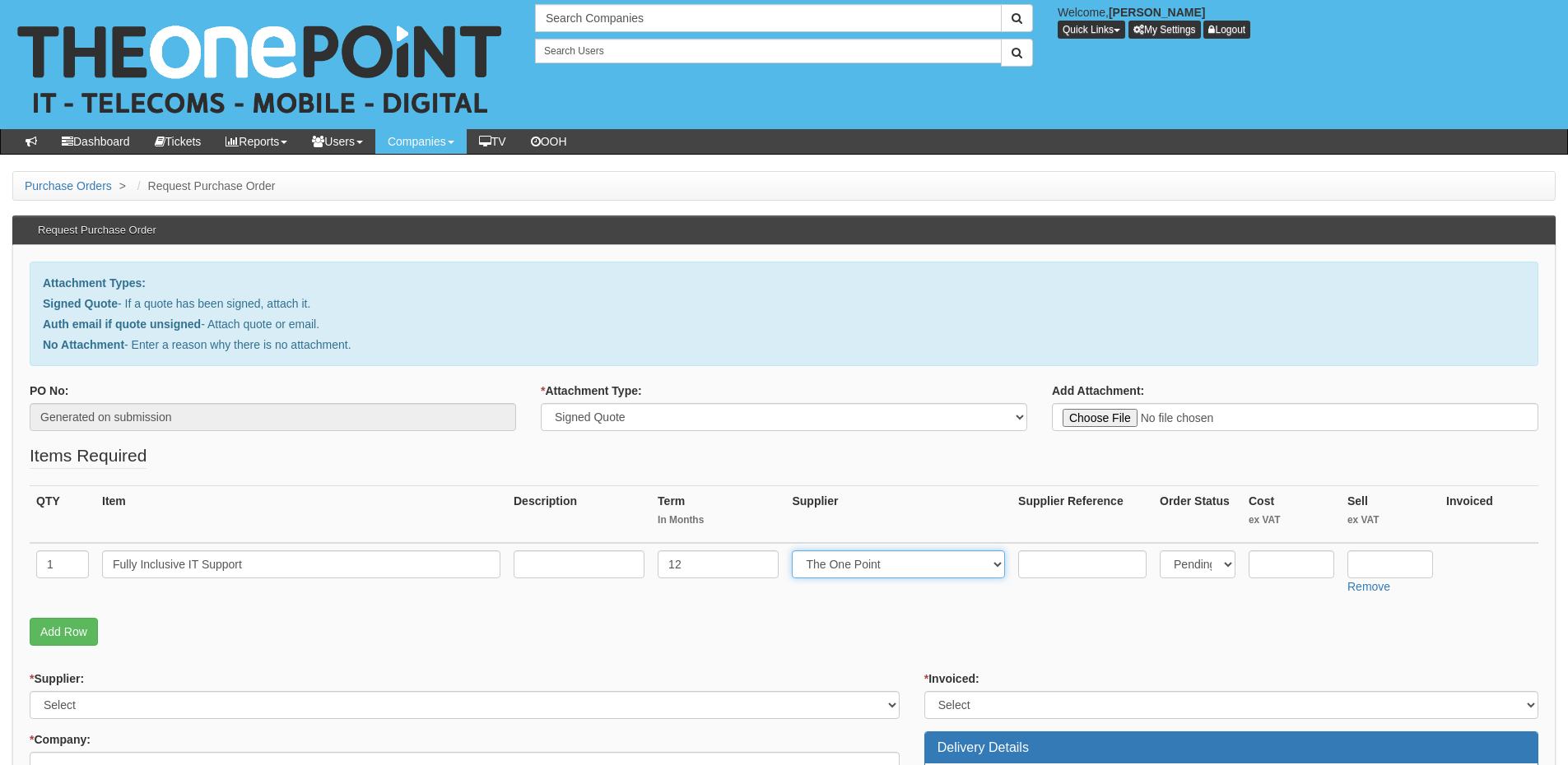 click on "Select 123 [DOMAIN_NAME] 1Password 3 4Gon [PERSON_NAME] Electric Ltd Abzorb Access Group Activ Telecom [PERSON_NAME]'s Repair Centre Adobe ADR ALUMINIUM DOOR REPAIRS LIMITED Aford Awards Amazon Anglia Telecom trading as Daisy Distribution Anson Electrical Appery [DOMAIN_NAME] Apple AQL Argos ARM Signs Armadillo Sec Ltd [DOMAIN_NAME] [DOMAIN_NAME] ASDA Ashleigh Signs Atlassian Aura Autologic Autotask ([GEOGRAPHIC_DATA]) Limited AV Parts Master Online Avenir Telecom AVG AXEM Computers Ballicom International Balsamiq Bannana Print BarCode Warehouse [PERSON_NAME] Town FC Battery Empire  Best4Systems BPH Consultants ([PERSON_NAME]) Brightstar 2020 UK Limited Britannia Ink [DOMAIN_NAME] BT Buffer Business Works Magazine Buy a Charger BuyitDirect [DOMAIN_NAME] C.E.F (Hull) Cable Depot Calendly Campaign Monitor Can Stock Photo Canva Carphone Warehouse Cartridge Save CCS Media Central Mobile Distribution [PERSON_NAME] - Hybrid Cabling [DOMAIN_NAME] Comms Express Limited Communicoms Limited Comodo  Comtek Connexion Connexion 2 Ltd CookieBot Corptel CSI" at bounding box center [898, 564] 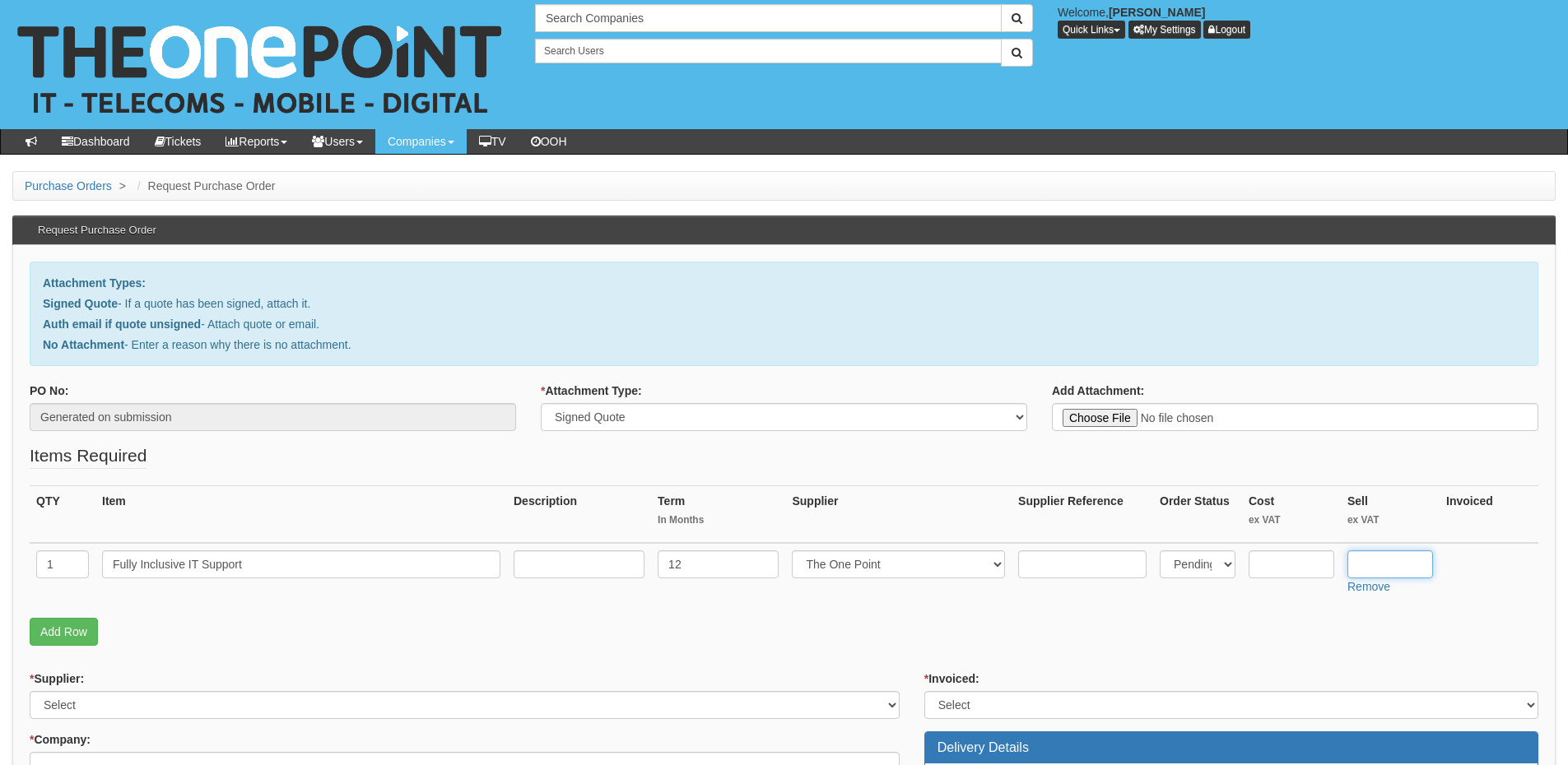 click at bounding box center (1390, 564) 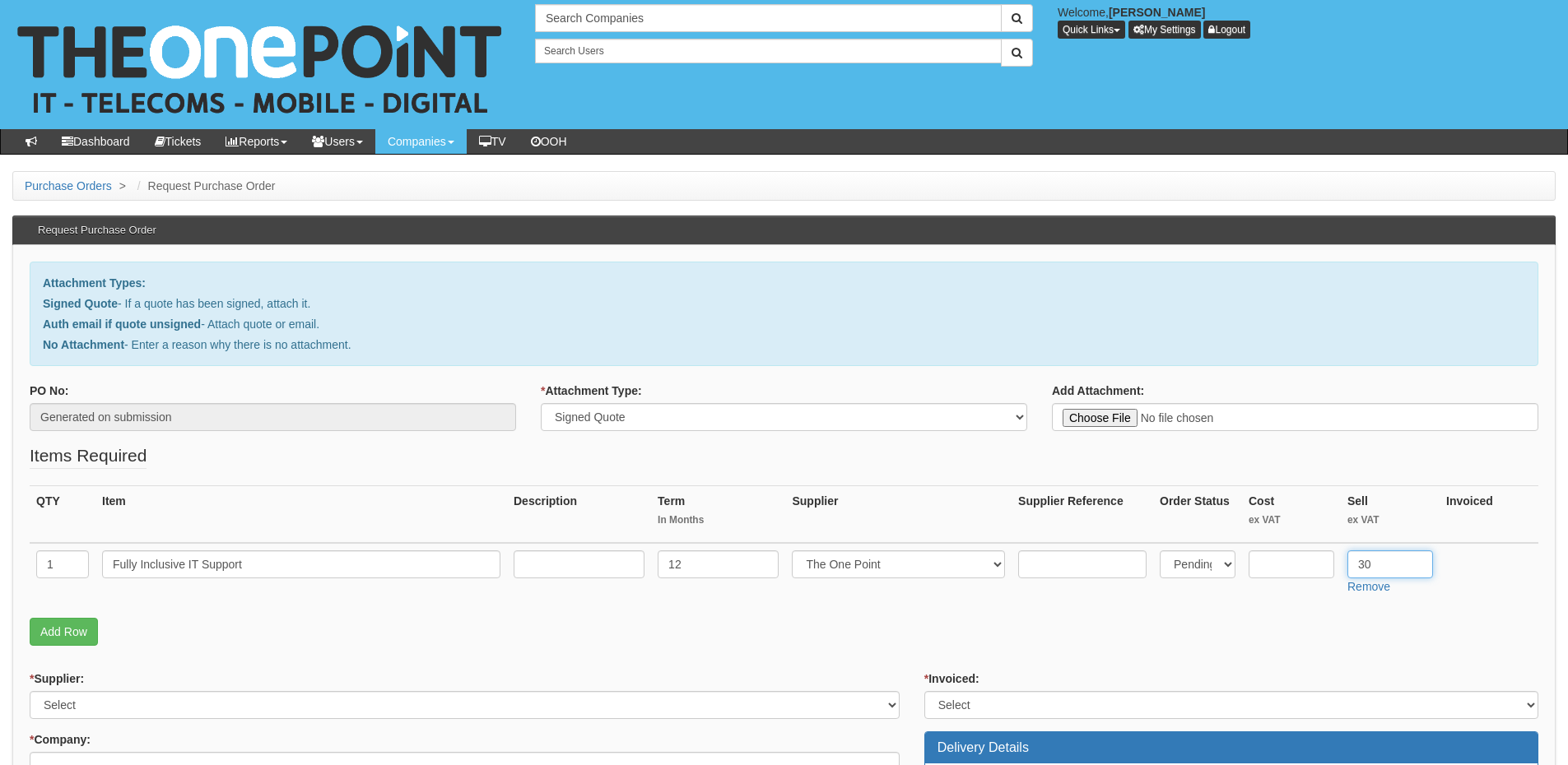 type on "30" 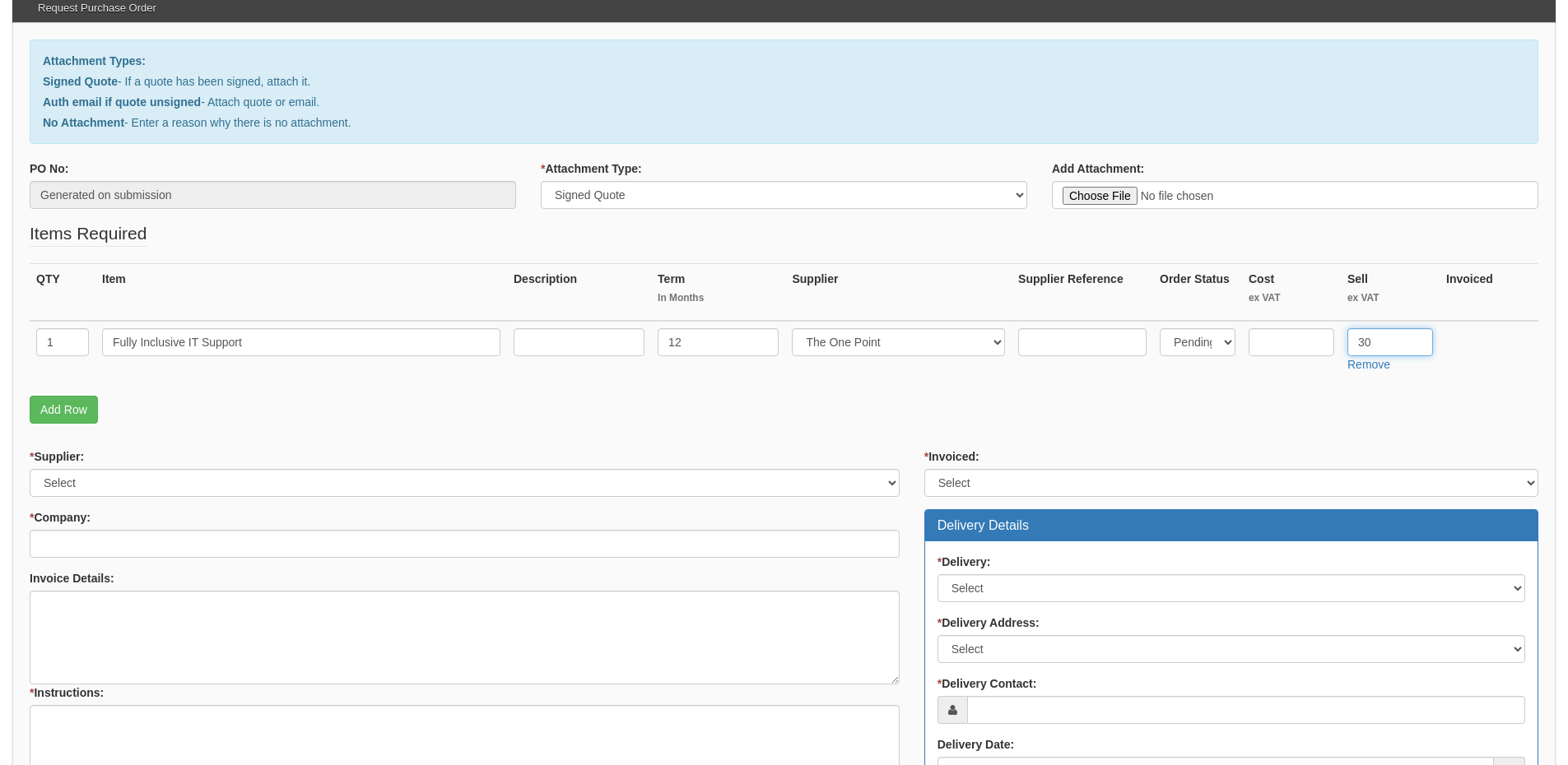 scroll, scrollTop: 247, scrollLeft: 0, axis: vertical 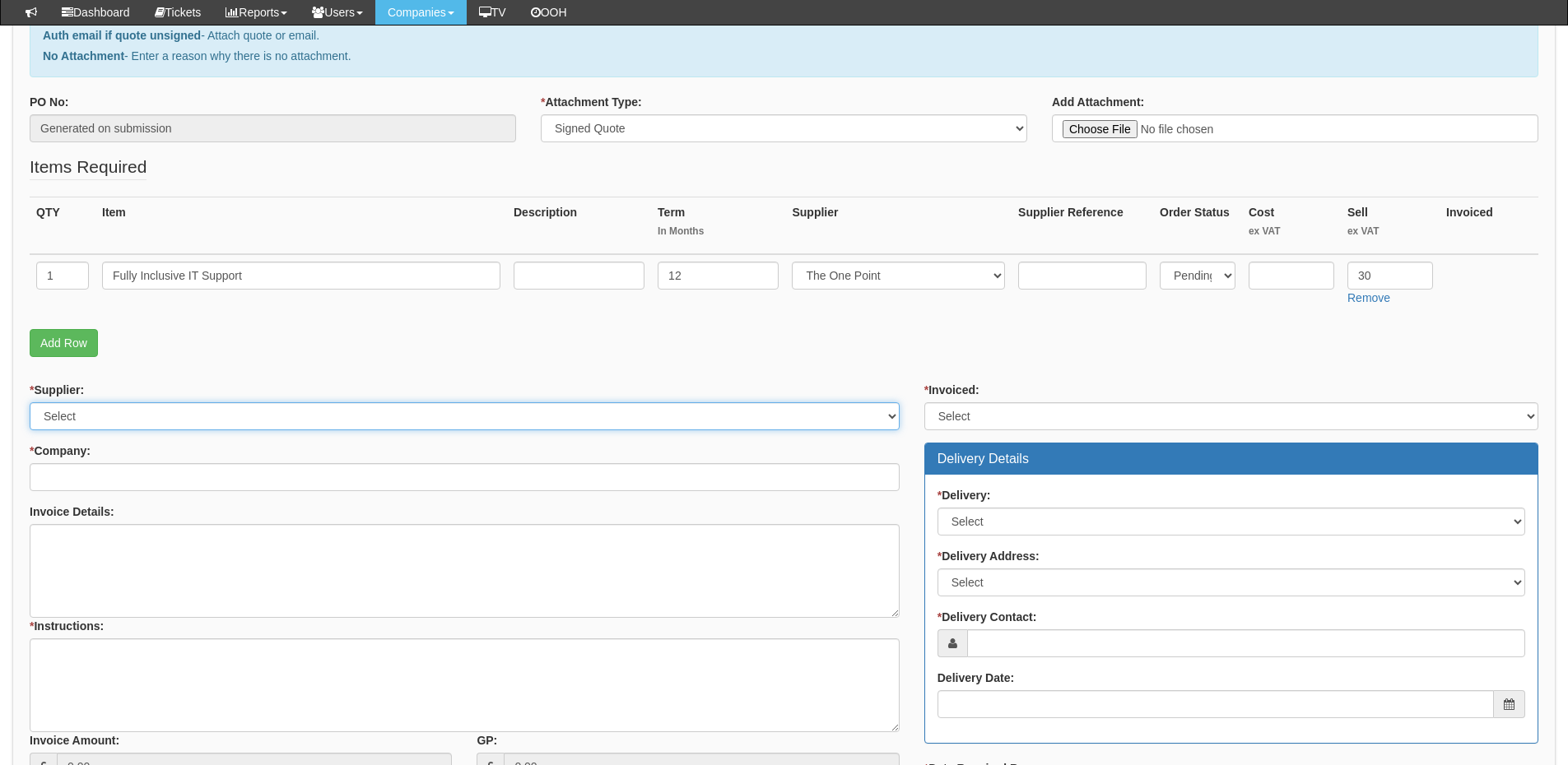 click on "Select
123 REG.co.uk 1Password 3 4Gon AA Jones Electric Ltd Abzorb Access Group Activ Telecom Adam's Repair Centre Adobe ADR ALUMINIUM DOOR REPAIRS LIMITED Aford Awards Amazon Anglia Telecom trading as Daisy Distribution Anson Electrical Appery Appery.io Apple AQL Argos ARM Signs Armadillo Sec Ltd Artgrid.io Artlist.io ASDA Ashleigh Signs Atlassian Aura Autologic Autotask (UK) Limited AV Parts Master Online Avenir Telecom AVG AXEM Computers Ballicom International Balsamiq Bannana Print BarCode Warehouse Barton Town FC Battery Empire  Best4Systems BPH Consultants (Chris Roberts) Brightstar 2020 UK Limited Britannia Ink BroadbandBuyer.co.uk BT Buffer Business Works Magazine Buy a Charger BuyitDirect Buyitultracheap.com C.E.F (Hull) Cable Depot Calendly Campaign Monitor Can Stock Photo Canva Carphone Warehouse Cartridge Save CCS Media Central Mobile Distribution Chris Hackford - Hybrid Cabling Citroen-shop.eu Comms Express Limited Comodo  Comtek" at bounding box center [464, 416] 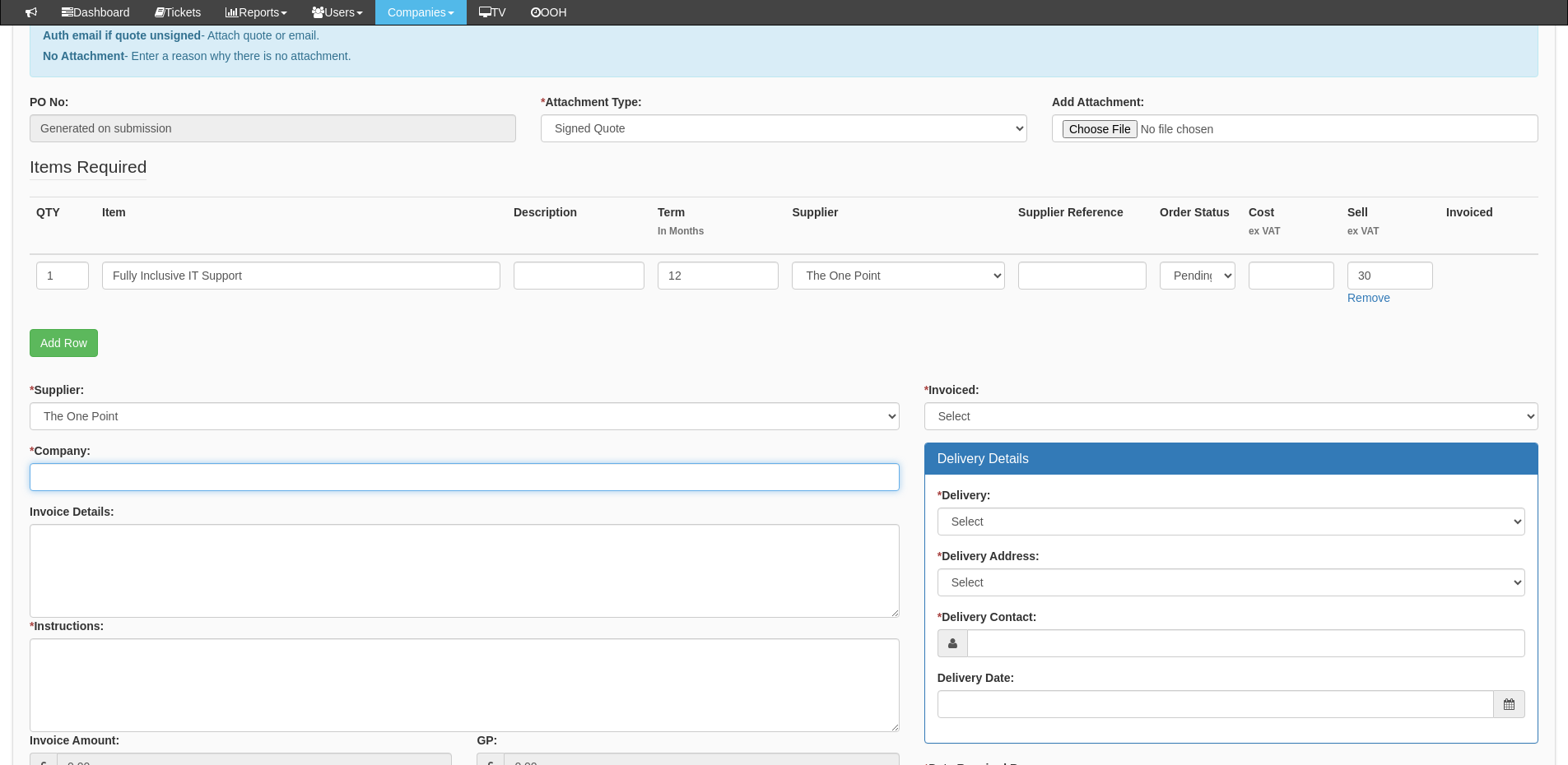 click on "*  Company:" at bounding box center [464, 477] 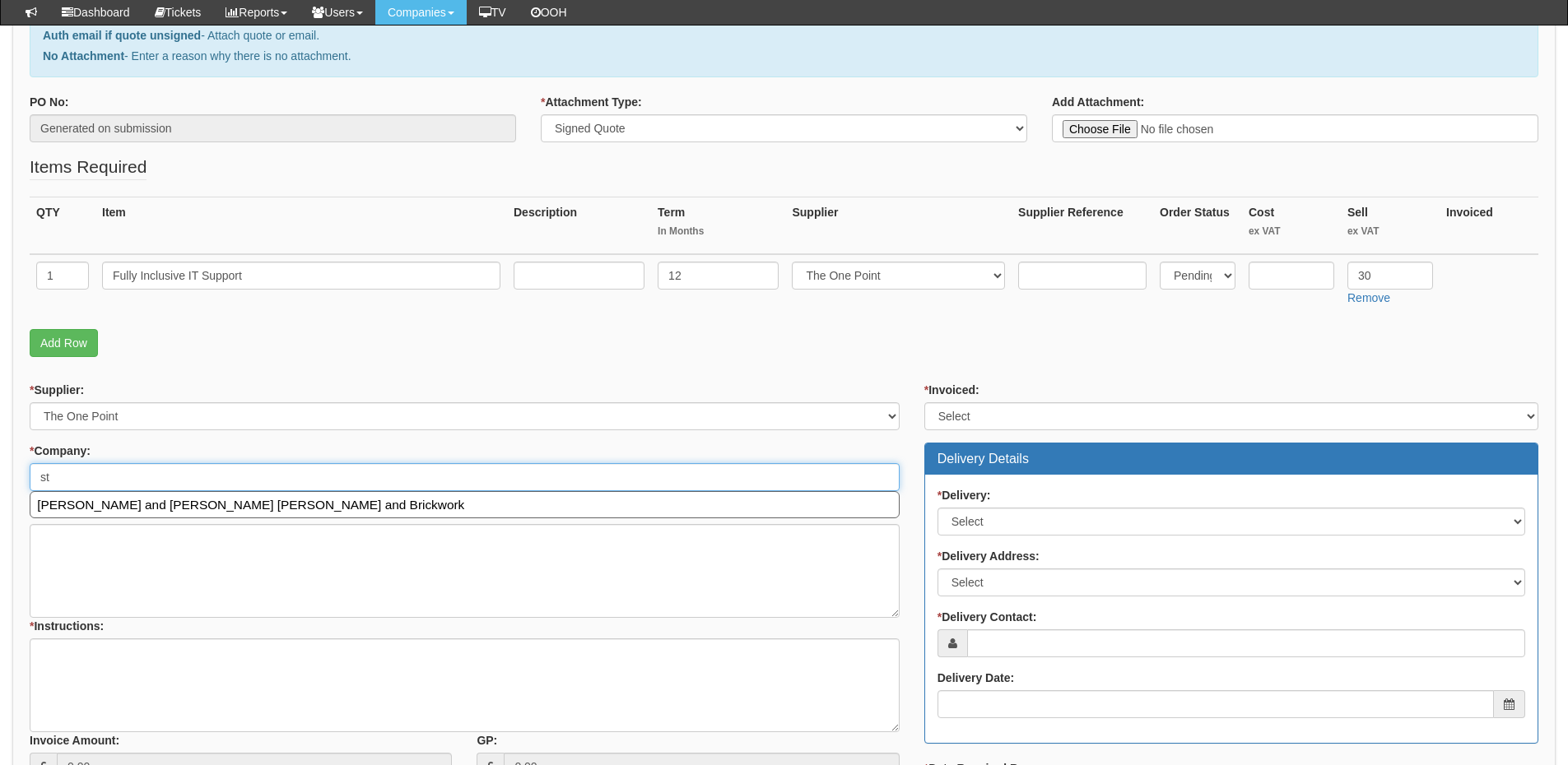 type on "s" 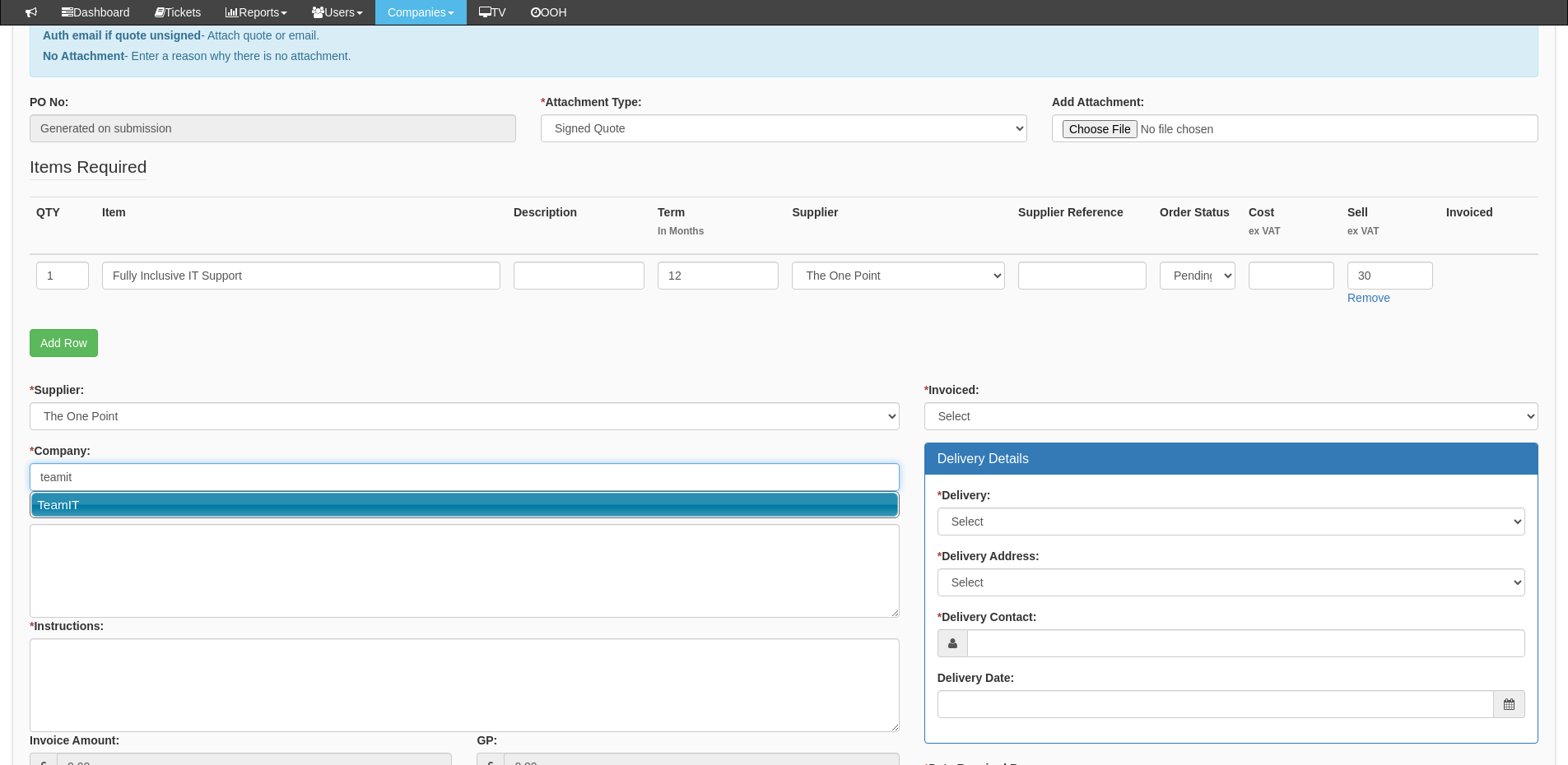 click on "TeamIT" at bounding box center (464, 504) 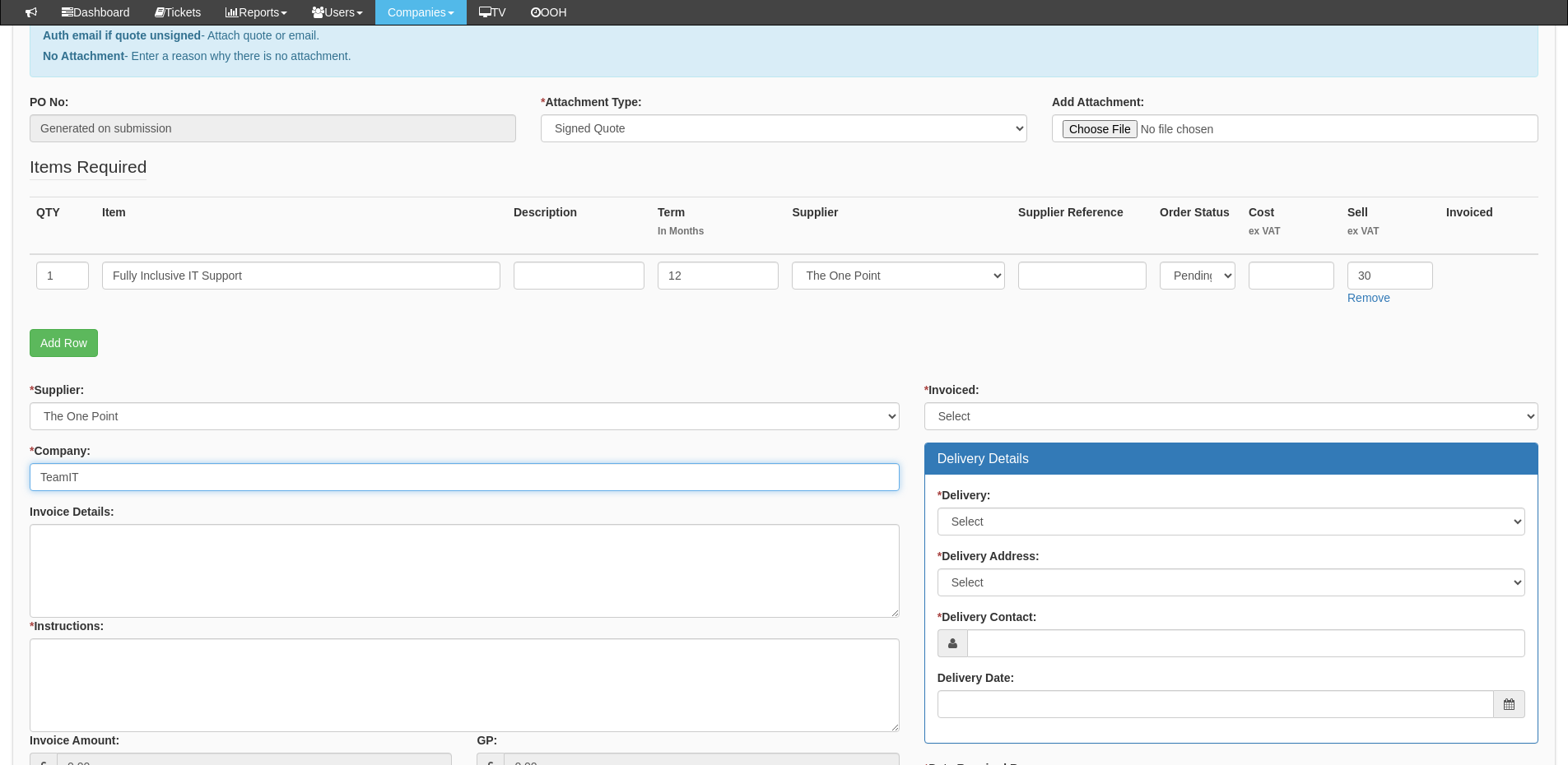 type on "TeamIT" 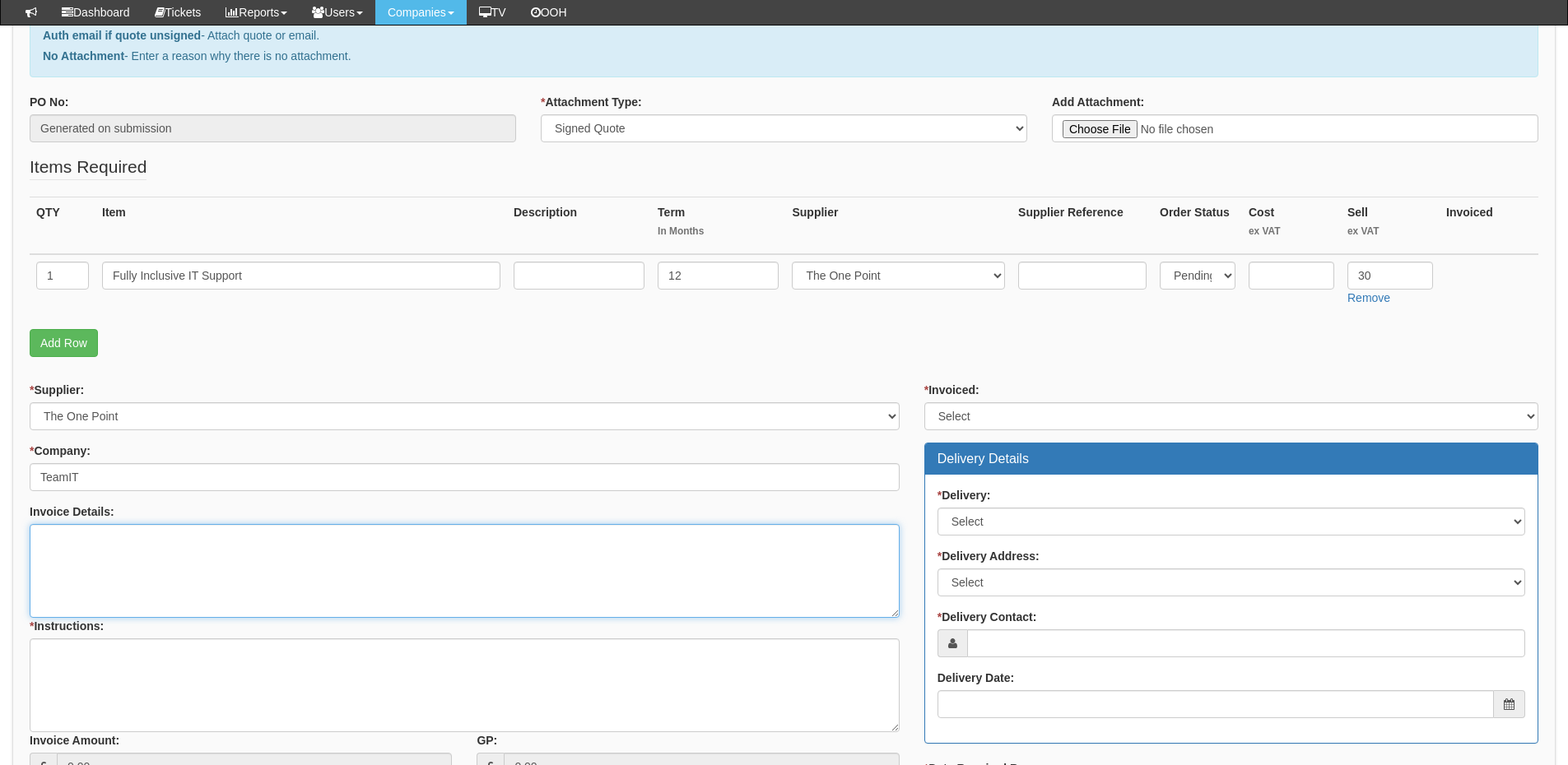 click on "Invoice Details:" at bounding box center [464, 571] 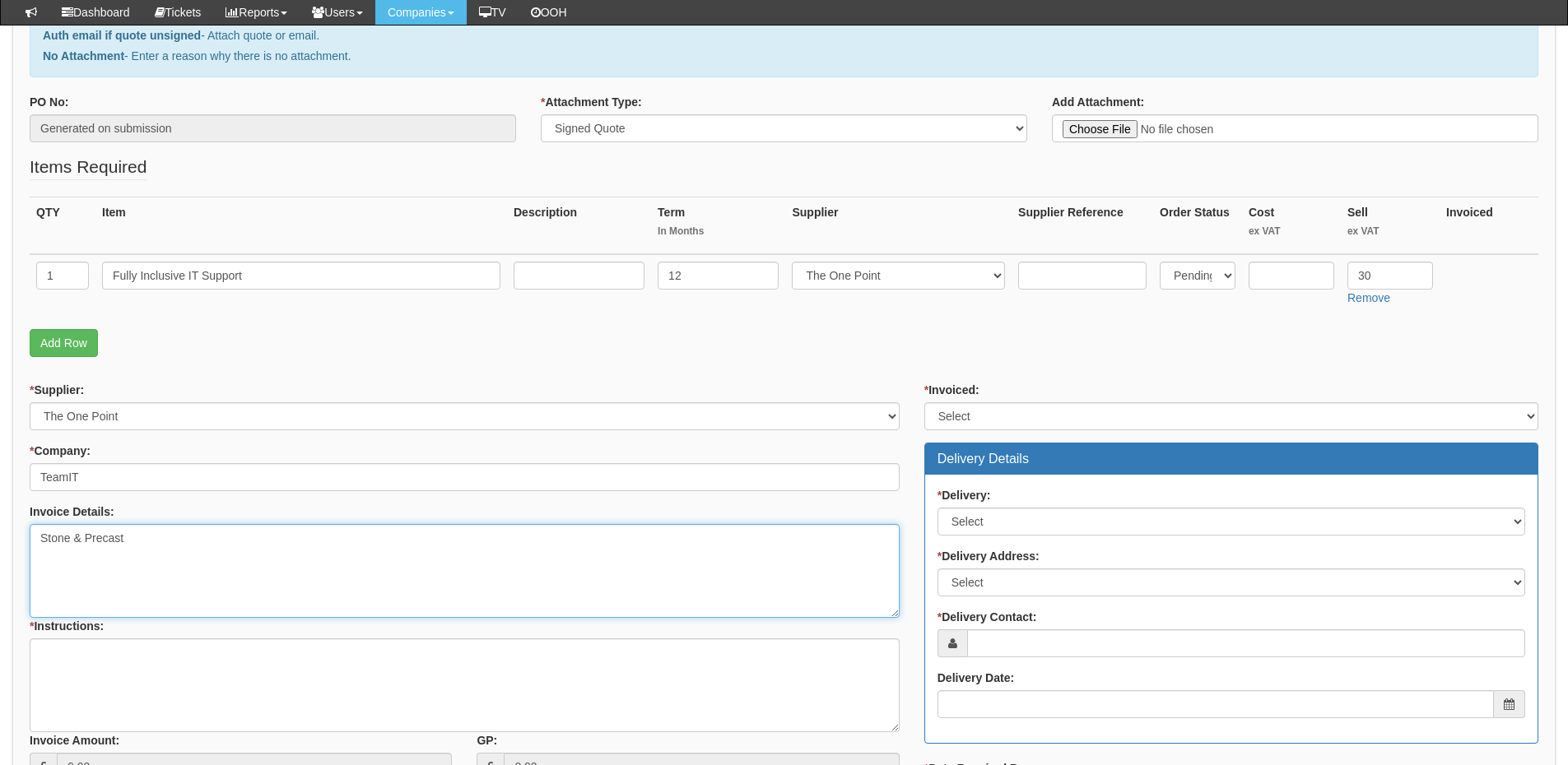 type on "Stone & Precast" 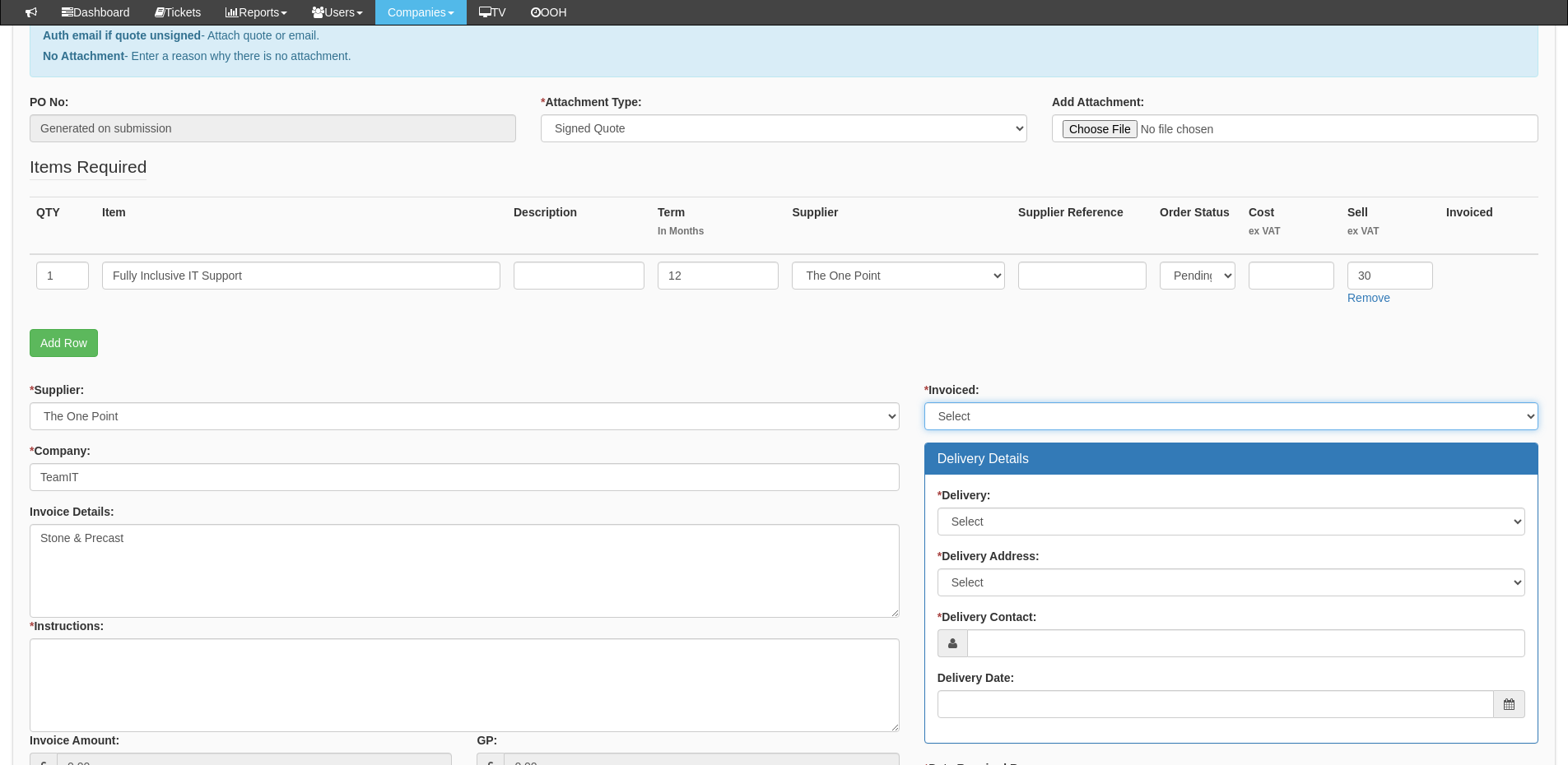 click on "Select
Yes No N/A STB (part of order)" at bounding box center (1231, 416) 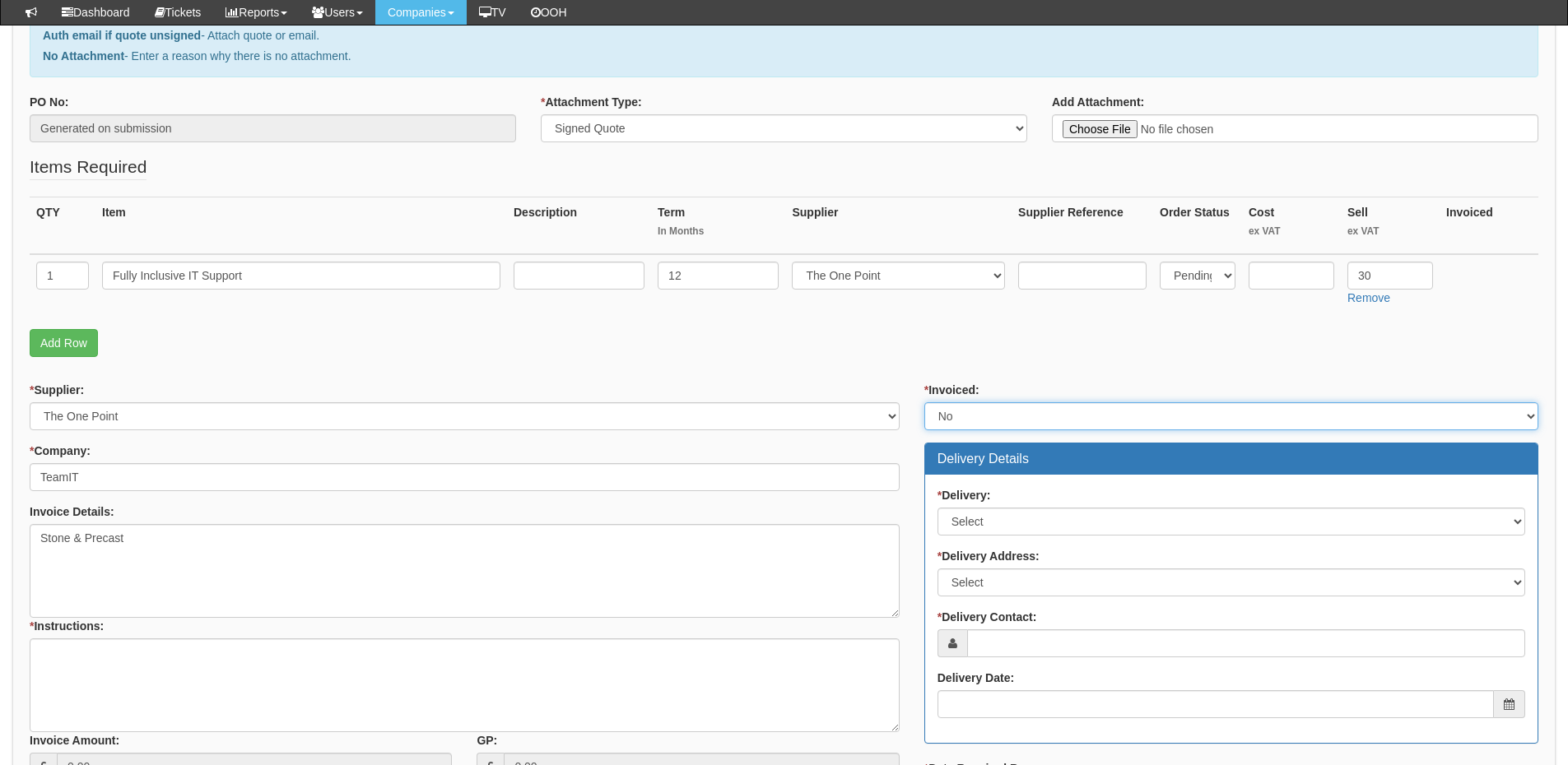 click on "Select
Yes No N/A STB (part of order)" at bounding box center [1231, 416] 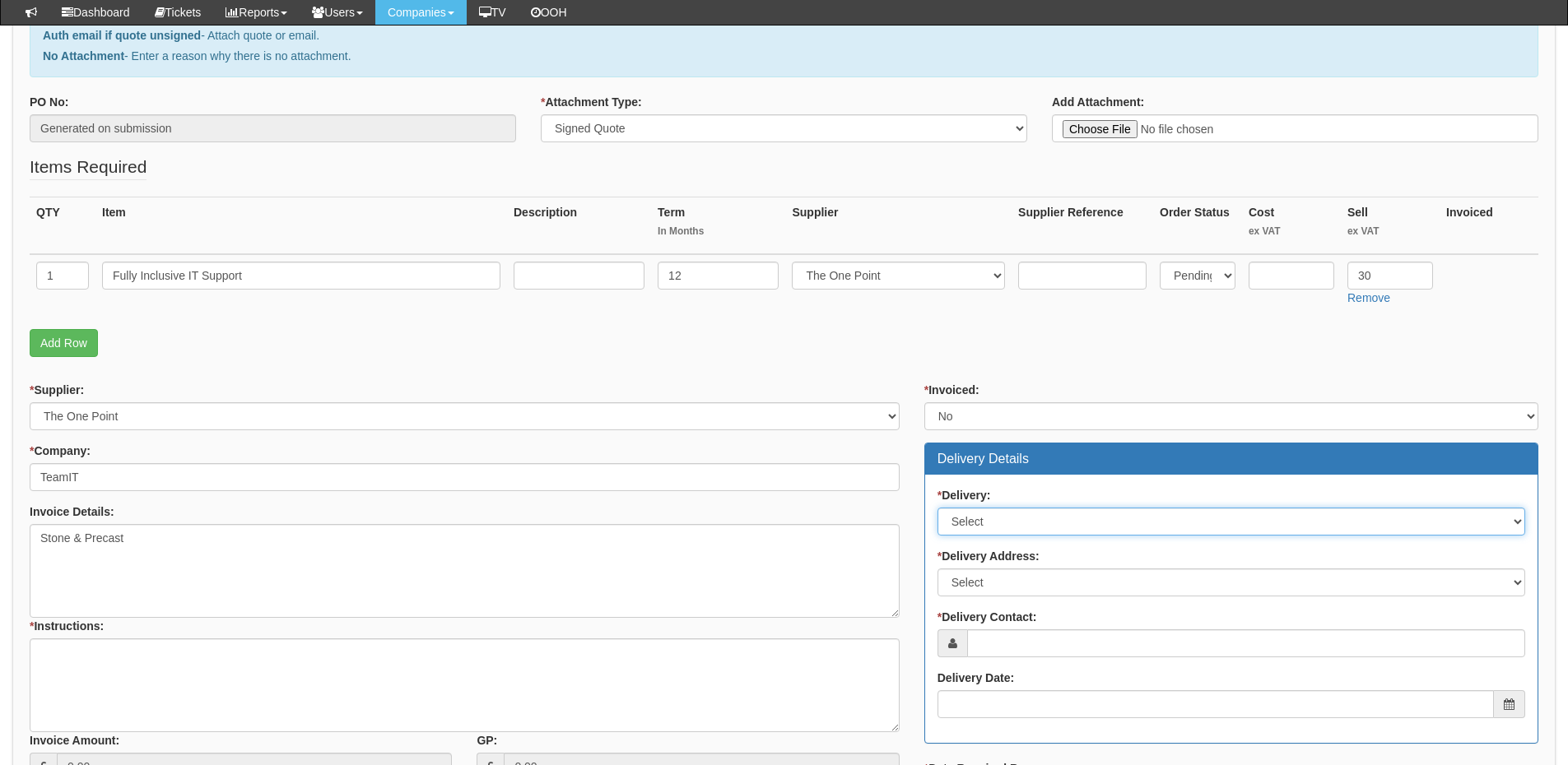 click on "Select
No Not Applicable Yes" at bounding box center (1231, 522) 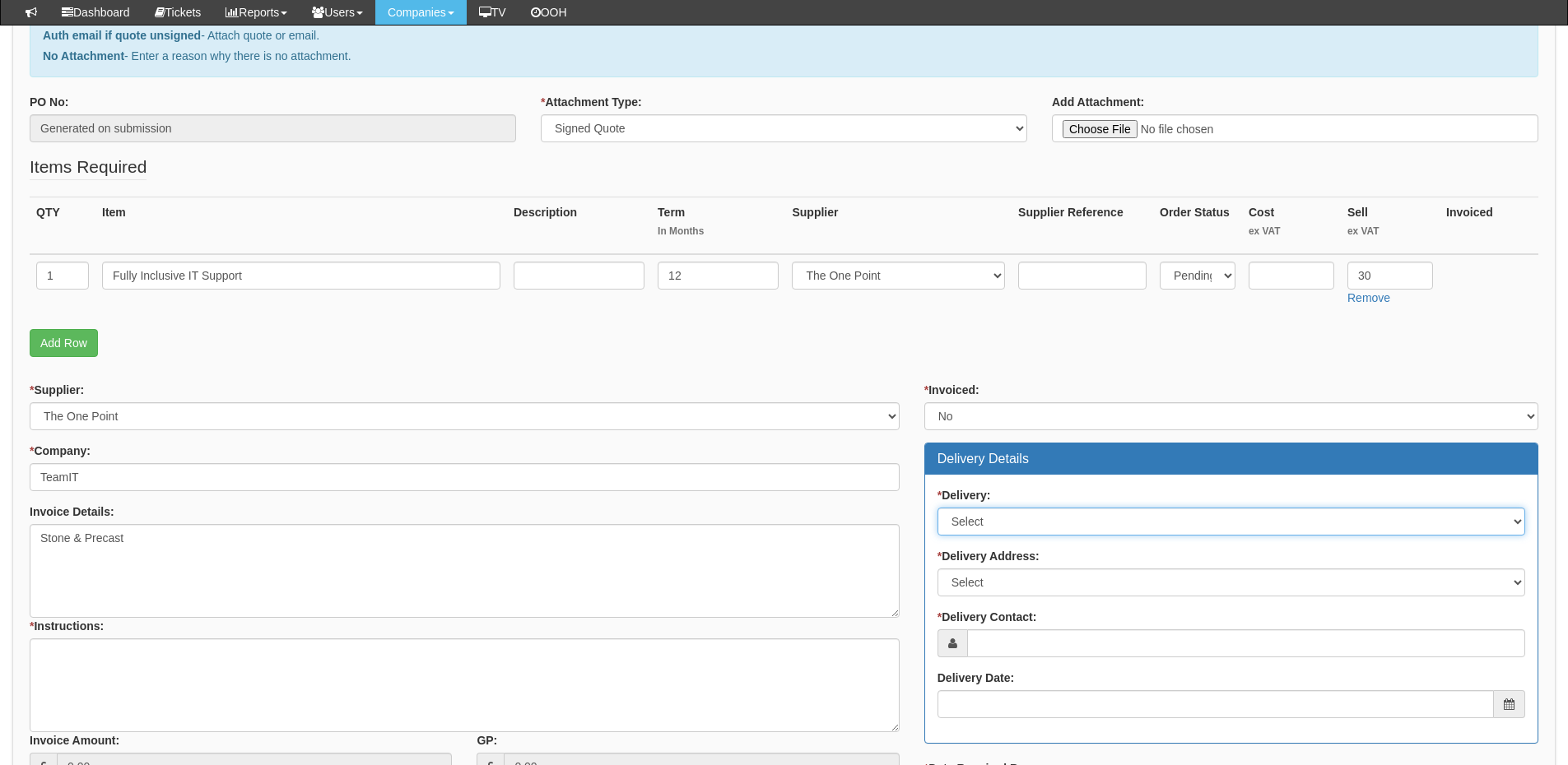 select on "1" 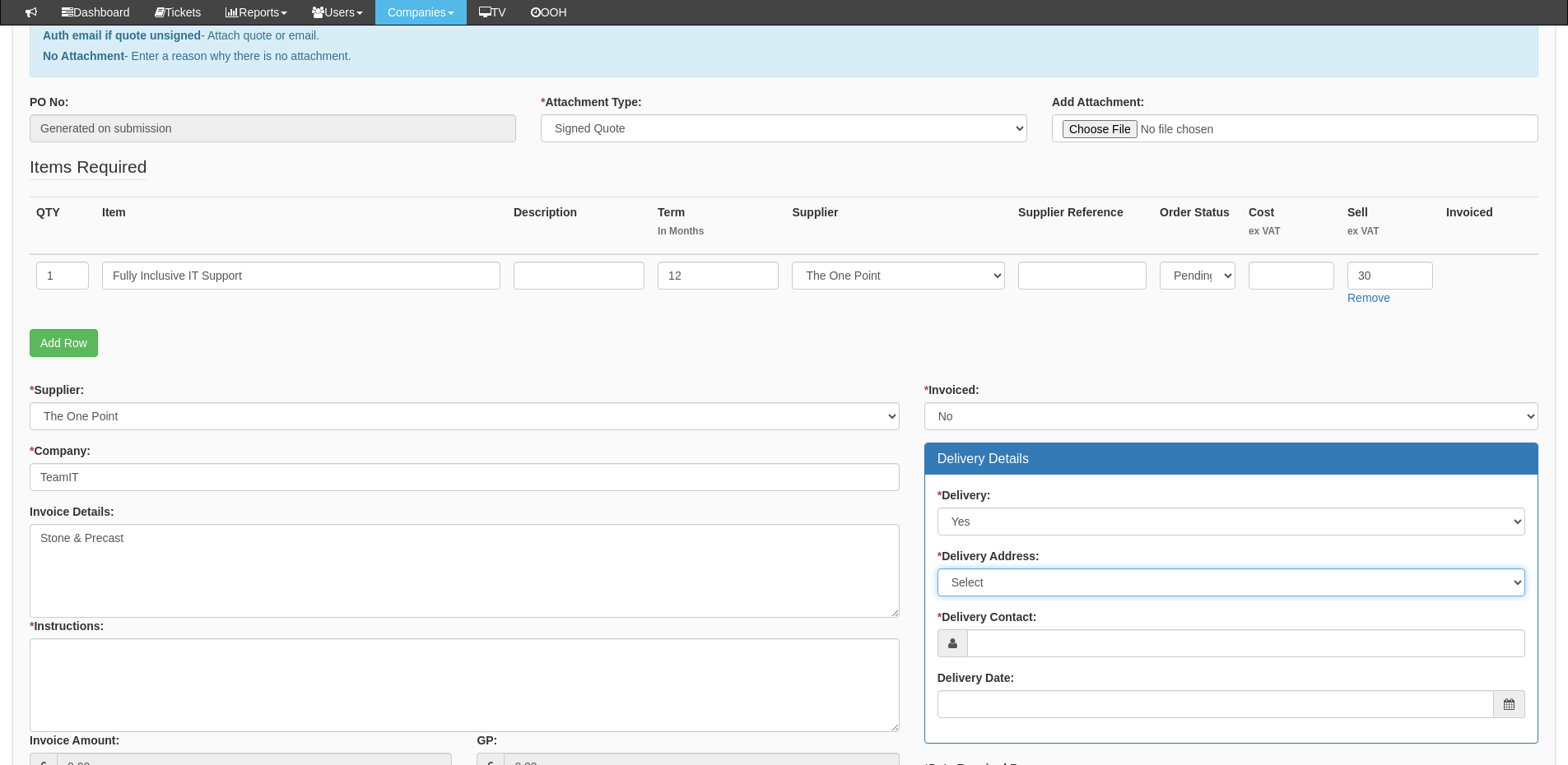 click on "Select Not Applicable Main Address - WF8 4HY Other" at bounding box center (1231, 582) 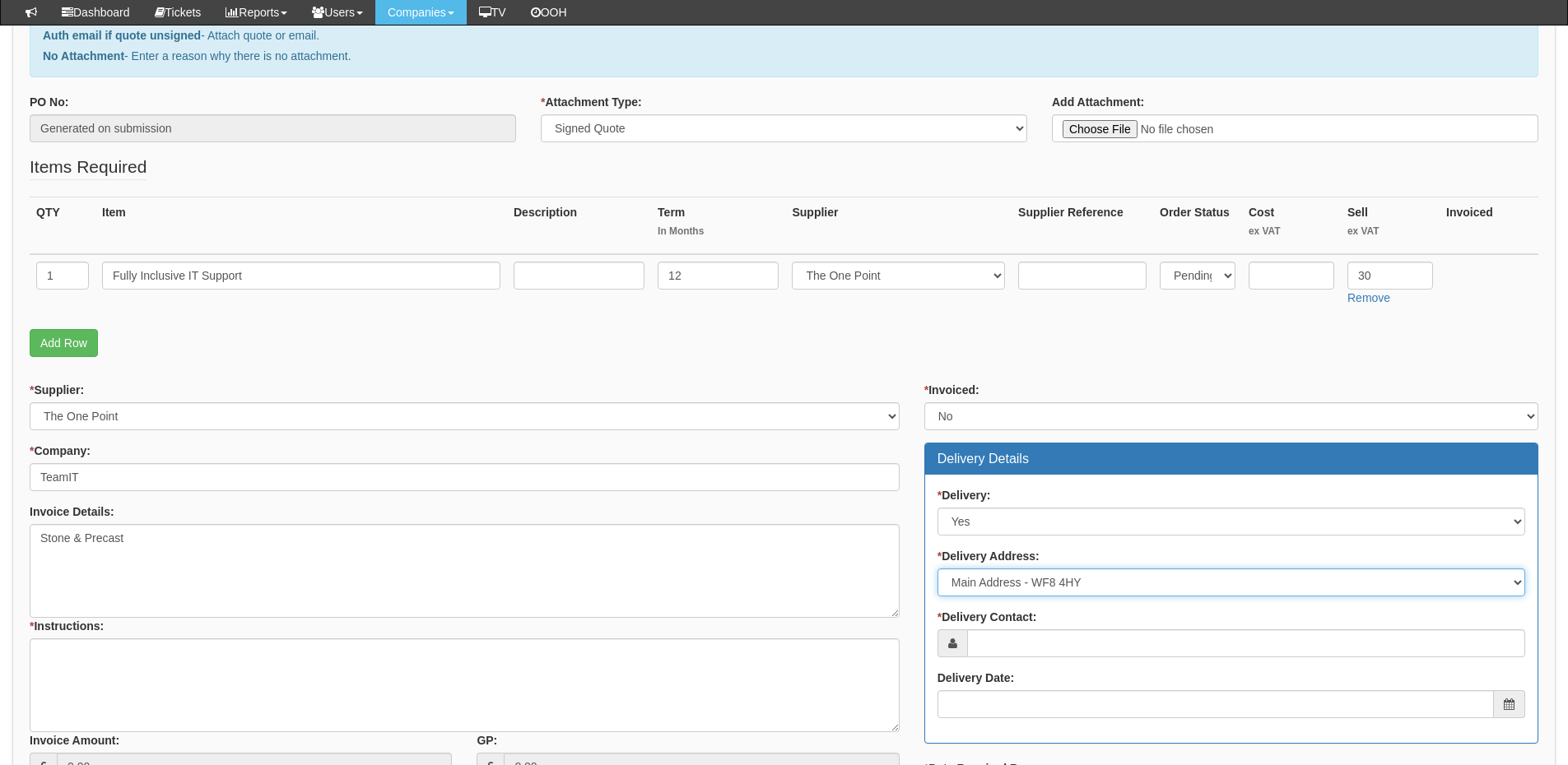 click on "Select Not Applicable Main Address - WF8 4HY Other" at bounding box center [1231, 582] 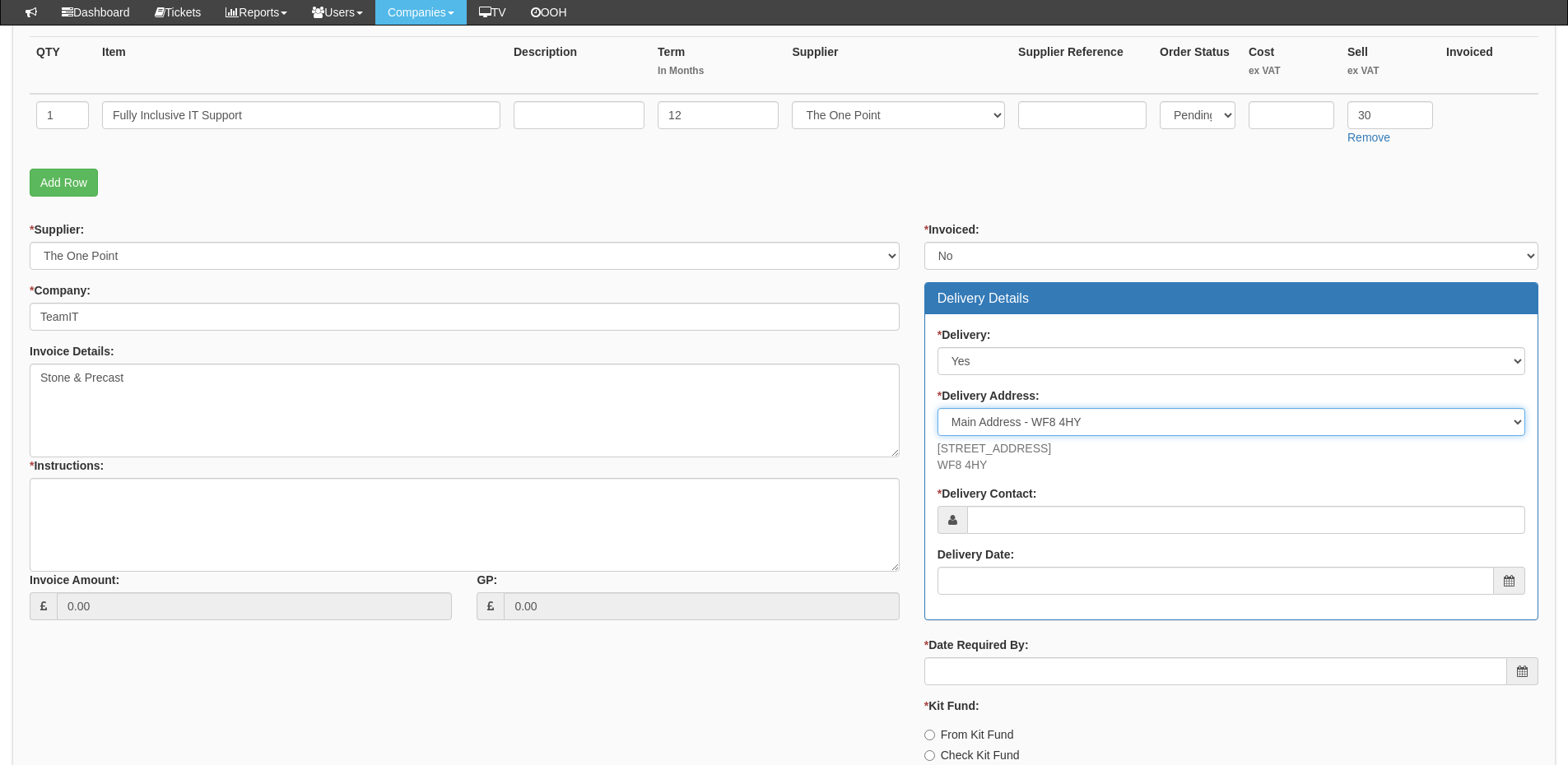 scroll, scrollTop: 411, scrollLeft: 0, axis: vertical 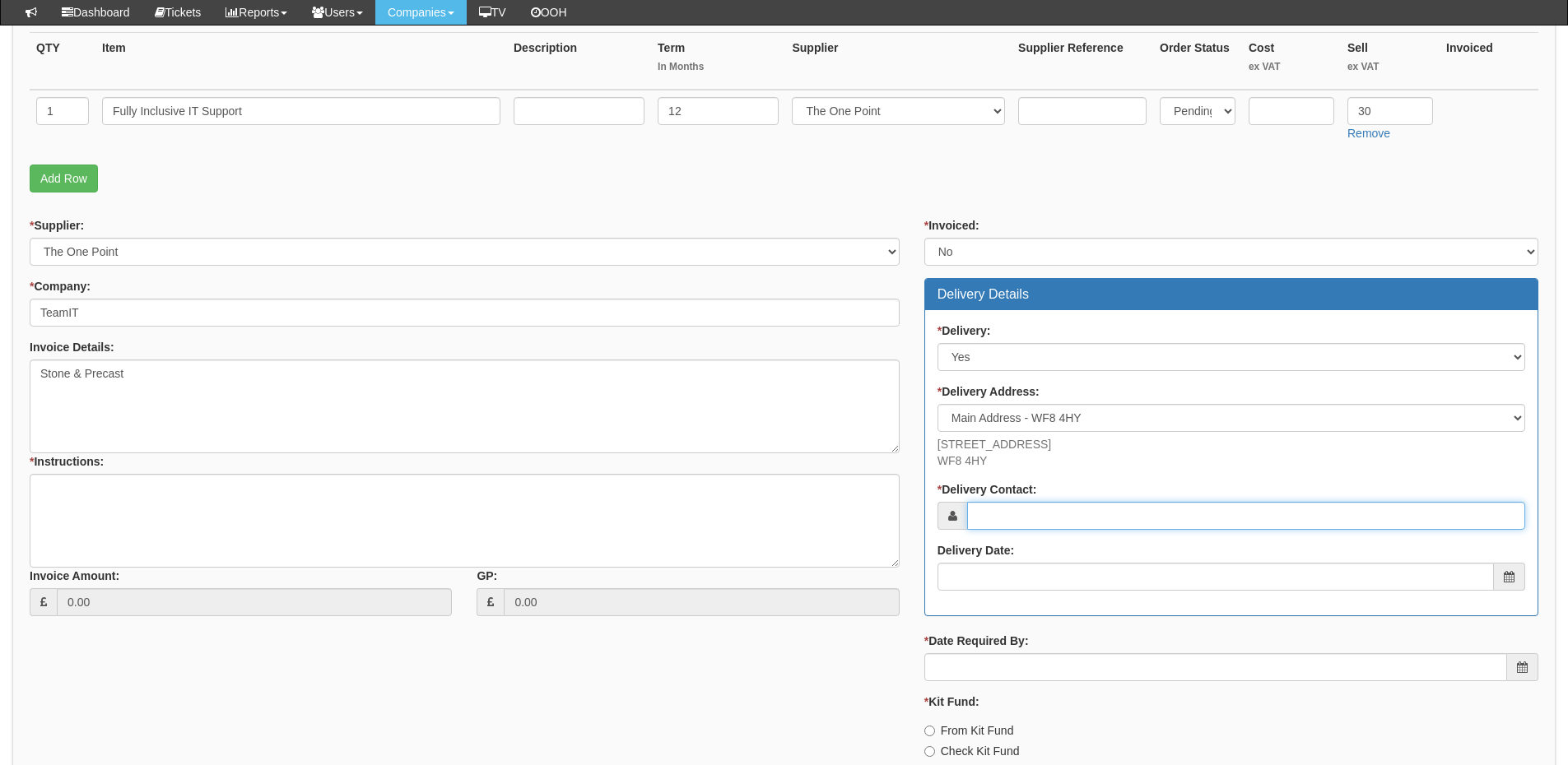 click on "*  Delivery Contact:" at bounding box center [1246, 516] 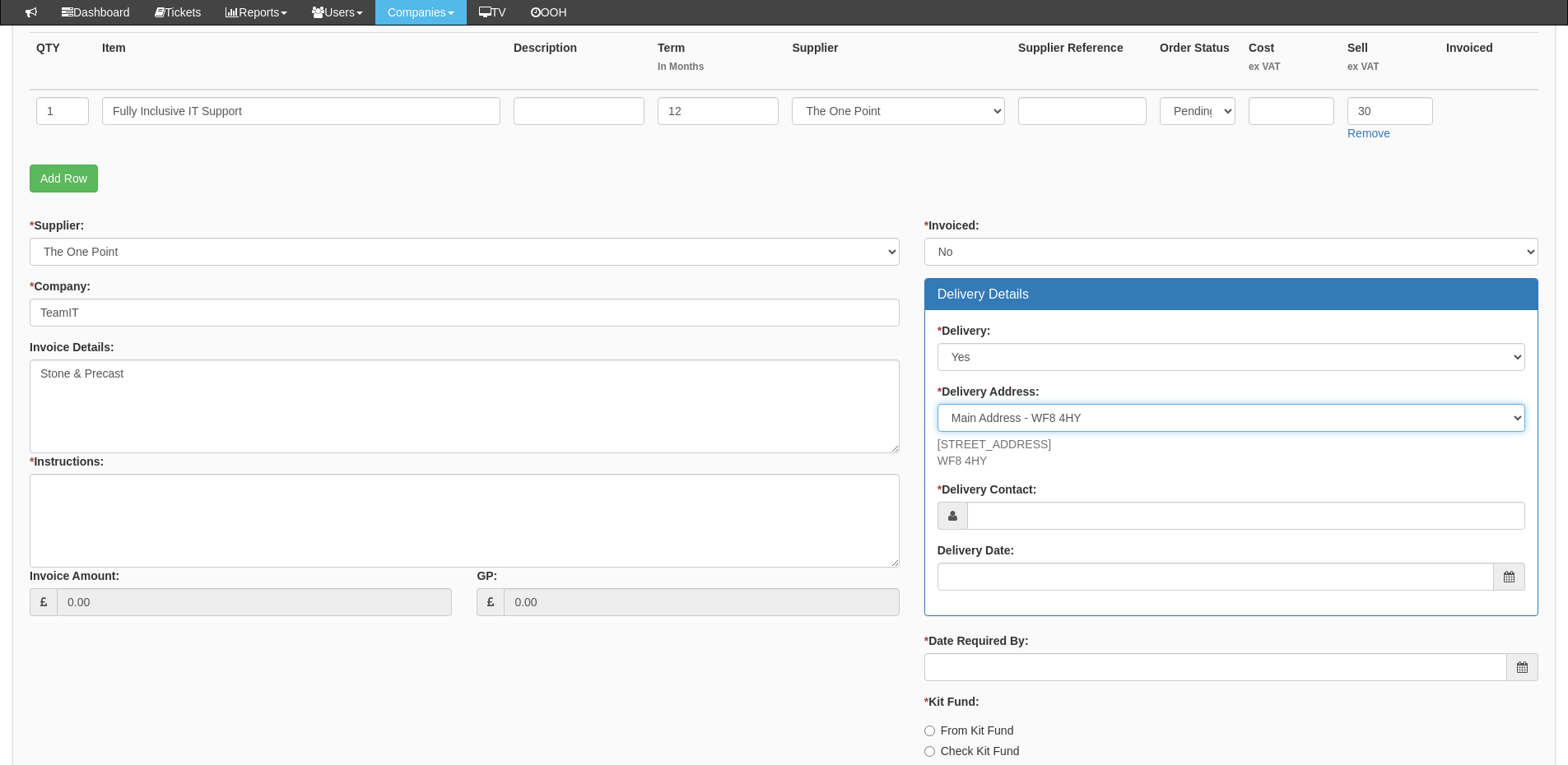click on "Select Not Applicable Main Address - WF8 4HY Other" at bounding box center [1231, 418] 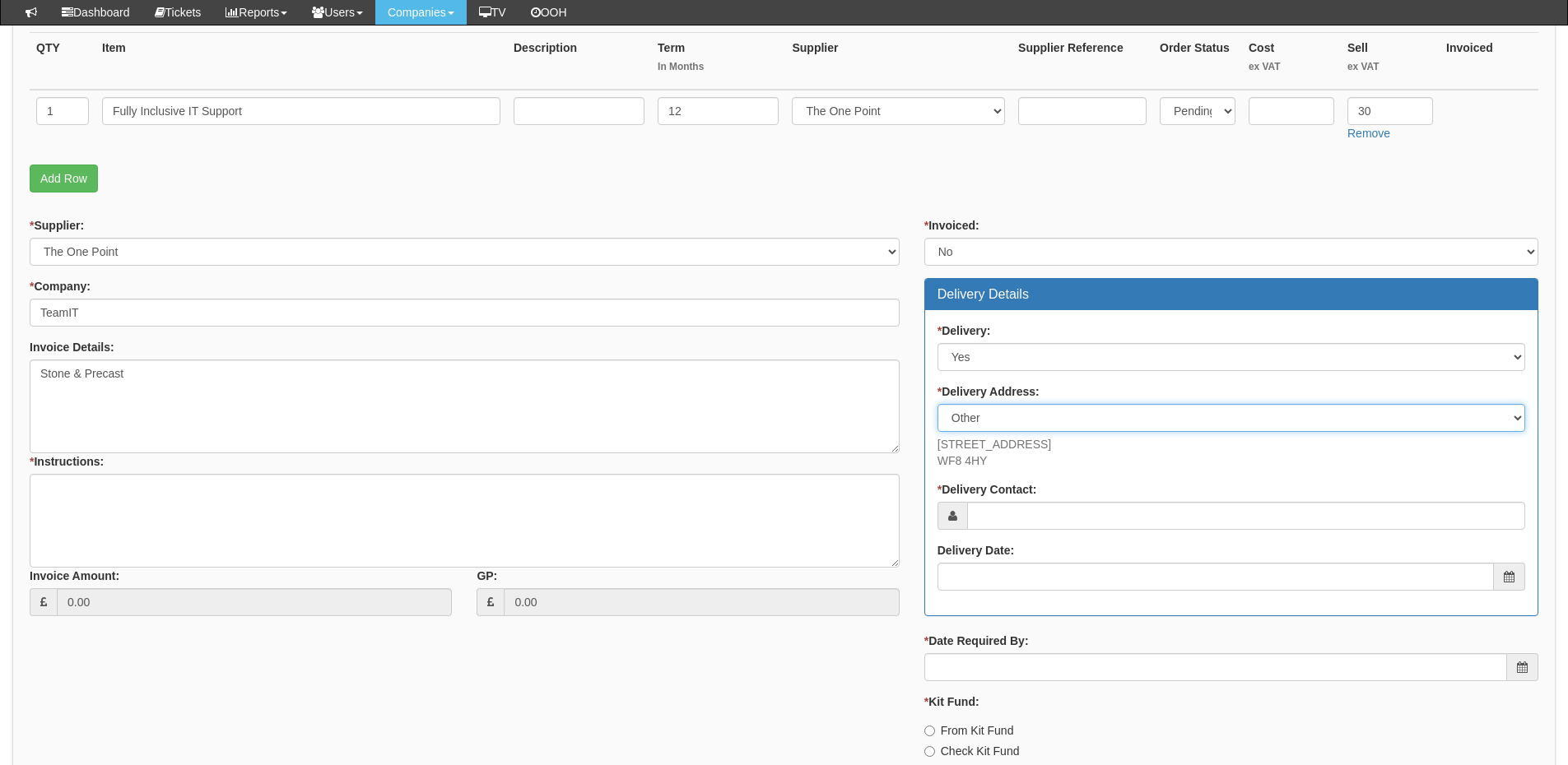click on "Select Not Applicable Main Address - WF8 4HY Other" at bounding box center [1231, 418] 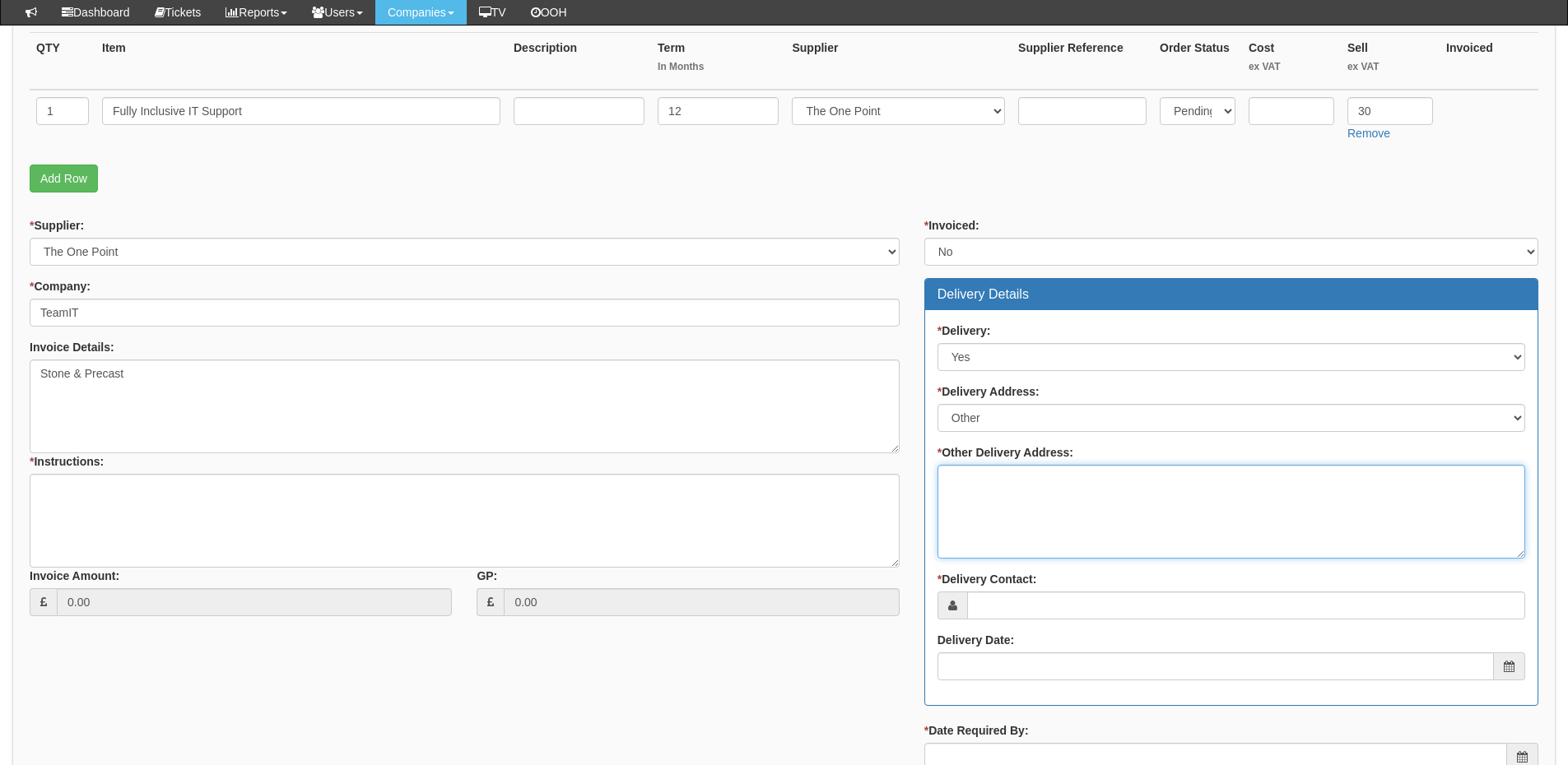 click on "*  Other Delivery Address:" at bounding box center [1231, 512] 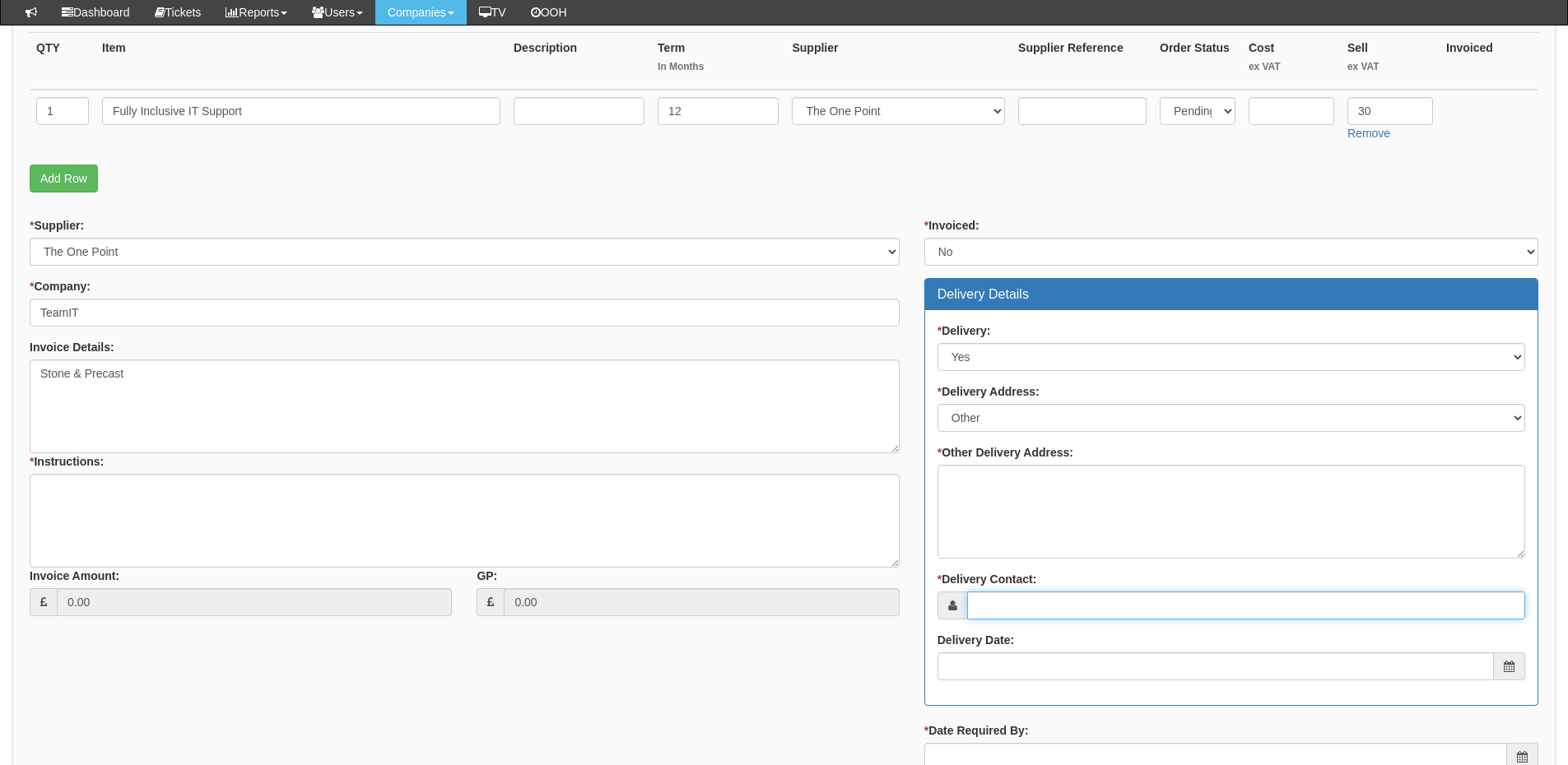 click on "*  Delivery Contact:" at bounding box center [1246, 605] 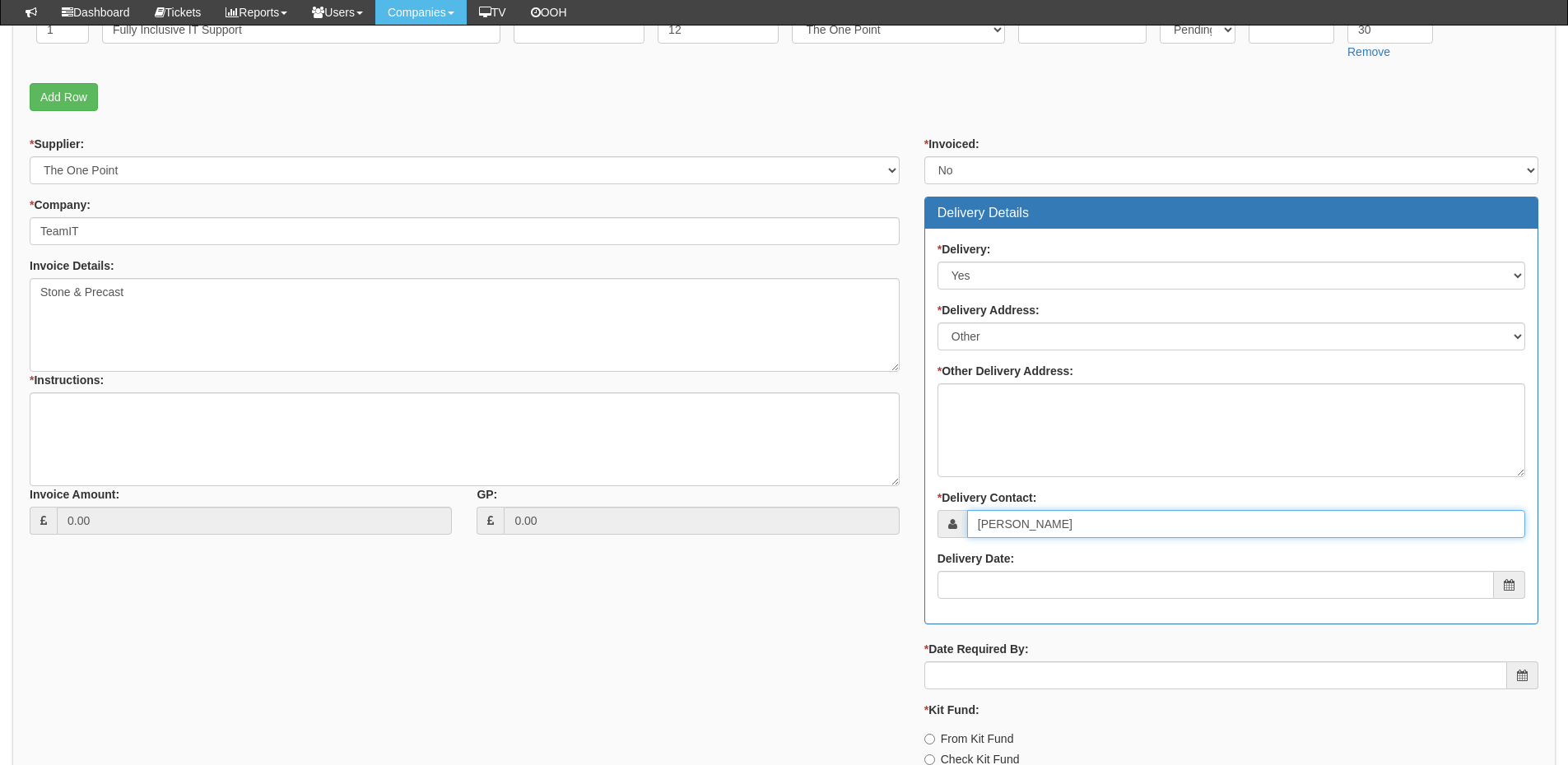 scroll, scrollTop: 494, scrollLeft: 0, axis: vertical 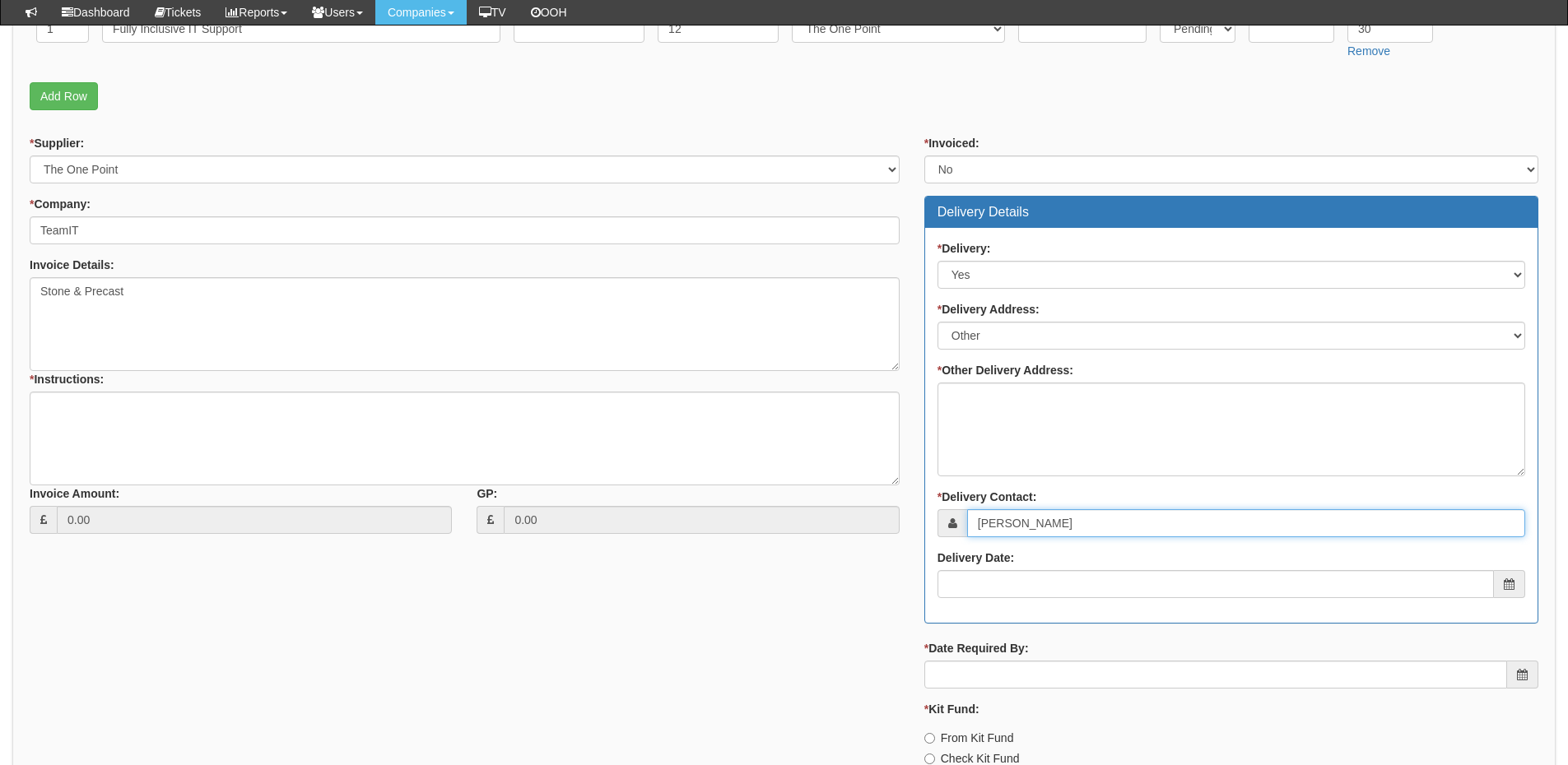 type on "Mark Bowers" 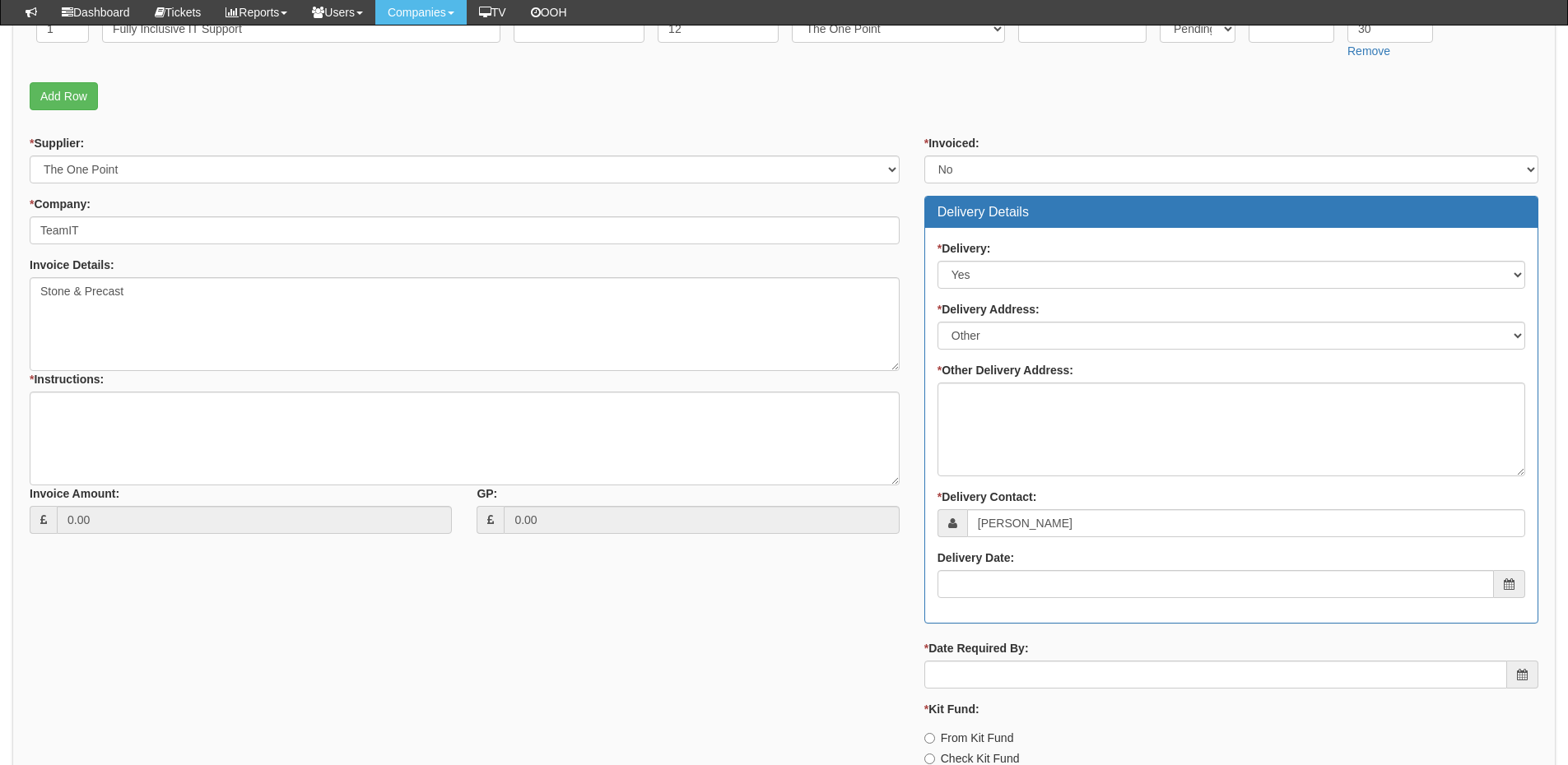click on "*  Delivery:
Select
No Not Applicable Yes
*  Delivery Address:
Select Not Applicable Main Address - WF8 4HY Other
*  Other Delivery Address:
*  Delivery Contact:
Mark Bowers Delivery Date:" at bounding box center [1231, 425] 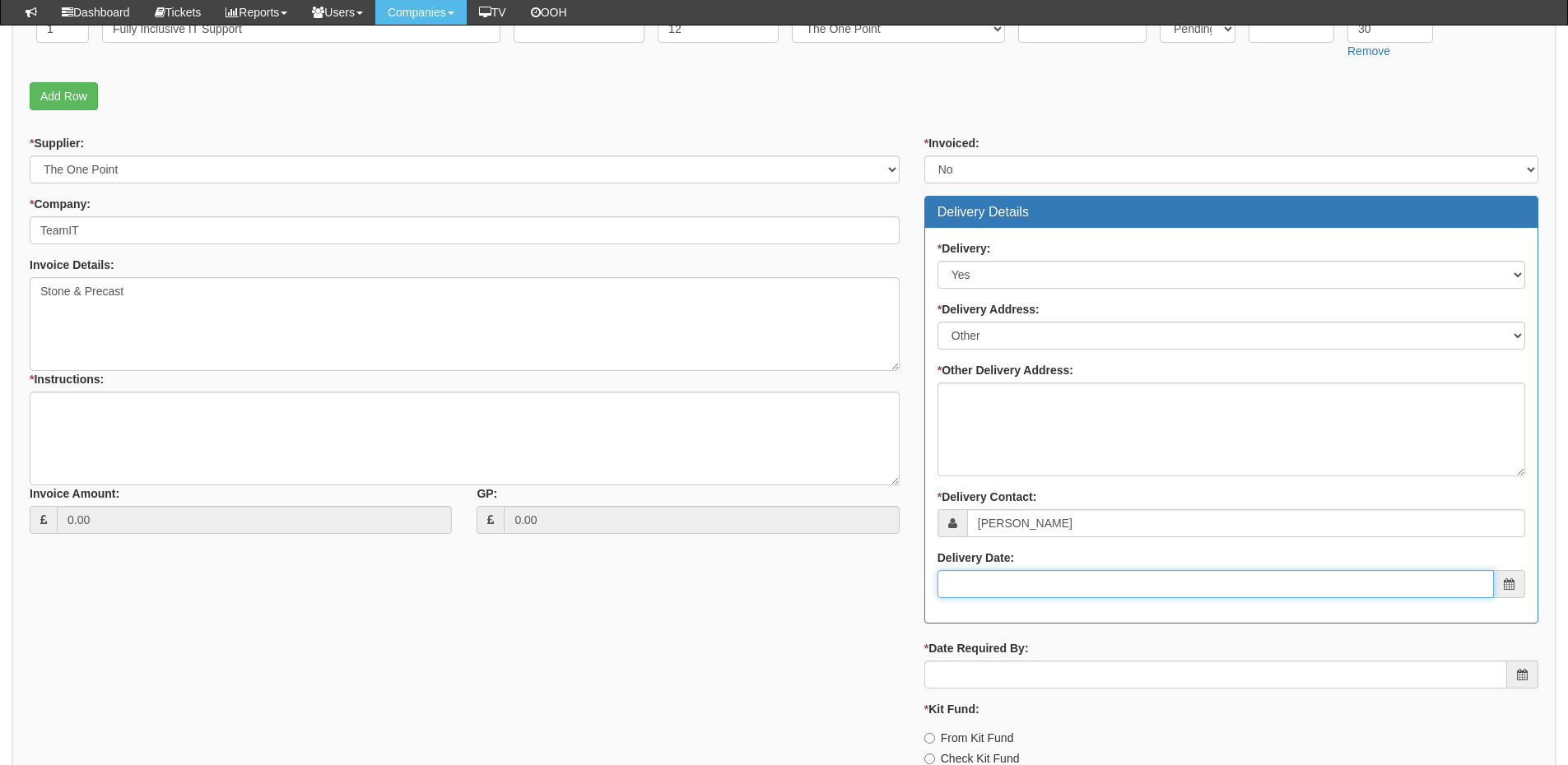 click on "Delivery Date:" at bounding box center [1216, 584] 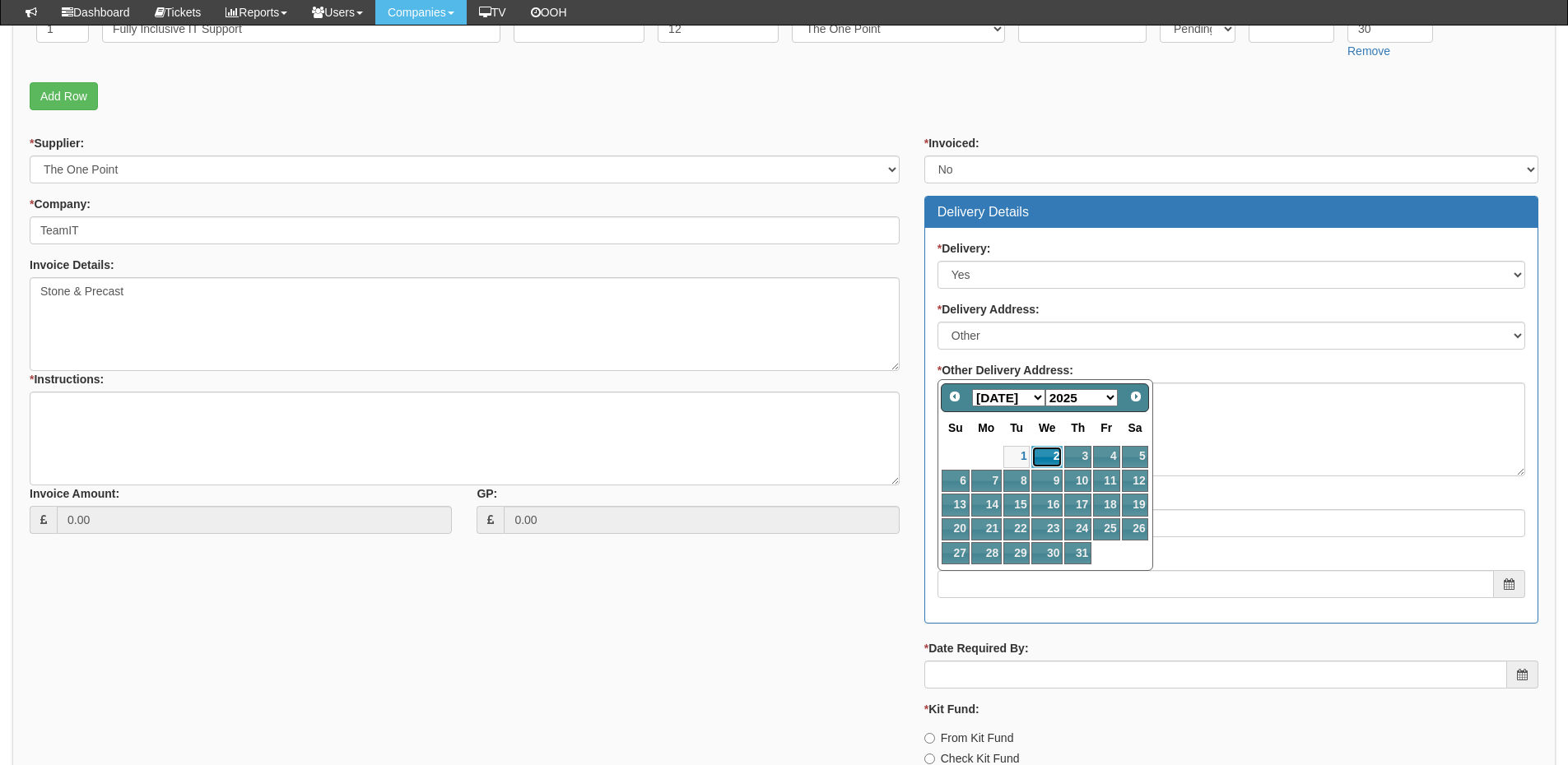 click on "2" at bounding box center [1047, 457] 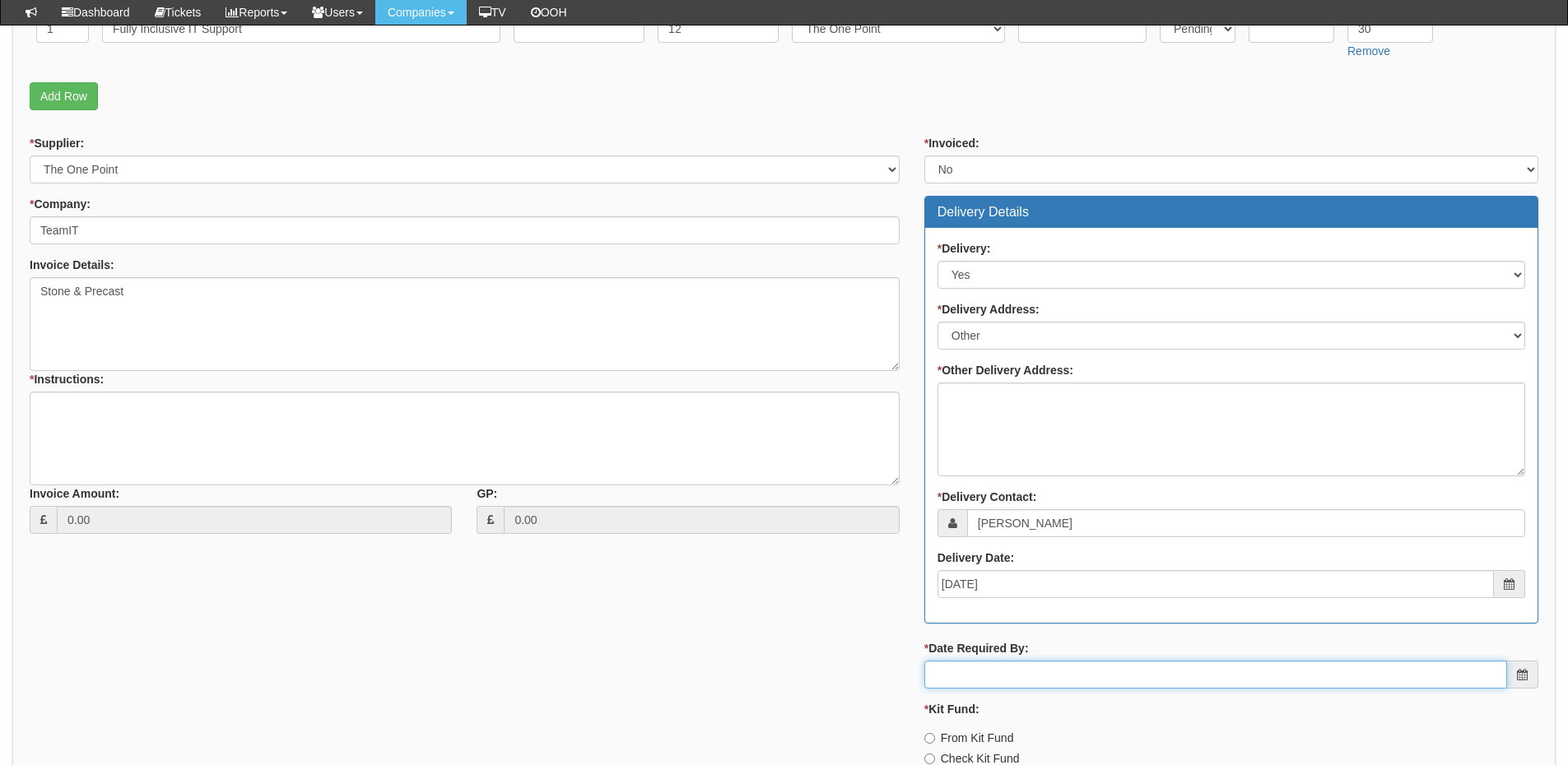click on "*  Date Required By:" at bounding box center (1216, 675) 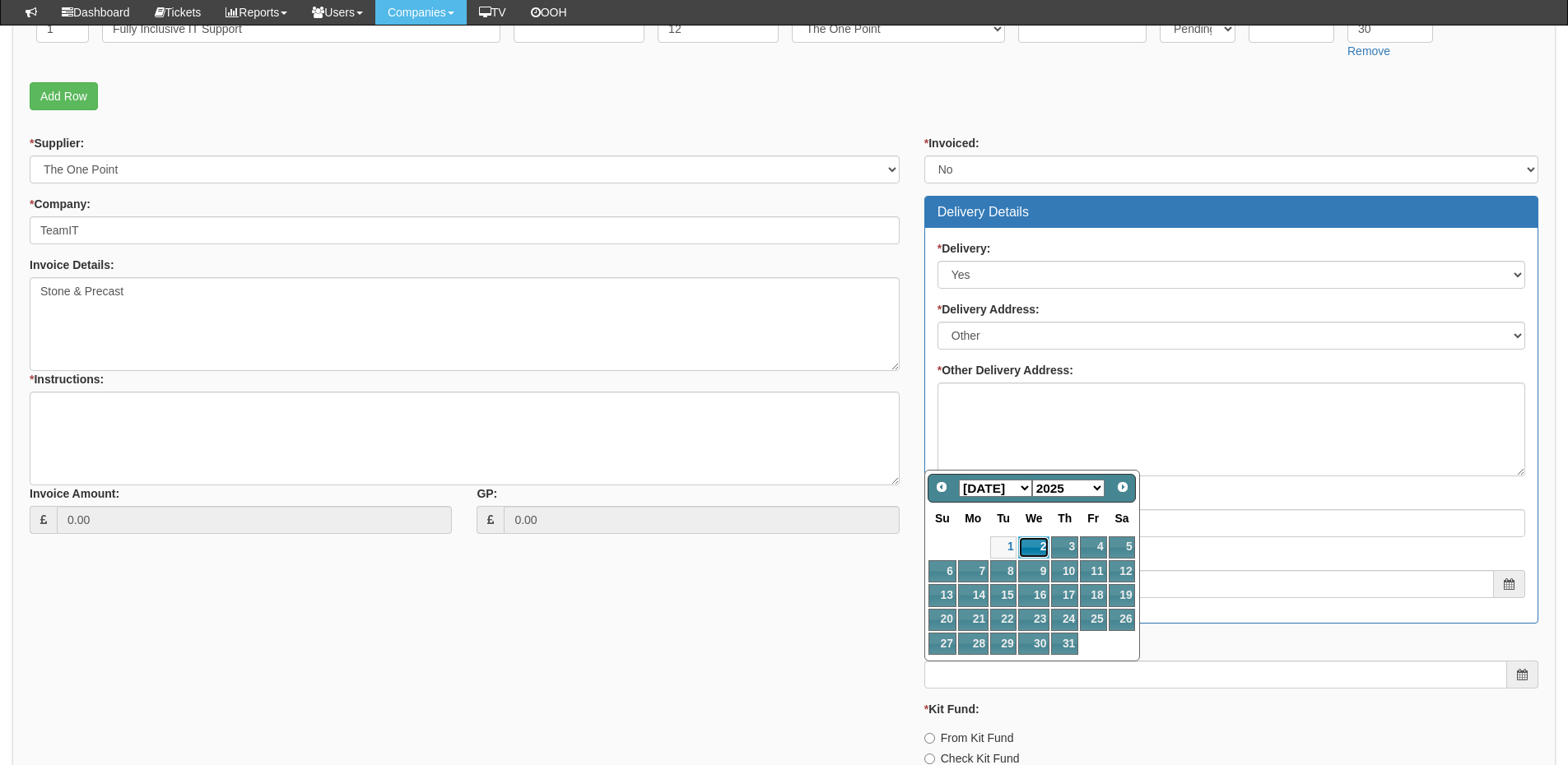 click on "2" at bounding box center [1034, 547] 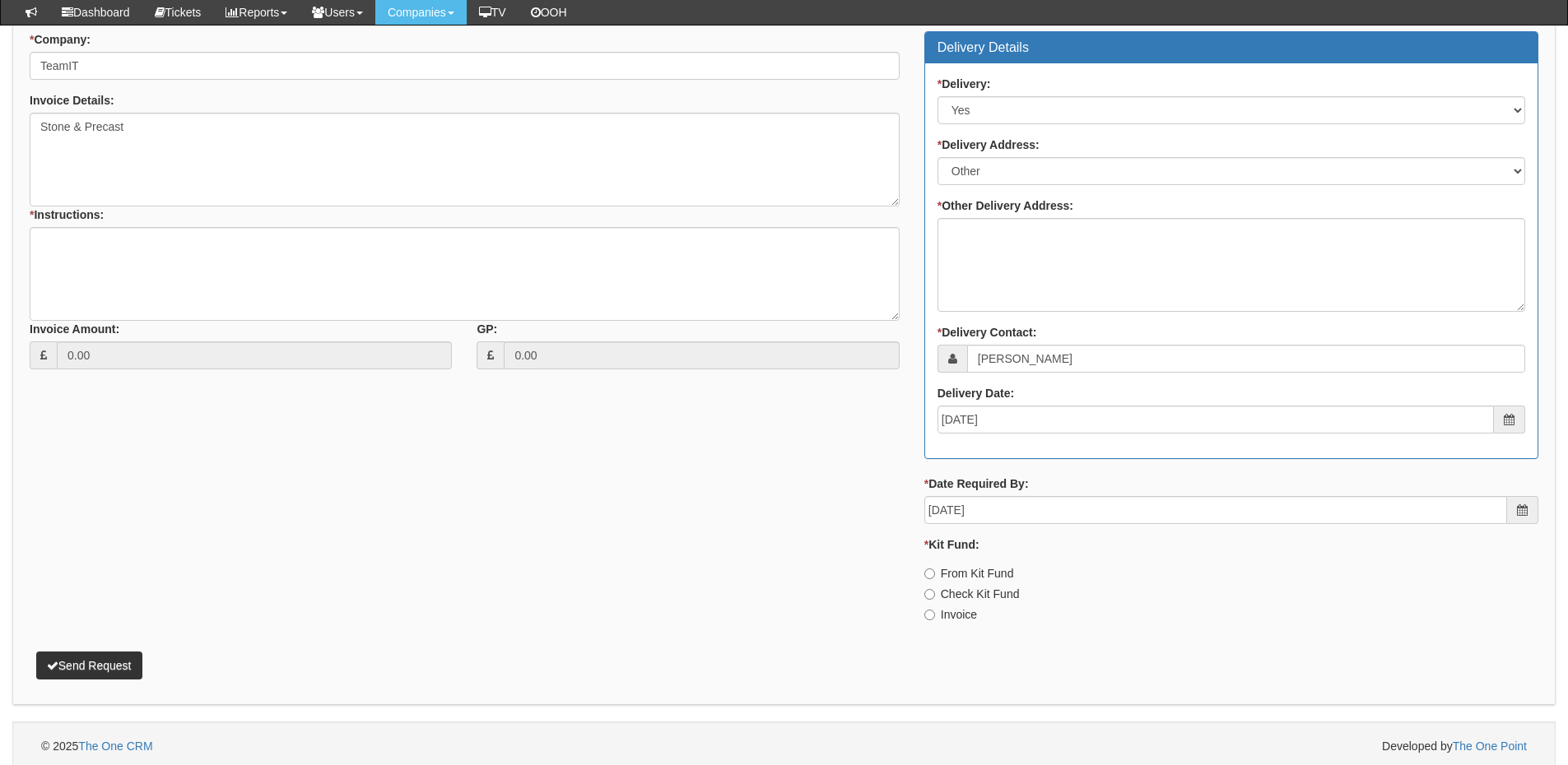 click on "Invoice" at bounding box center [951, 614] 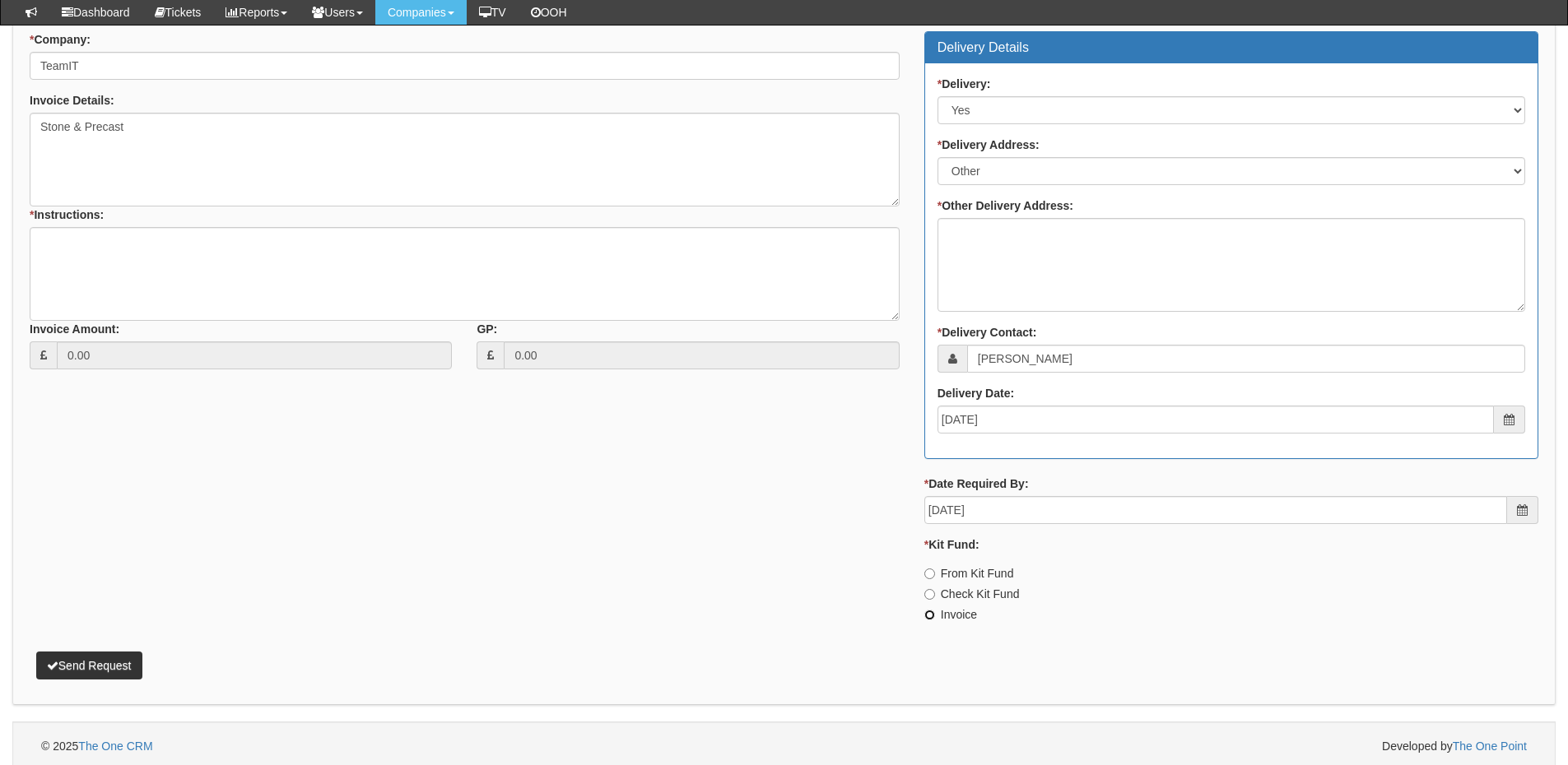 click on "Invoice" at bounding box center [929, 573] 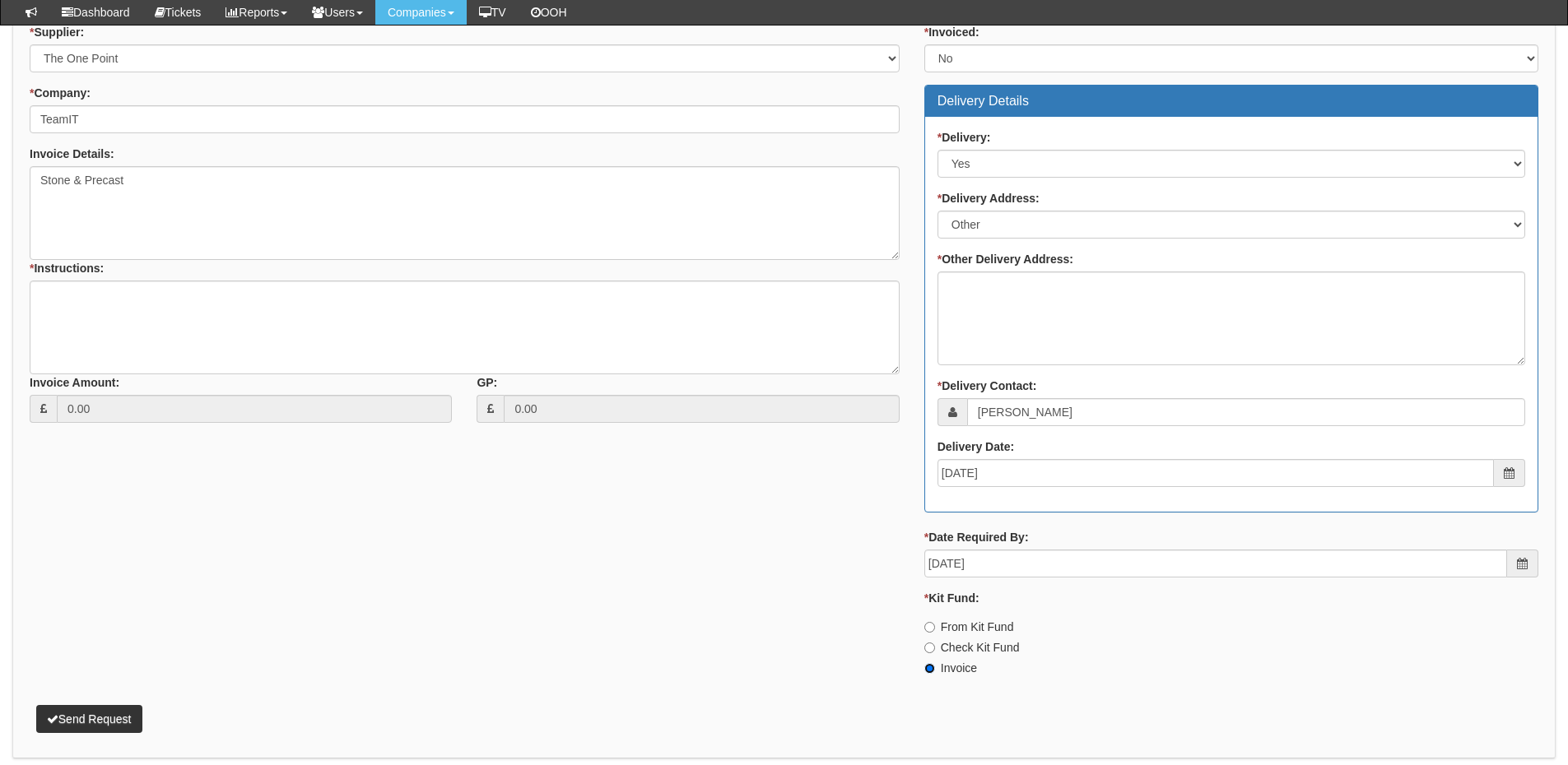 scroll, scrollTop: 494, scrollLeft: 0, axis: vertical 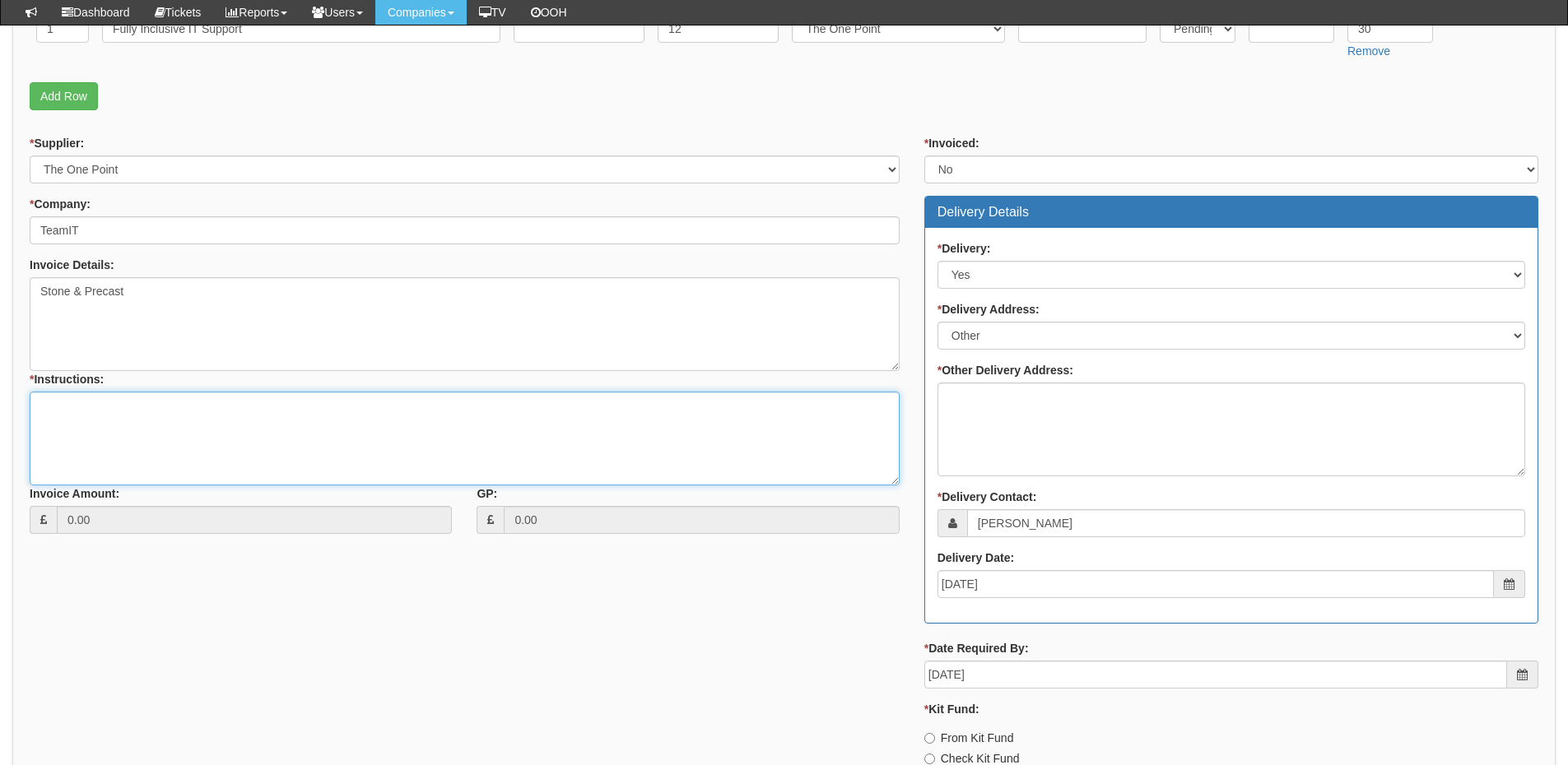click on "*  Instructions:" at bounding box center (464, 438) 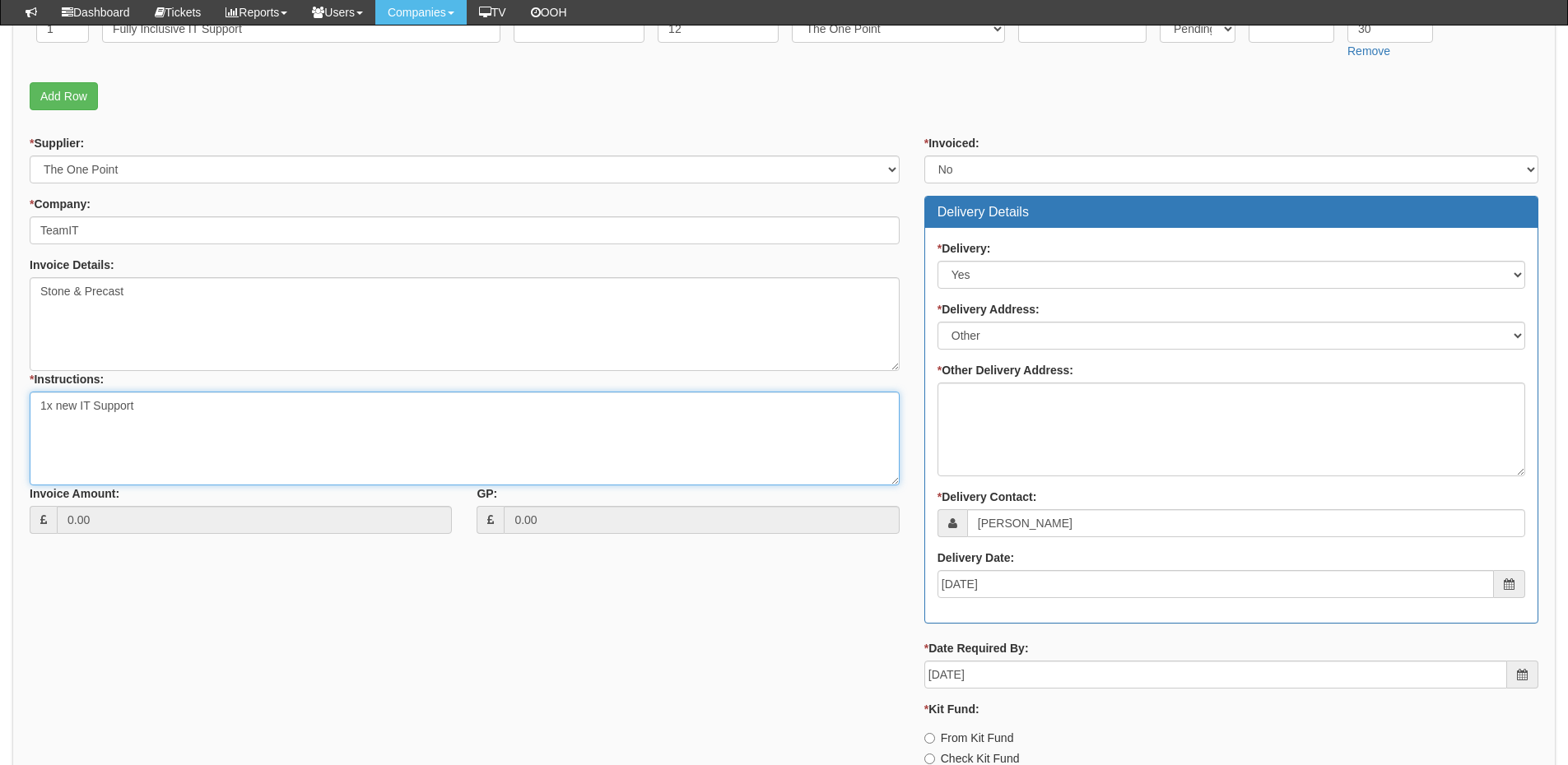 type on "1x new IT Support" 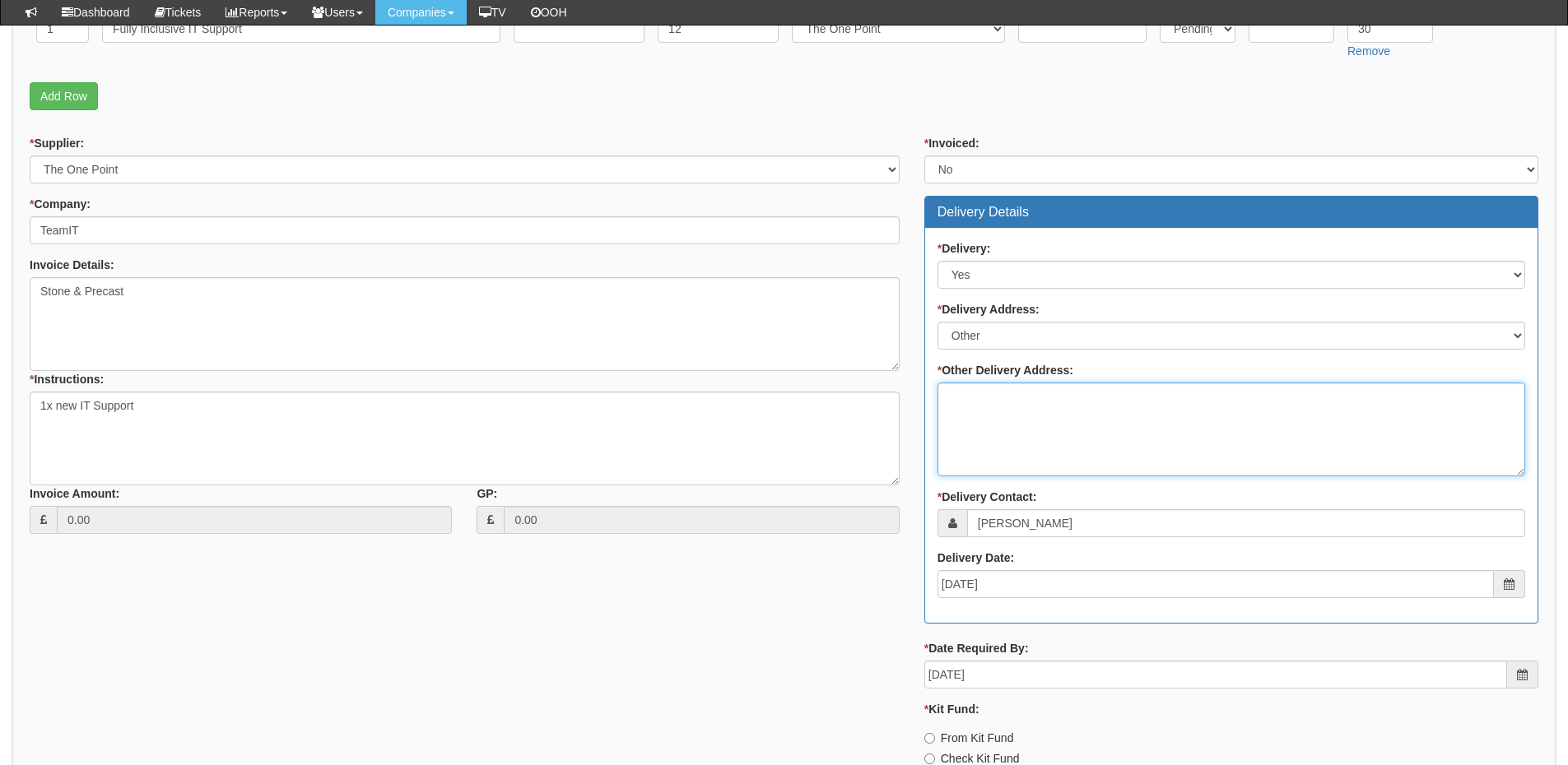 click on "*  Other Delivery Address:" at bounding box center (1231, 429) 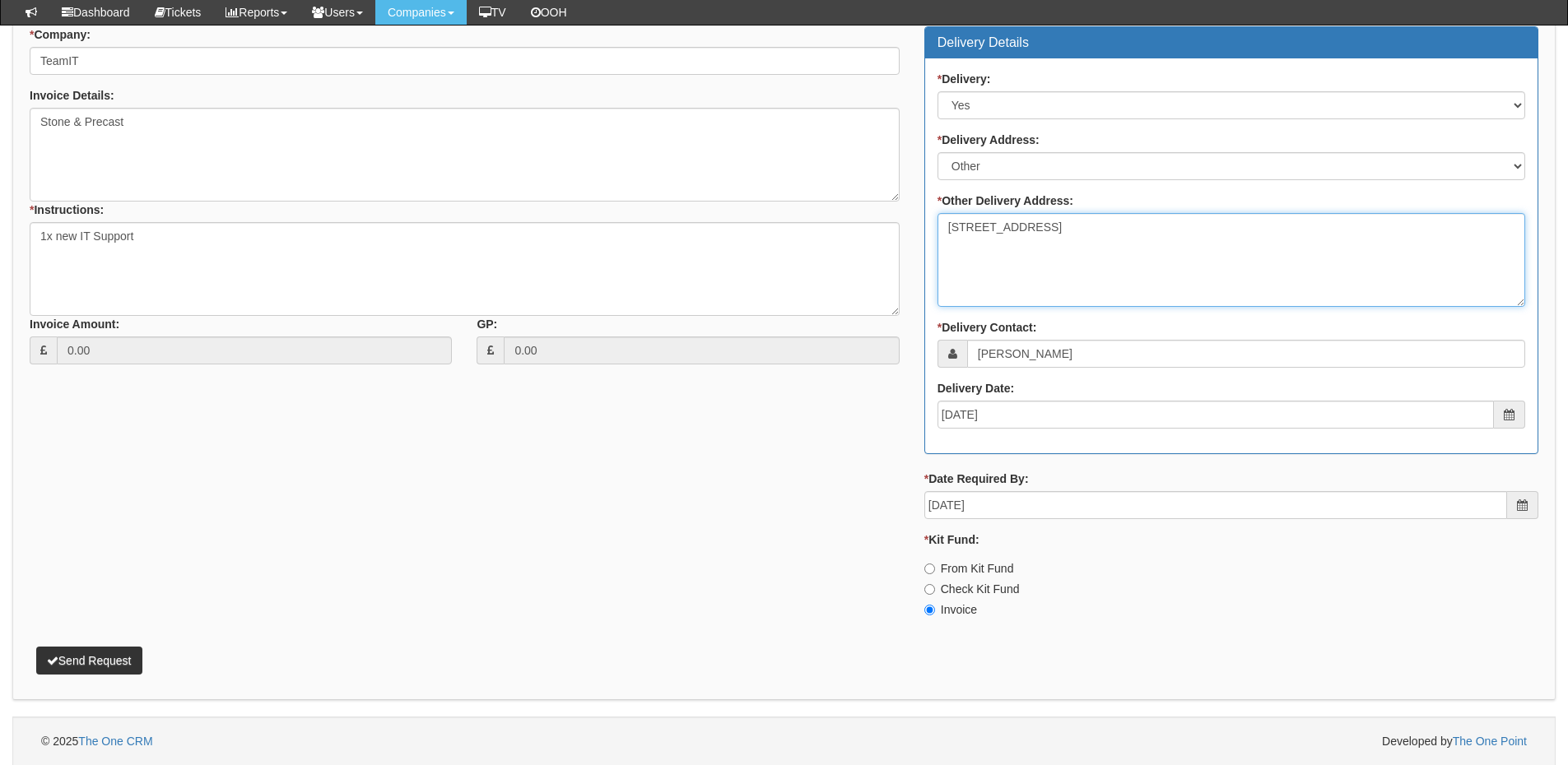 scroll, scrollTop: 664, scrollLeft: 0, axis: vertical 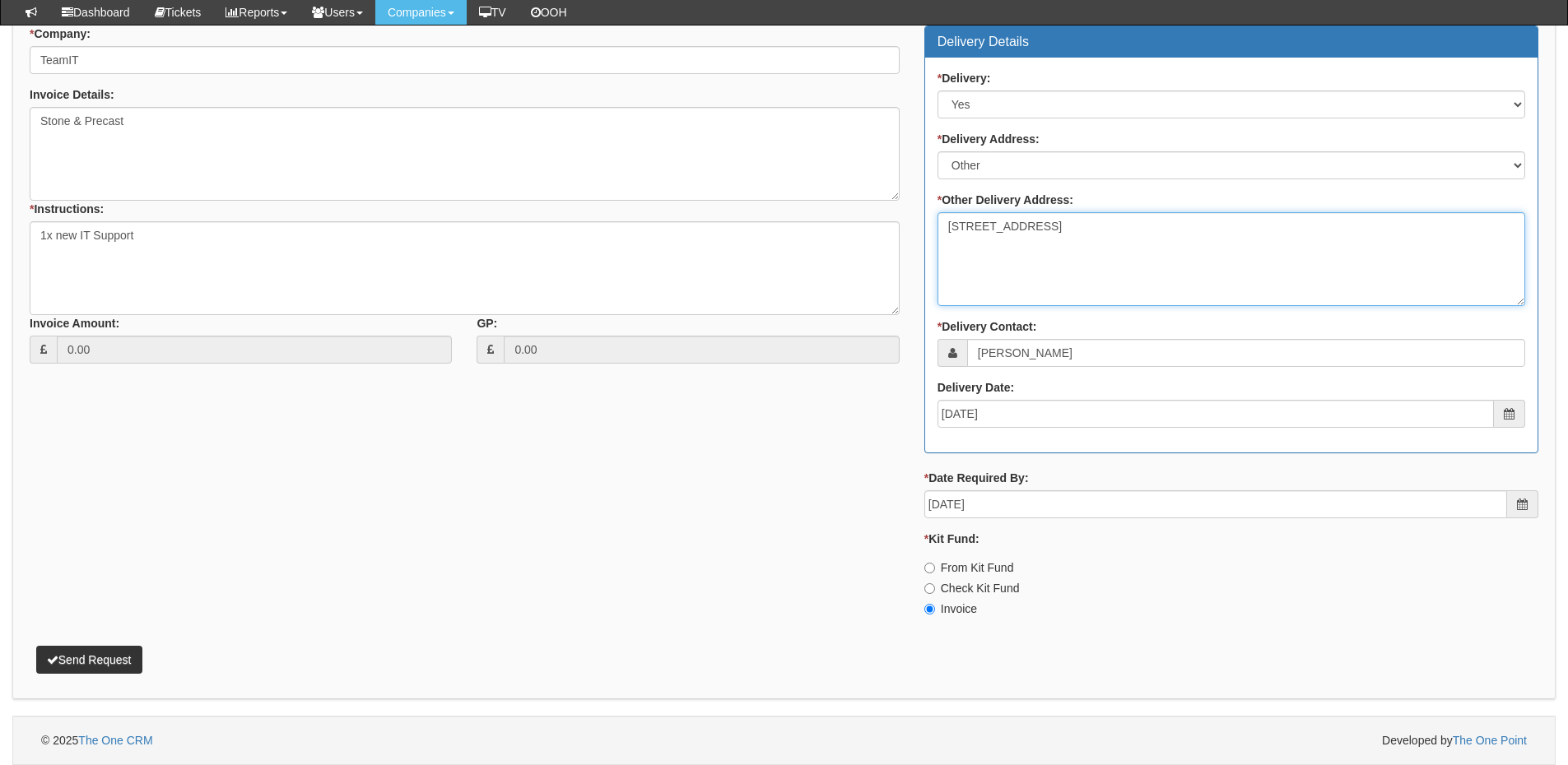 type on "19 Yew Tree Park, Whitley, Goole, DN14 0NZ" 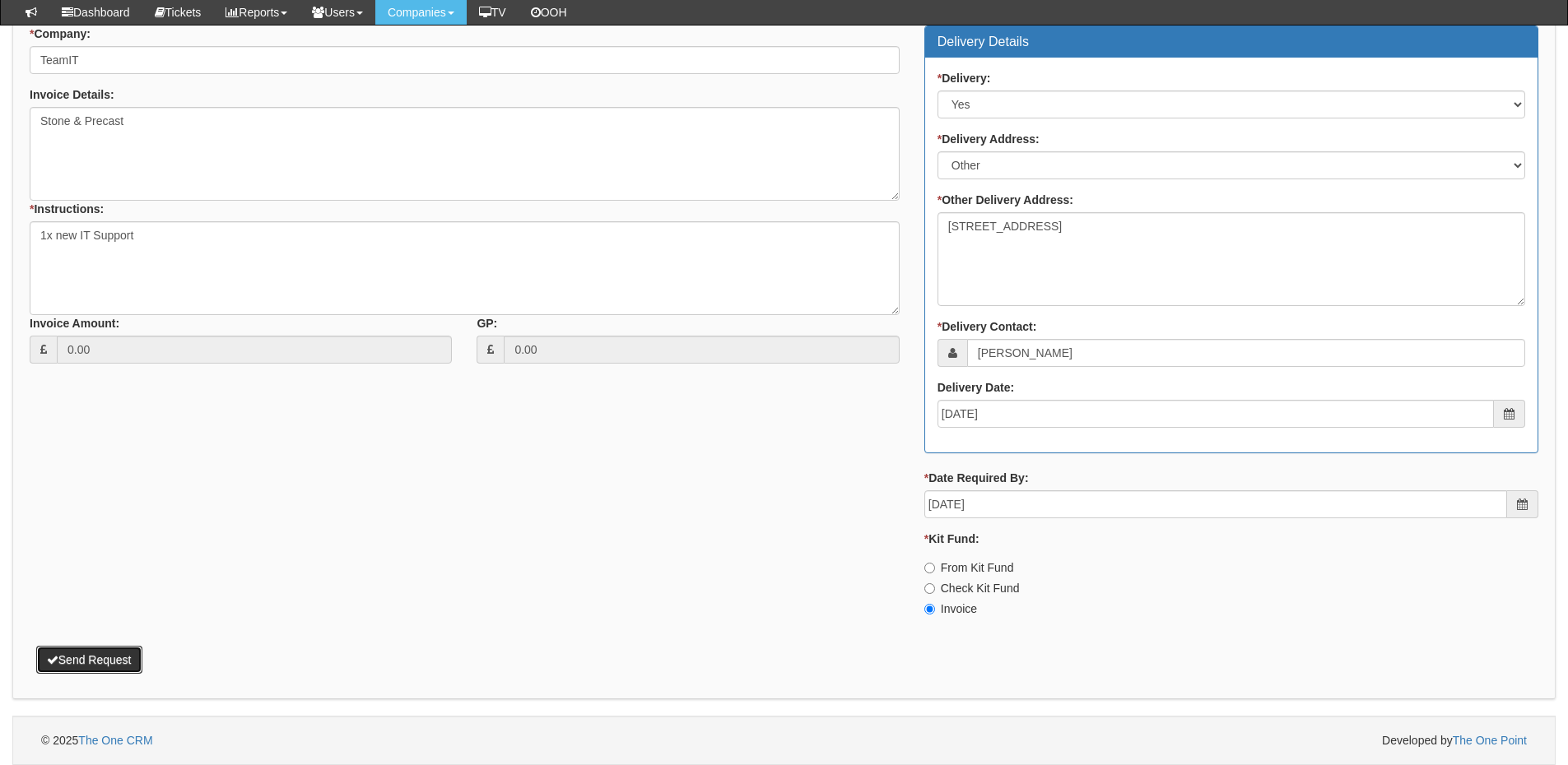 click on "Send Request" at bounding box center (89, 660) 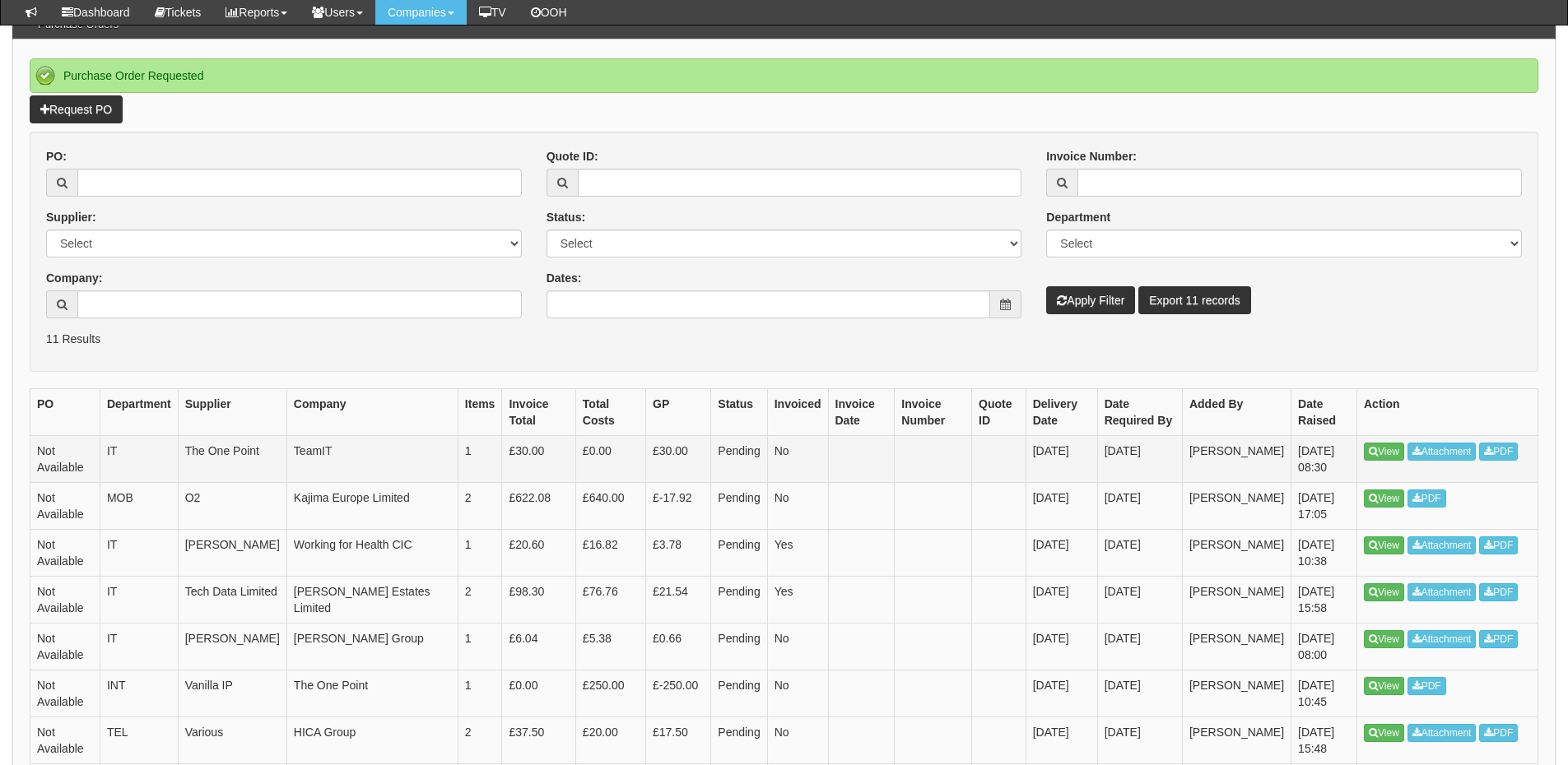 scroll, scrollTop: 165, scrollLeft: 0, axis: vertical 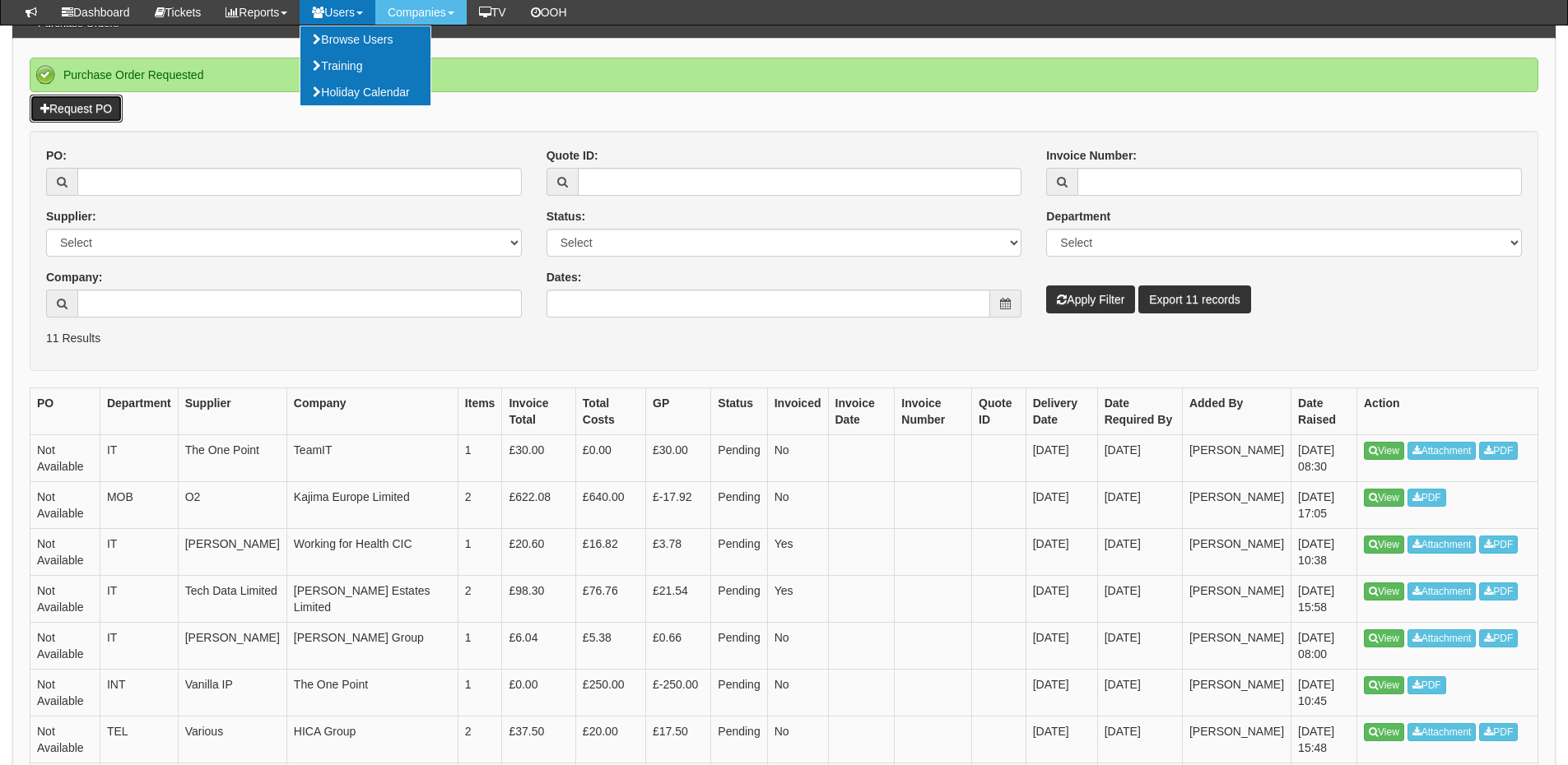 click on "Request PO" at bounding box center (76, 109) 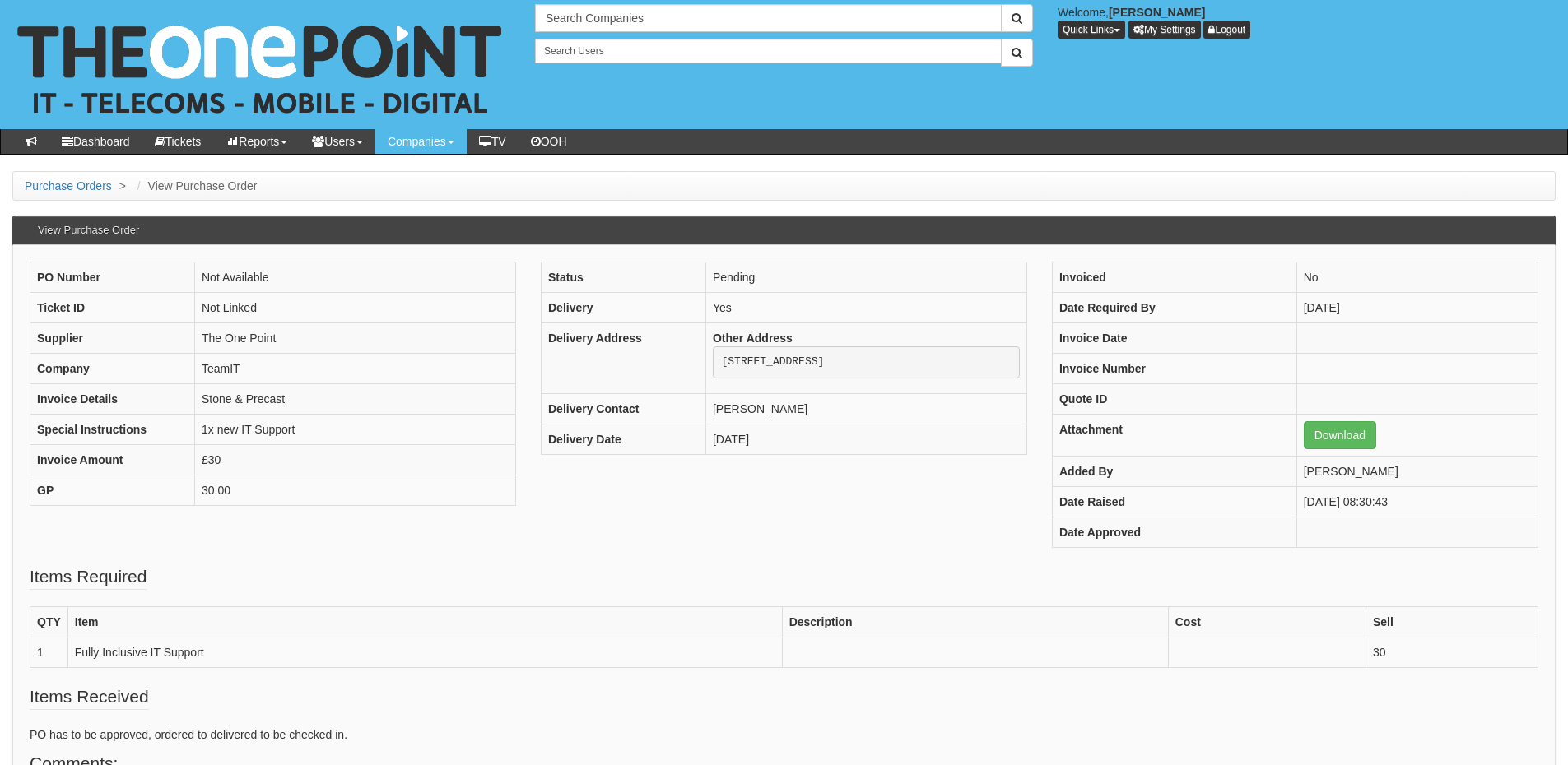 scroll, scrollTop: 0, scrollLeft: 0, axis: both 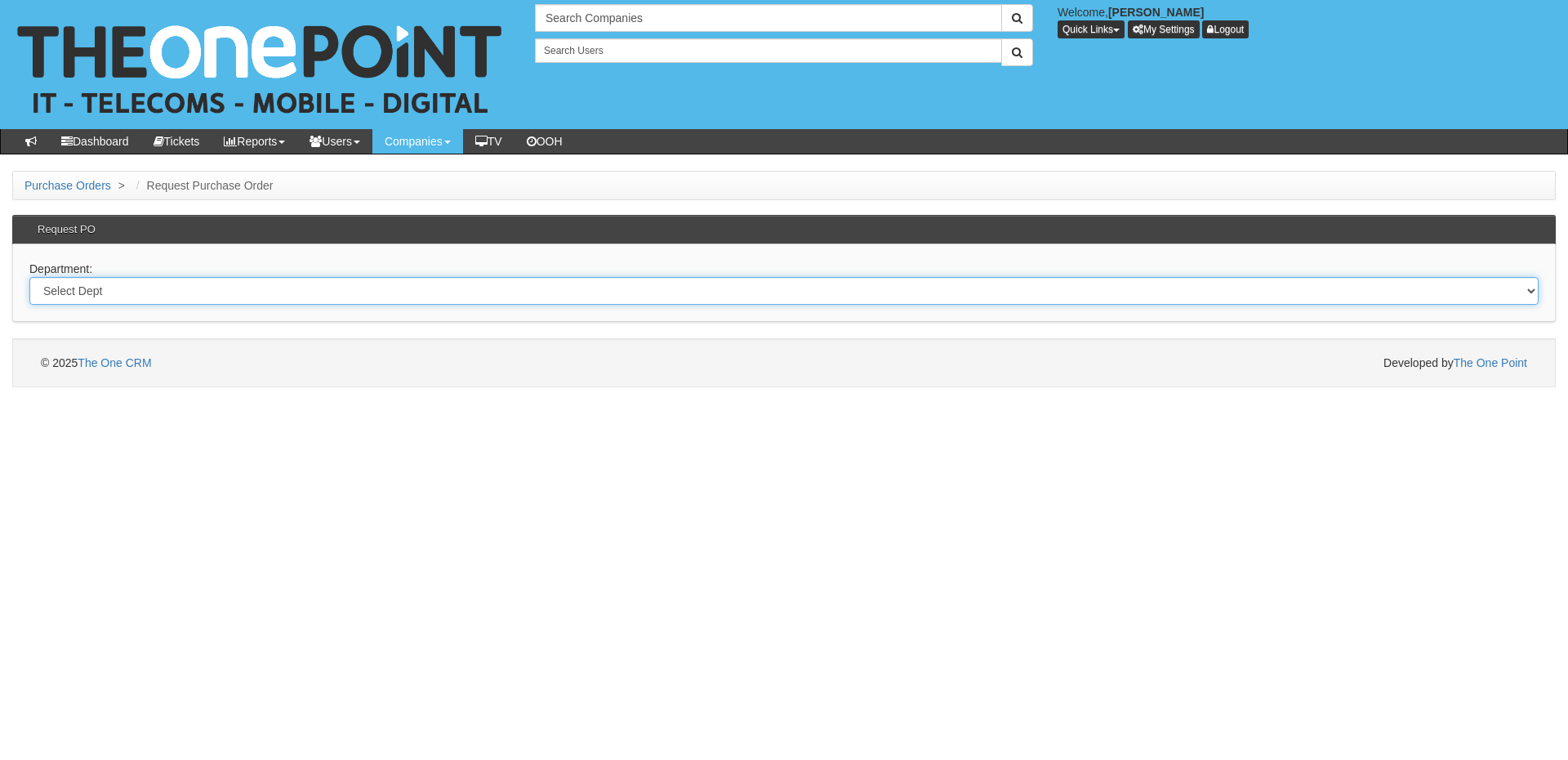 click on "Select Dept
Digital
Internal
IT
Mobiles
Marketing
Telecoms" at bounding box center (784, 291) 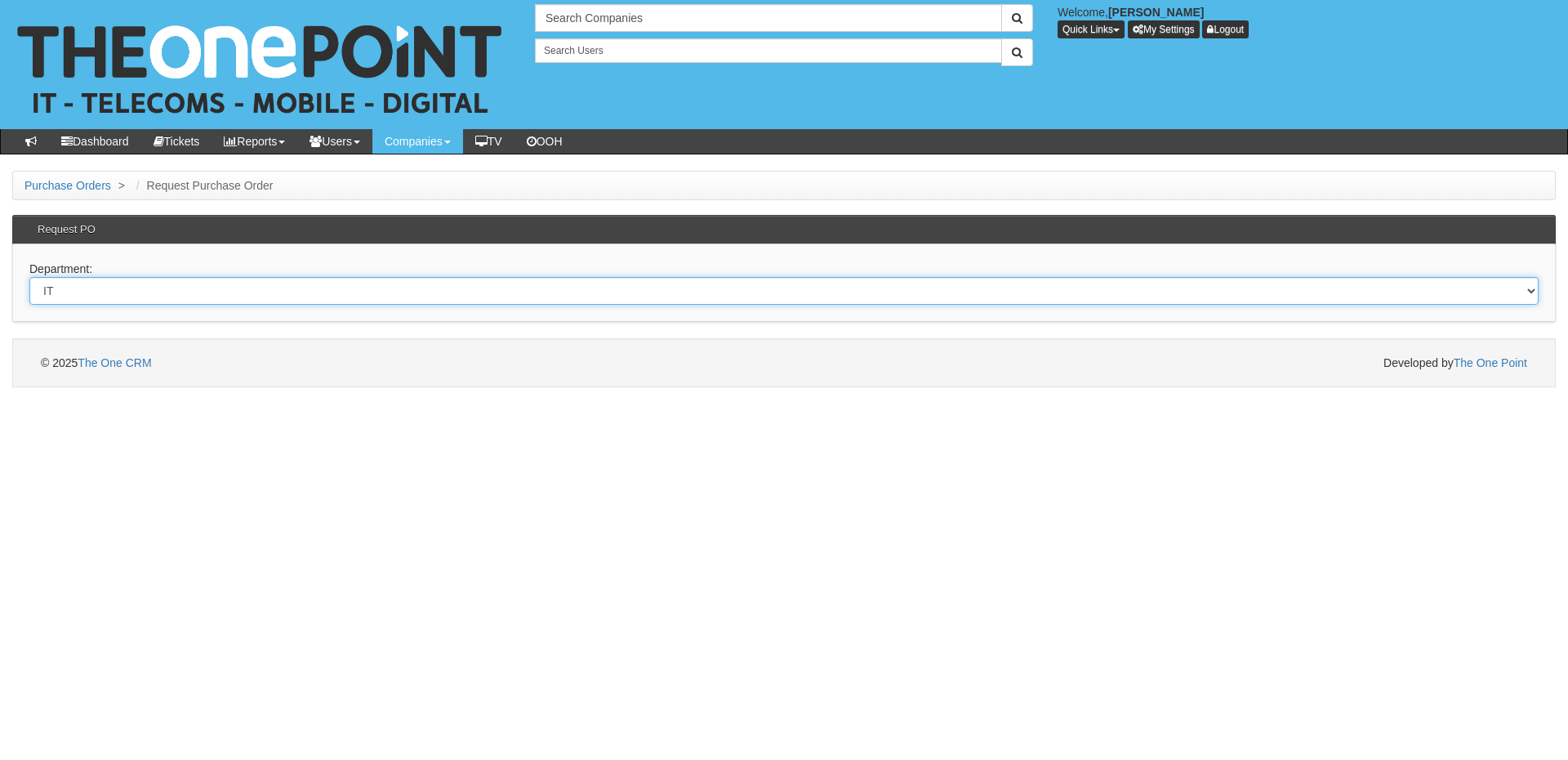 click on "Select Dept
Digital
Internal
IT
Mobiles
Marketing
Telecoms" at bounding box center [784, 291] 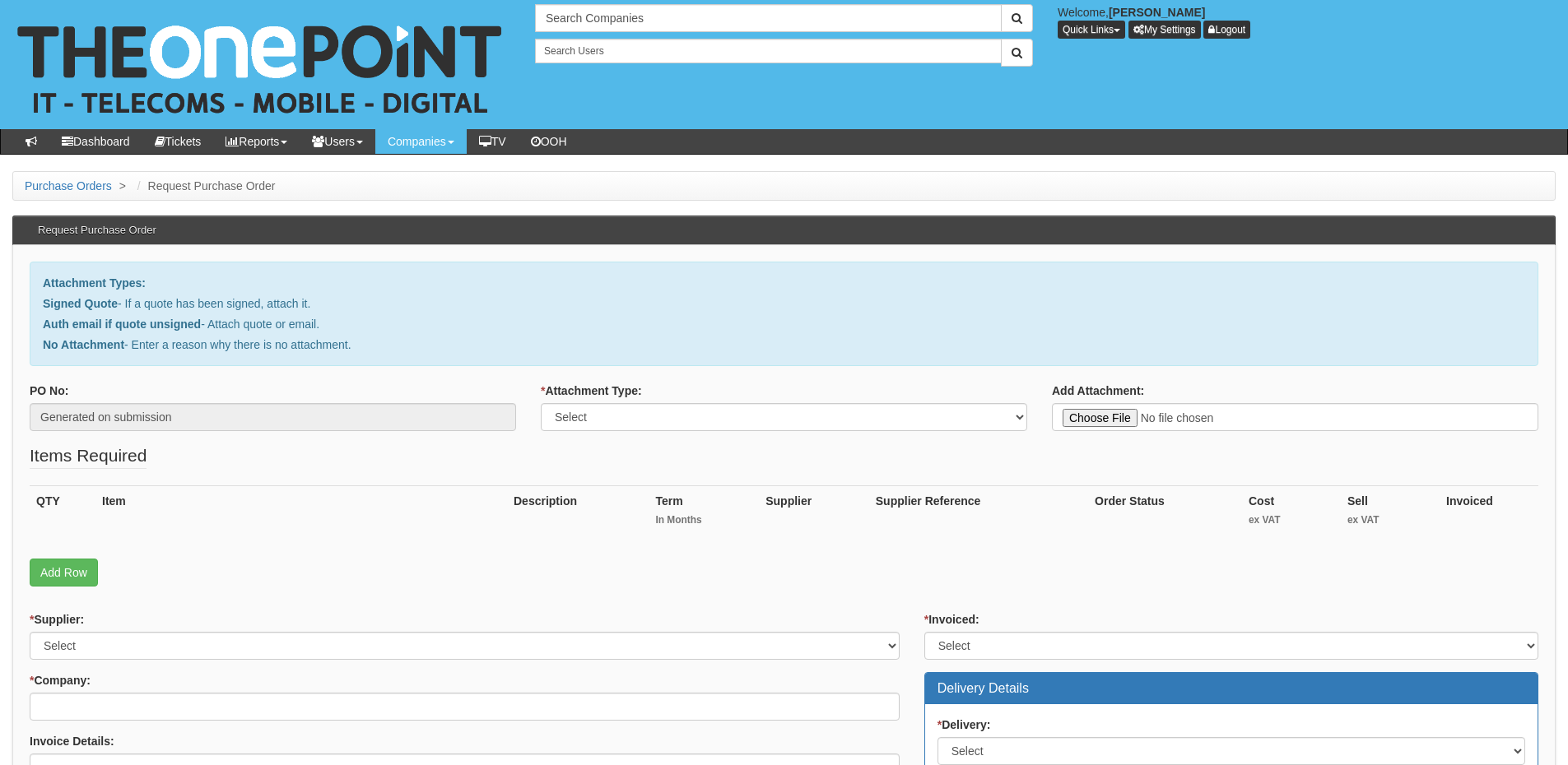 scroll, scrollTop: 0, scrollLeft: 0, axis: both 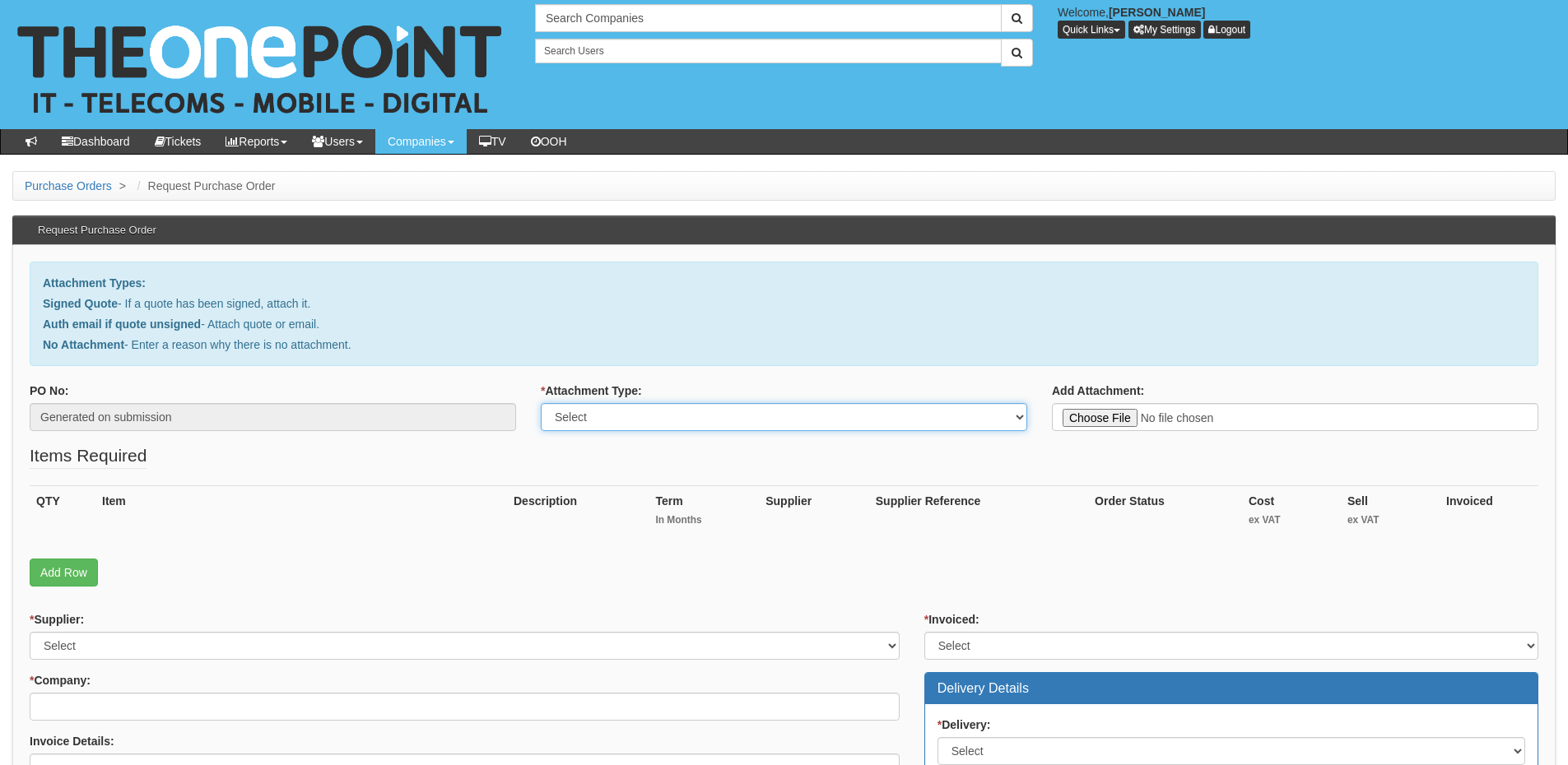 click on "Select
Signed Quote
Auth email with quote if unsigned
No Attachment" at bounding box center (784, 417) 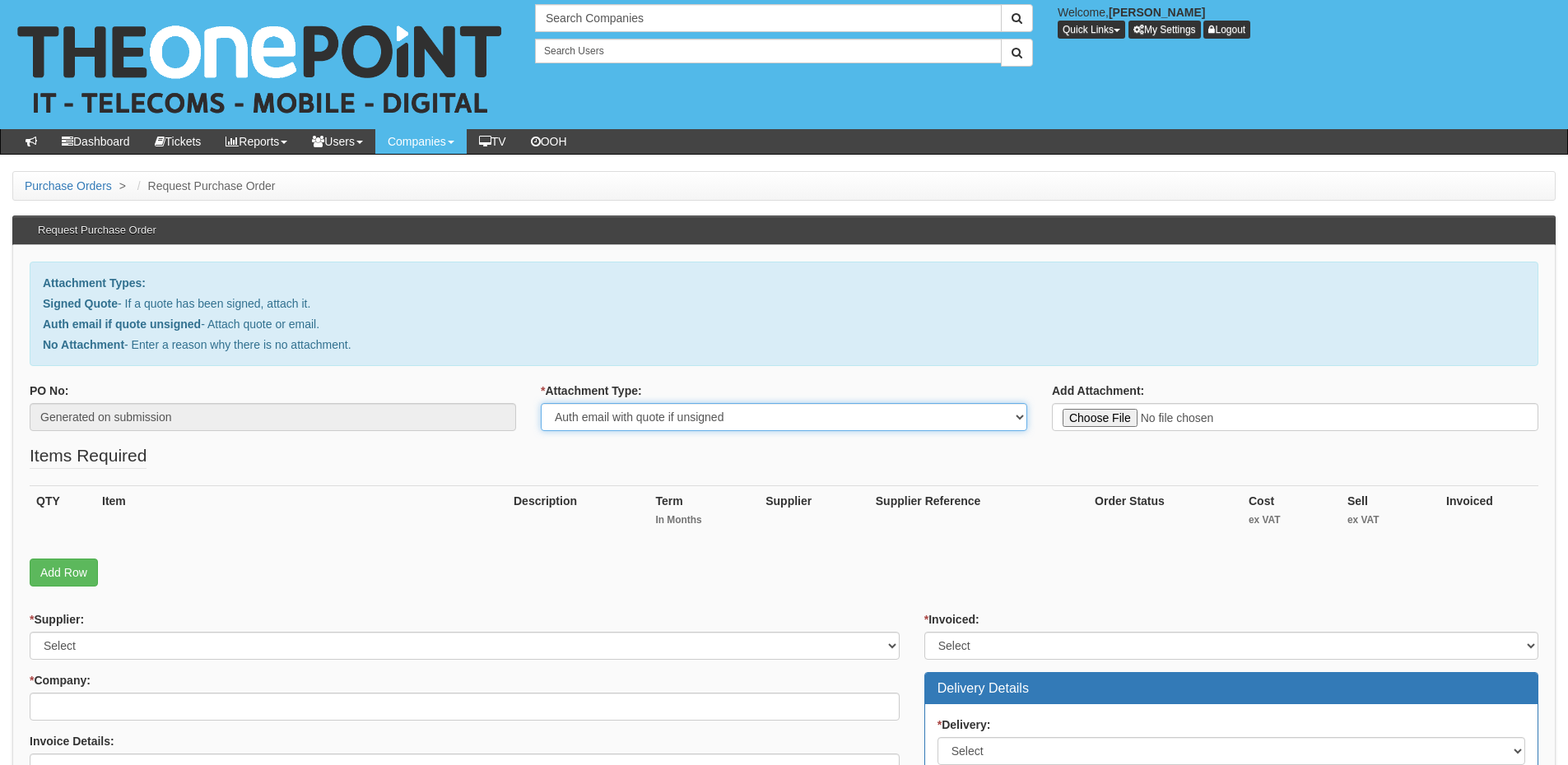 click on "Select
Signed Quote
Auth email with quote if unsigned
No Attachment" at bounding box center [784, 417] 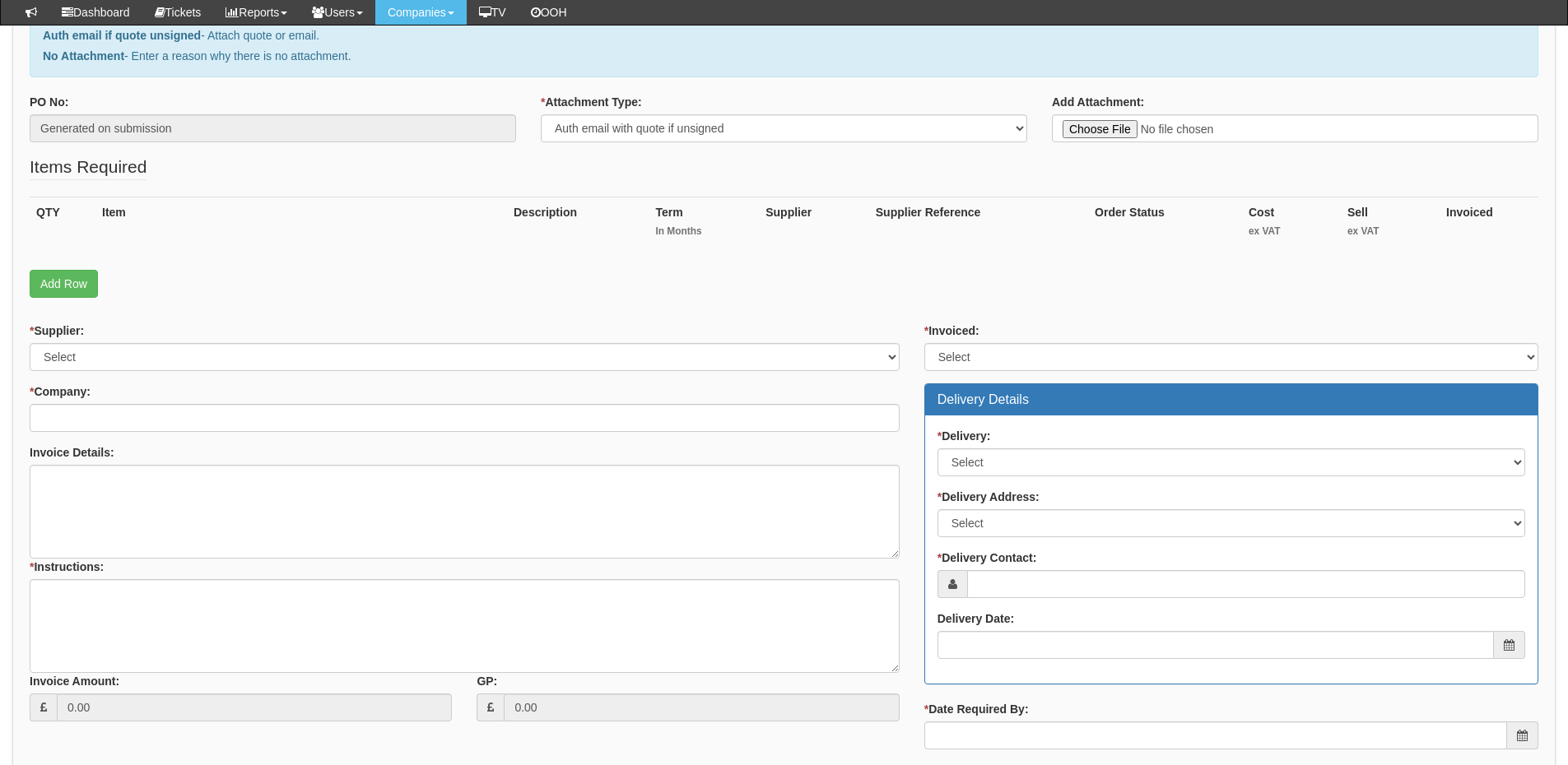 click on "Items Required
QTY
Item
Description
Term
In Months
Supplier
Supplier Reference
Order Status
Cost
ex VAT
Sell
ex VAT
Invoiced" at bounding box center (784, 230) 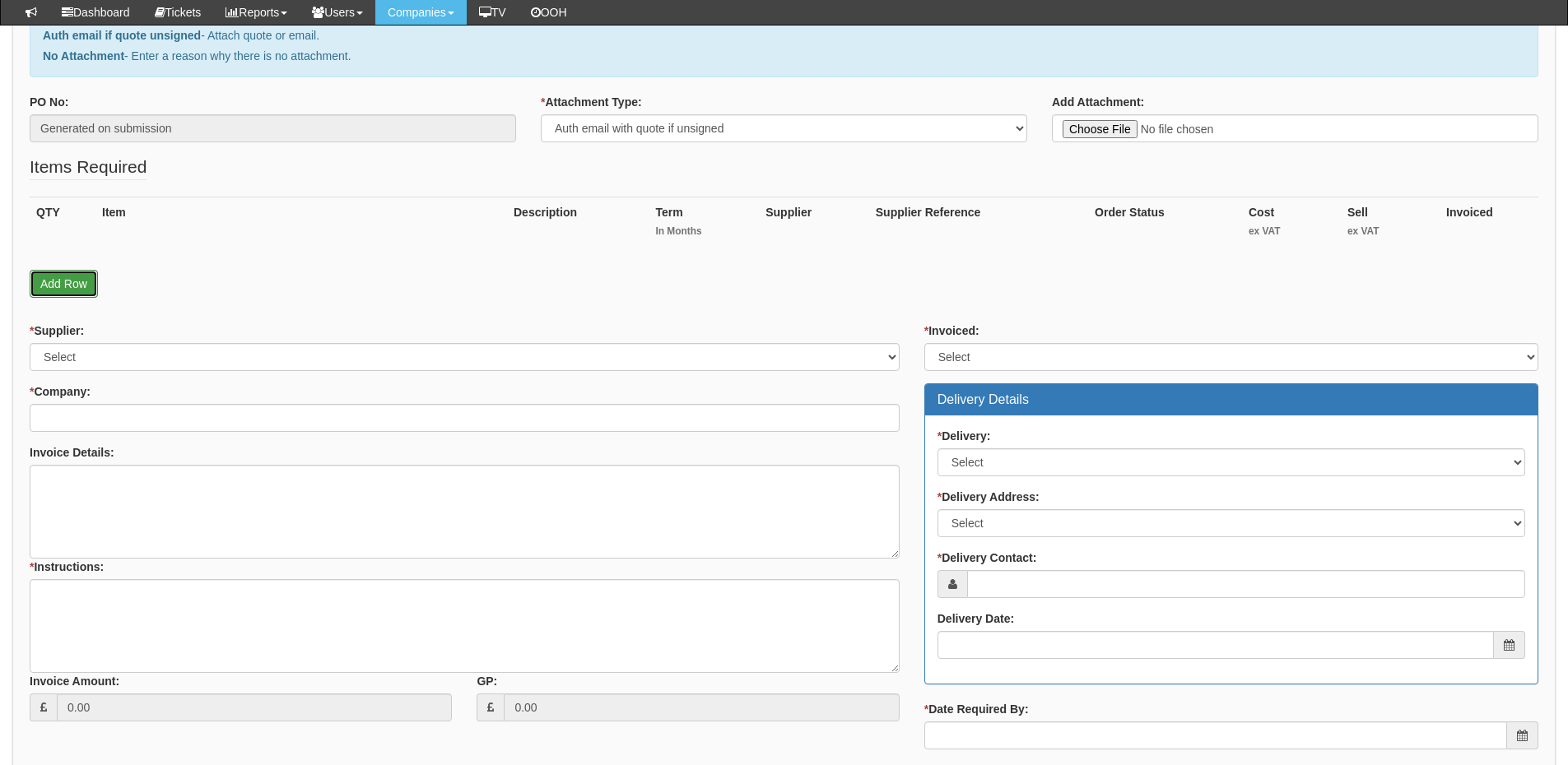 click on "Add Row" at bounding box center [63, 284] 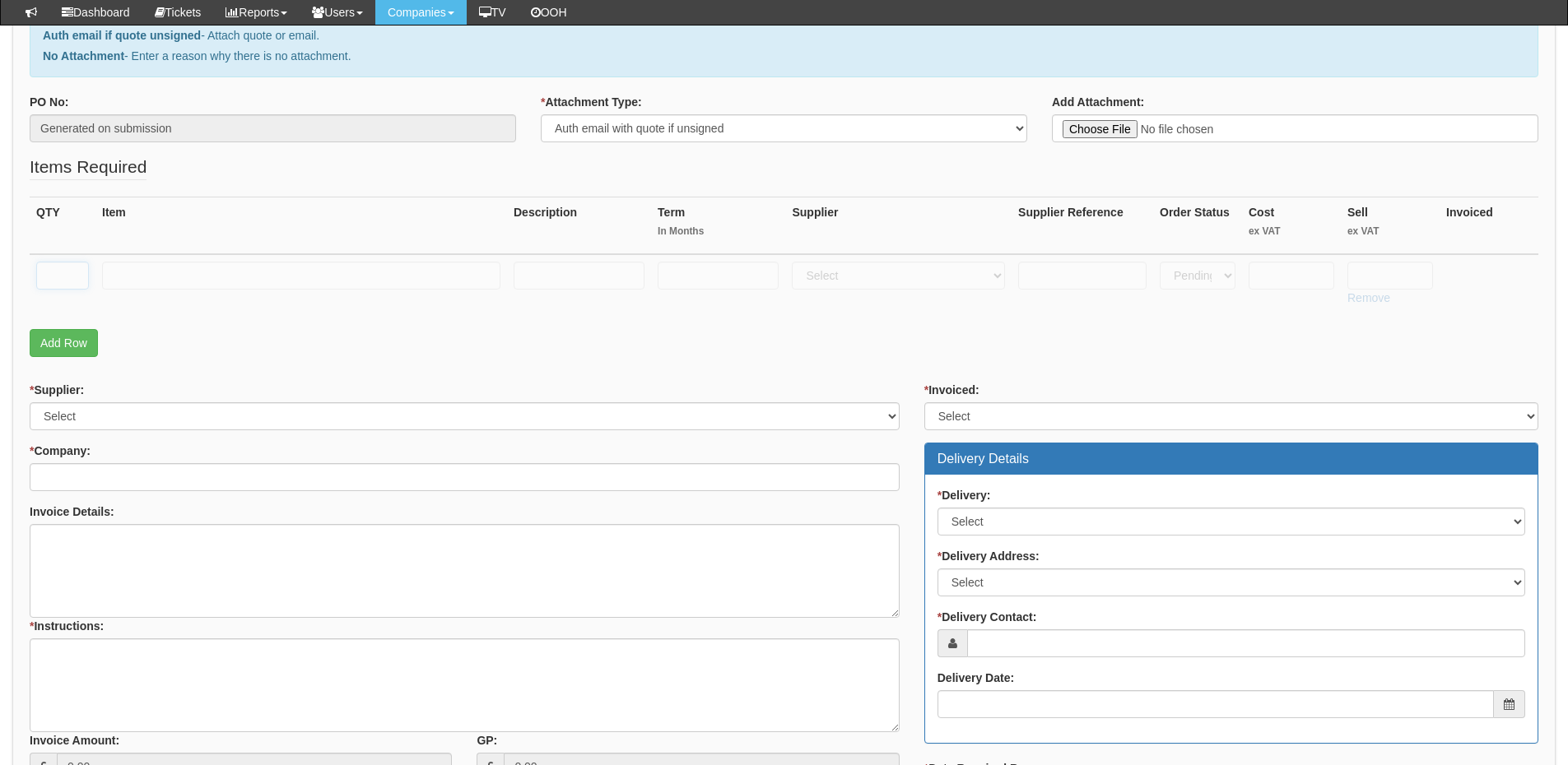 click at bounding box center (63, 276) 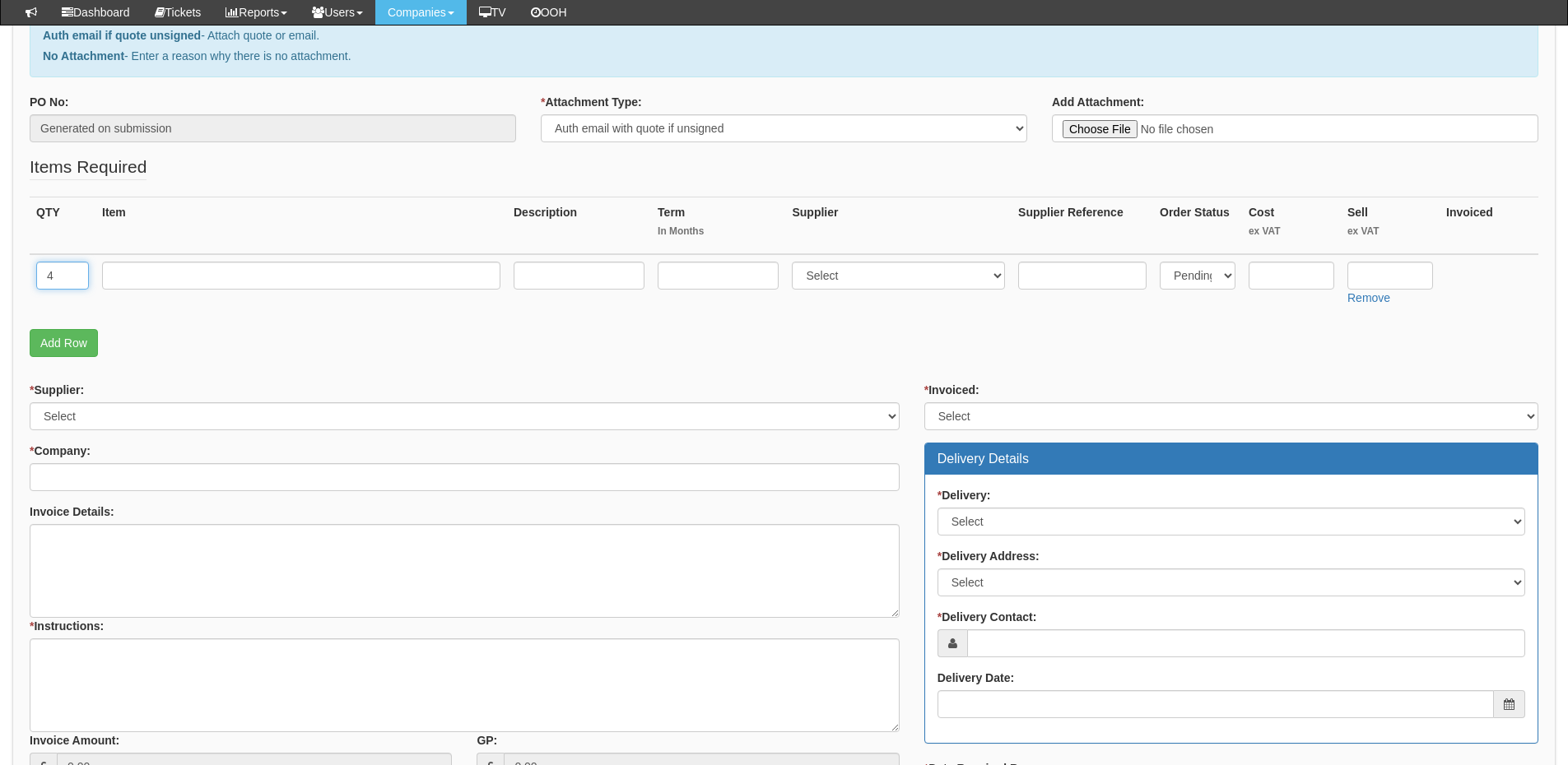 type on "4" 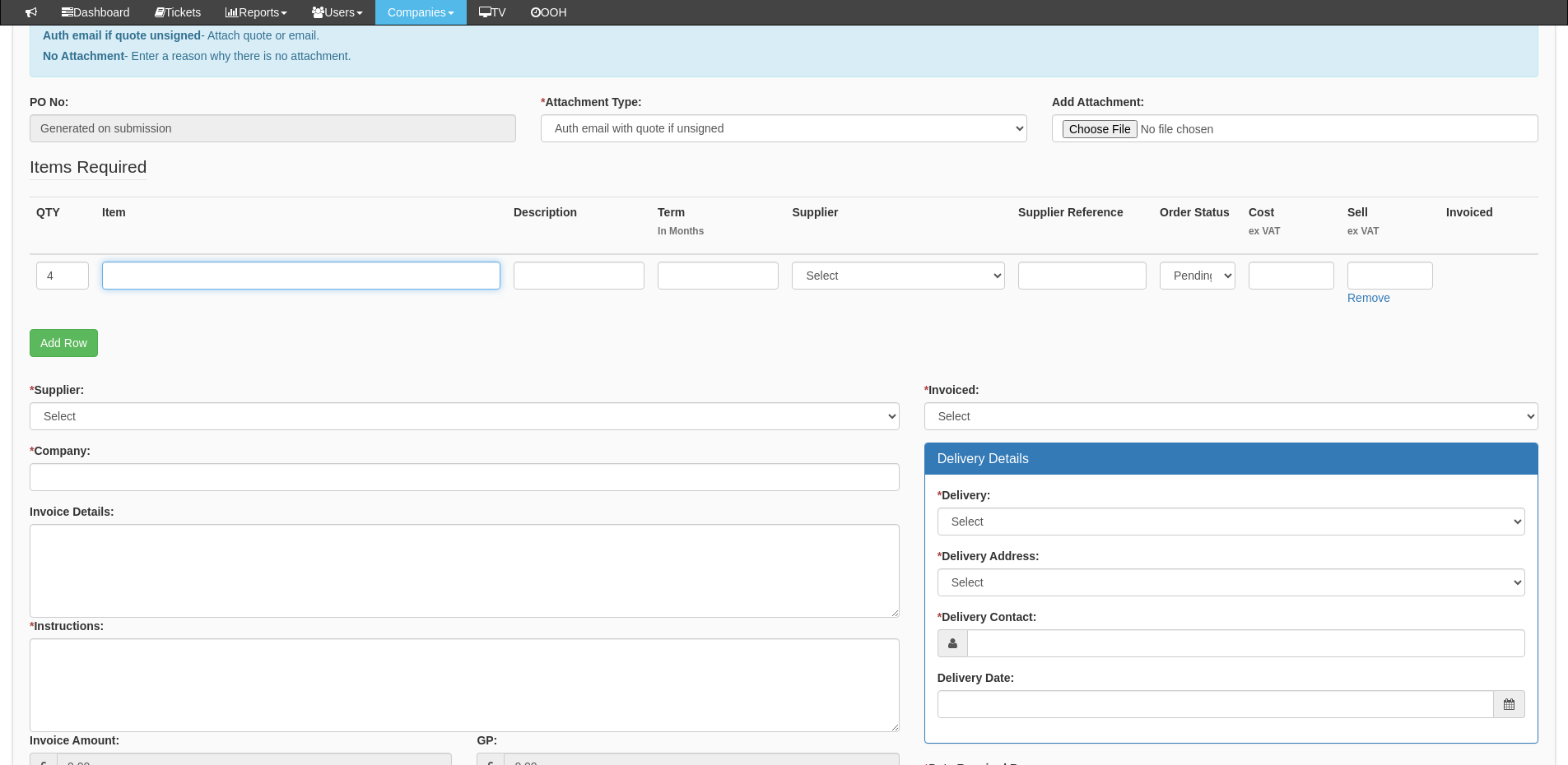 click at bounding box center (301, 276) 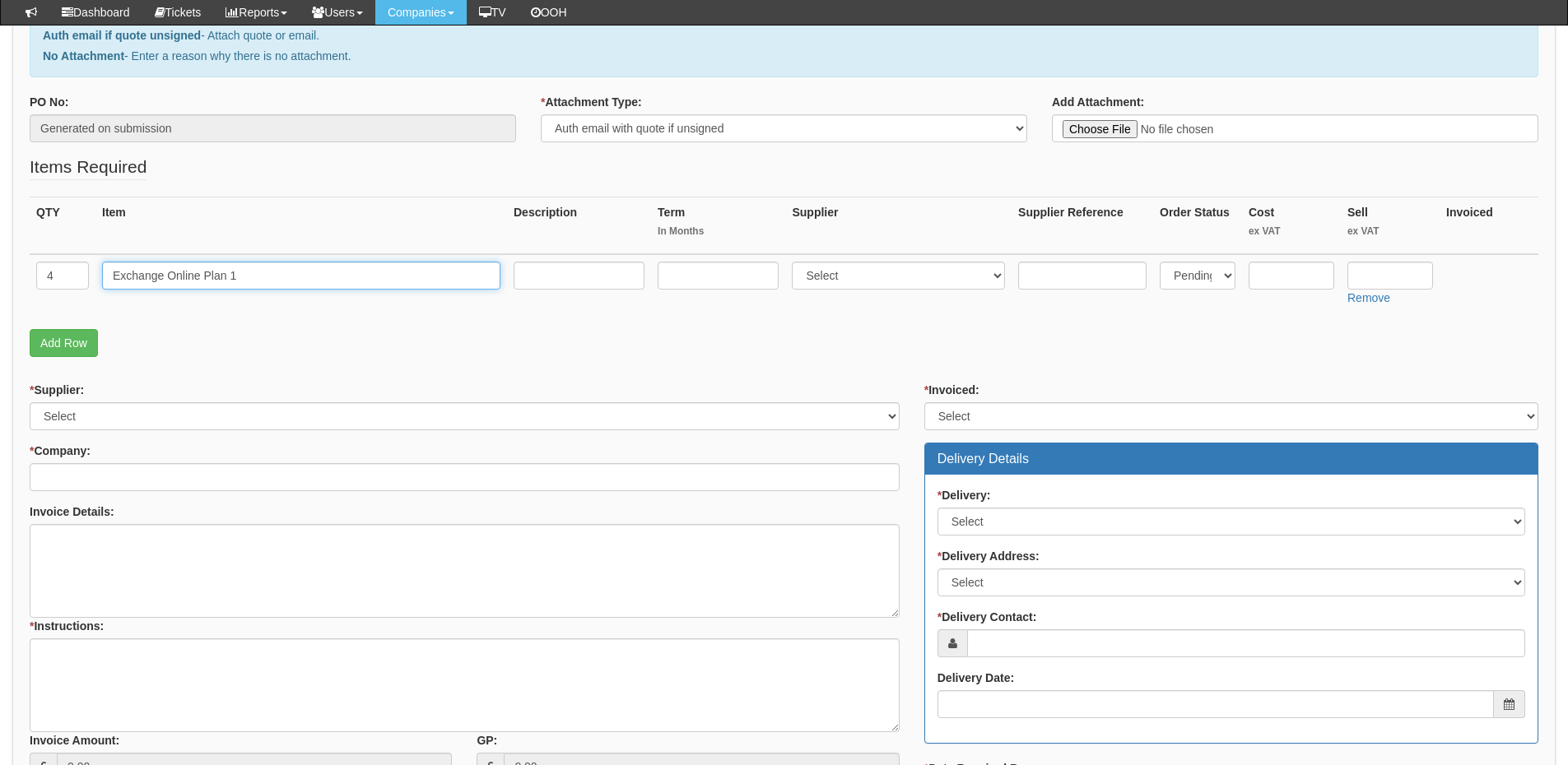 type on "Exchange Online Plan 1" 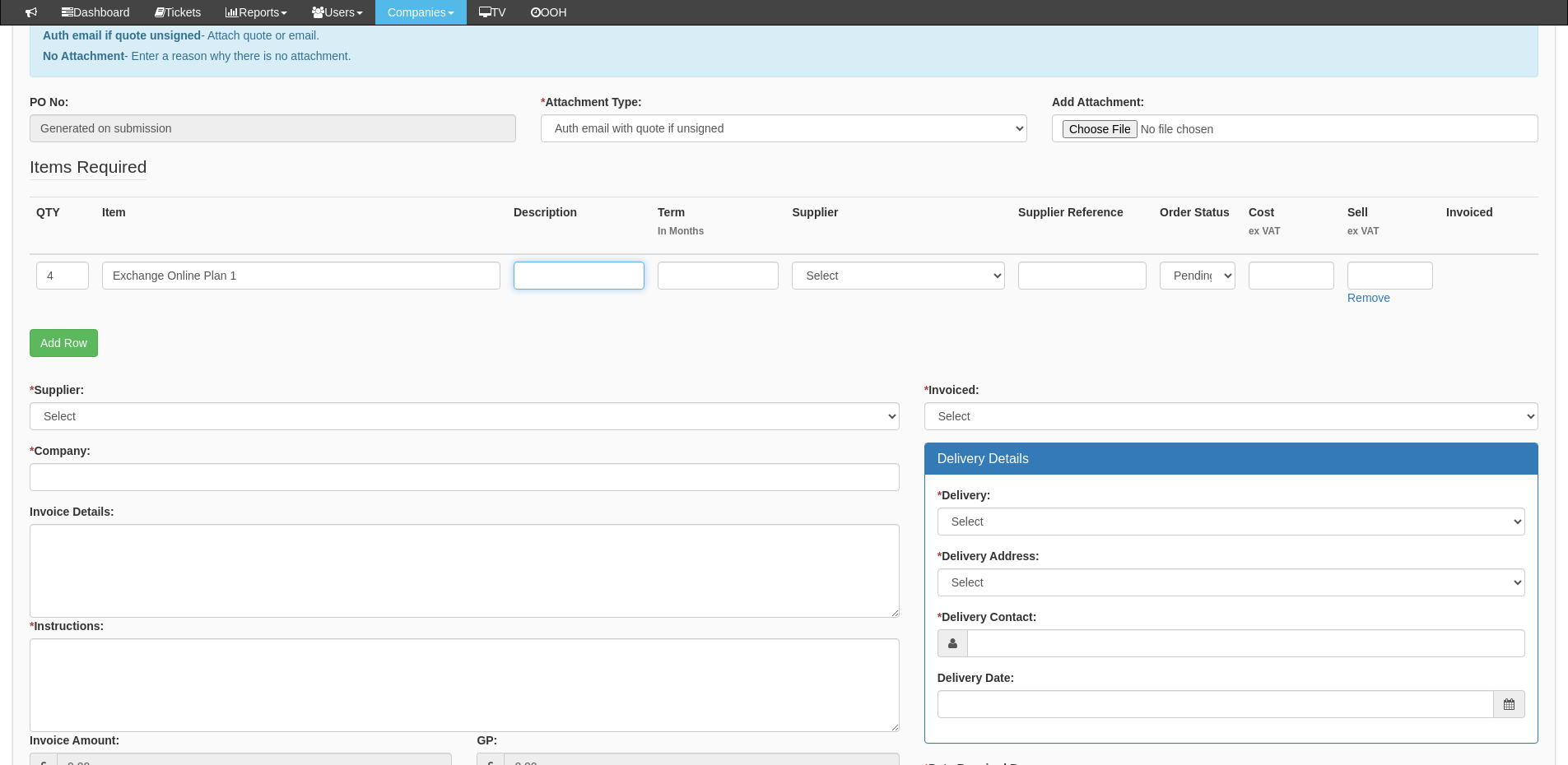 click at bounding box center (579, 276) 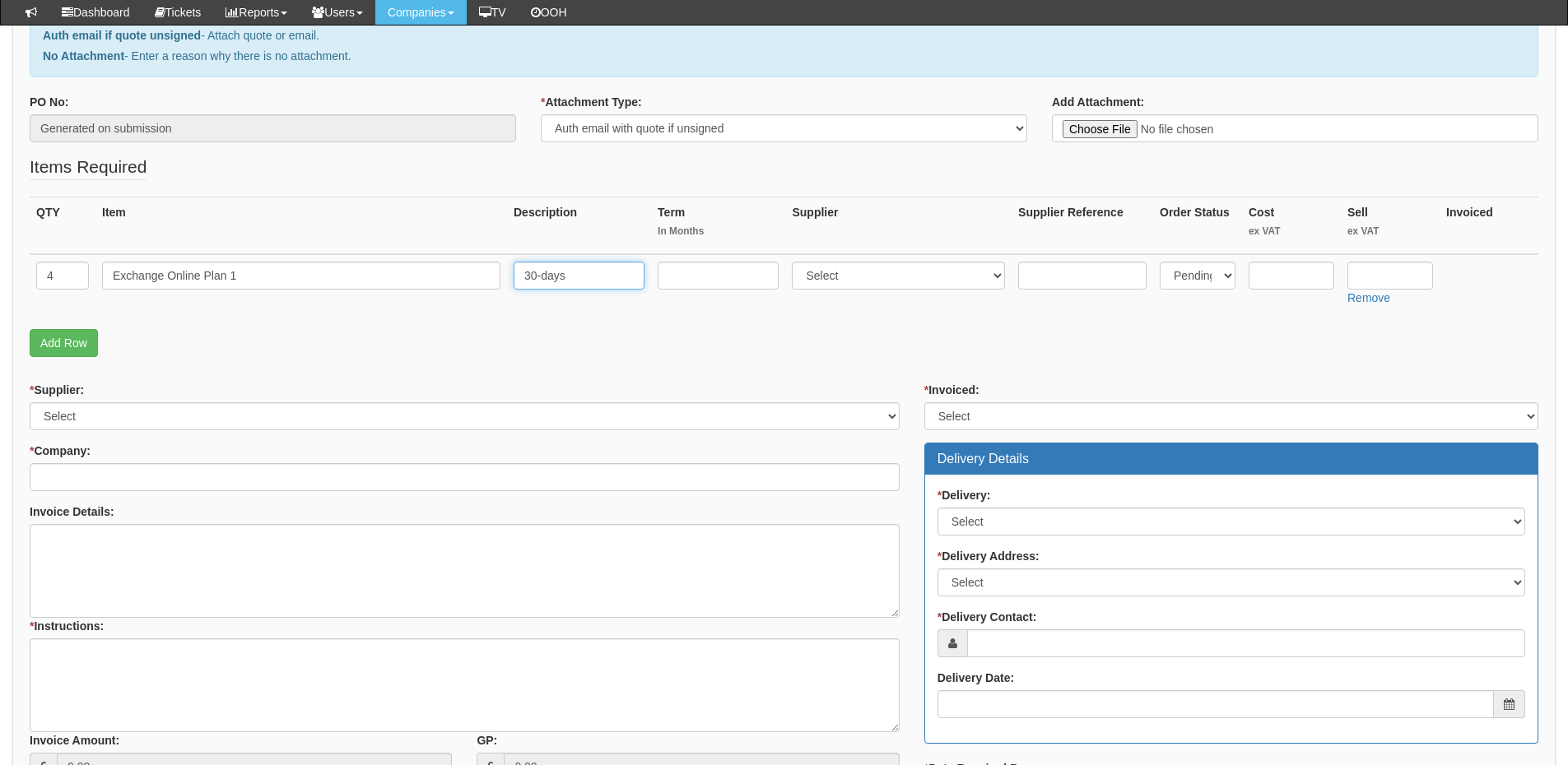 type on "30-days" 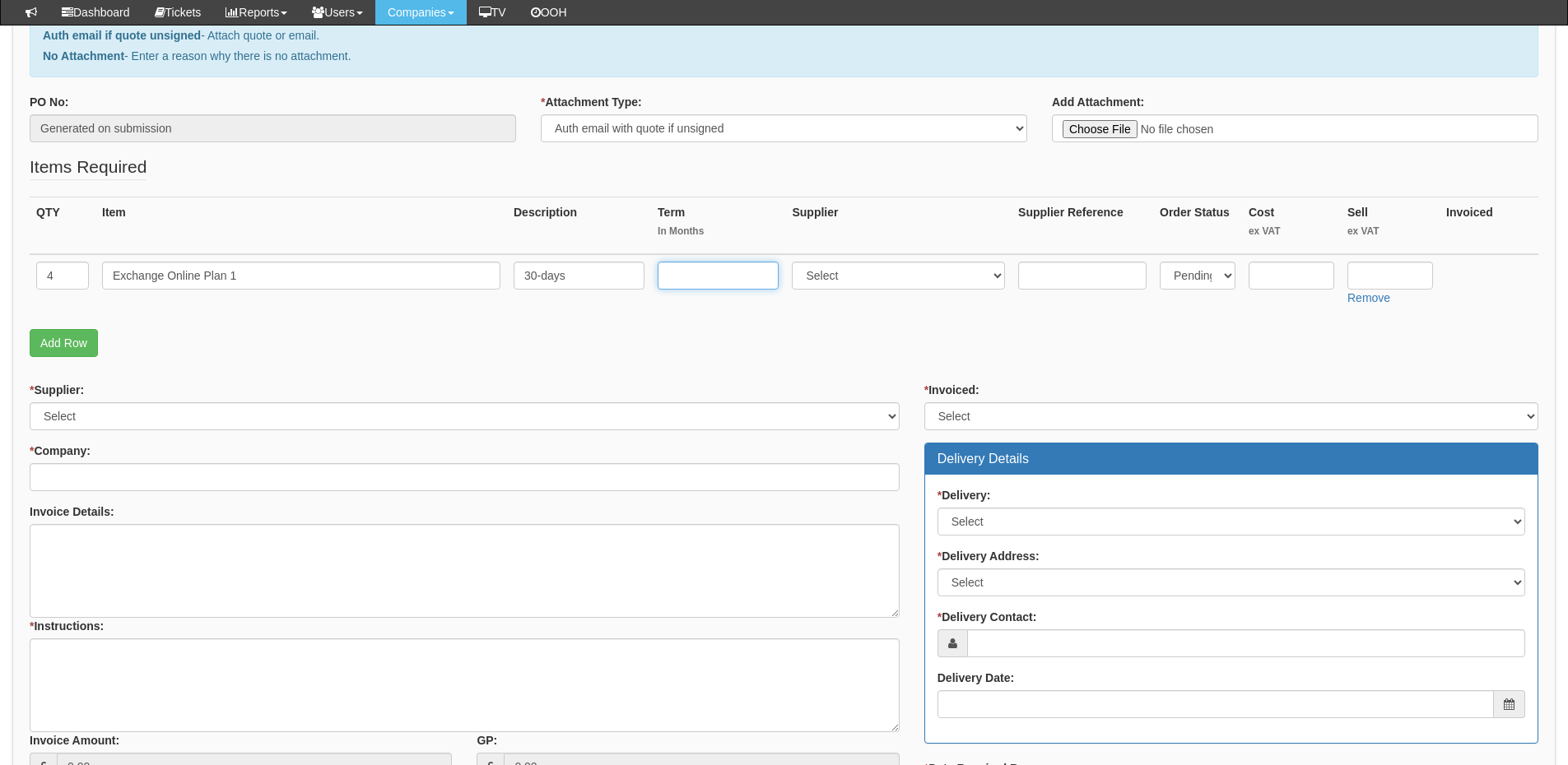 click at bounding box center [718, 276] 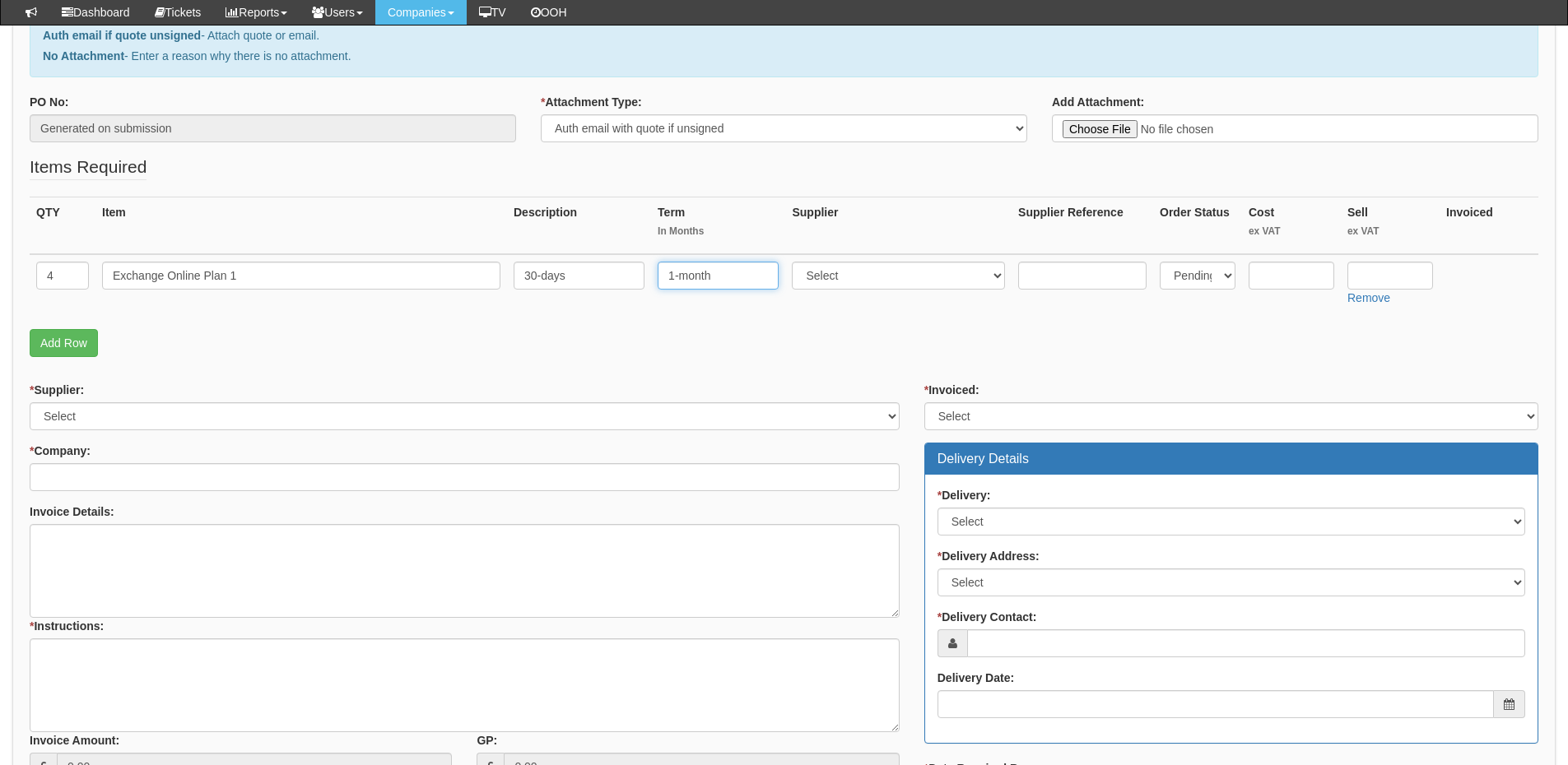 type on "1-month" 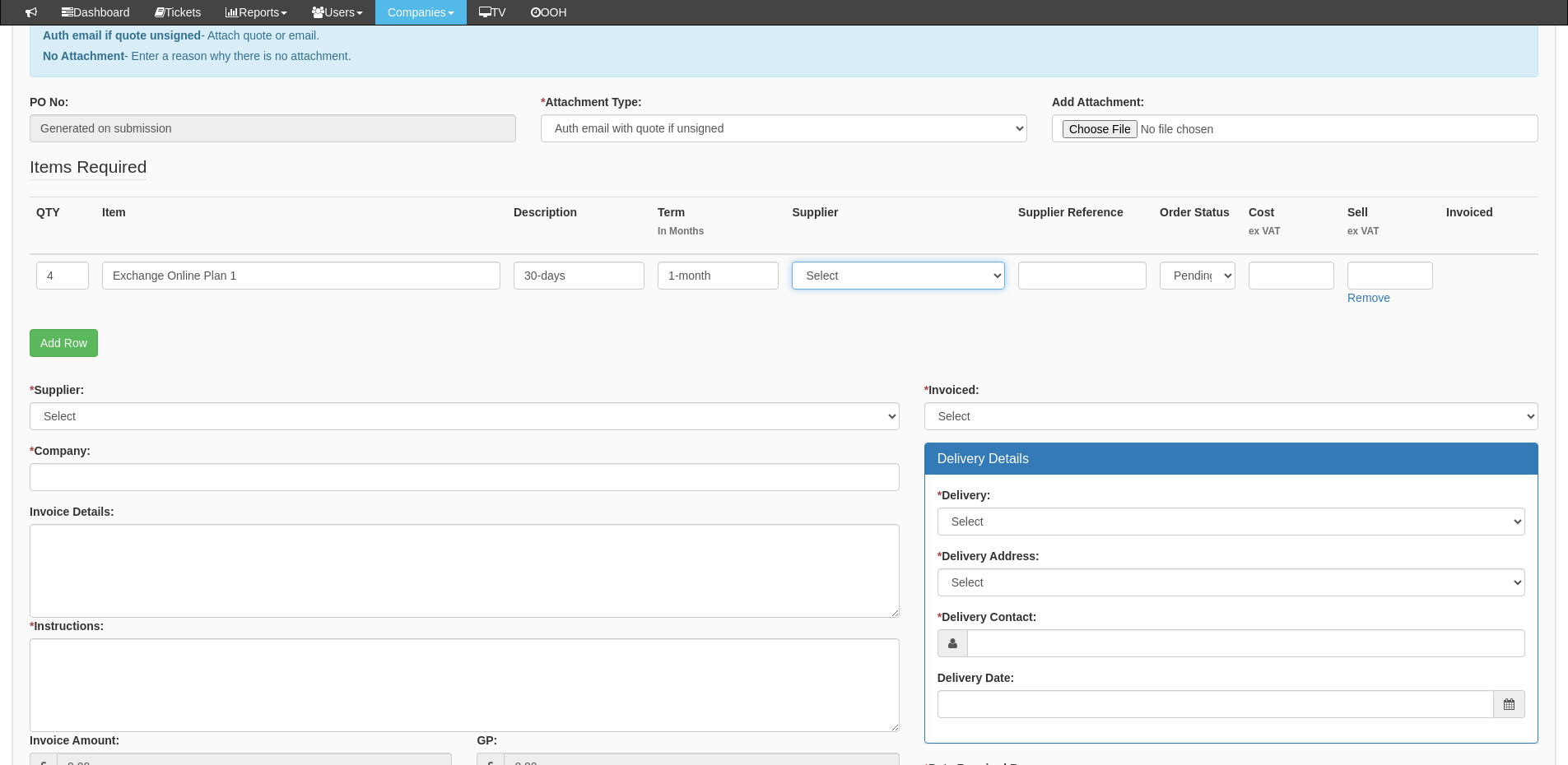 click on "Select 123 REG.co.uk 1Password 3 4Gon AA Jones Electric Ltd Abzorb Access Group Activ Telecom Adam's Repair Centre Adobe ADR ALUMINIUM DOOR REPAIRS LIMITED Aford Awards Amazon Anglia Telecom trading as Daisy Distribution Anson Electrical Appery Appery.io Apple AQL Argos ARM Signs Armadillo Sec Ltd Artgrid.io Artlist.io ASDA Ashleigh Signs Atlassian Aura Autologic Autotask (UK) Limited AV Parts Master Online Avenir Telecom AVG AXEM Computers Ballicom International Balsamiq Bannana Print BarCode Warehouse Barton Town FC Battery Empire  Best4Systems BPH Consultants (Chris Roberts) Brightstar 2020 UK Limited Britannia Ink BroadbandBuyer.co.uk BT Buffer Business Works Magazine Buy a Charger BuyitDirect Buyitultracheap.com C.E.F (Hull) Cable Depot Calendly Campaign Monitor Can Stock Photo Canva Carphone Warehouse Cartridge Save CCS Media Central Mobile Distribution Chris Hackford - Hybrid Cabling Citroen-shop.eu Comms Express Limited Communicoms Limited Comodo  Comtek Connexion Connexion 2 Ltd CookieBot Corptel CSI" at bounding box center (898, 276) 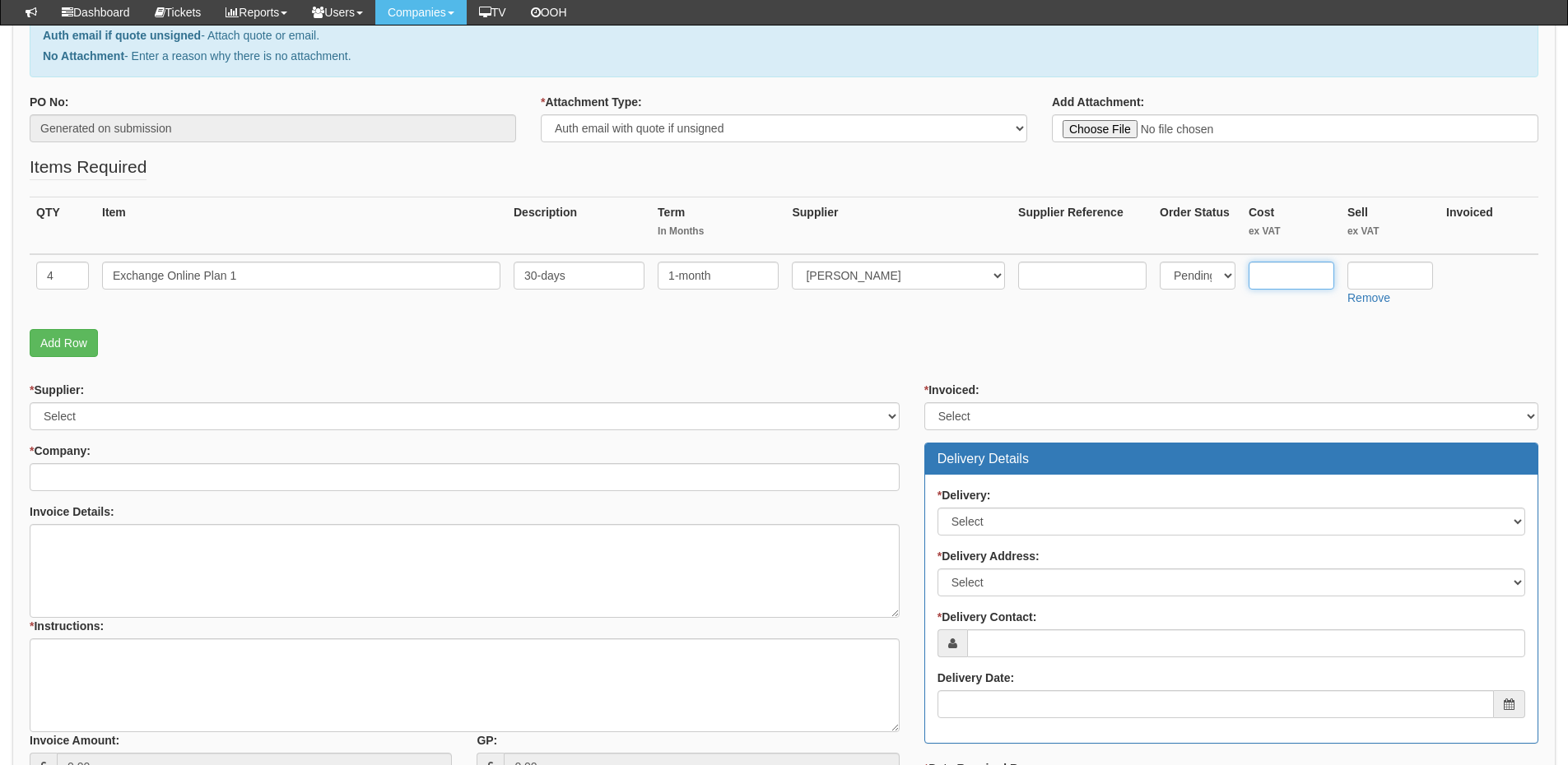 click at bounding box center [1291, 276] 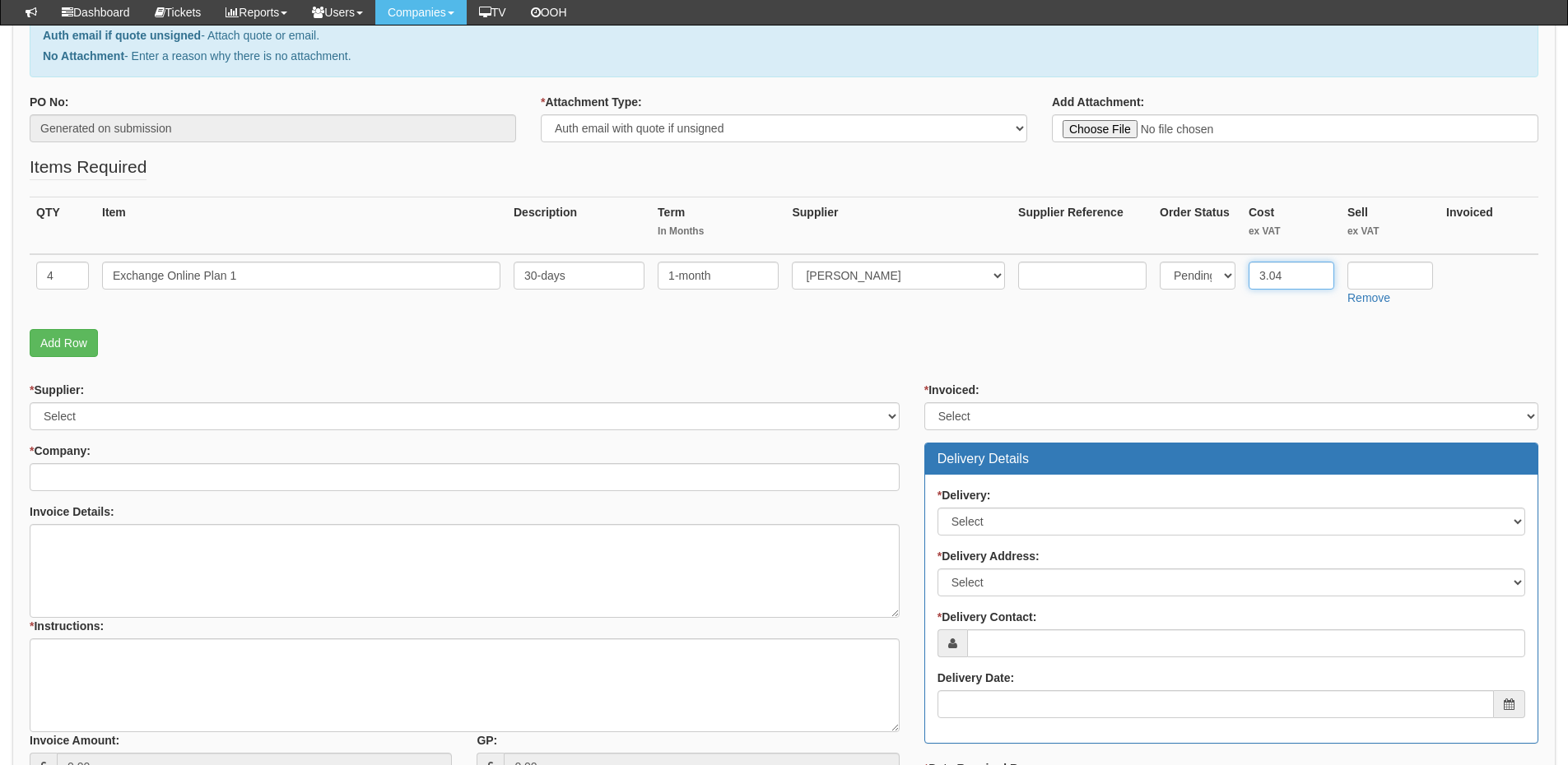 type on "3.04" 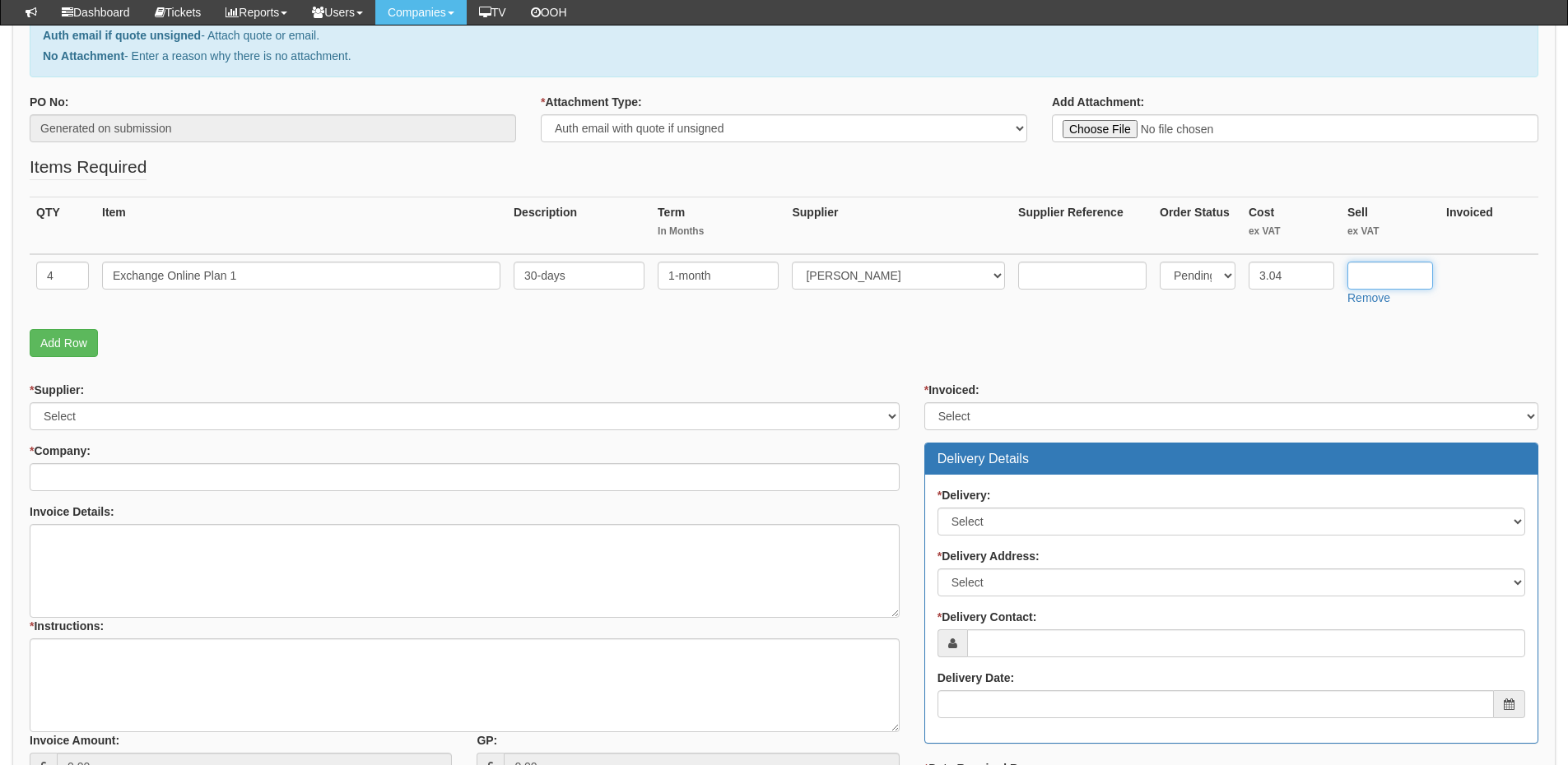 click at bounding box center (1390, 276) 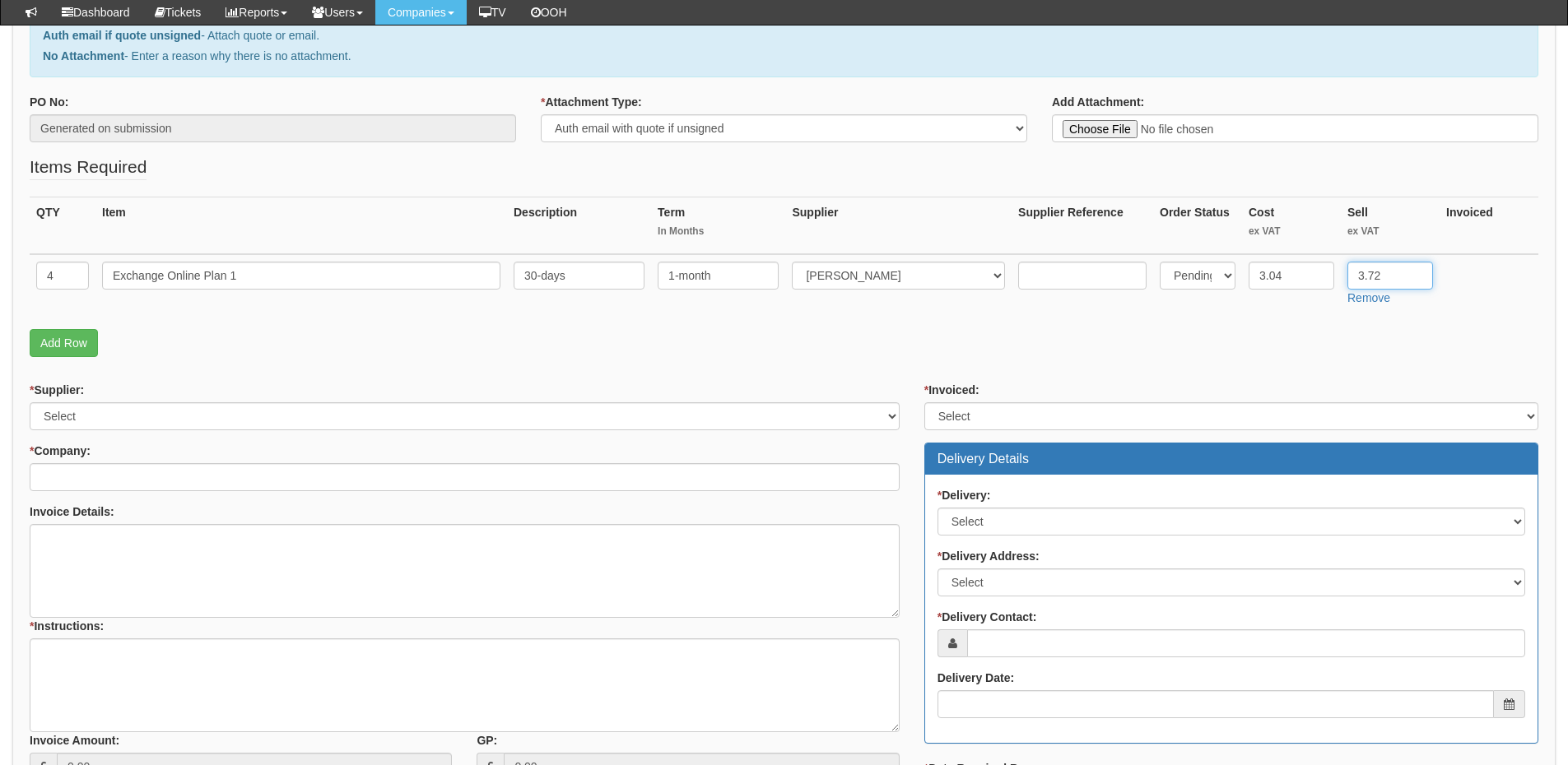 type on "3.72" 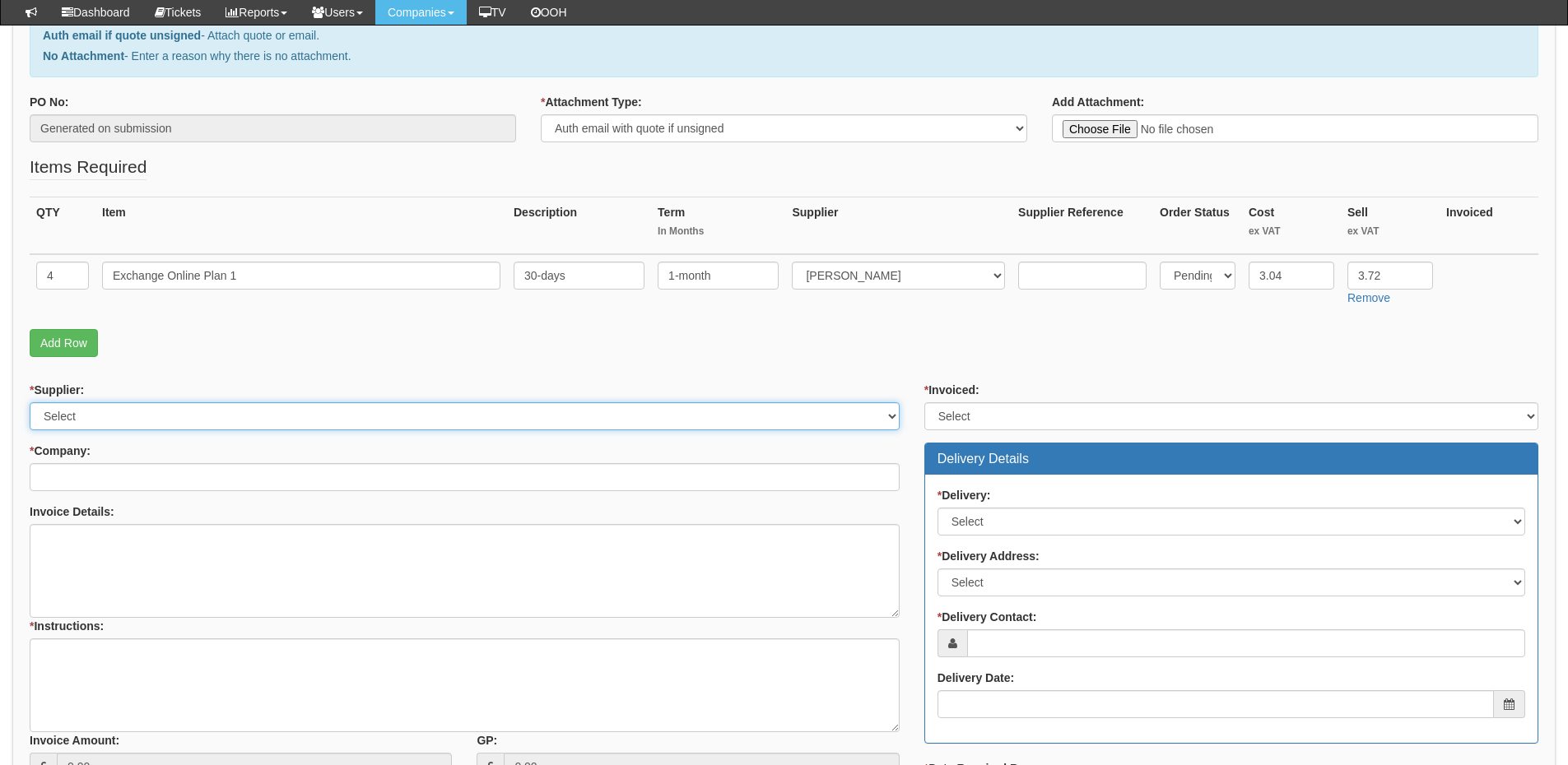 click on "Select
123 REG.co.uk 1Password 3 4Gon AA Jones Electric Ltd Abzorb Access Group Activ Telecom Adam's Repair Centre Adobe ADR ALUMINIUM DOOR REPAIRS LIMITED Aford Awards Amazon Anglia Telecom trading as Daisy Distribution Anson Electrical Appery Appery.io Apple AQL Argos ARM Signs Armadillo Sec Ltd Artgrid.io Artlist.io ASDA Ashleigh Signs Atlassian Aura Autologic Autotask (UK) Limited AV Parts Master Online Avenir Telecom AVG AXEM Computers Ballicom International Balsamiq Bannana Print BarCode Warehouse Barton Town FC Battery Empire  Best4Systems BPH Consultants (Chris Roberts) Brightstar 2020 UK Limited Britannia Ink BroadbandBuyer.co.uk BT Buffer Business Works Magazine Buy a Charger BuyitDirect Buyitultracheap.com C.E.F (Hull) Cable Depot Calendly Campaign Monitor Can Stock Photo Canva Carphone Warehouse Cartridge Save CCS Media Central Mobile Distribution Chris Hackford - Hybrid Cabling Citroen-shop.eu Comms Express Limited Comodo  Comtek" at bounding box center [464, 416] 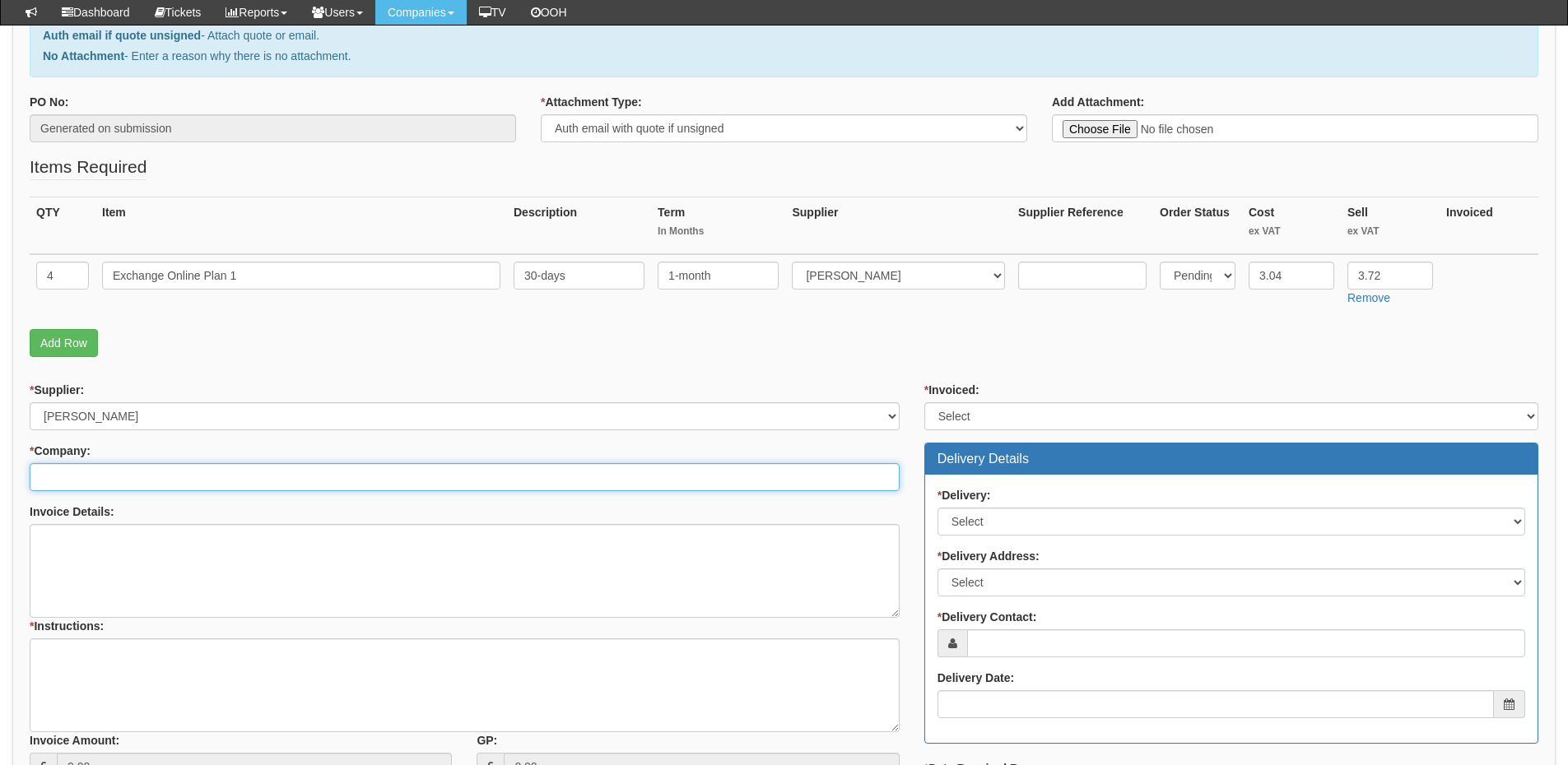 click on "*  Company:" at bounding box center [464, 477] 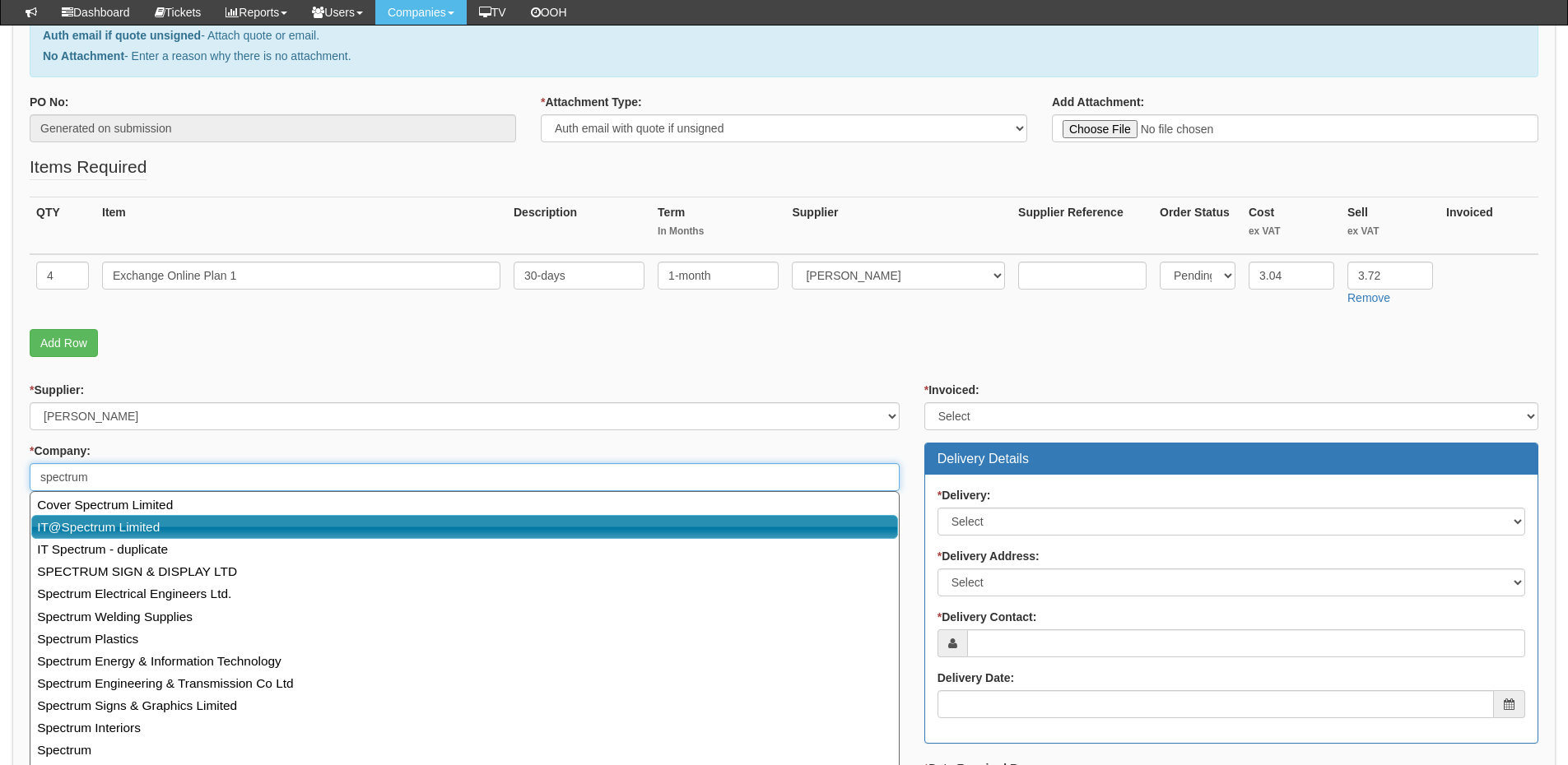 click on "IT@Spectrum Limited" at bounding box center [464, 526] 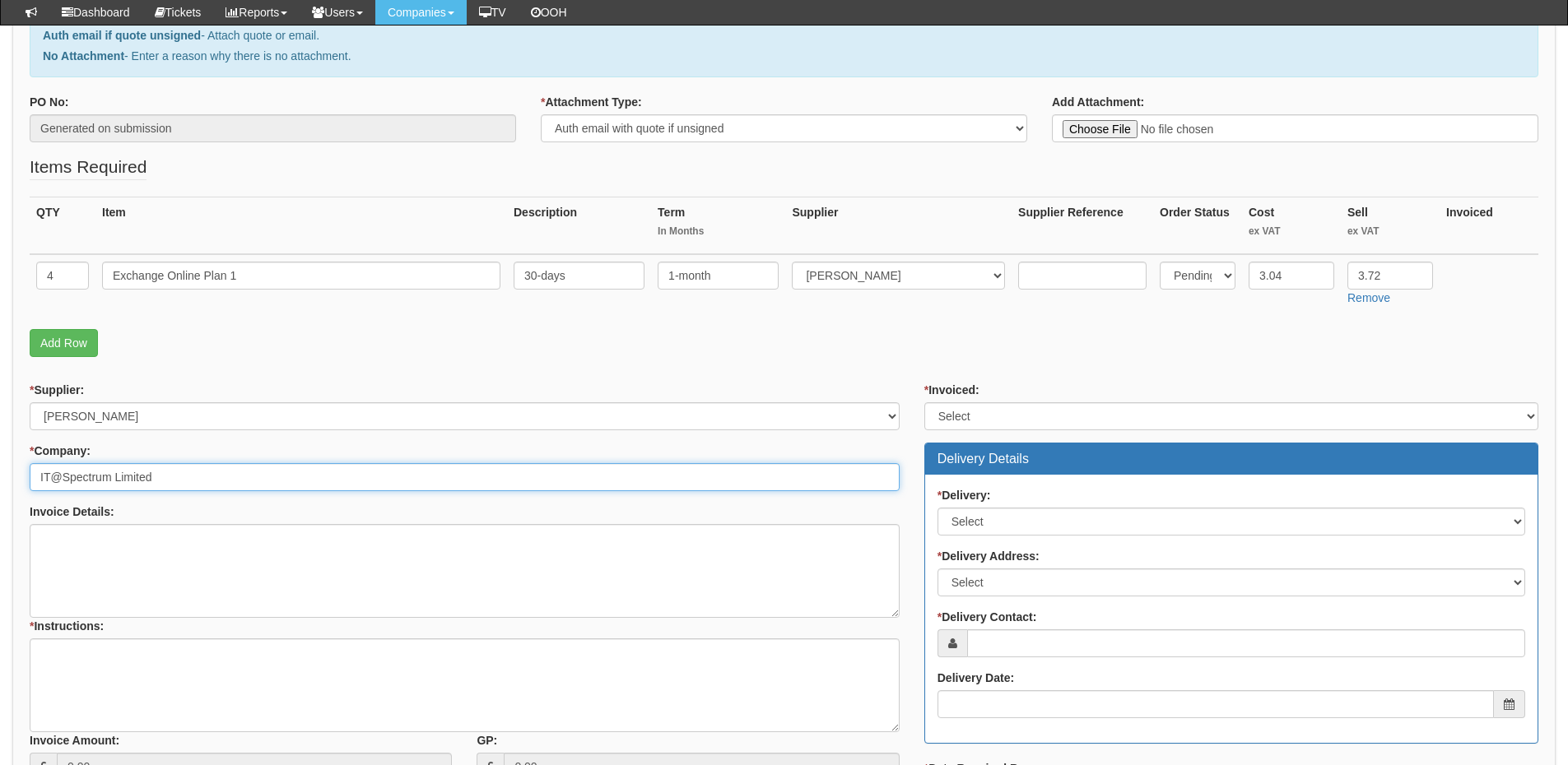type on "IT@Spectrum Limited" 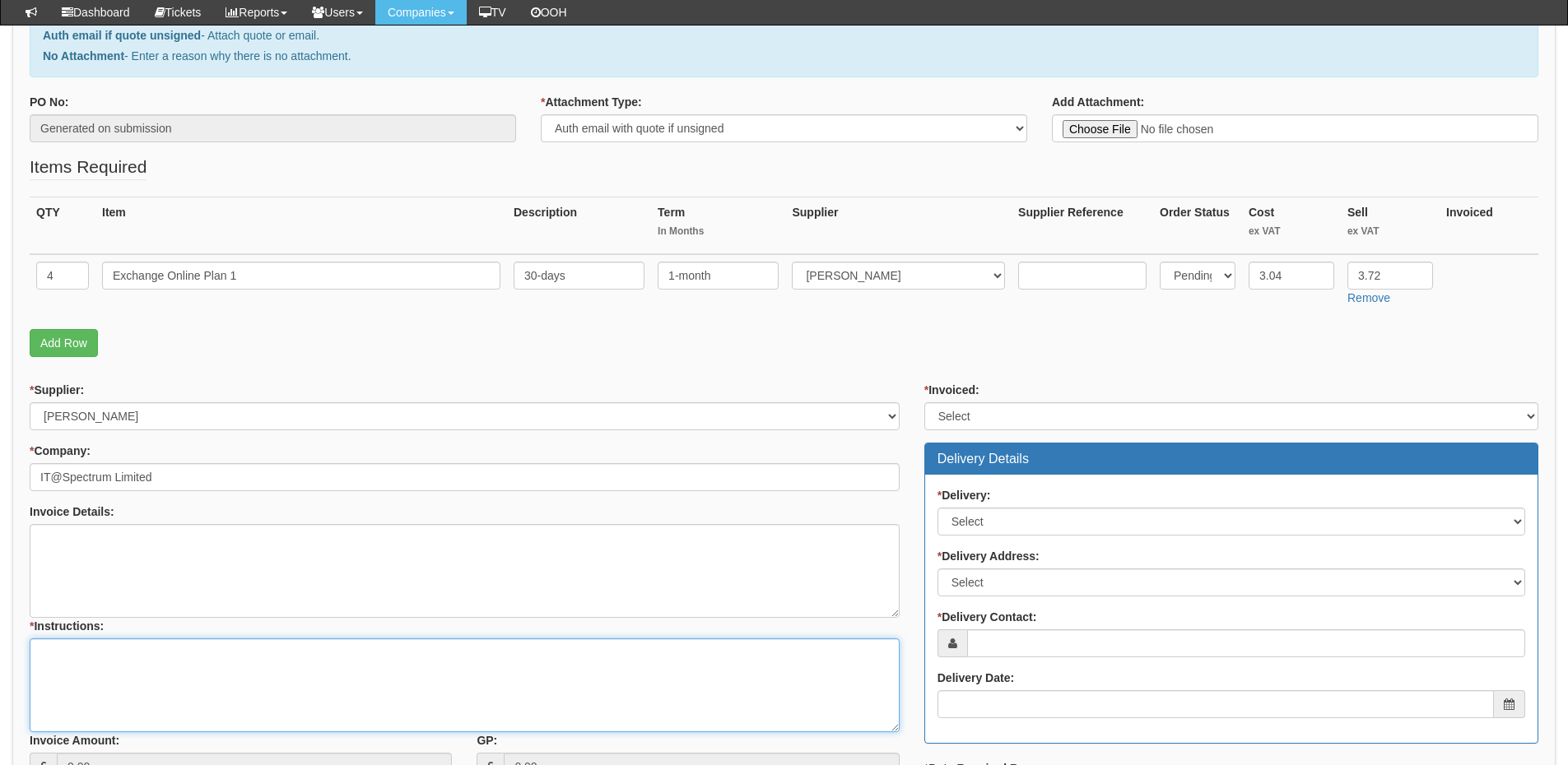 click on "*  Instructions:" at bounding box center [464, 685] 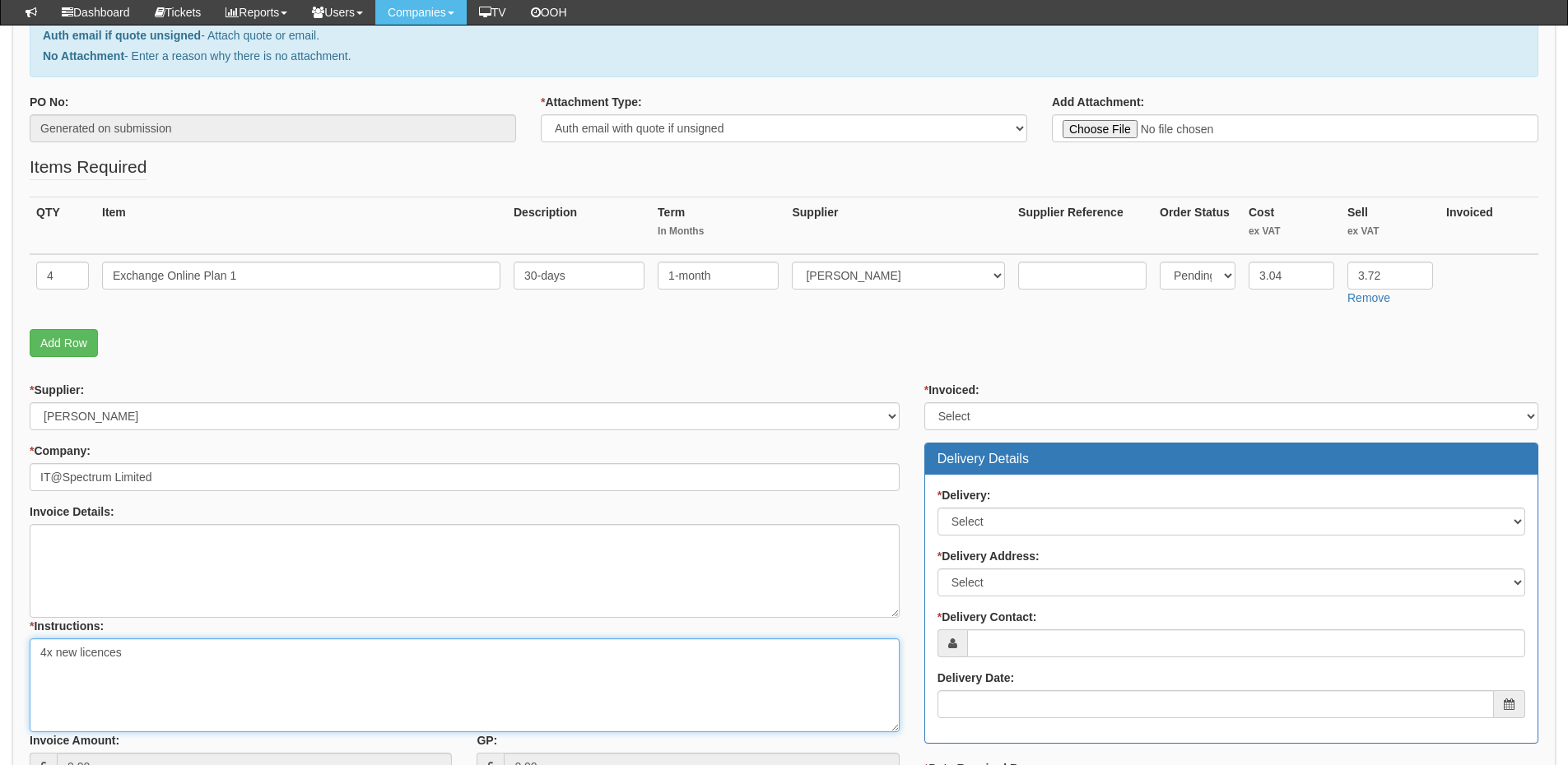 type on "4x new licences" 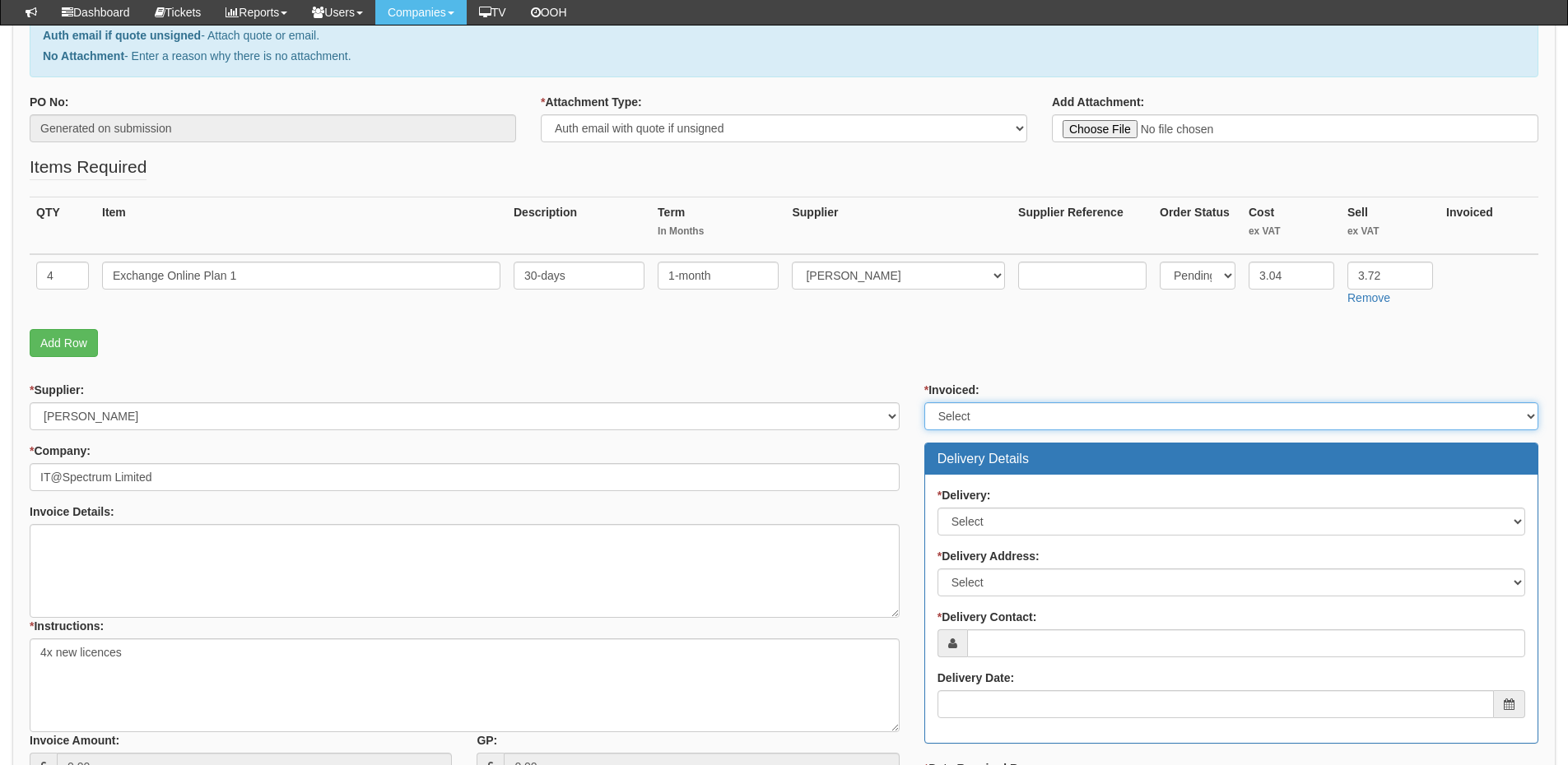 drag, startPoint x: 961, startPoint y: 413, endPoint x: 970, endPoint y: 427, distance: 16.643317 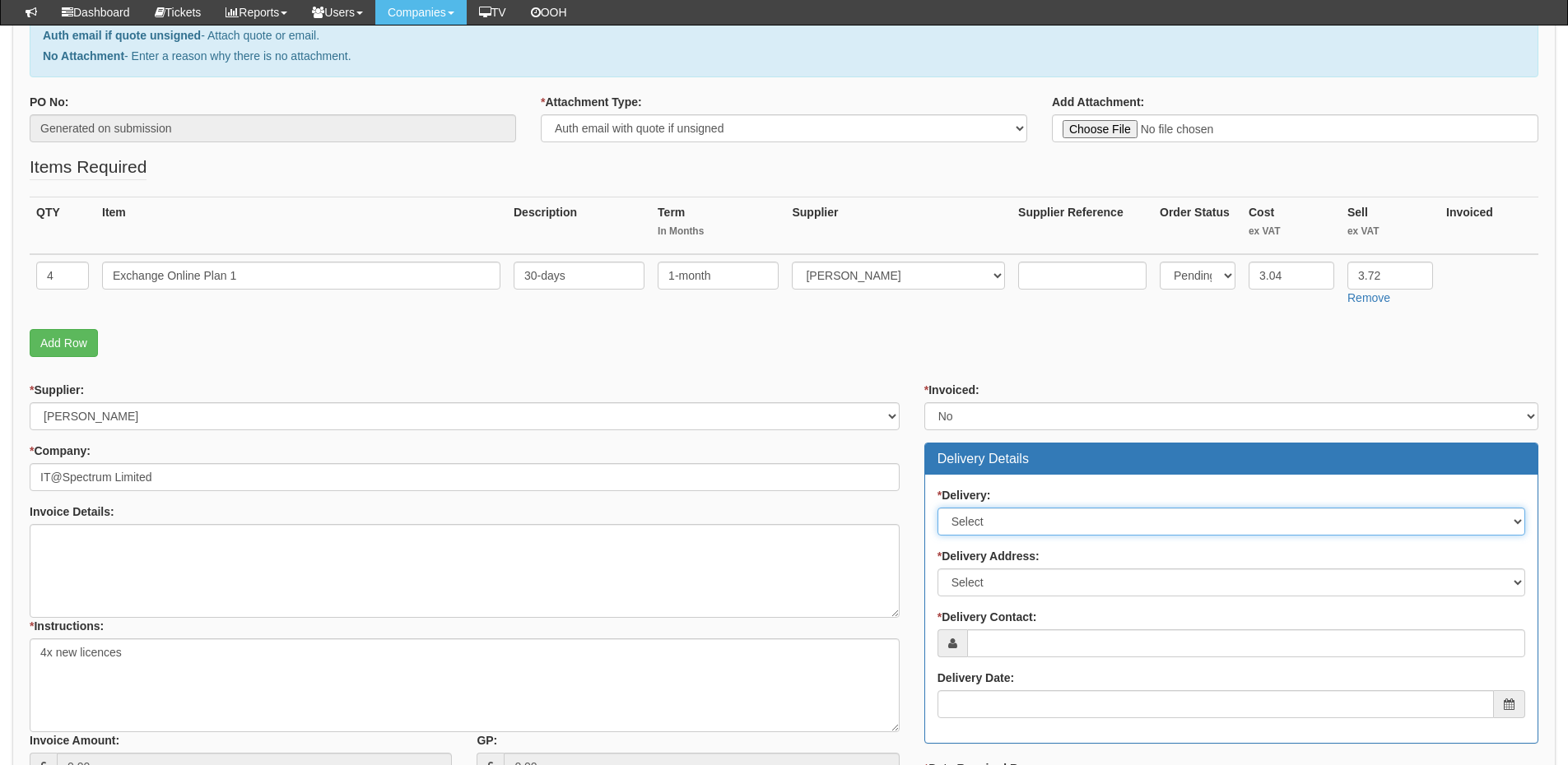 click on "Select
No Not Applicable Yes" at bounding box center [1231, 522] 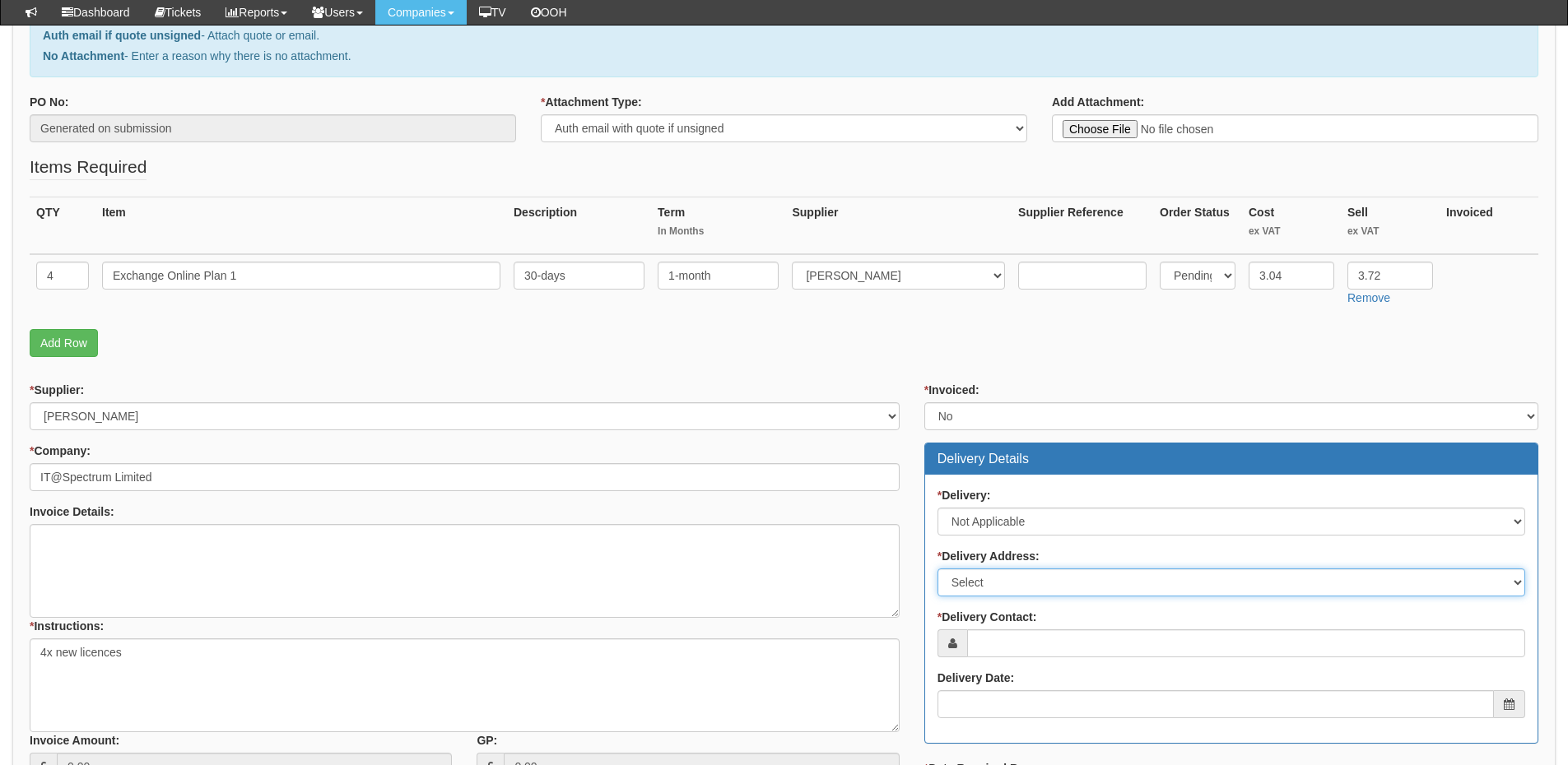 click on "Select Not Applicable Main Address - HU13 0GD Other" at bounding box center (1231, 582) 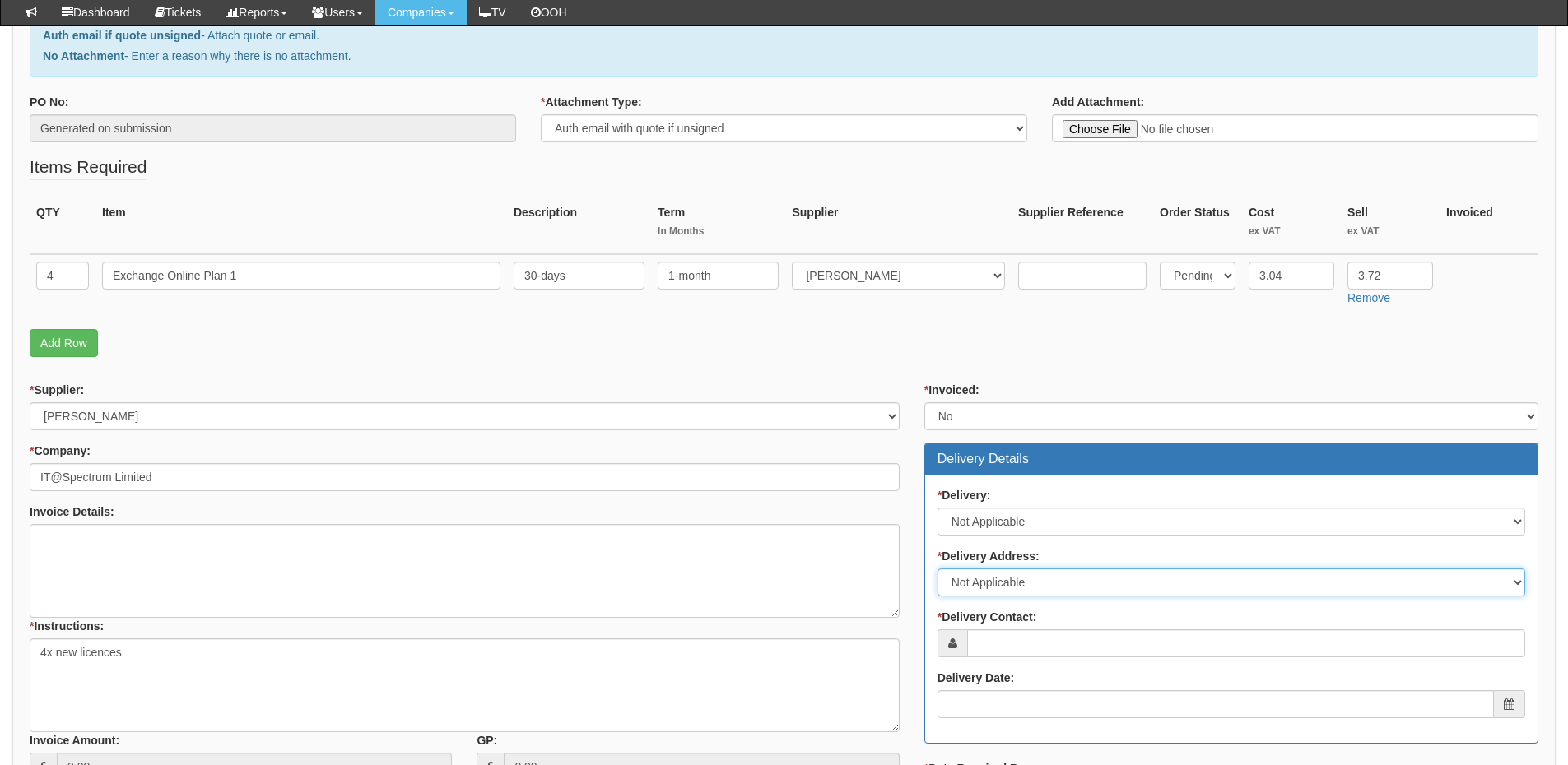 click on "Select Not Applicable Main Address - HU13 0GD Other" at bounding box center (1231, 582) 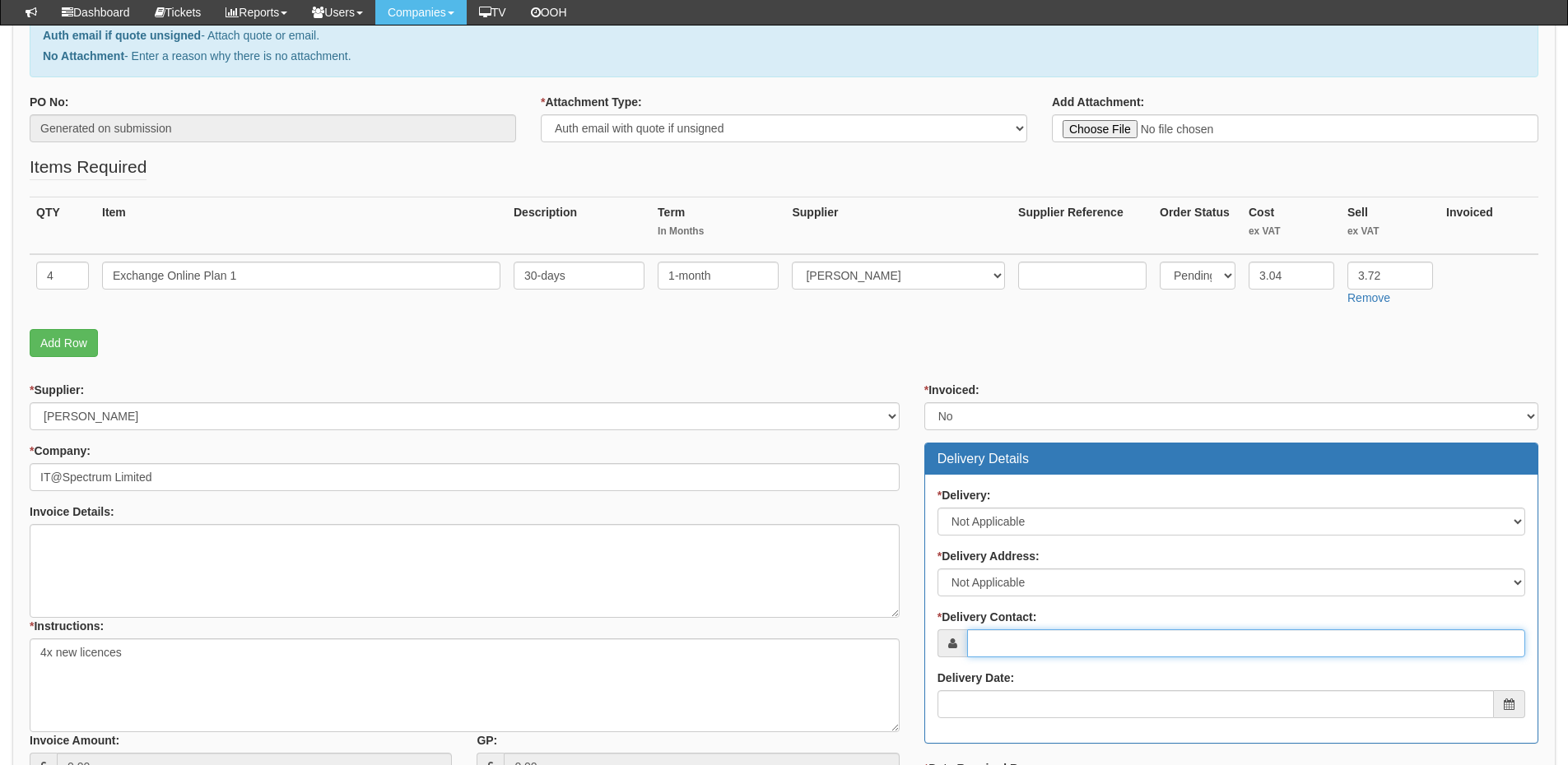 click on "*  Delivery Contact:" at bounding box center [1246, 643] 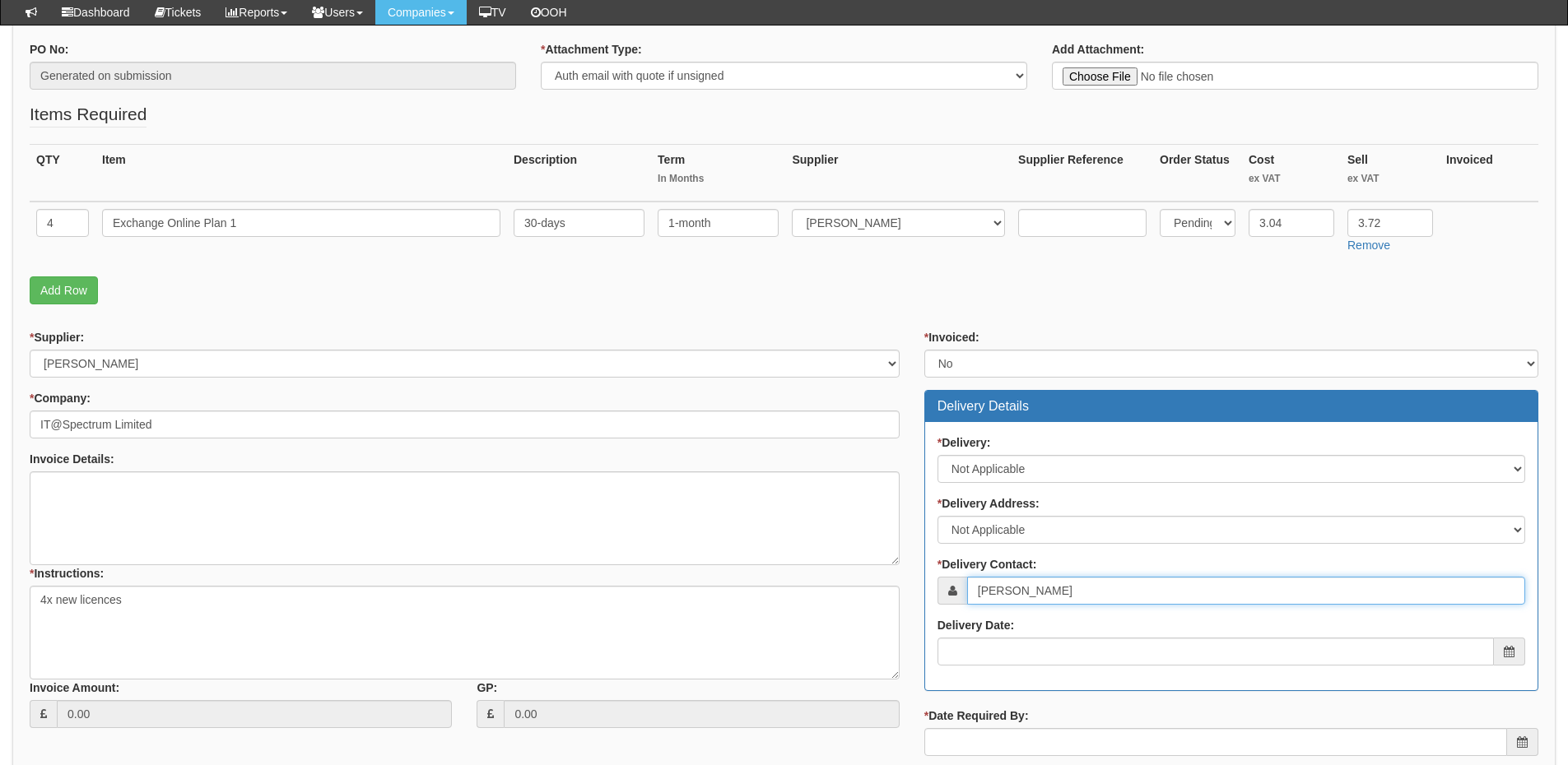 scroll, scrollTop: 329, scrollLeft: 0, axis: vertical 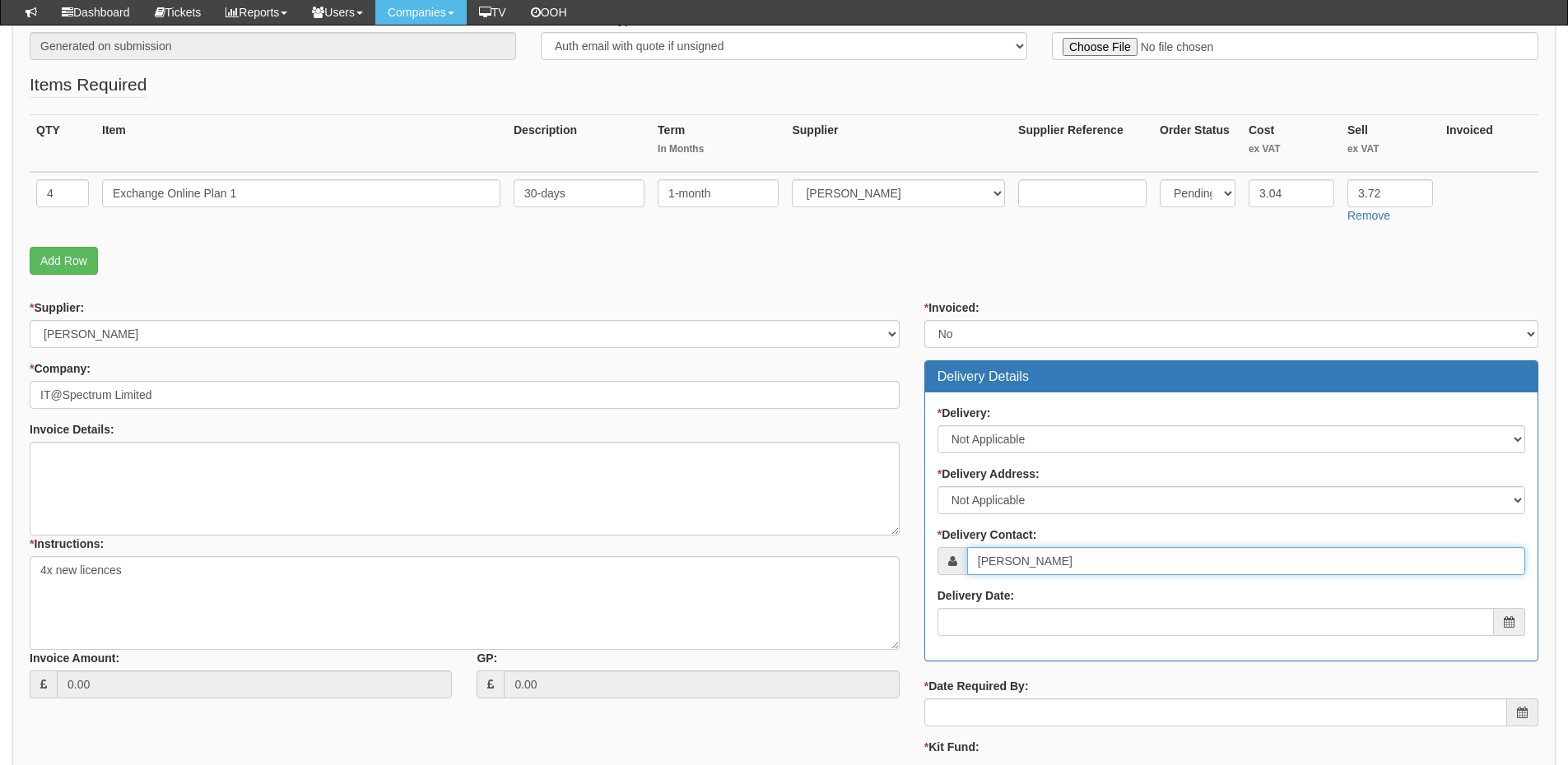 type on "Will Cooper" 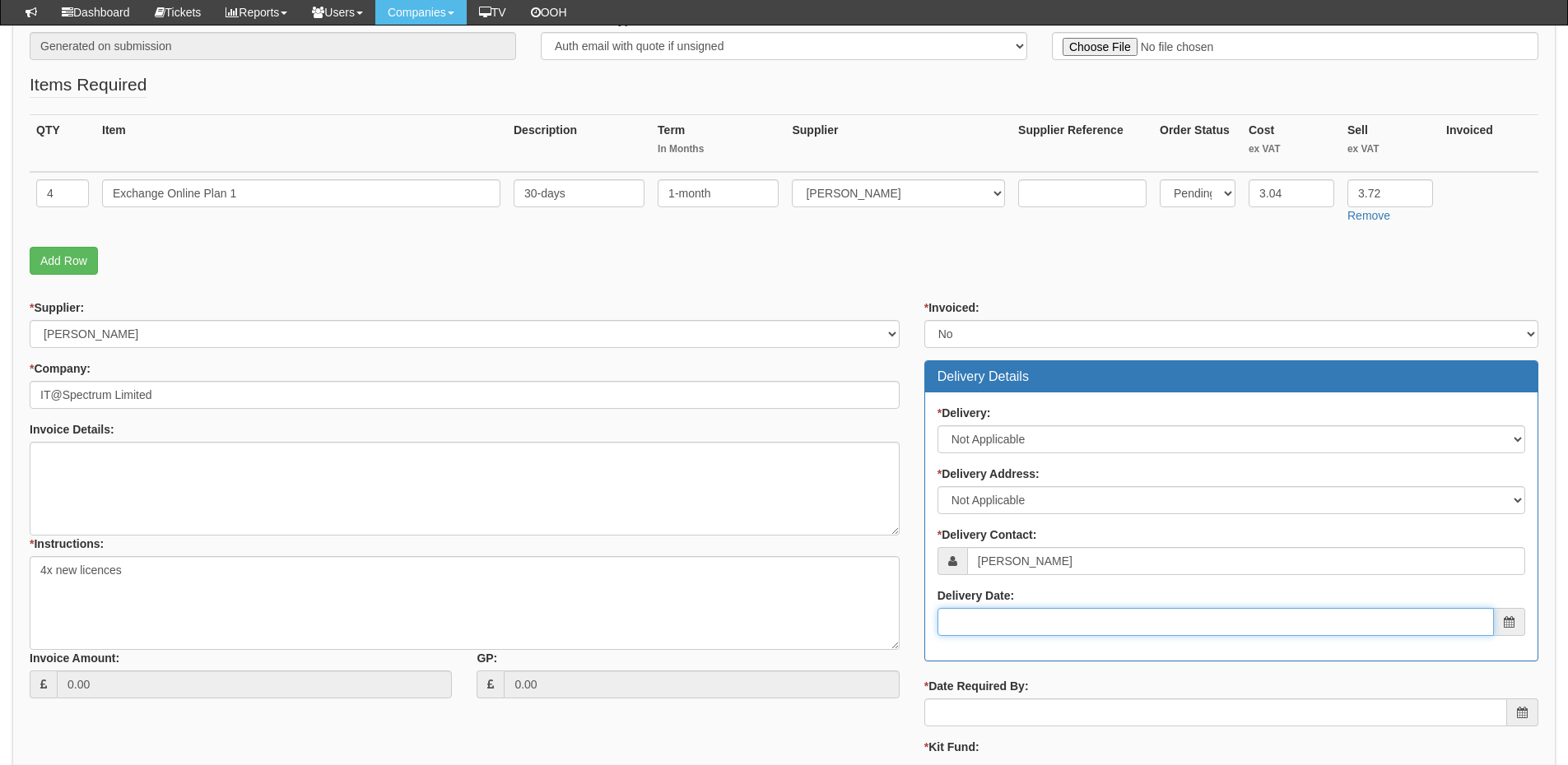 click on "Delivery Date:" at bounding box center [1216, 622] 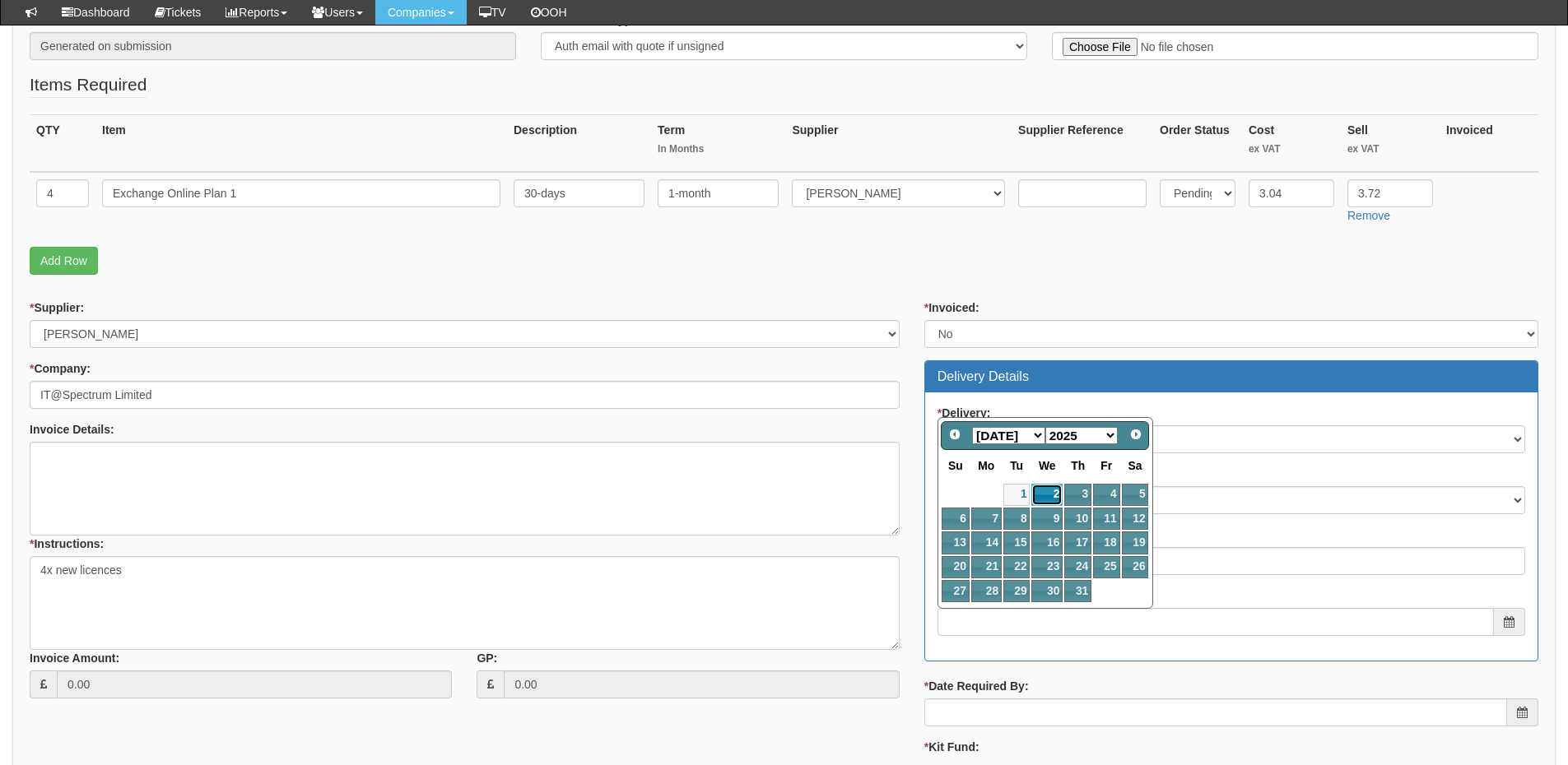 click on "2" at bounding box center (1047, 494) 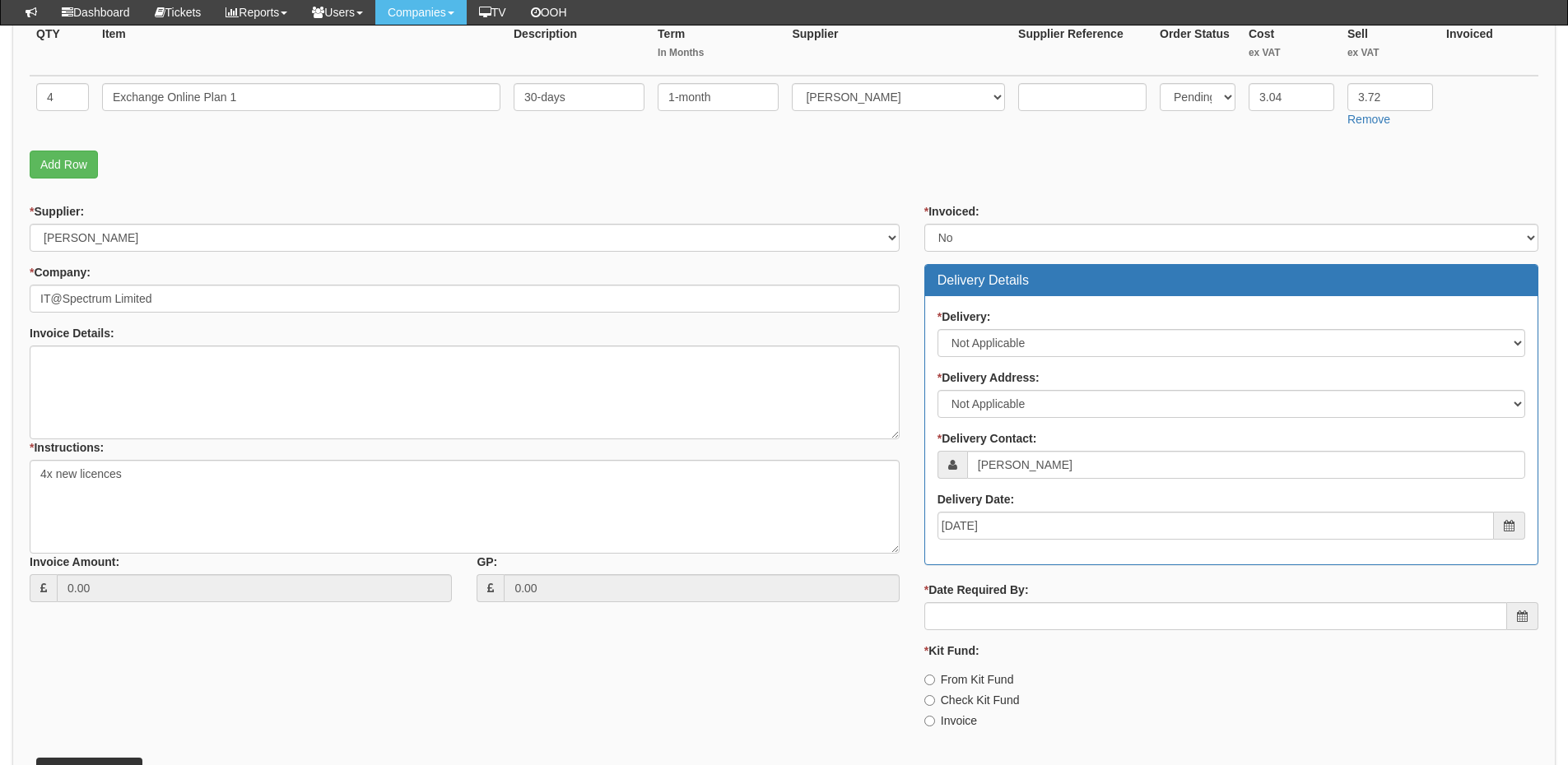 scroll, scrollTop: 537, scrollLeft: 0, axis: vertical 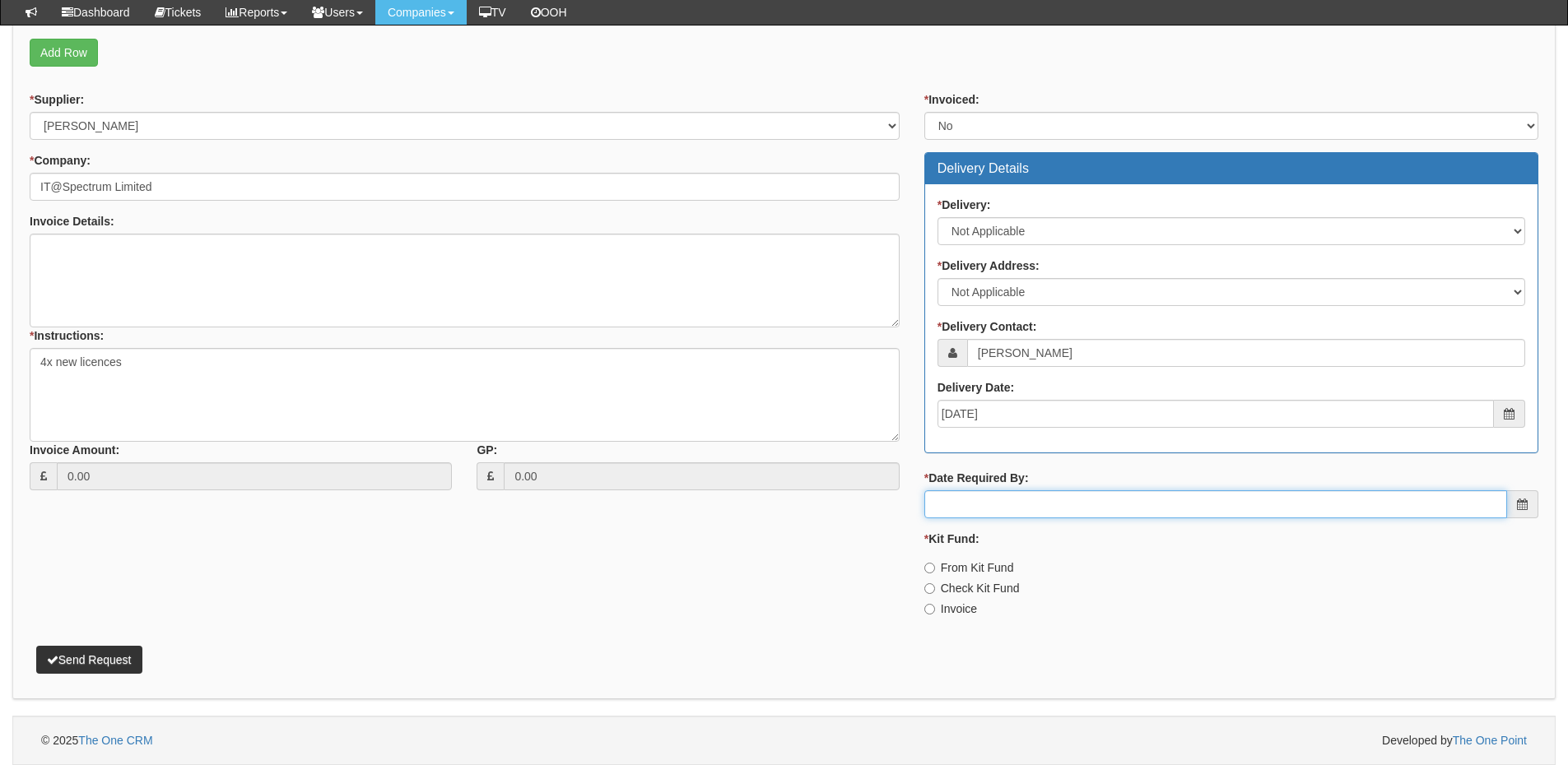 click on "*  Date Required By:" at bounding box center (1216, 504) 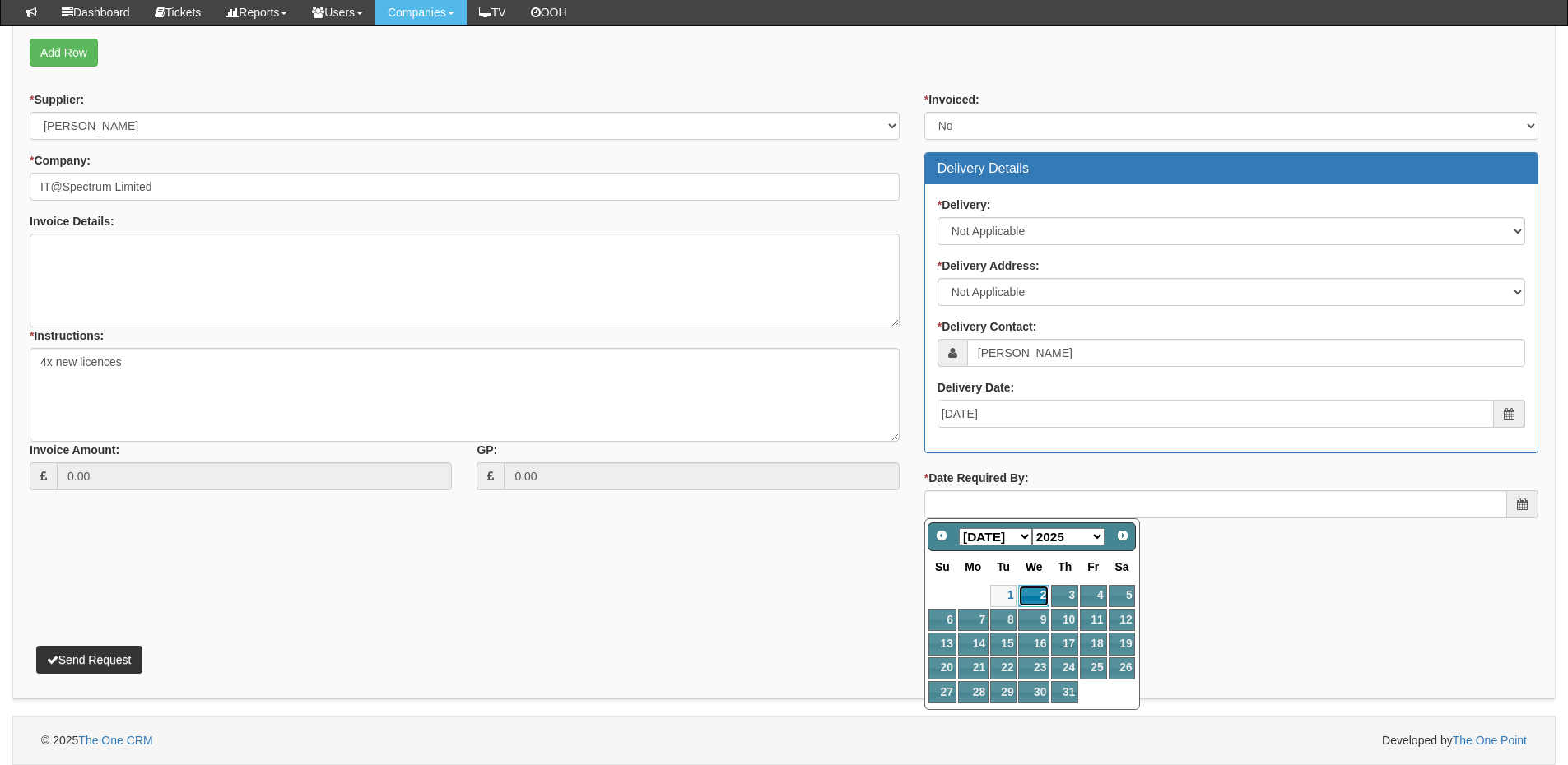 click on "2" at bounding box center (1034, 596) 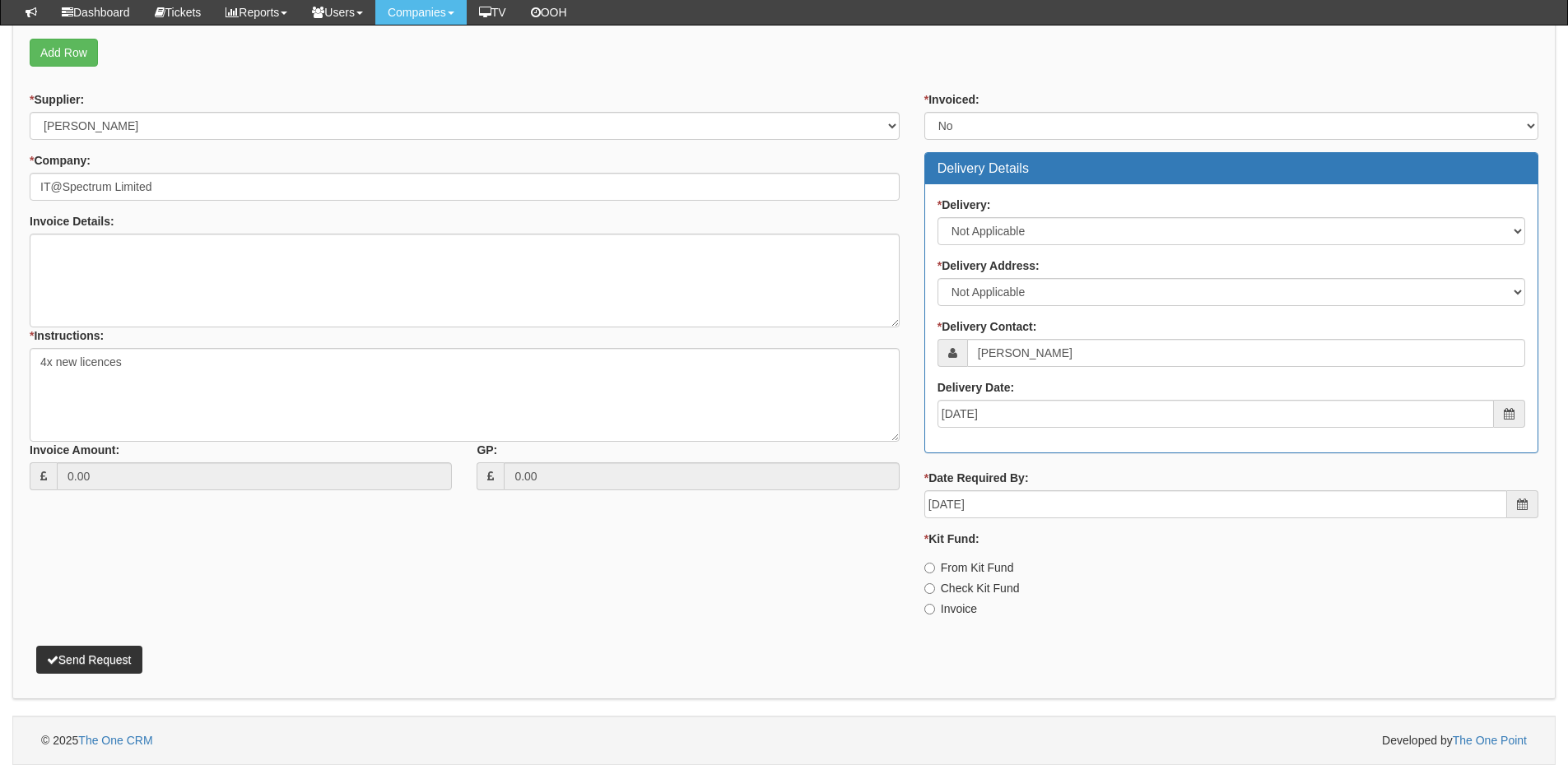 click on "Invoice" at bounding box center [951, 609] 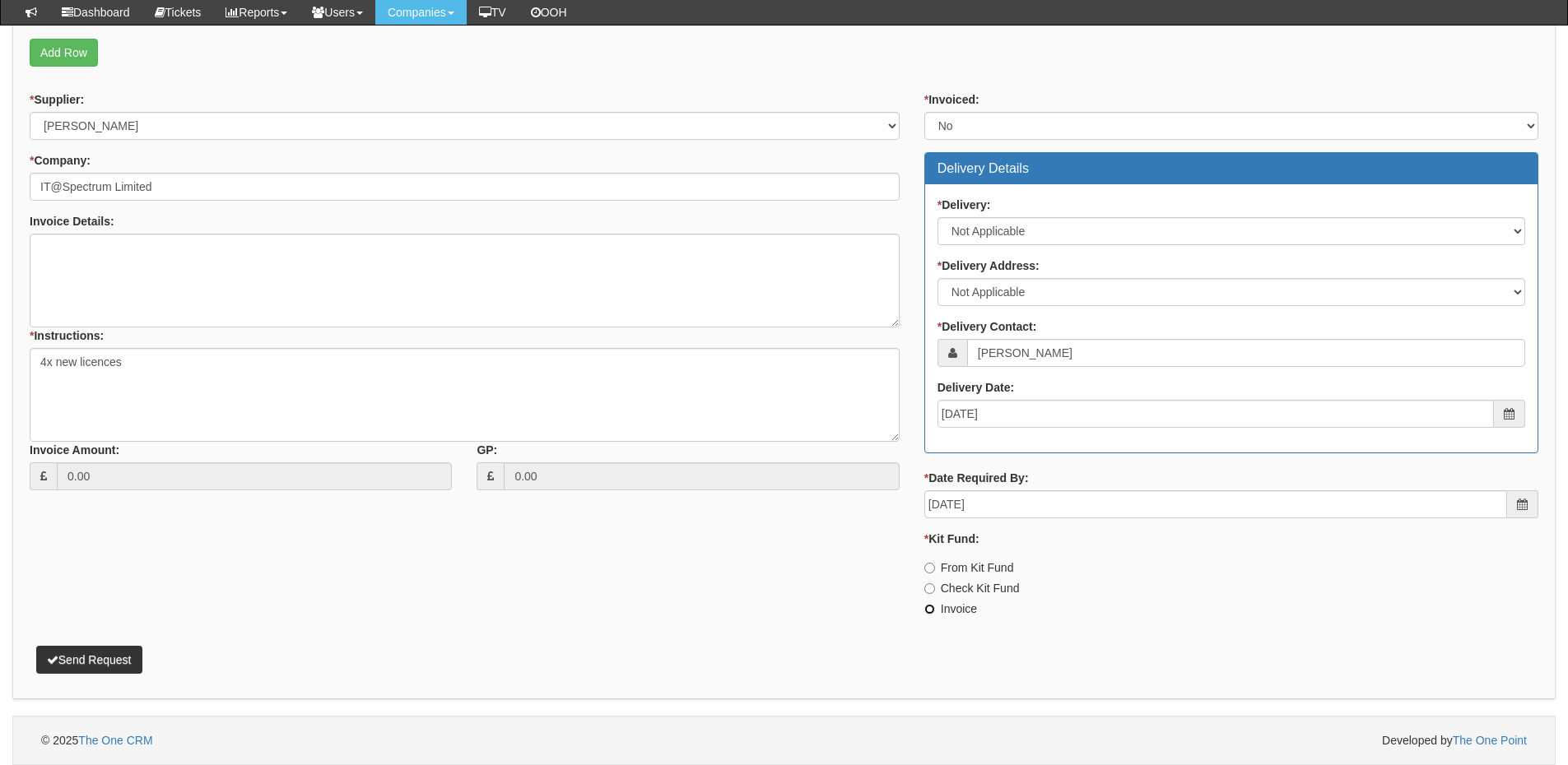 click on "Invoice" at bounding box center (929, 568) 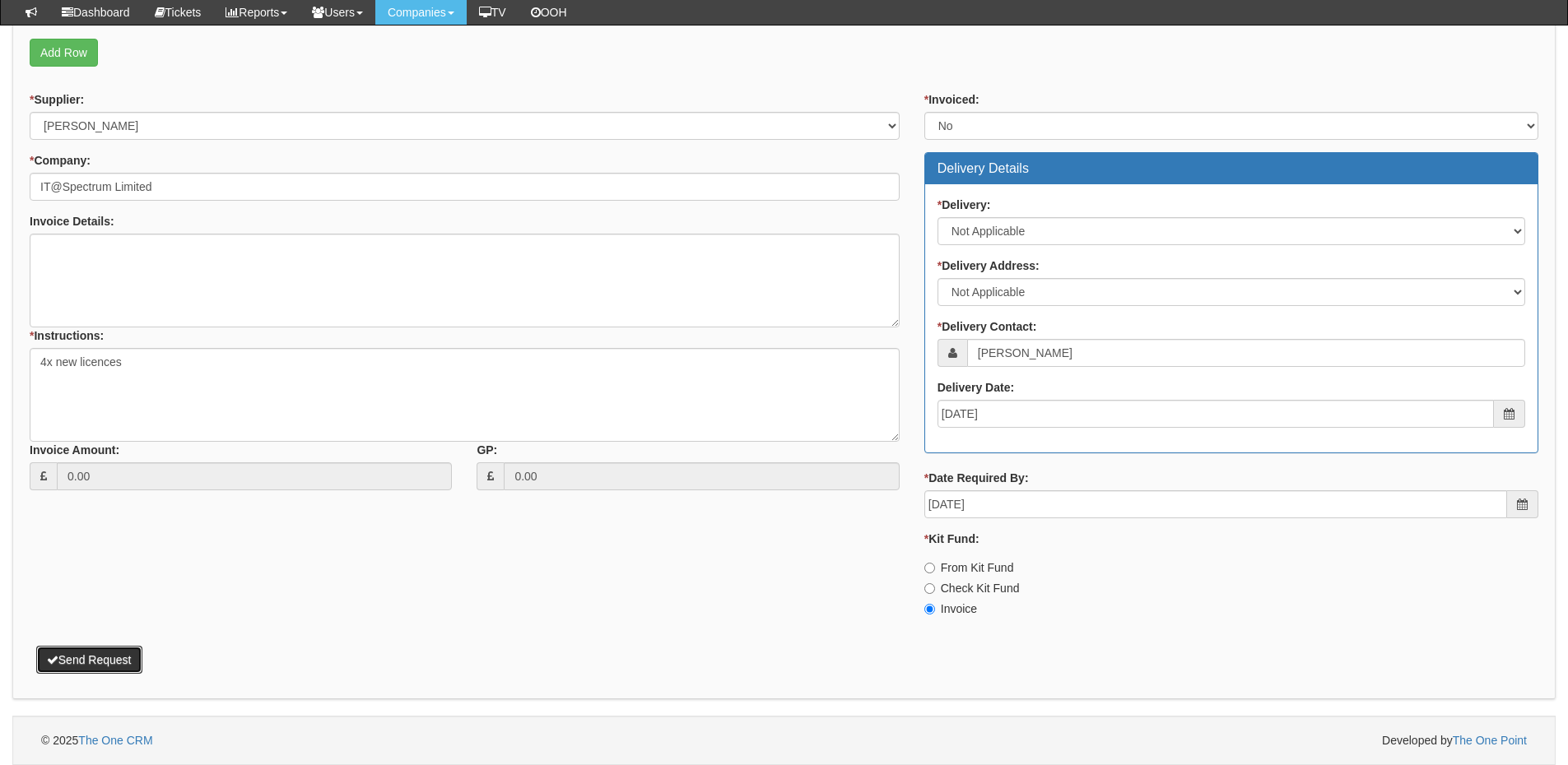 click on "Send Request" at bounding box center (89, 660) 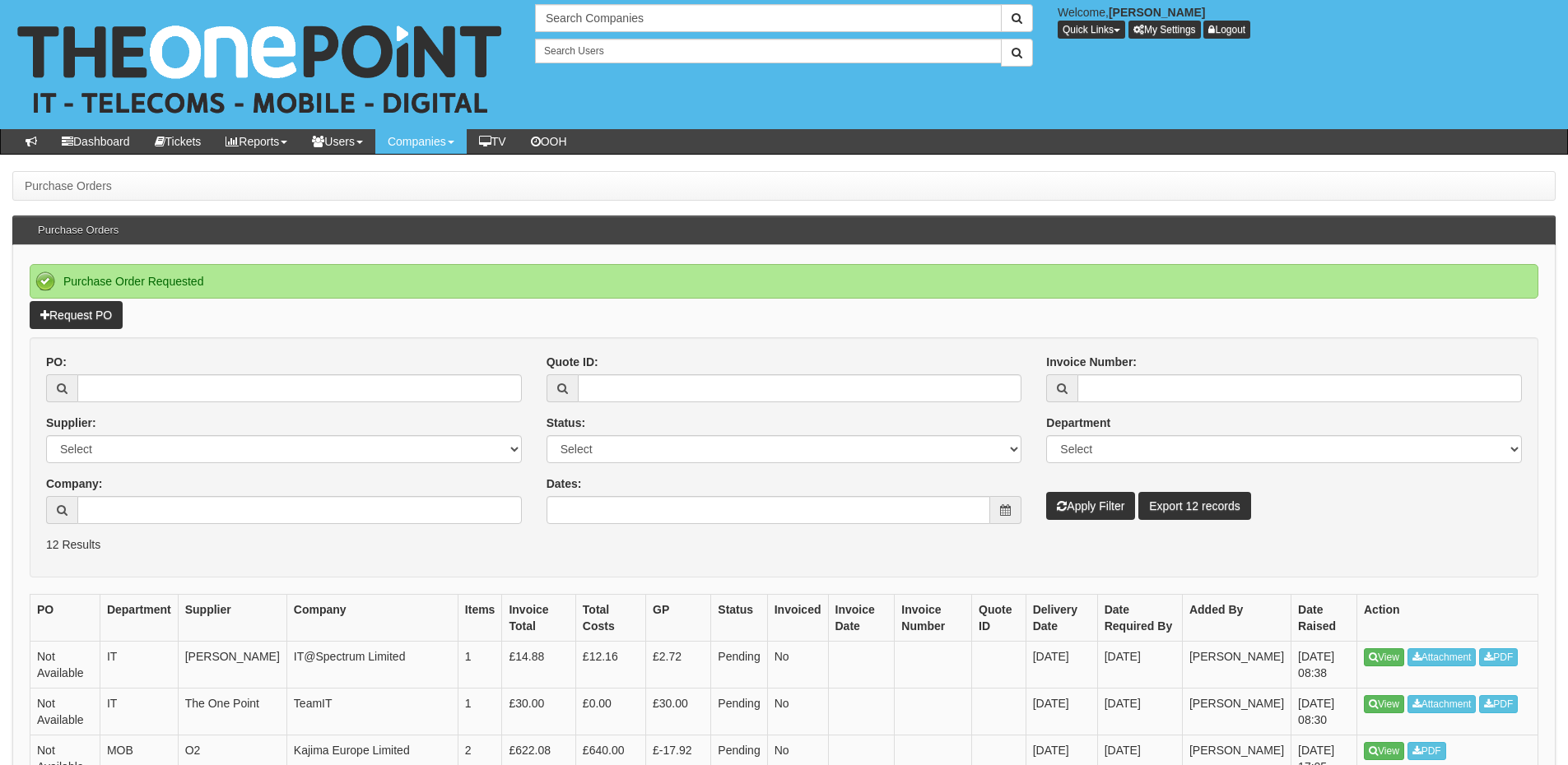 scroll, scrollTop: 0, scrollLeft: 0, axis: both 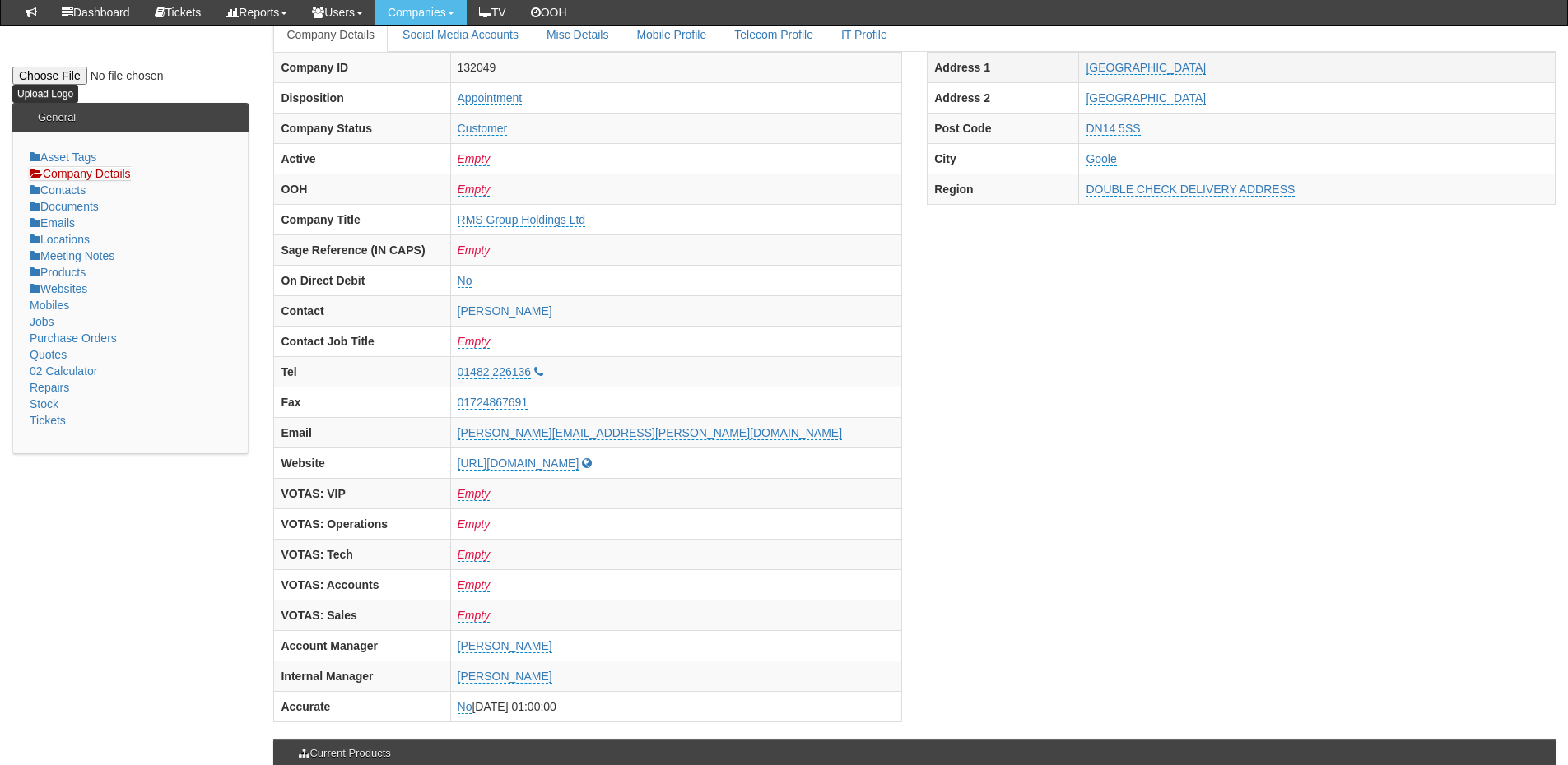 drag, startPoint x: 1072, startPoint y: 67, endPoint x: 1221, endPoint y: 67, distance: 149 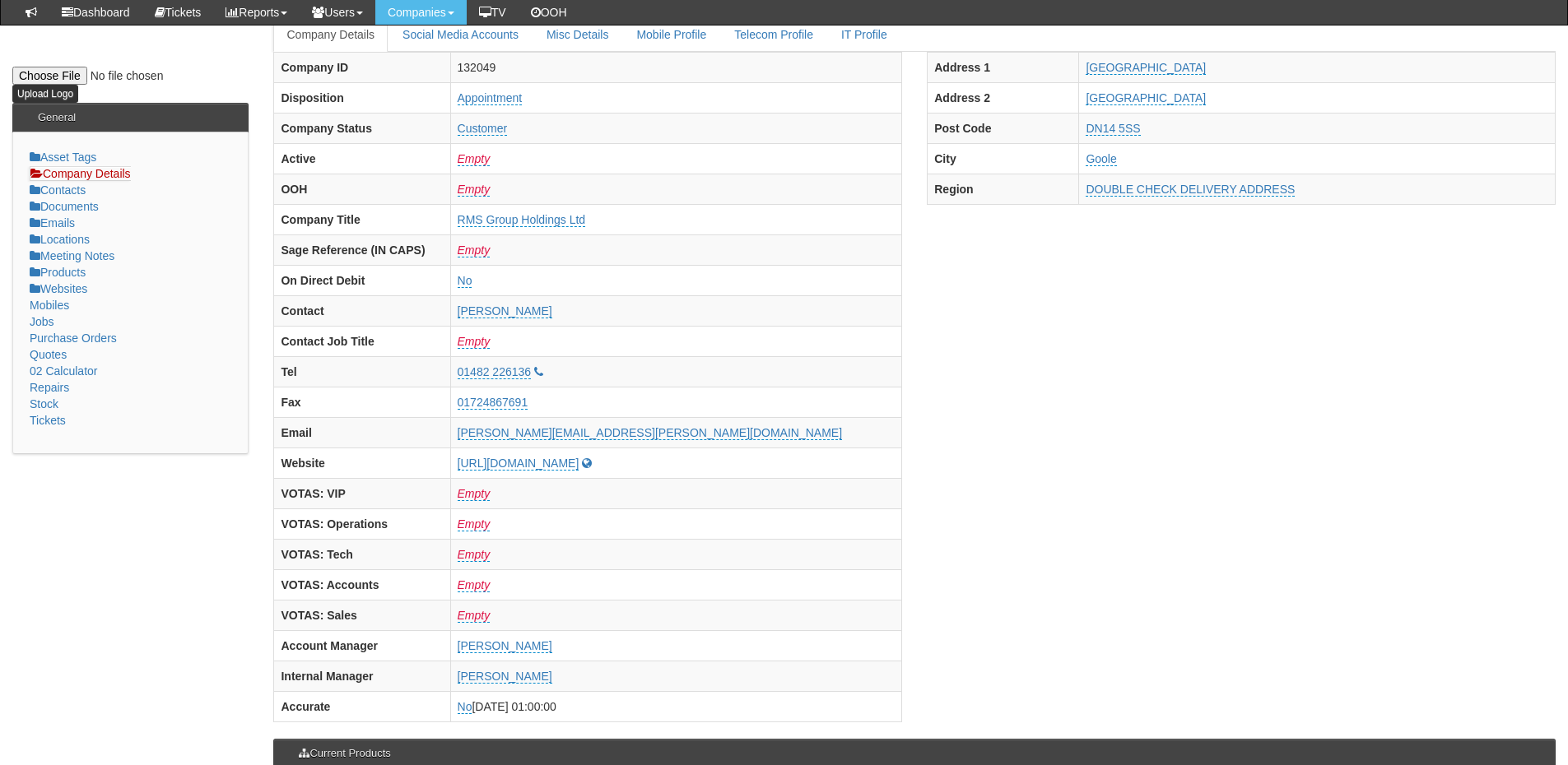 copy on "Boothferry Terminal" 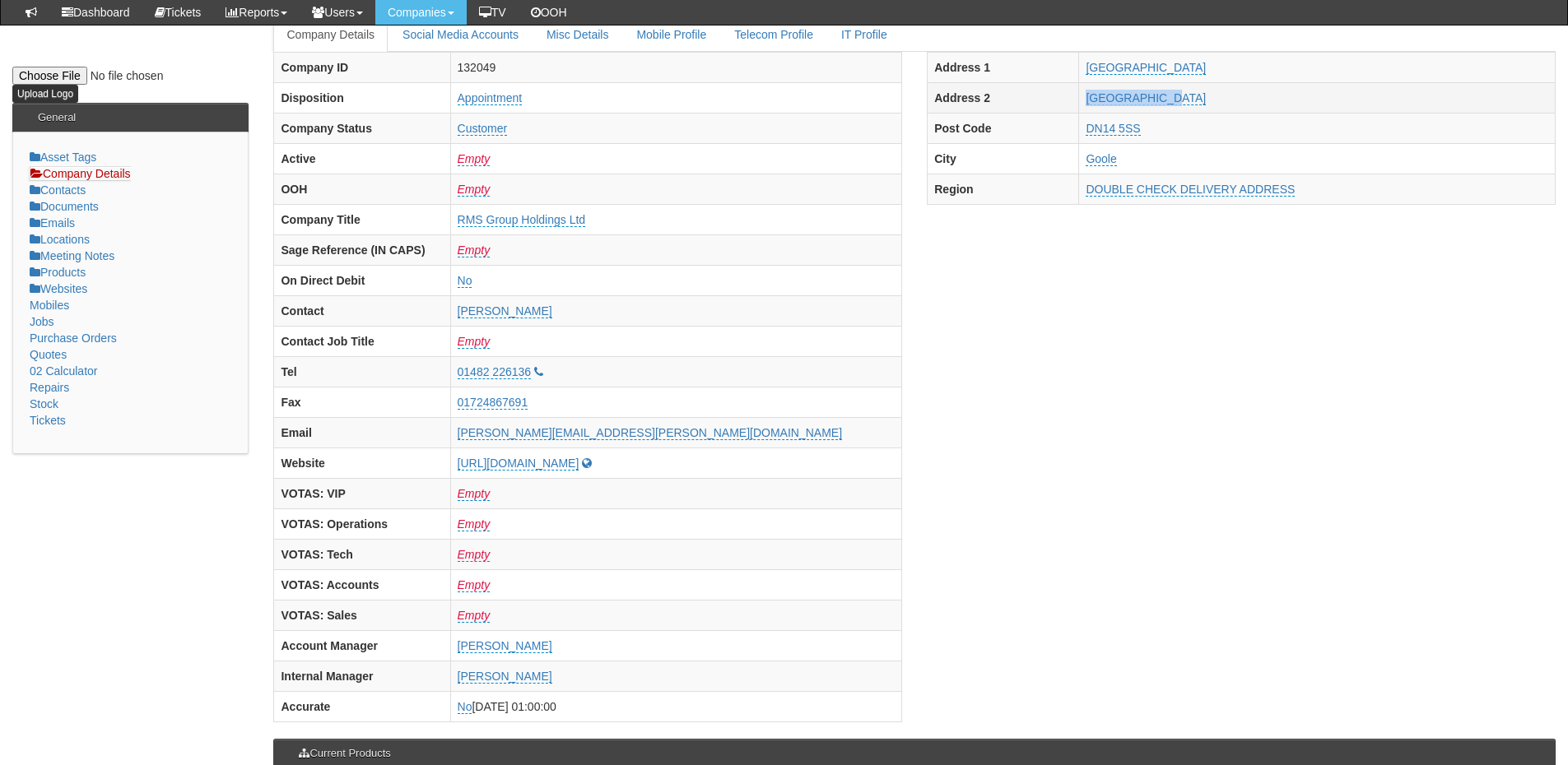 drag, startPoint x: 1071, startPoint y: 99, endPoint x: 1176, endPoint y: 98, distance: 105.0048 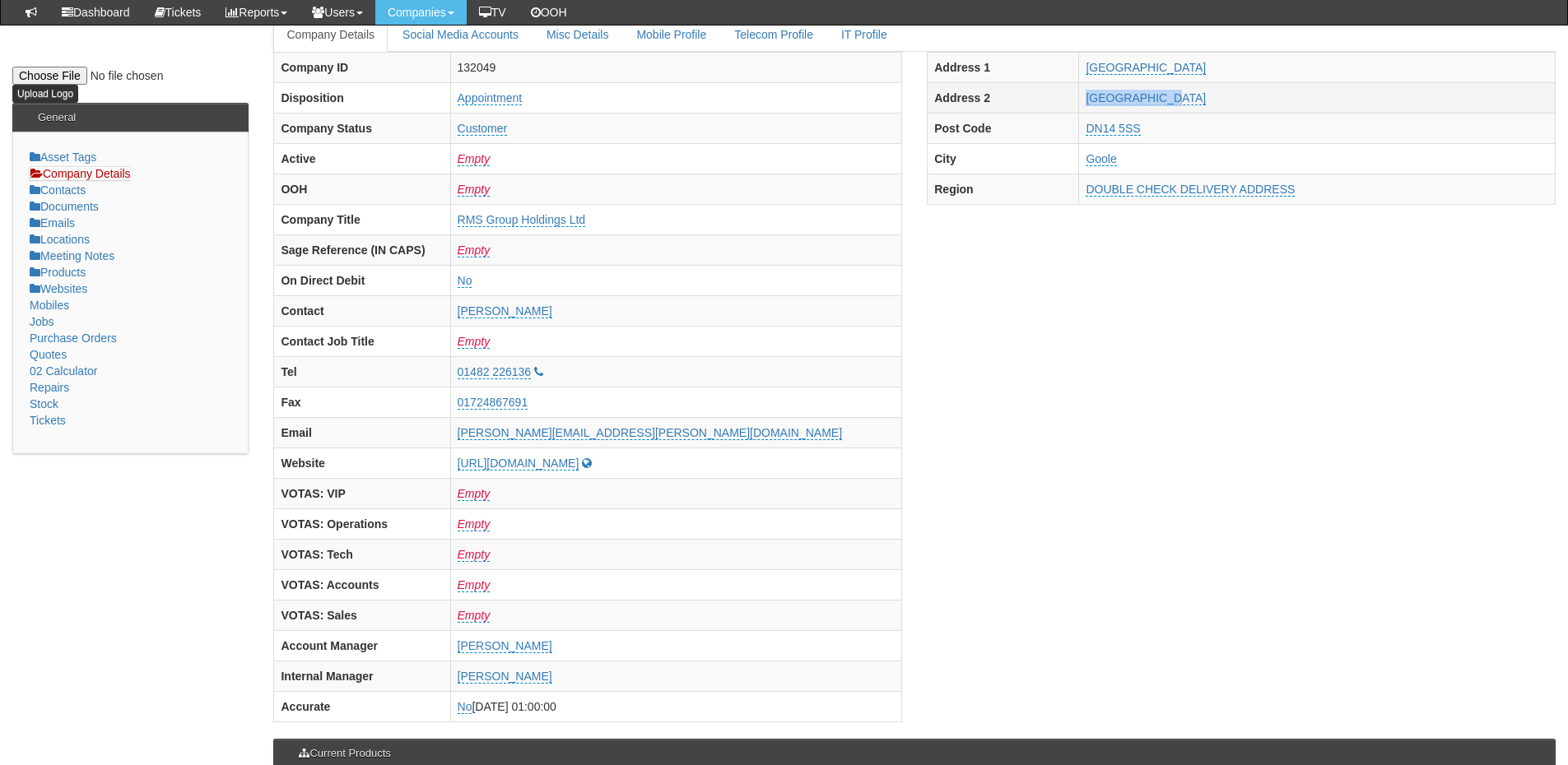 click on "Address 2
Bridge Street" at bounding box center (1241, 97) 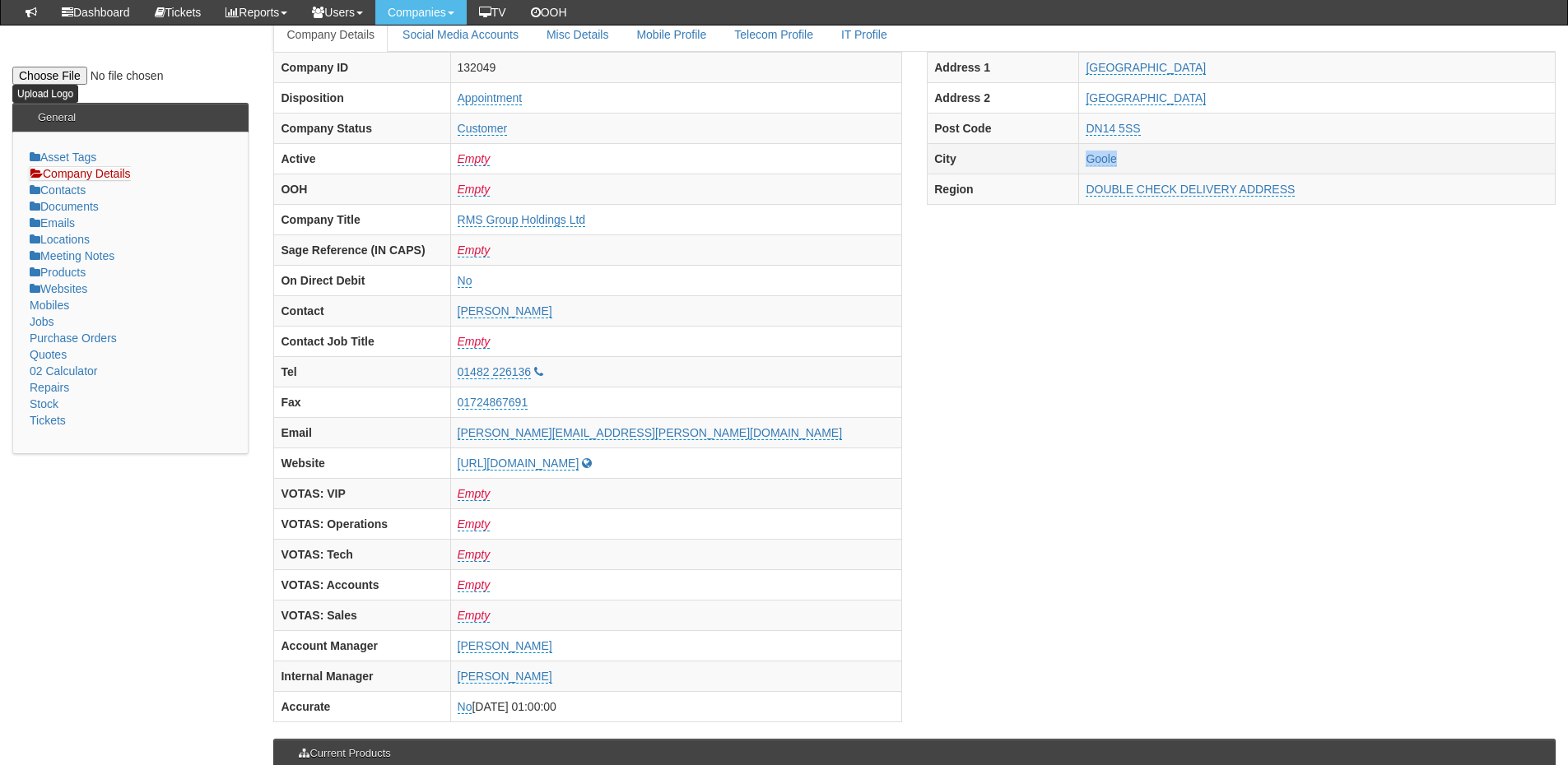 drag, startPoint x: 1072, startPoint y: 157, endPoint x: 1128, endPoint y: 160, distance: 56.0803 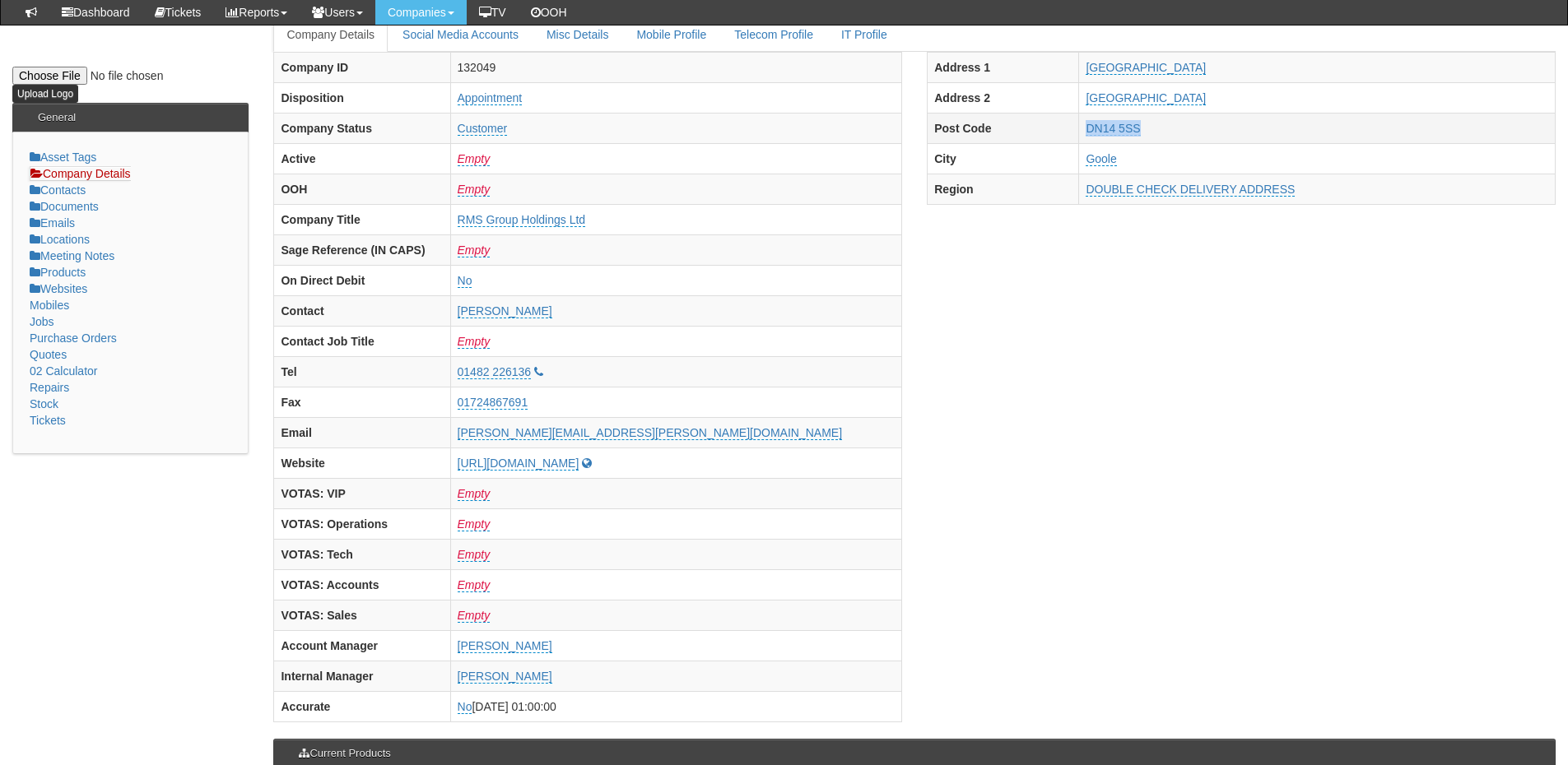 drag, startPoint x: 1068, startPoint y: 127, endPoint x: 1170, endPoint y: 133, distance: 102.1763 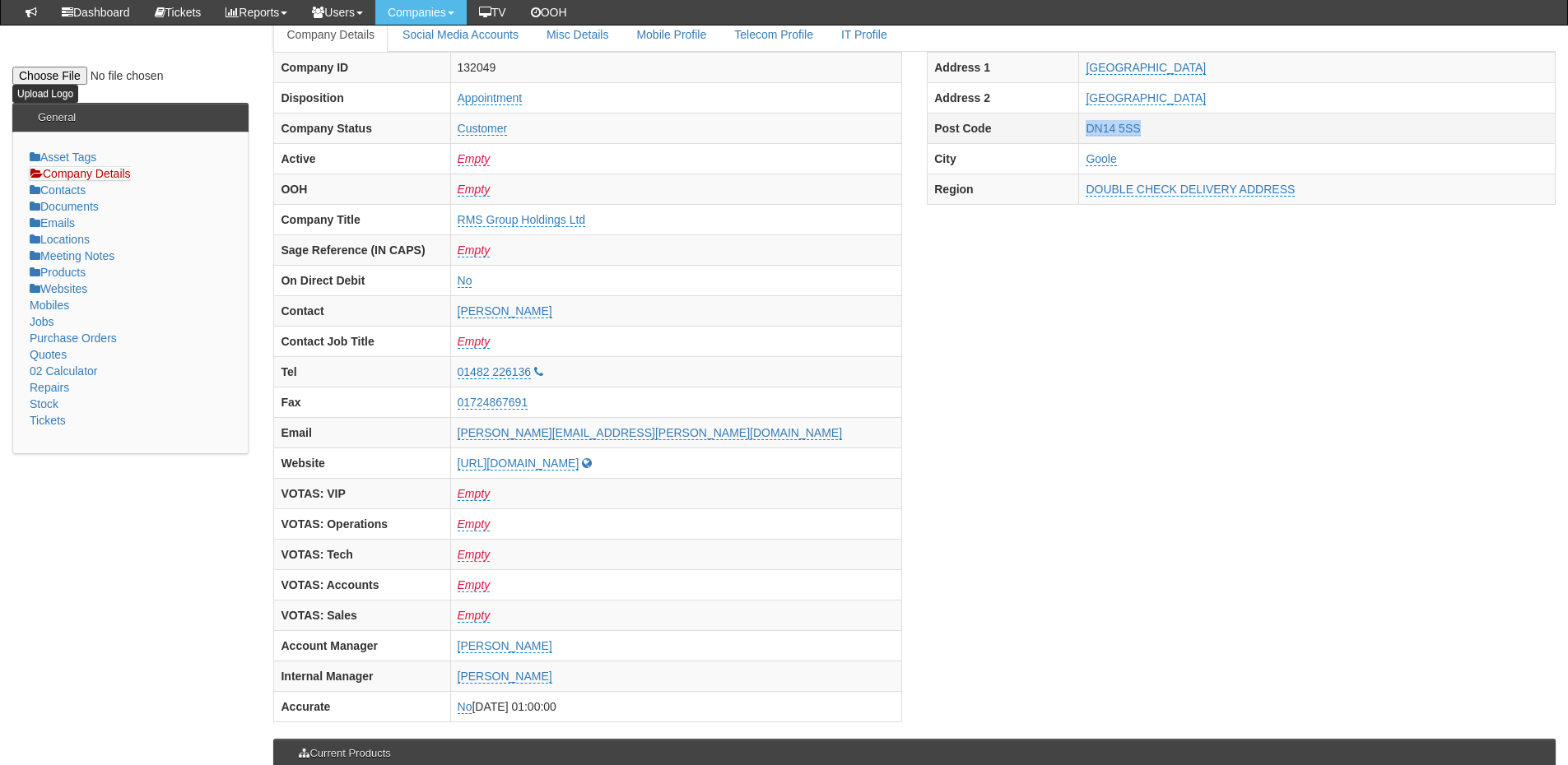 click on "Post Code
DN14 5SS" at bounding box center (1241, 128) 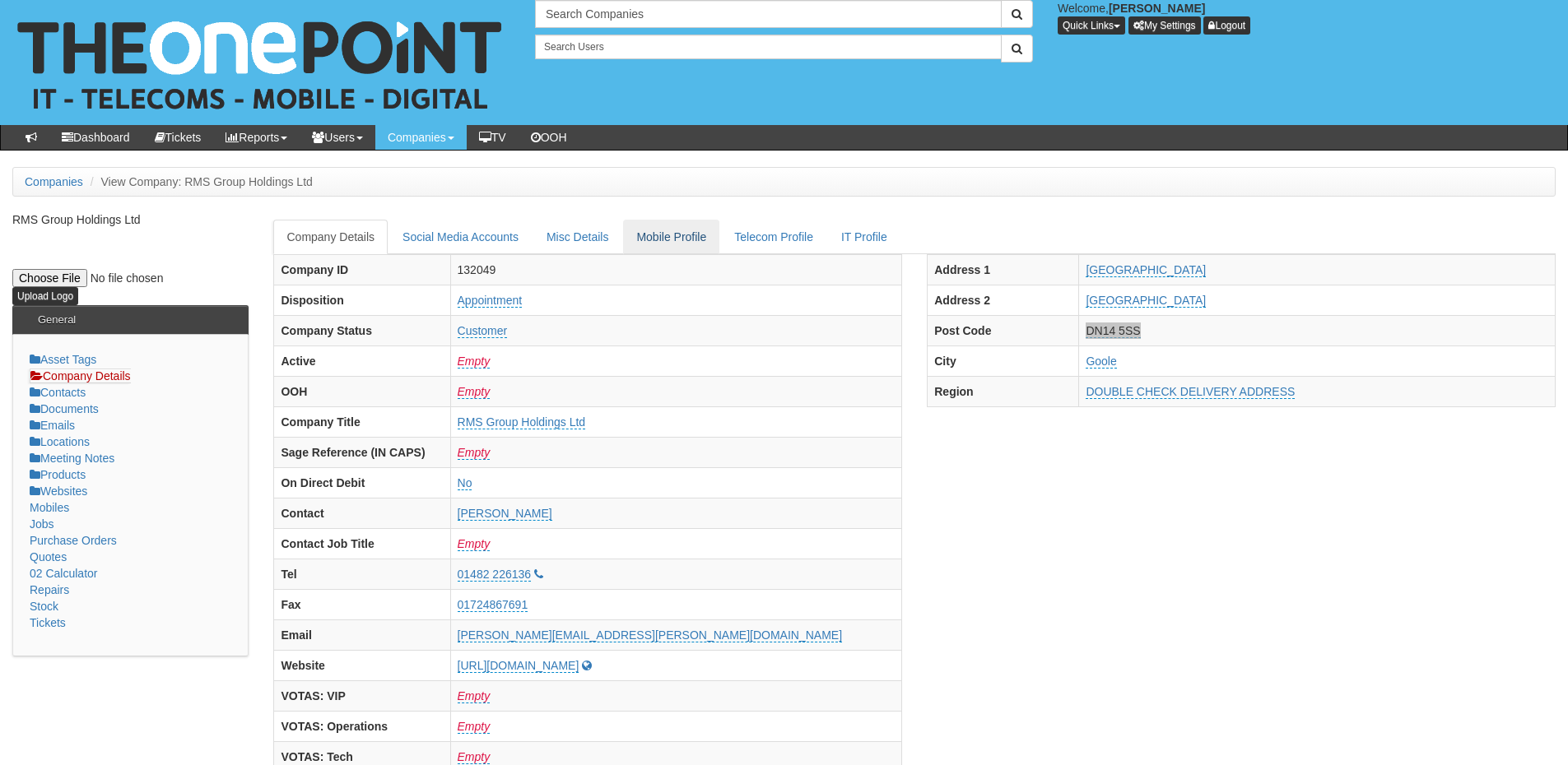 scroll, scrollTop: 0, scrollLeft: 0, axis: both 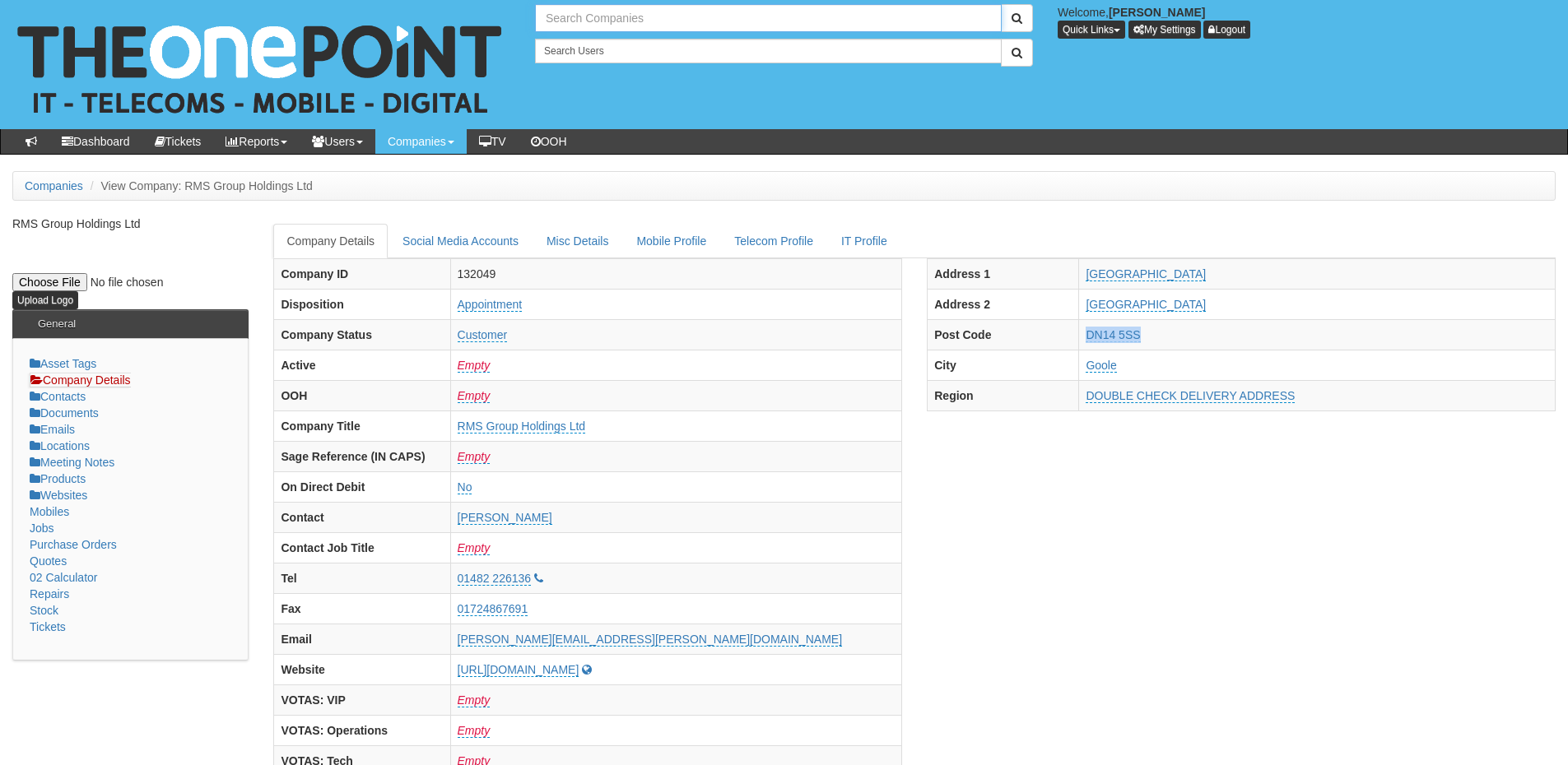click at bounding box center [768, 18] 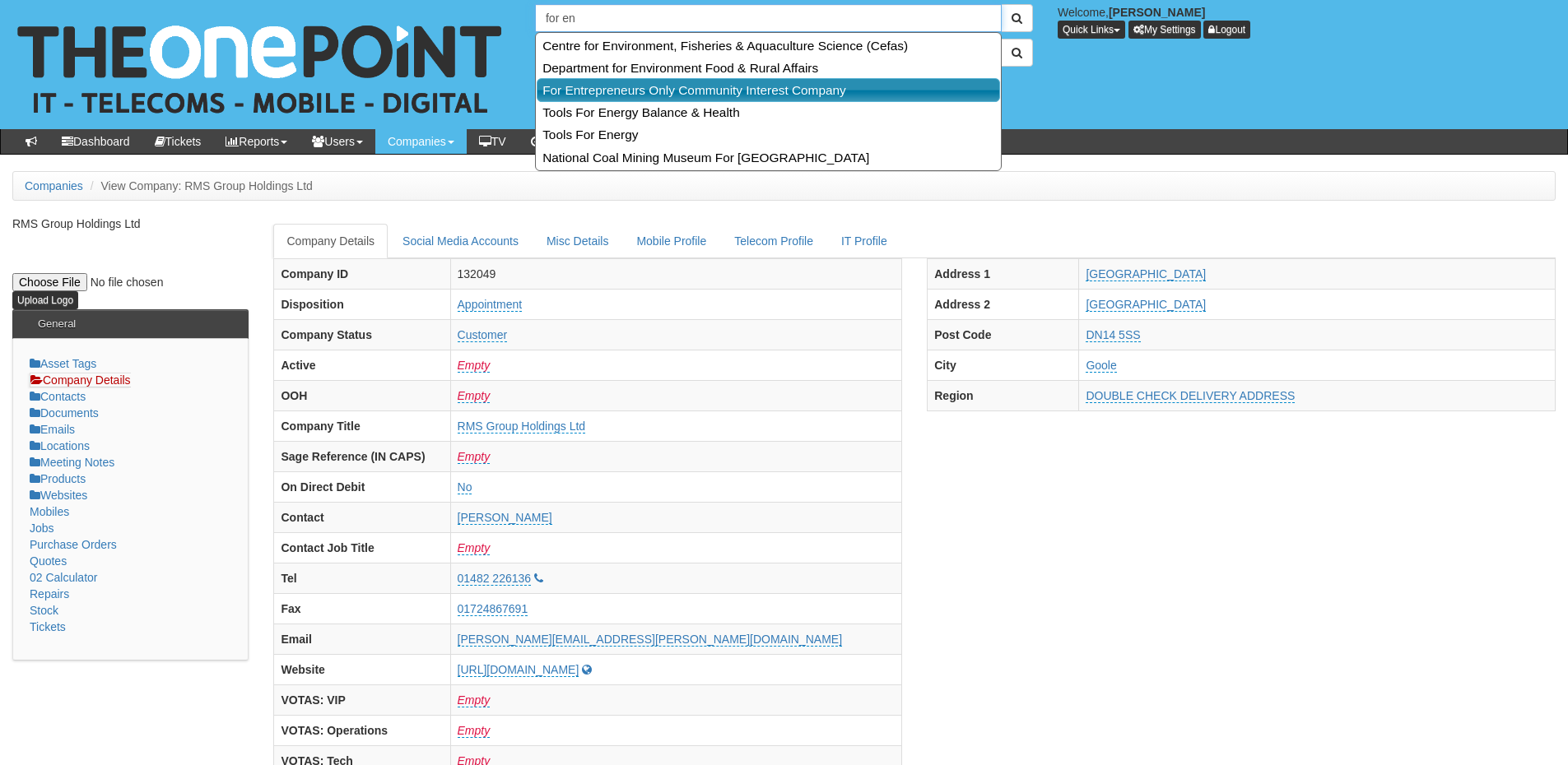 click on "For Entrepreneurs Only Community Interest Company" at bounding box center [768, 90] 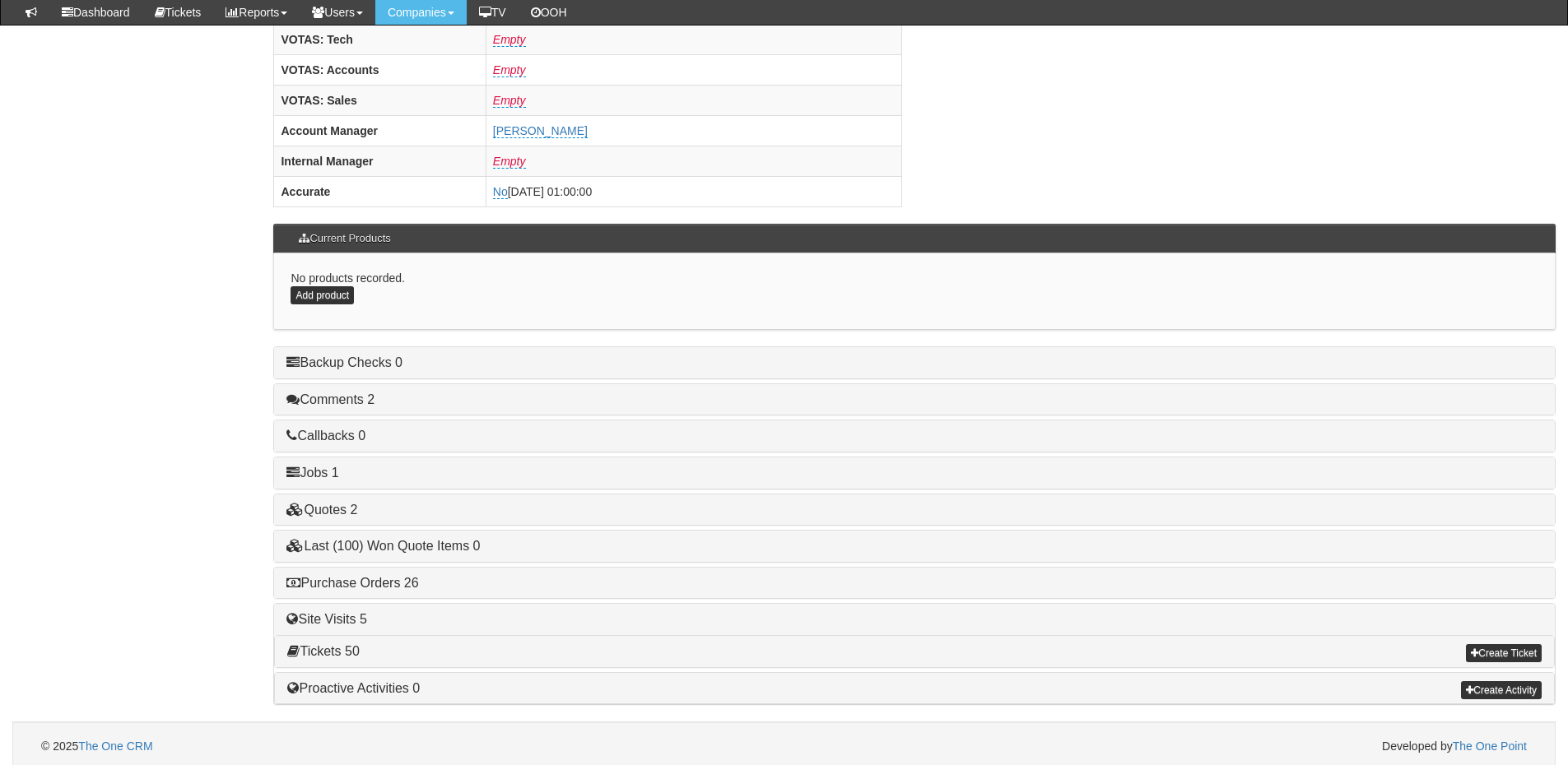 scroll, scrollTop: 685, scrollLeft: 0, axis: vertical 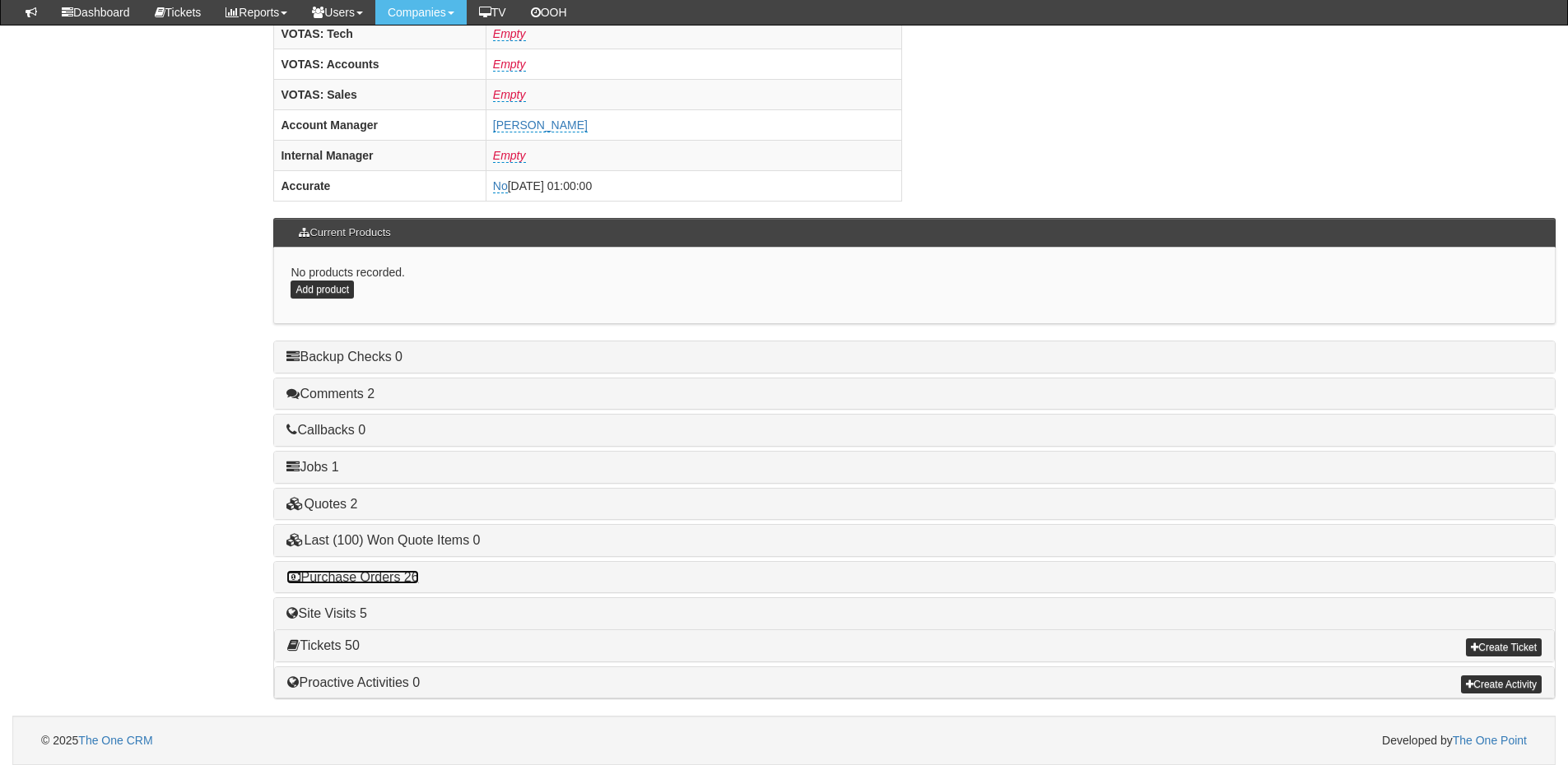 click on "Purchase Orders 26" at bounding box center [352, 577] 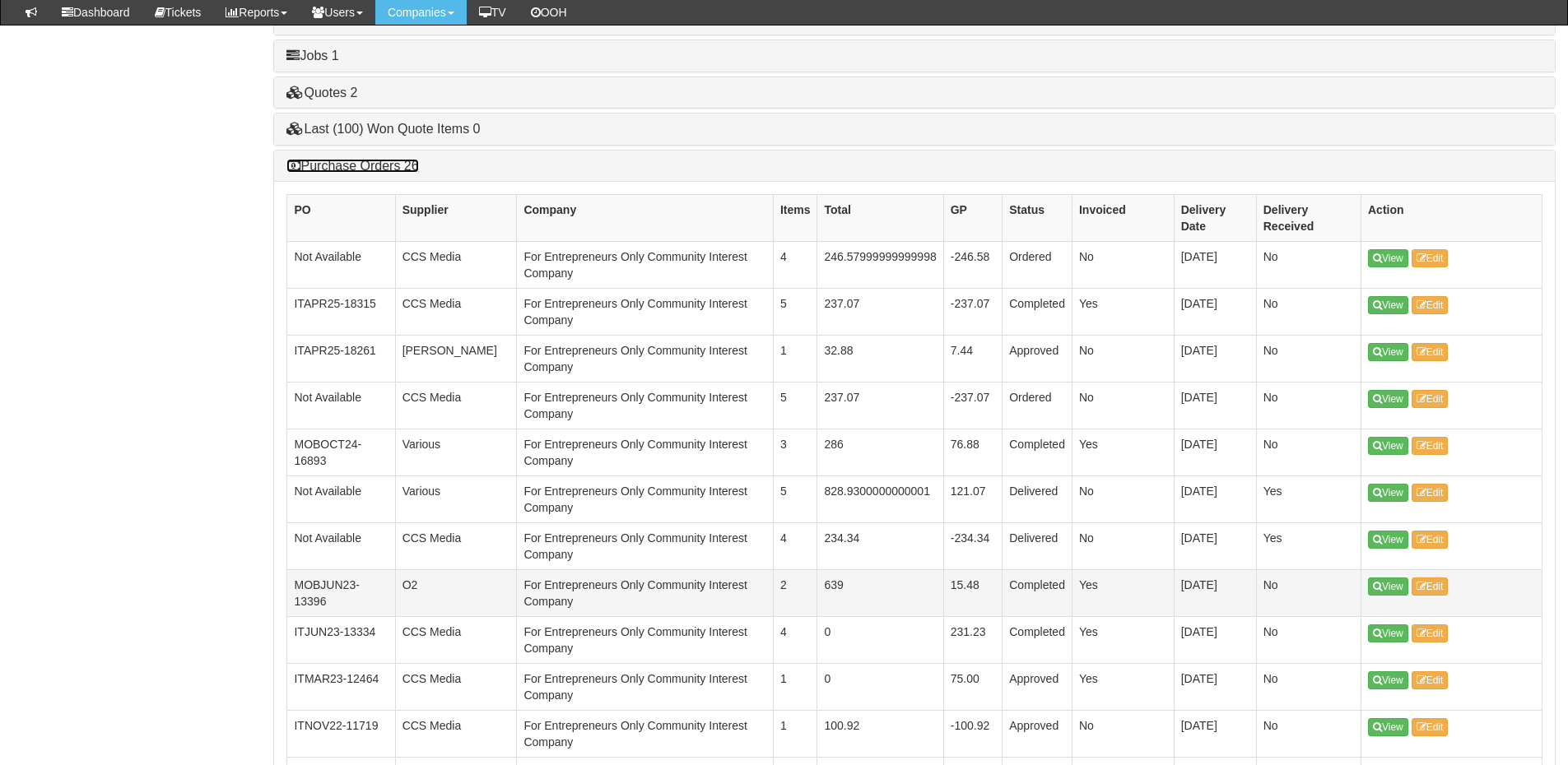 scroll, scrollTop: 1095, scrollLeft: 0, axis: vertical 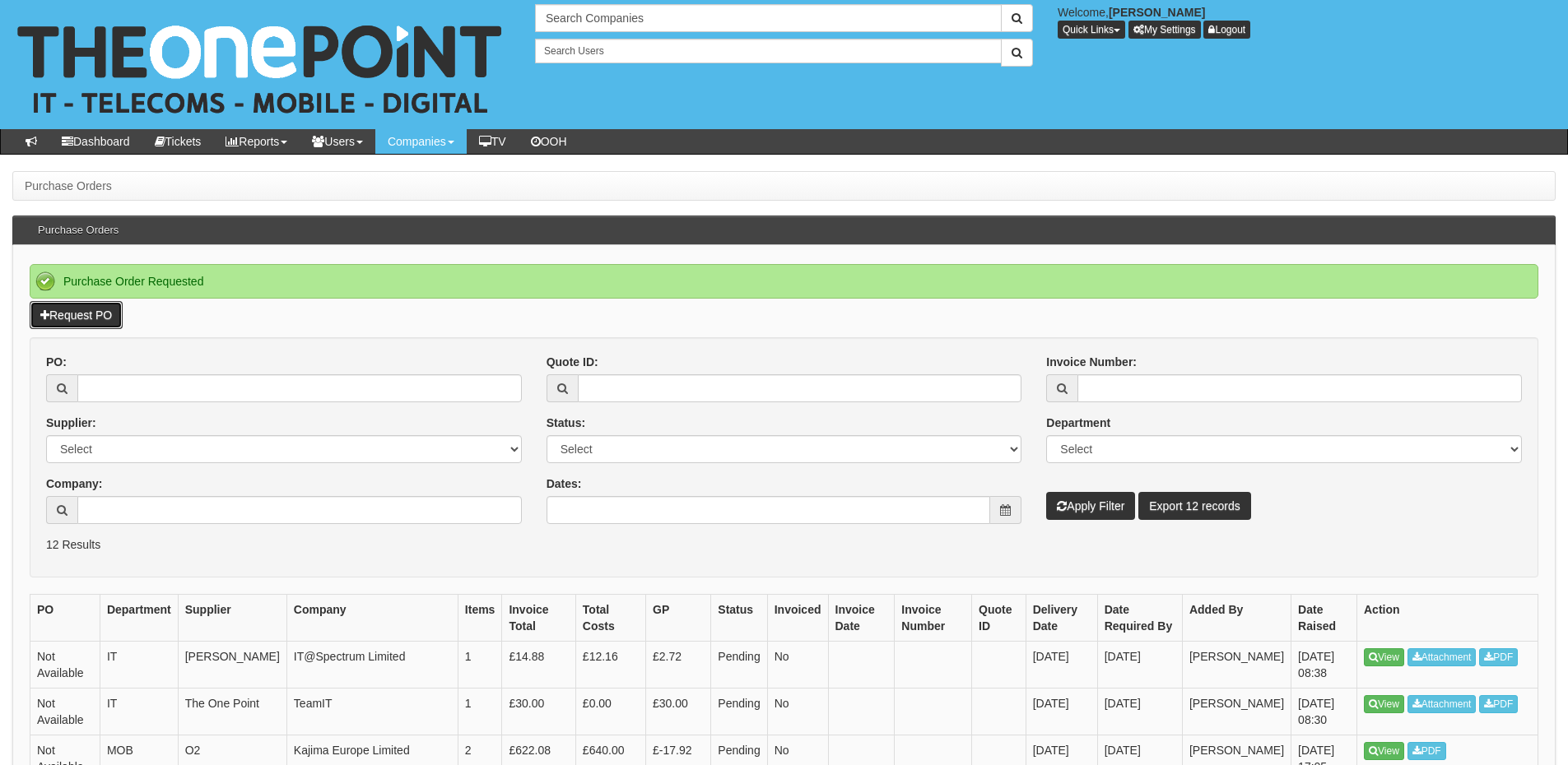 click on "Request PO" at bounding box center [76, 315] 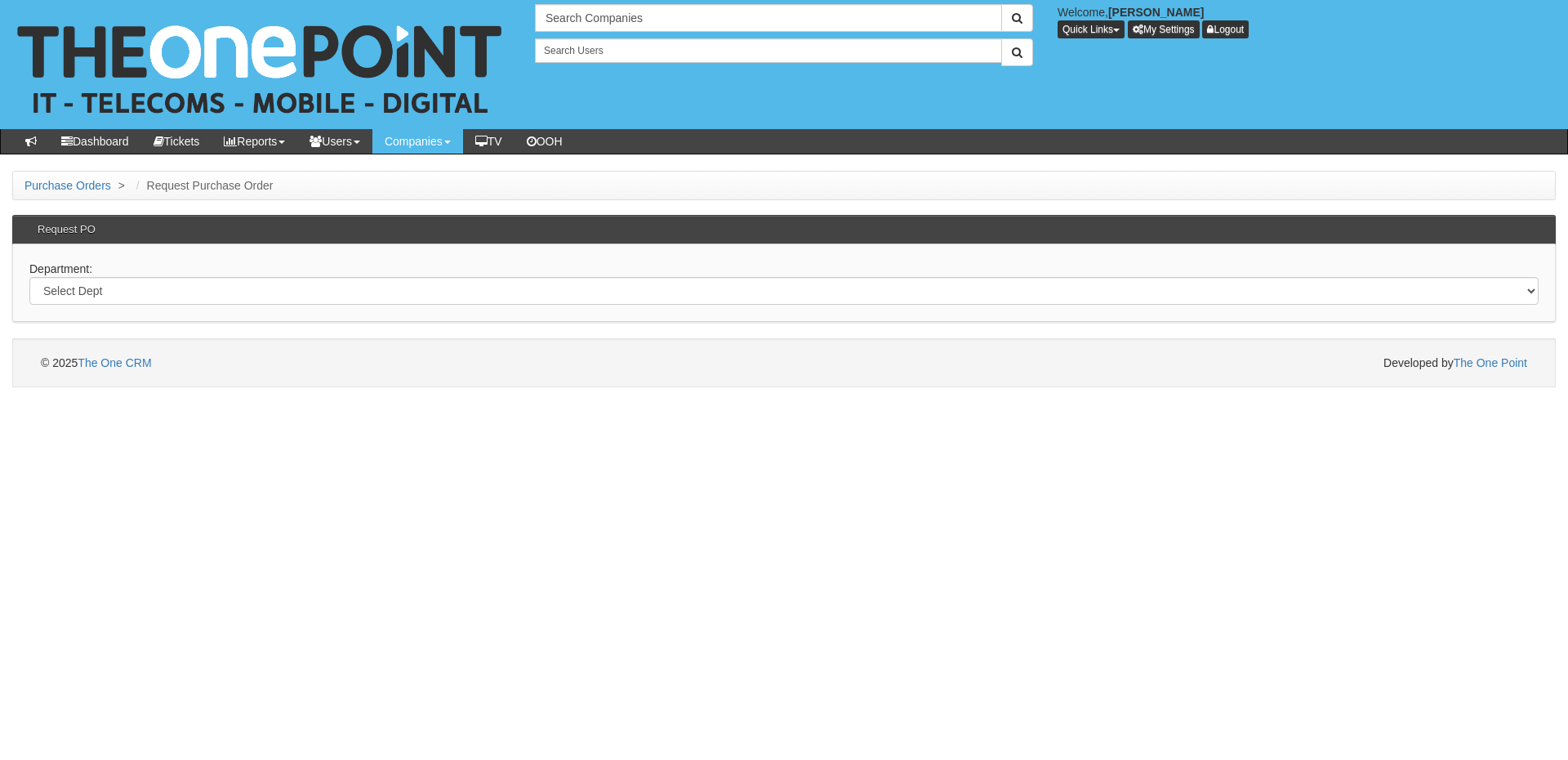 scroll, scrollTop: 0, scrollLeft: 0, axis: both 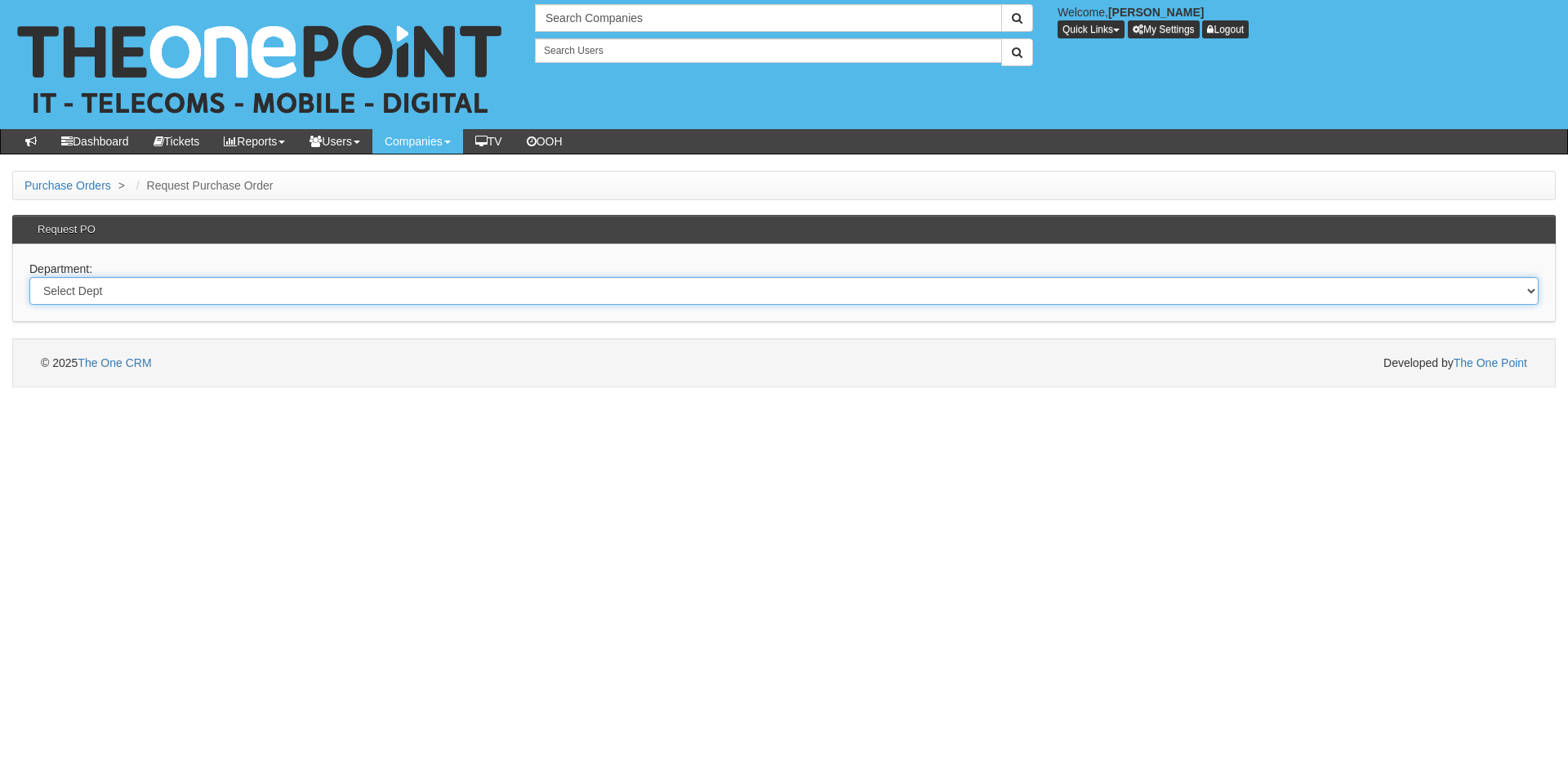 click on "Select Dept
Digital
Internal
IT
Mobiles
Marketing
Telecoms" at bounding box center (784, 291) 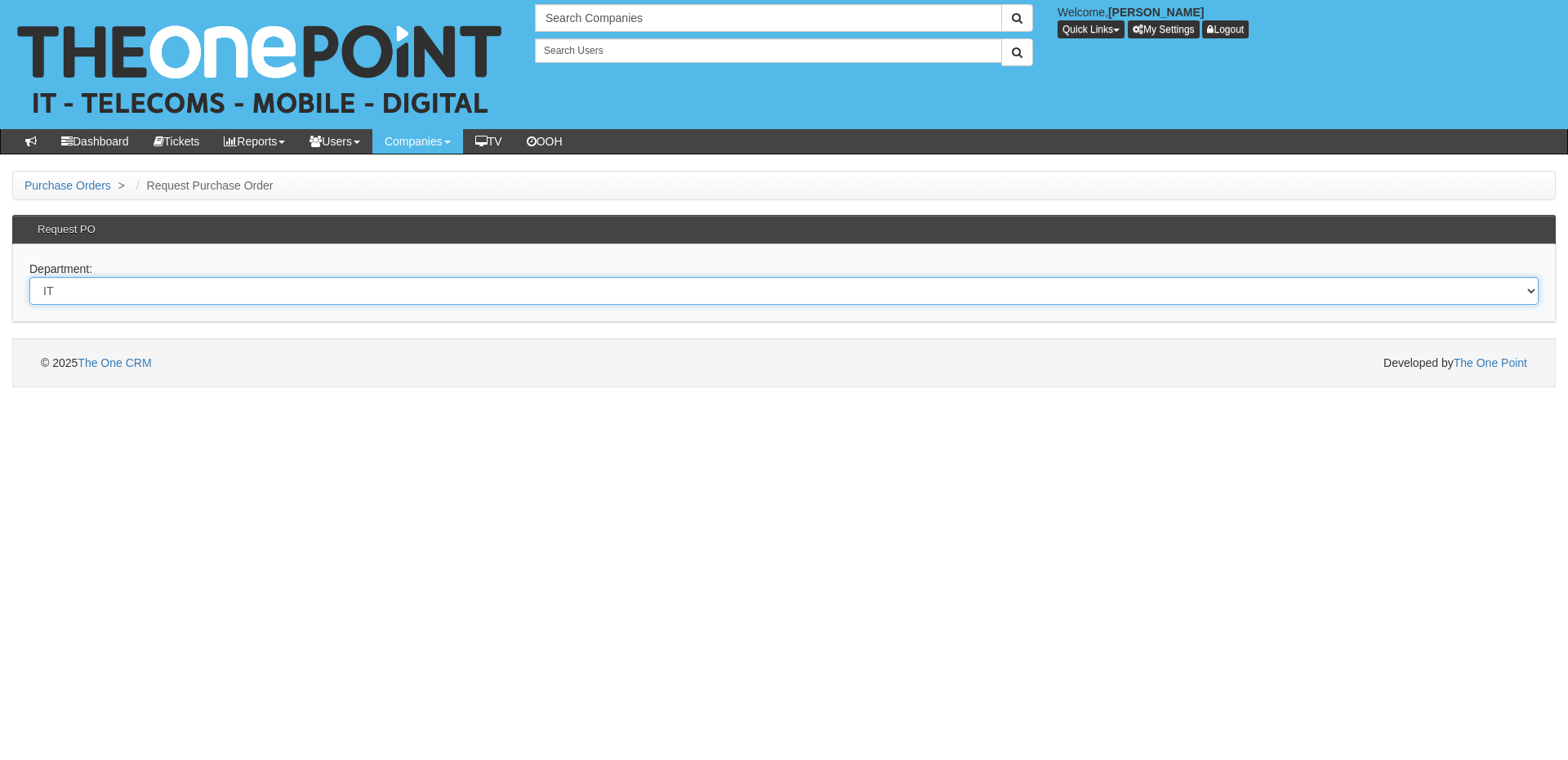 click on "Select Dept
Digital
Internal
IT
Mobiles
Marketing
Telecoms" at bounding box center [784, 291] 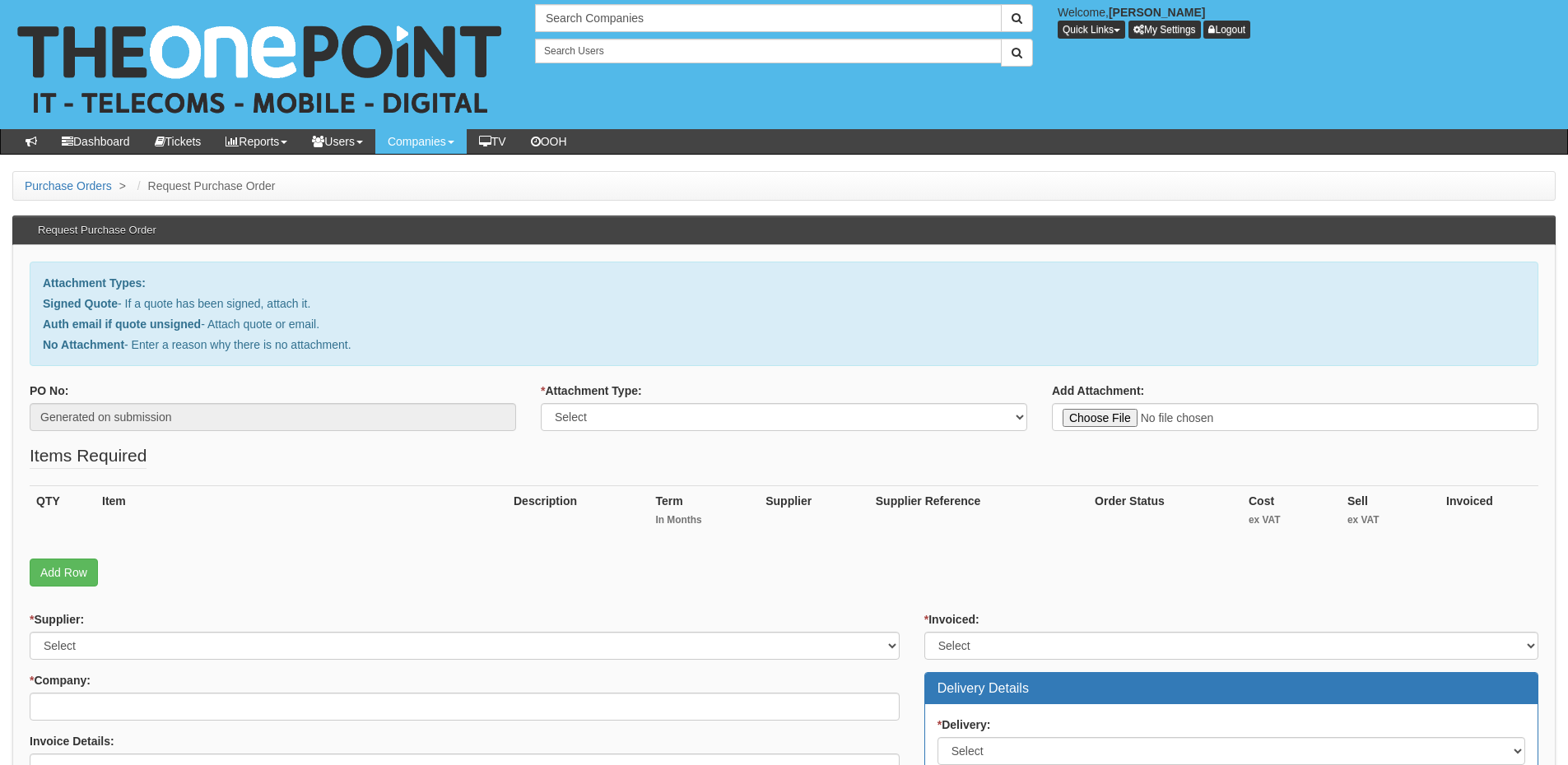 scroll, scrollTop: 0, scrollLeft: 0, axis: both 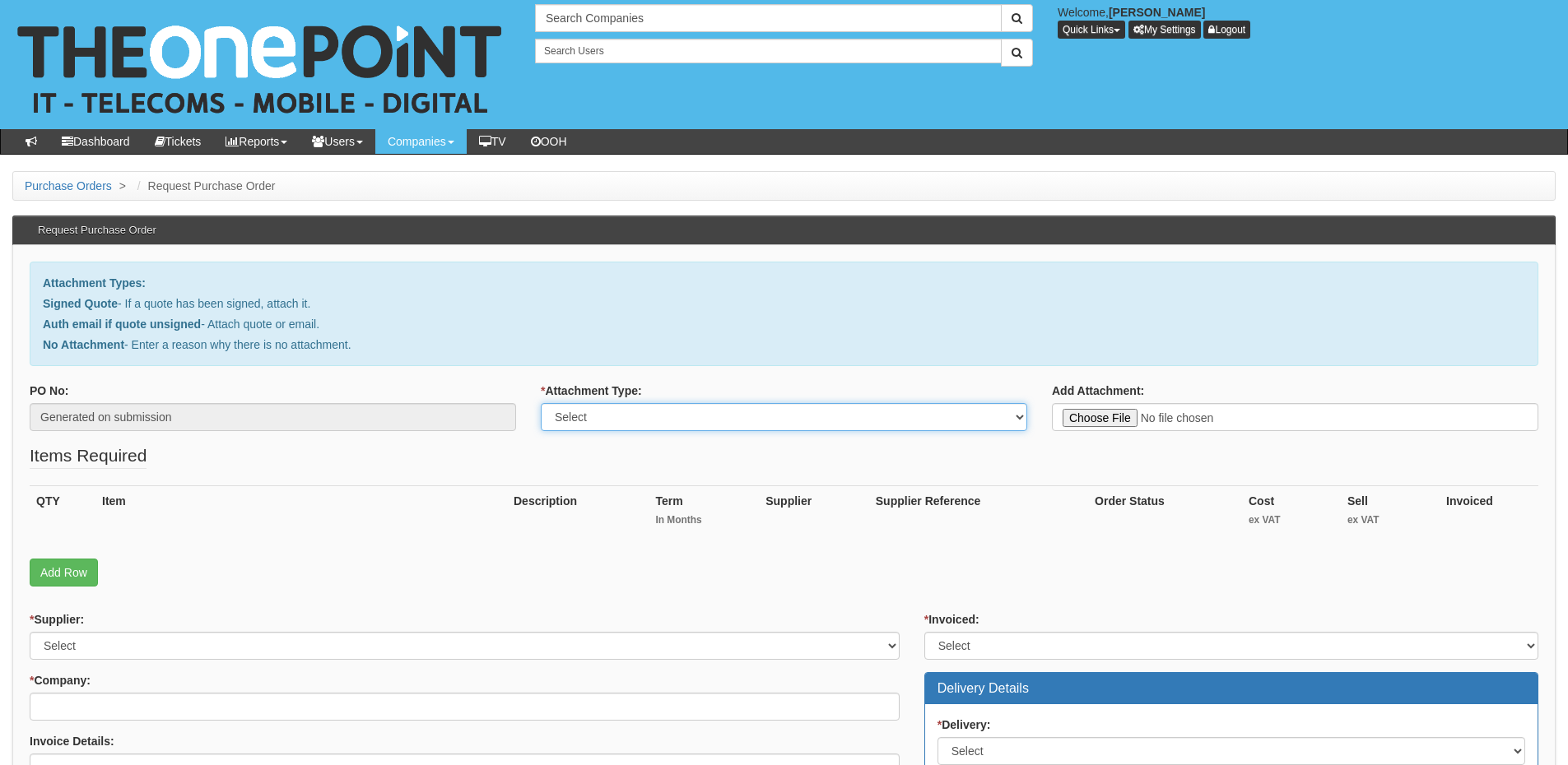 drag, startPoint x: 575, startPoint y: 410, endPoint x: 578, endPoint y: 419, distance: 9.486833 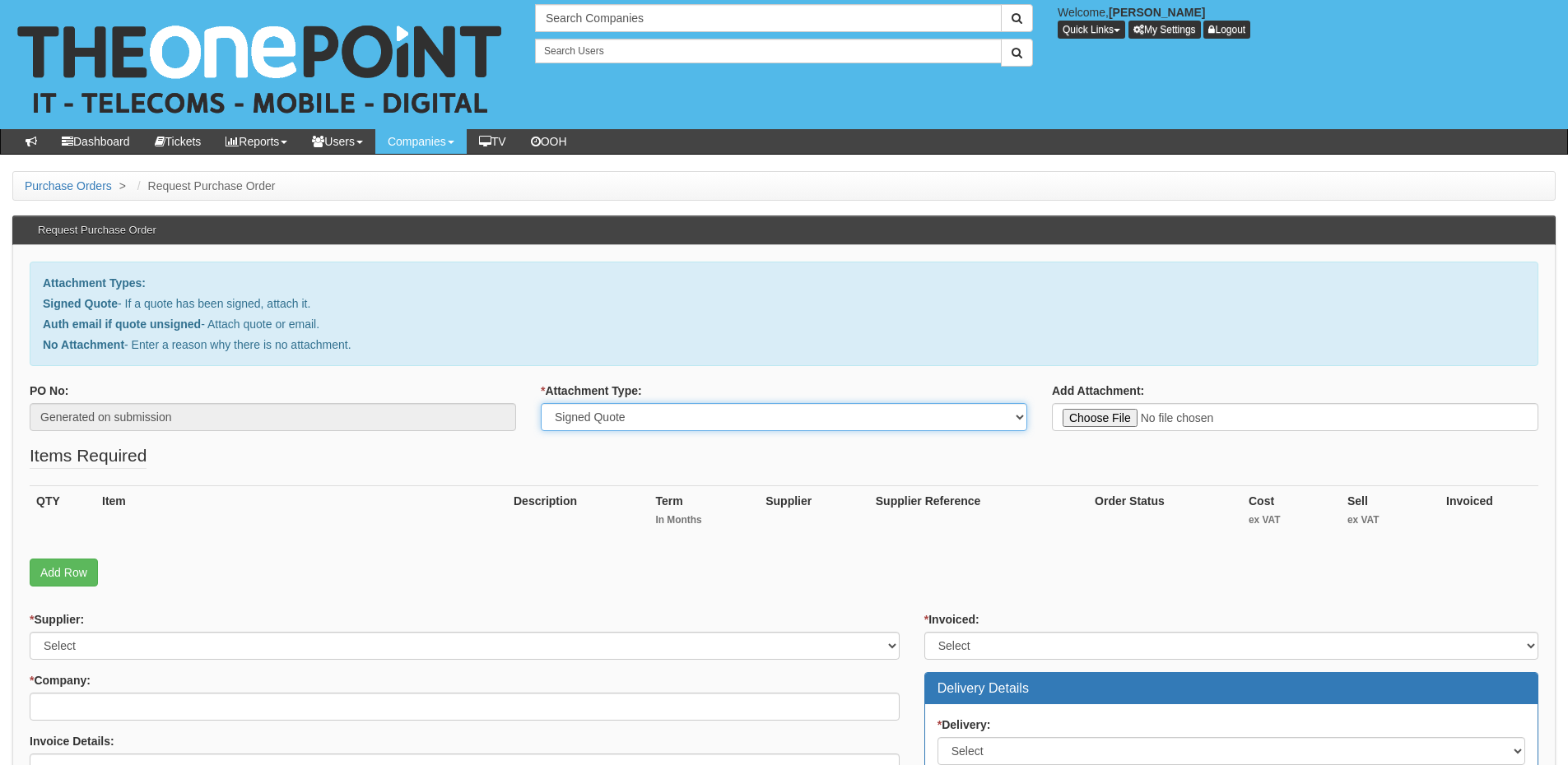 click on "Select
Signed Quote
Auth email with quote if unsigned
No Attachment" at bounding box center (784, 417) 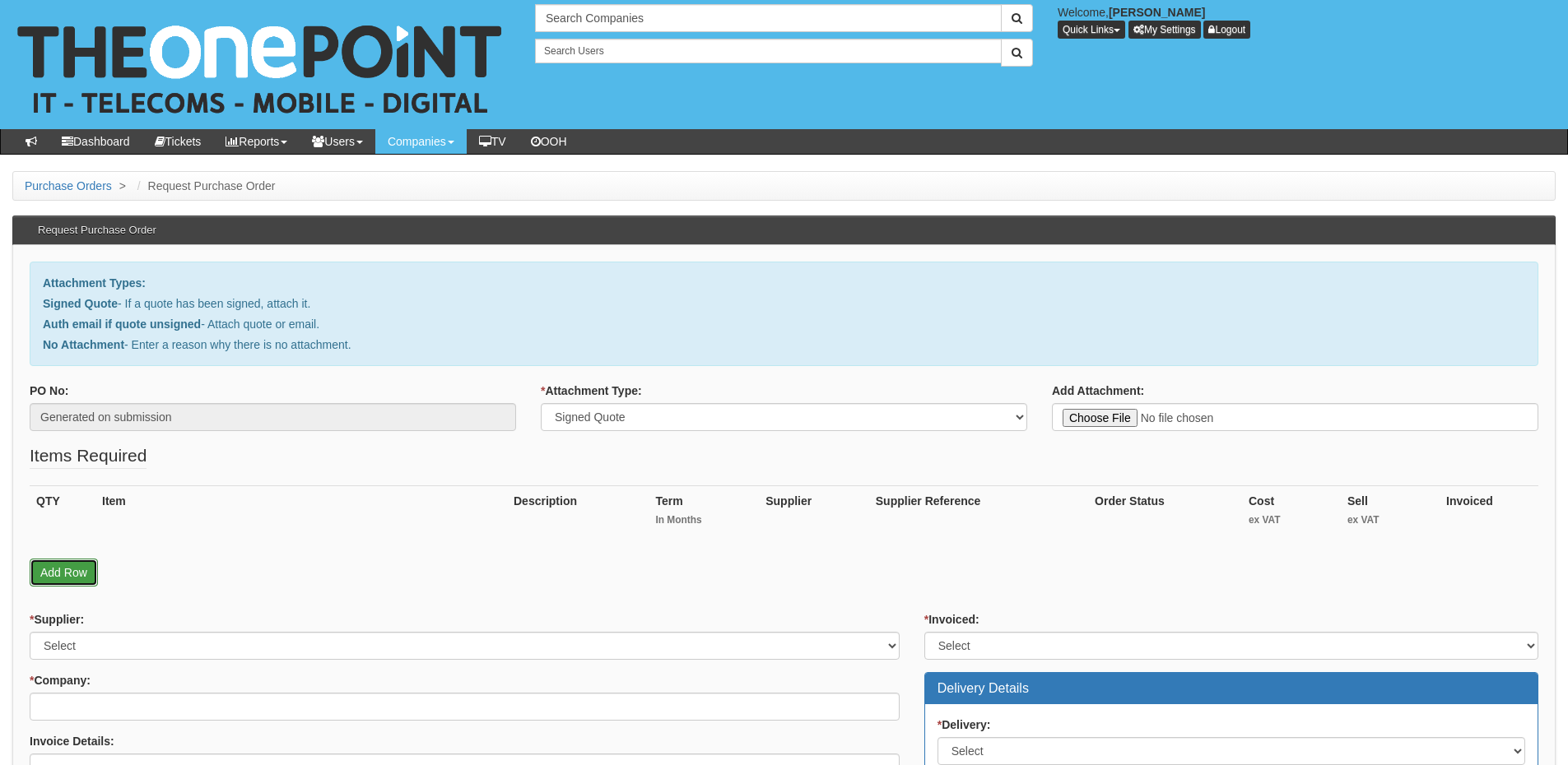 click on "Add Row" at bounding box center [63, 573] 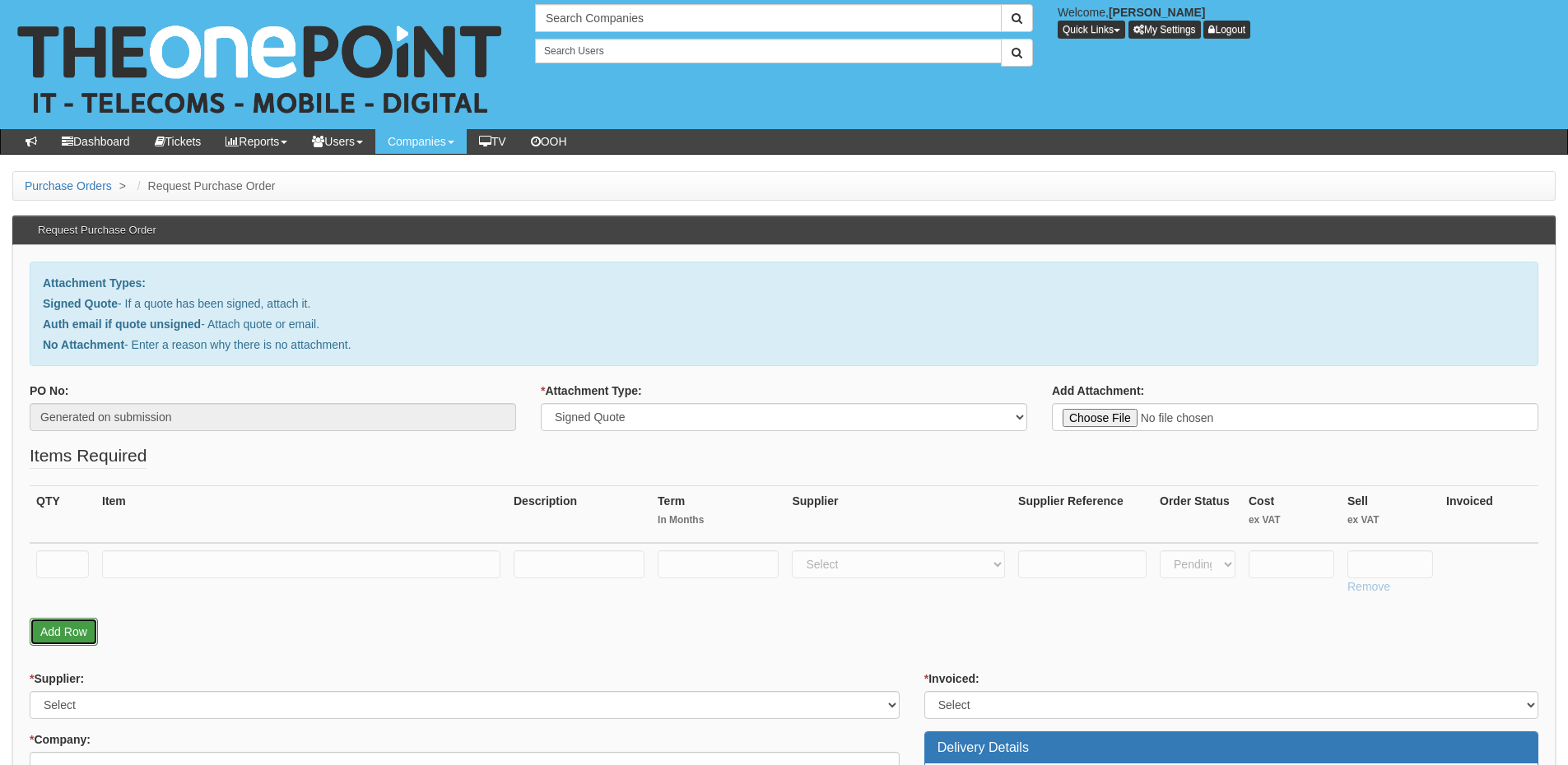 click on "Add Row" at bounding box center (63, 632) 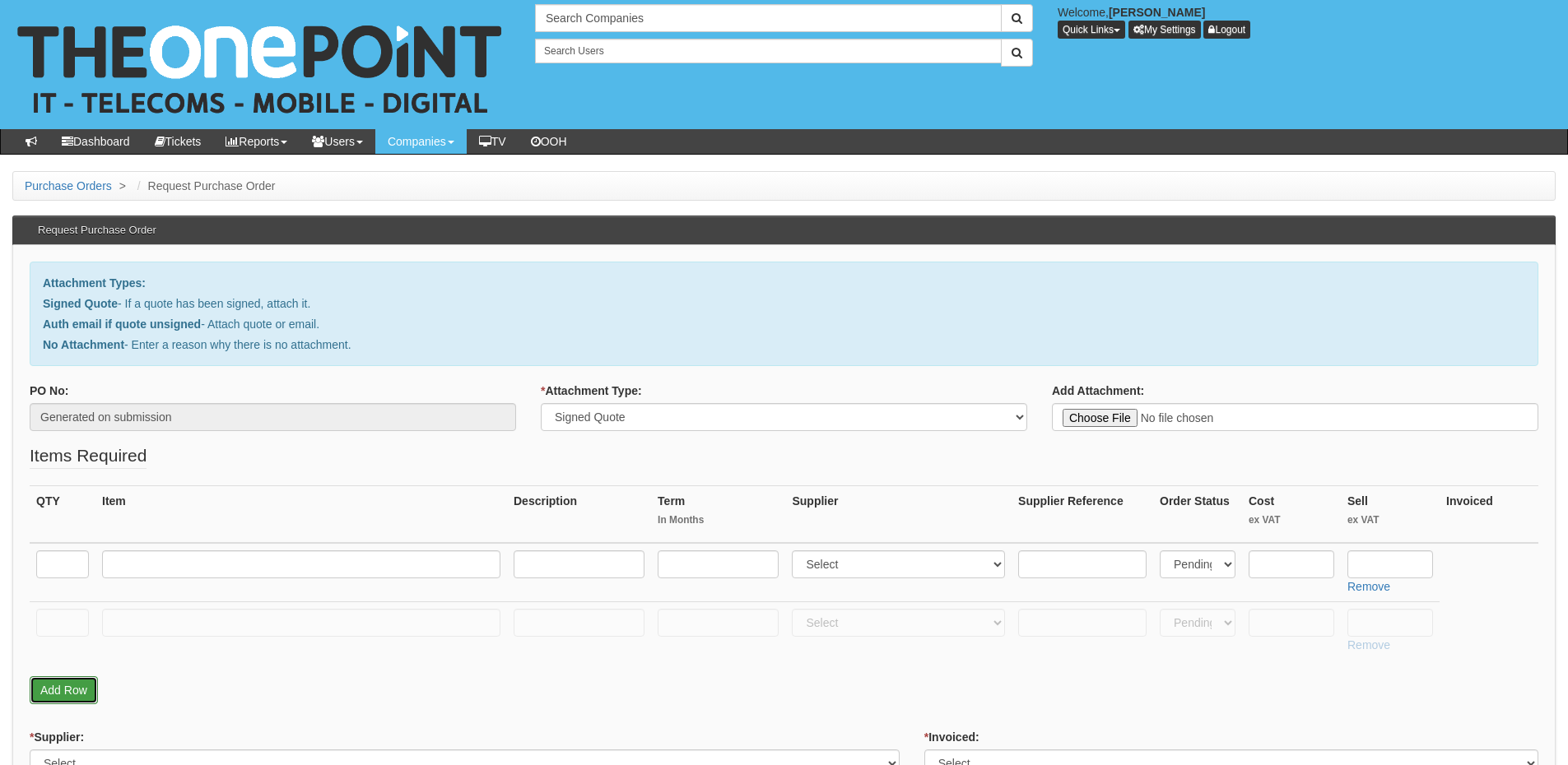 click on "Add Row" at bounding box center [63, 690] 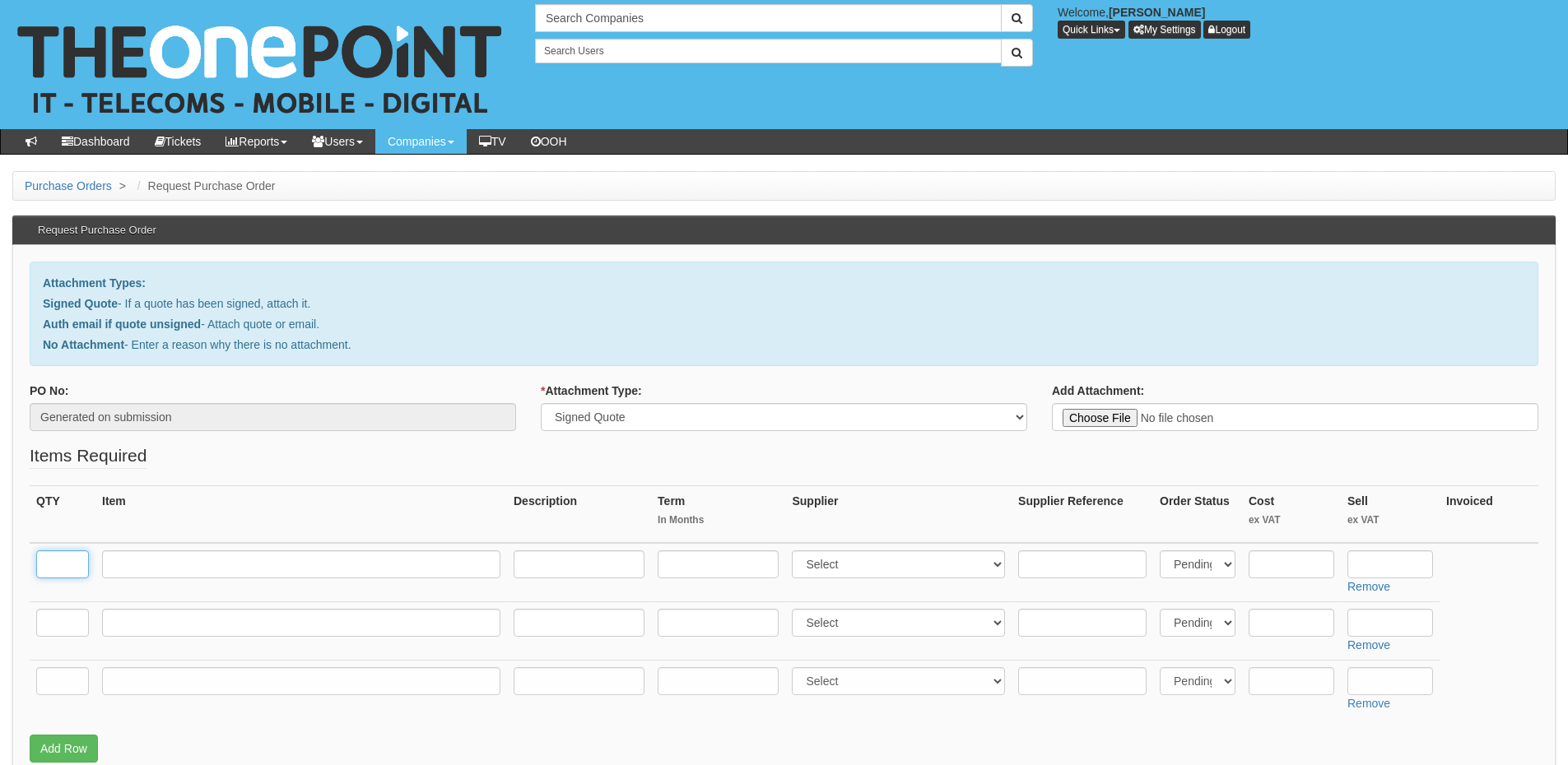click at bounding box center (63, 564) 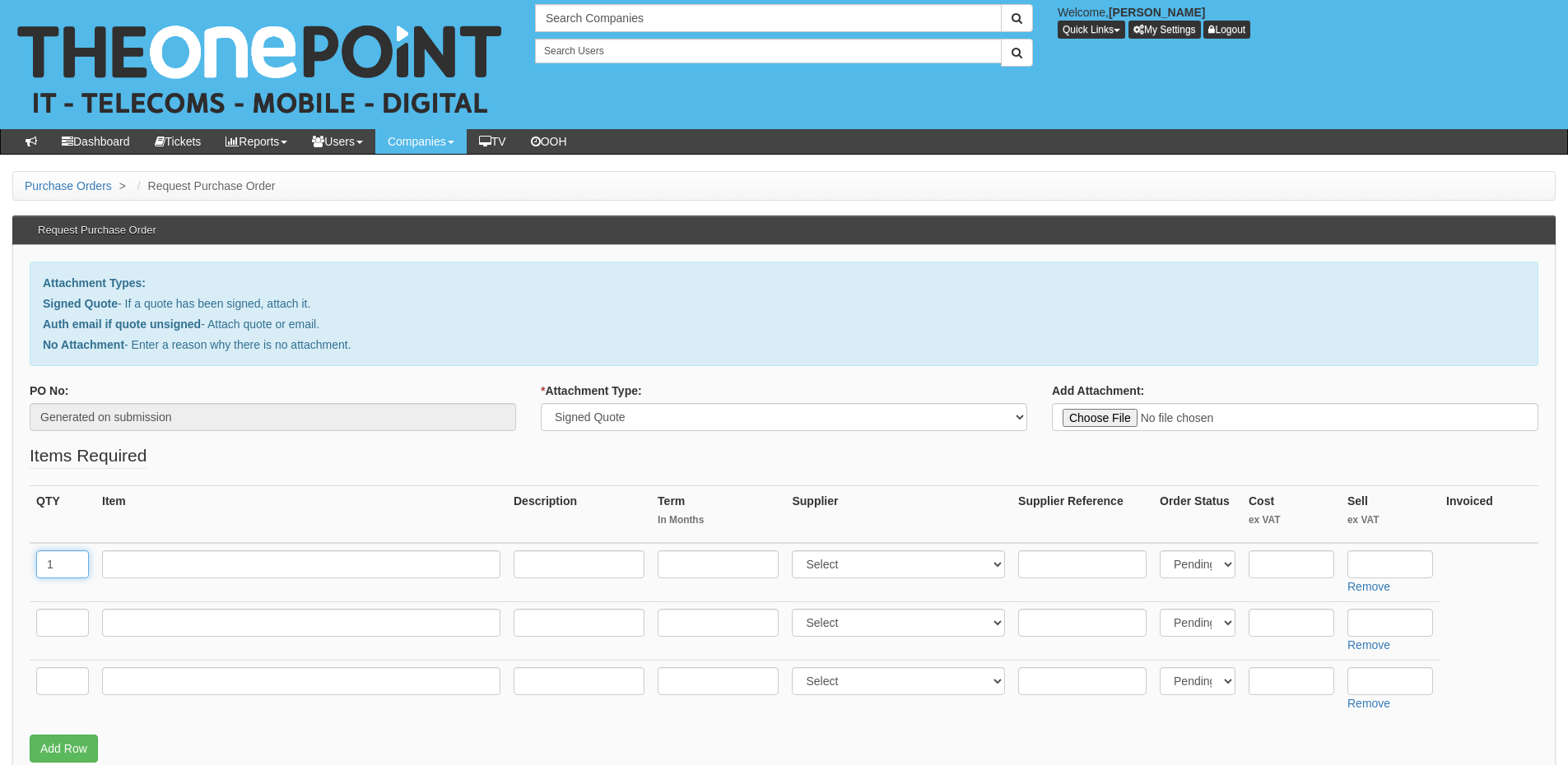 type on "1" 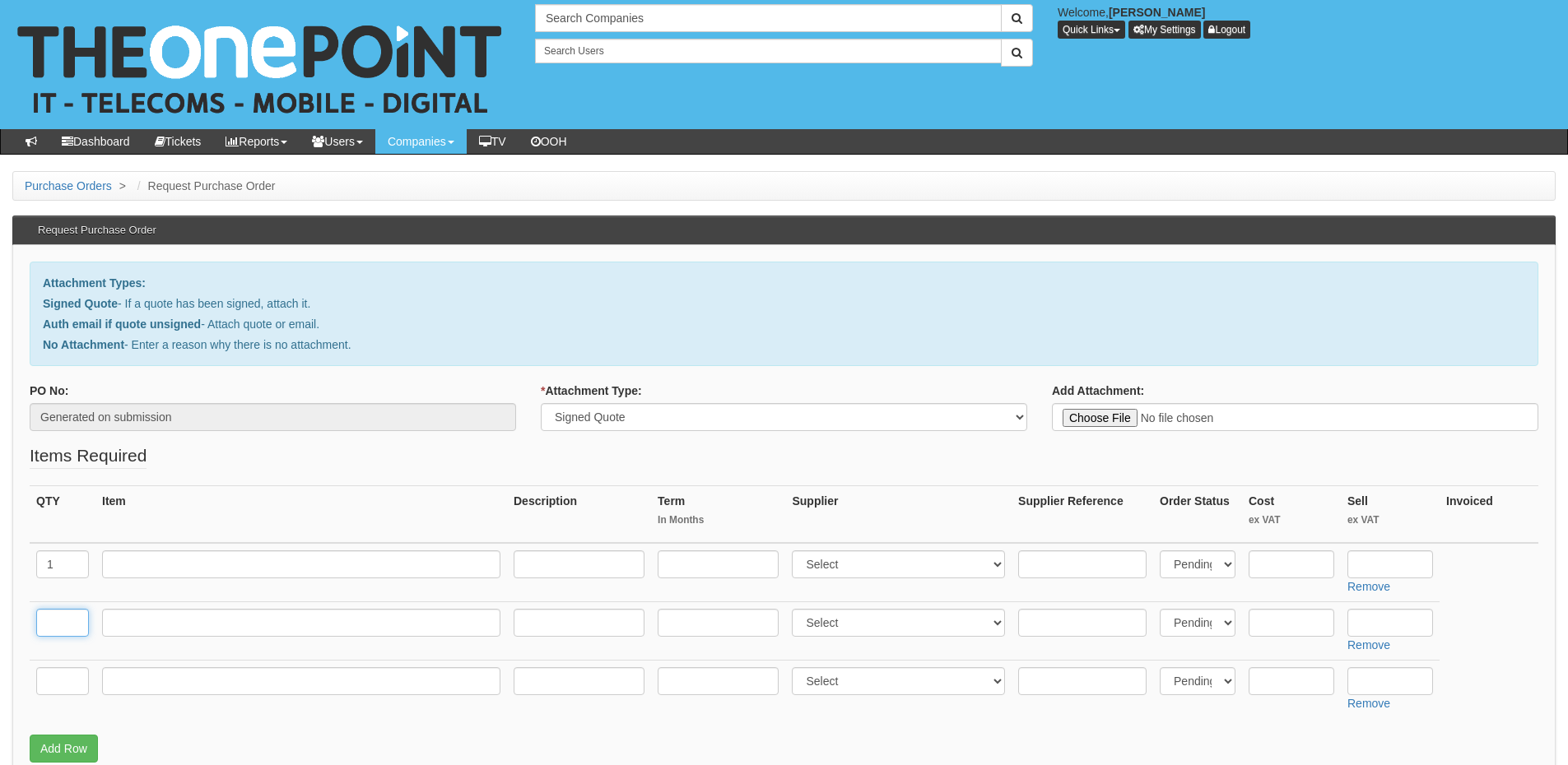 click at bounding box center (63, 623) 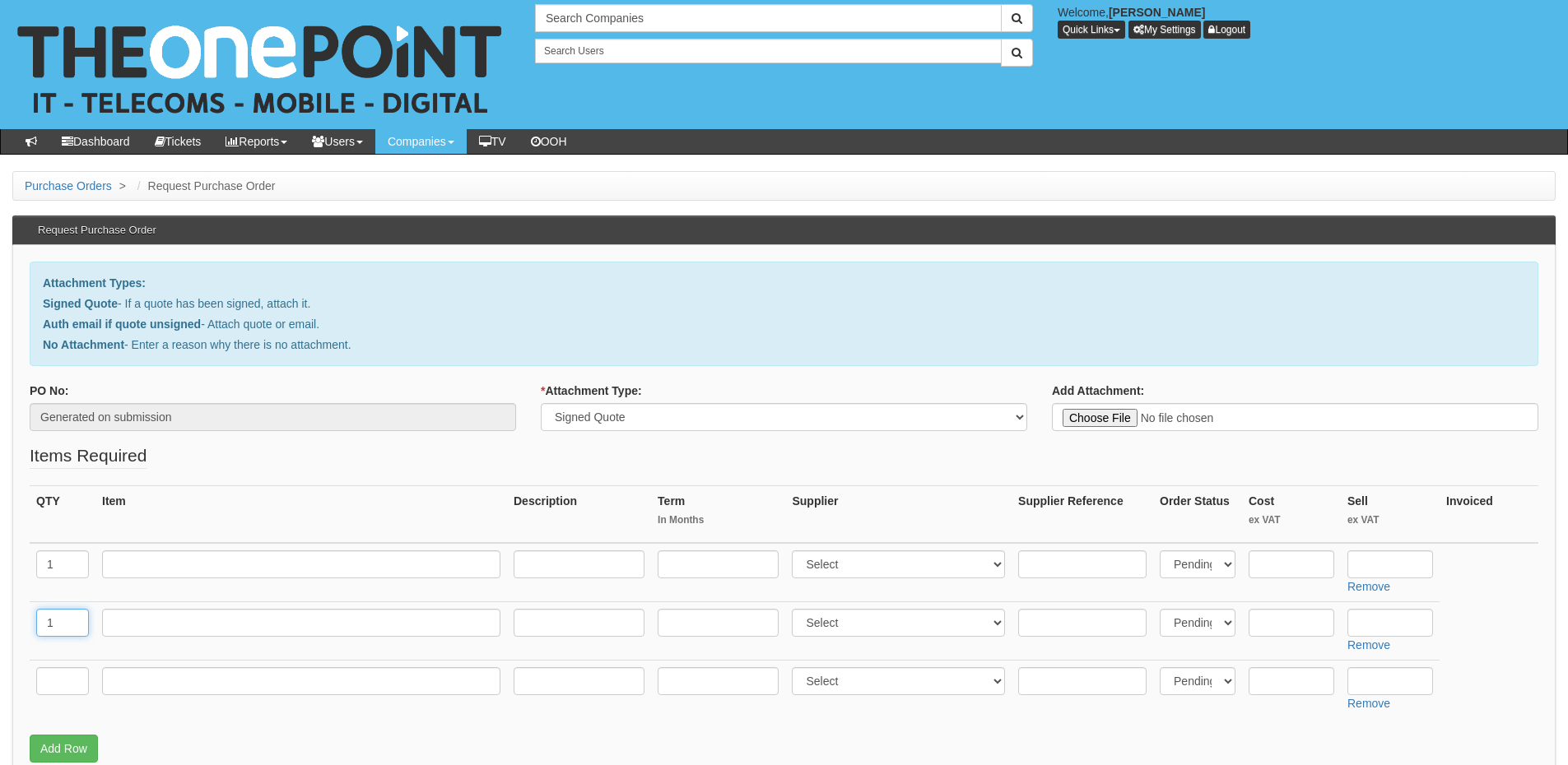 type on "1" 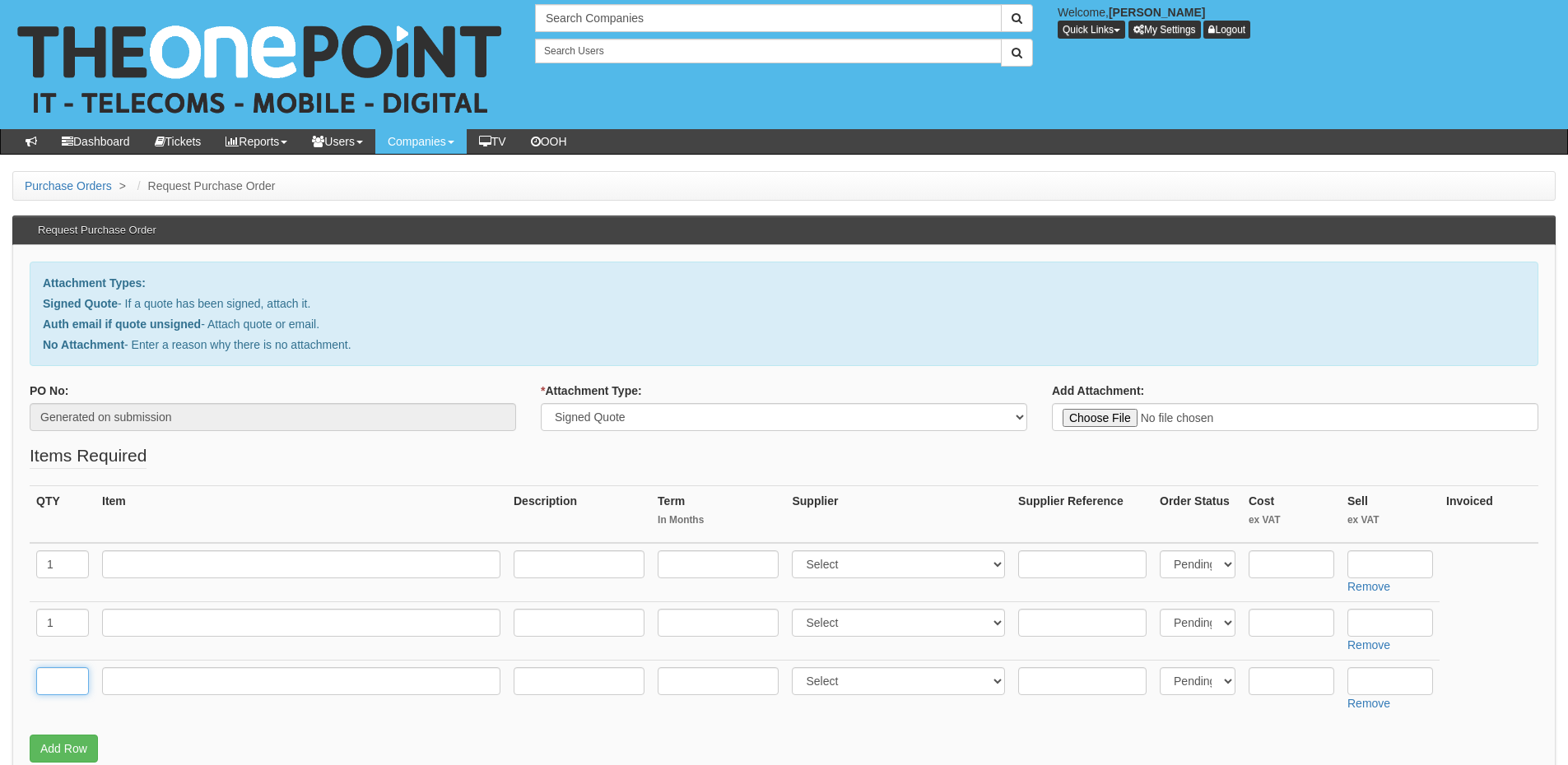 click at bounding box center [63, 681] 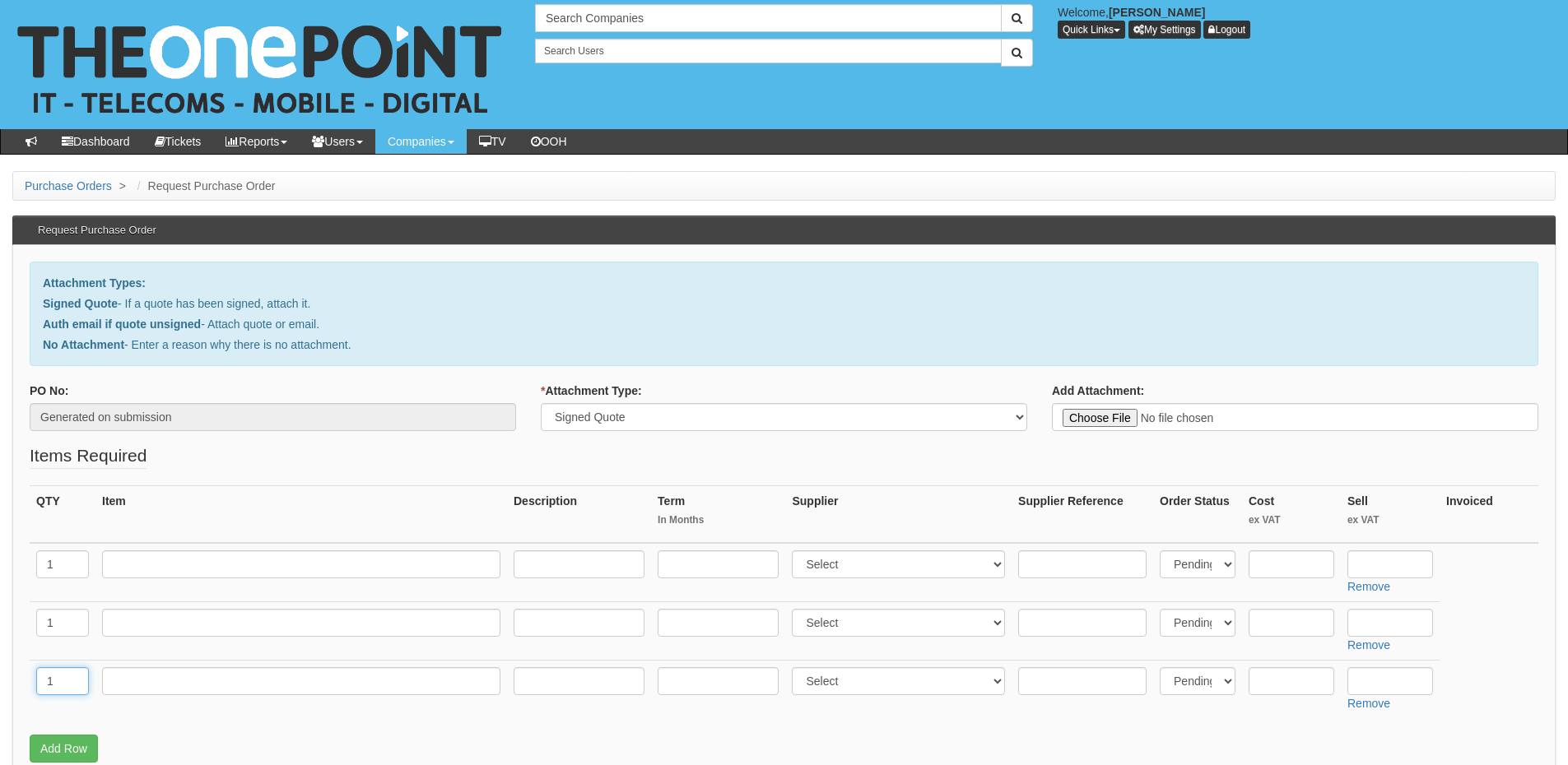 type on "1" 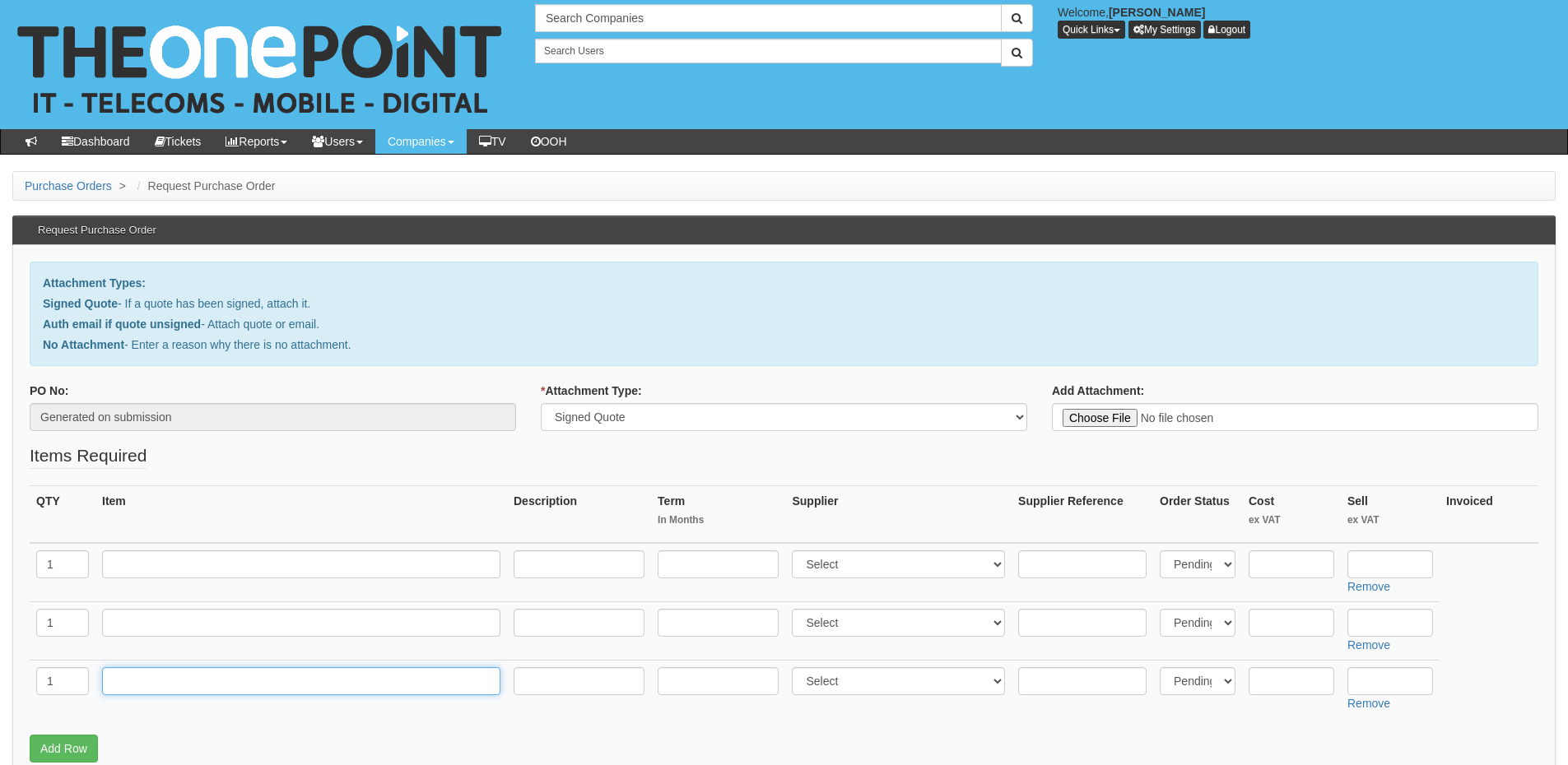 click at bounding box center [301, 681] 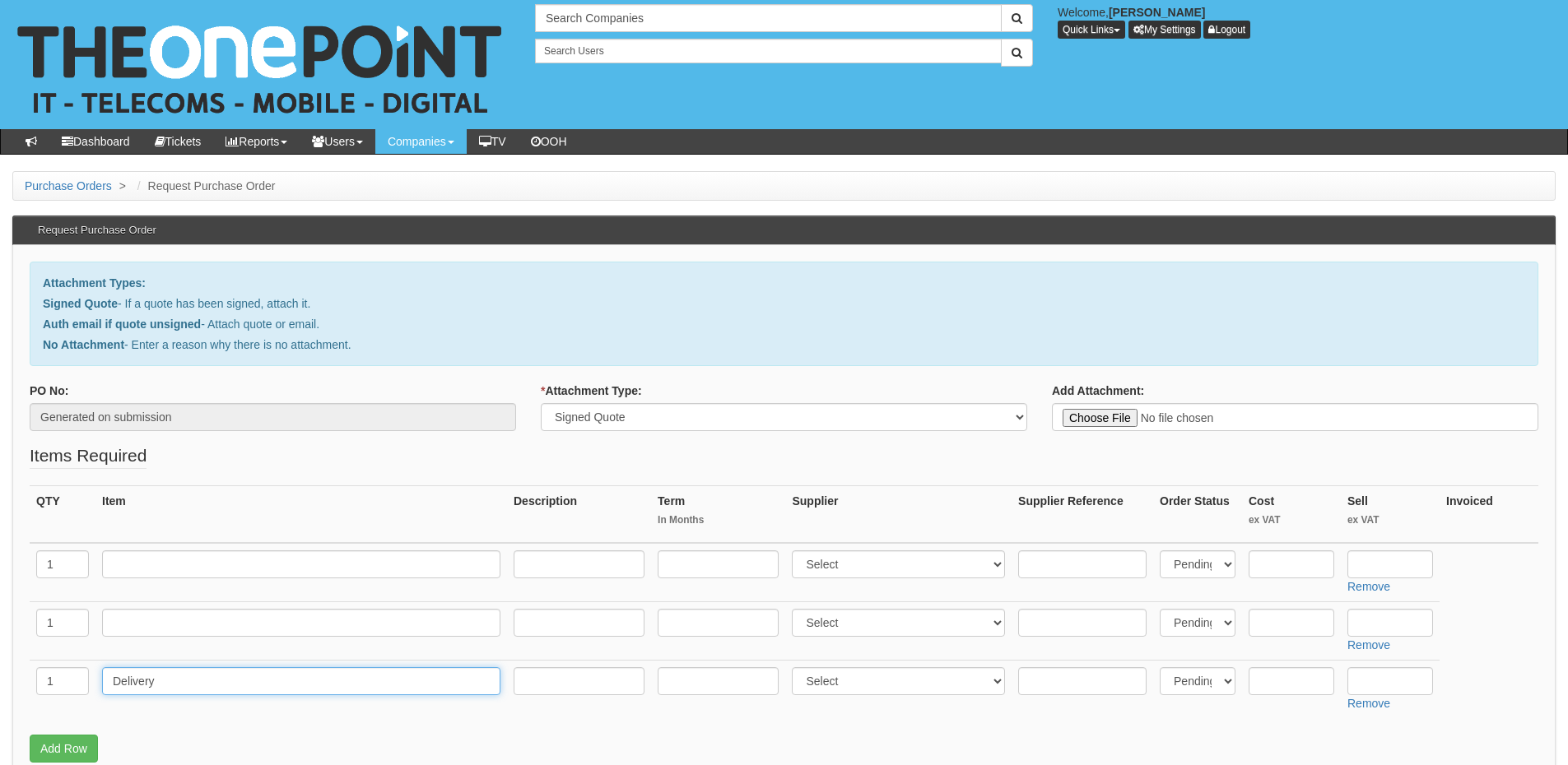 type on "Delivery" 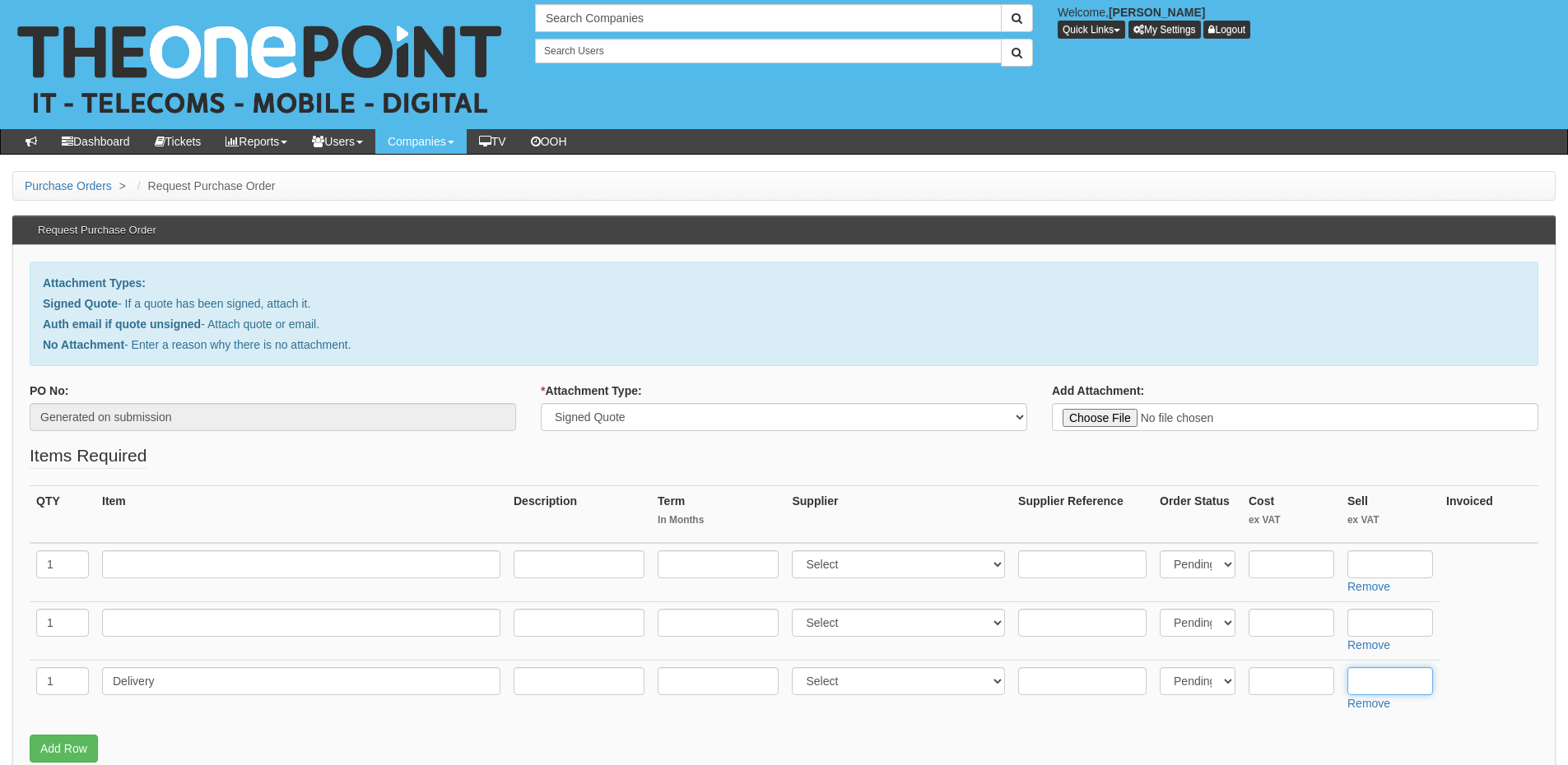 click at bounding box center [1390, 681] 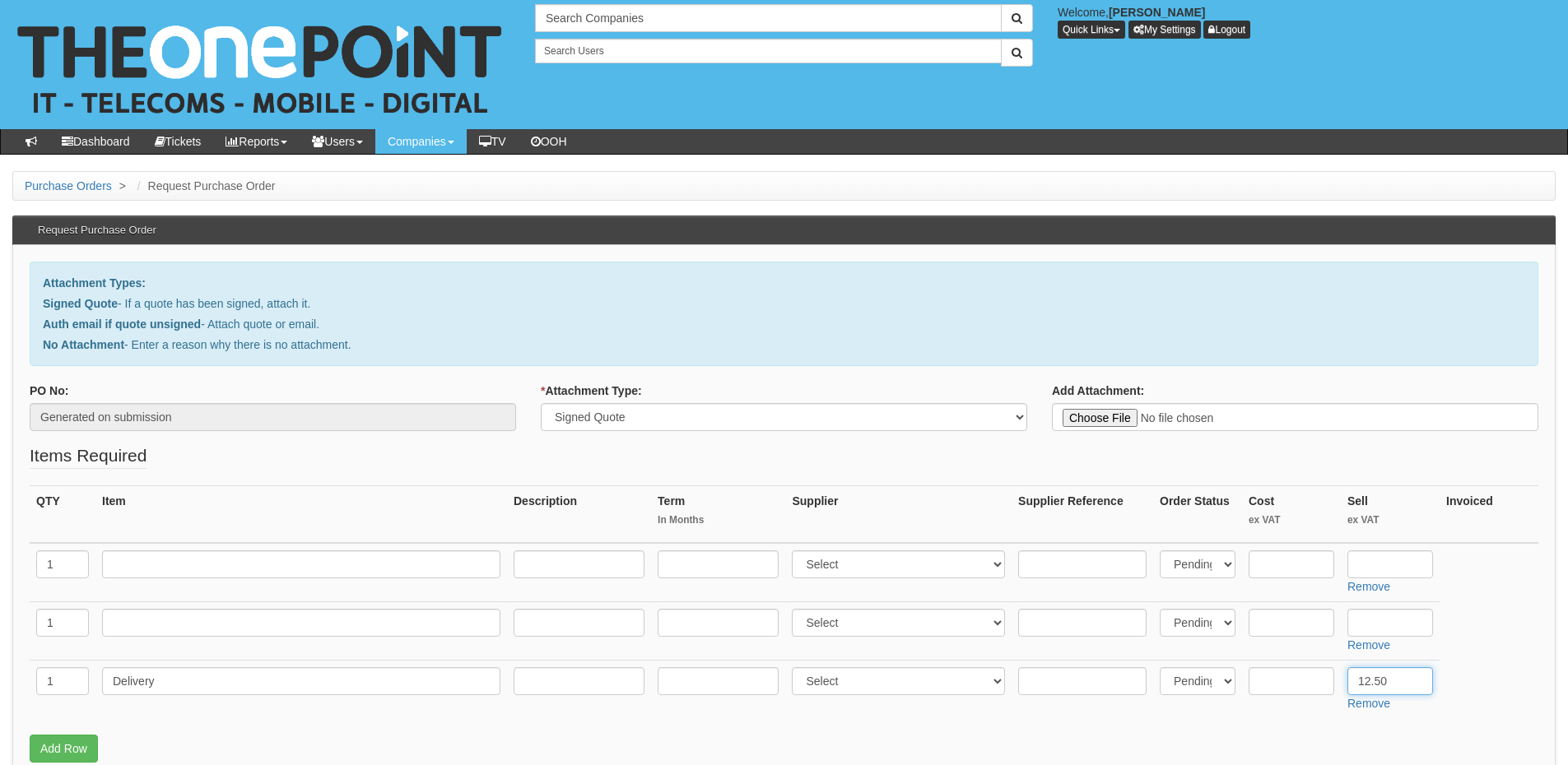 type on "12.50" 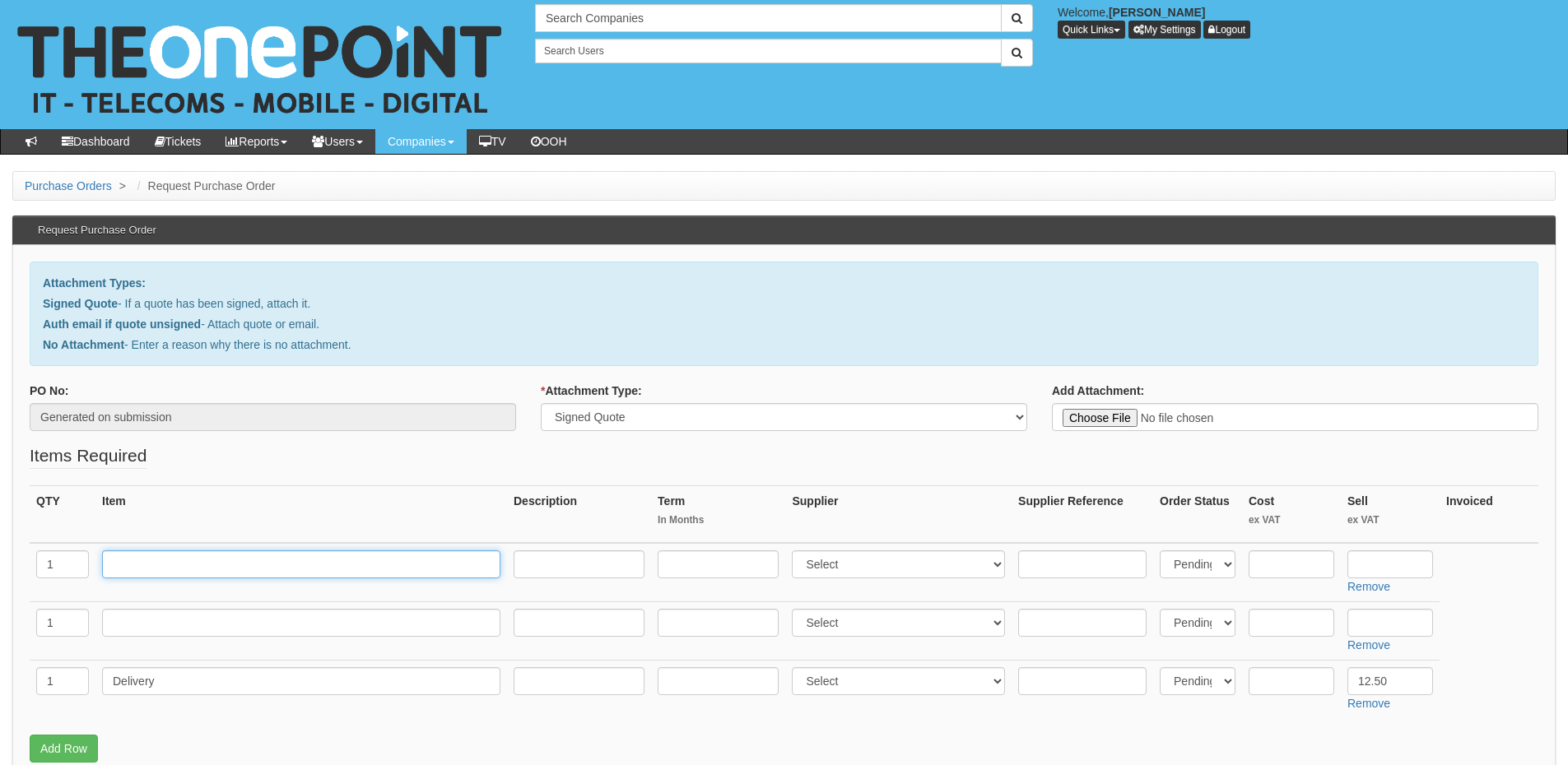 click at bounding box center (301, 564) 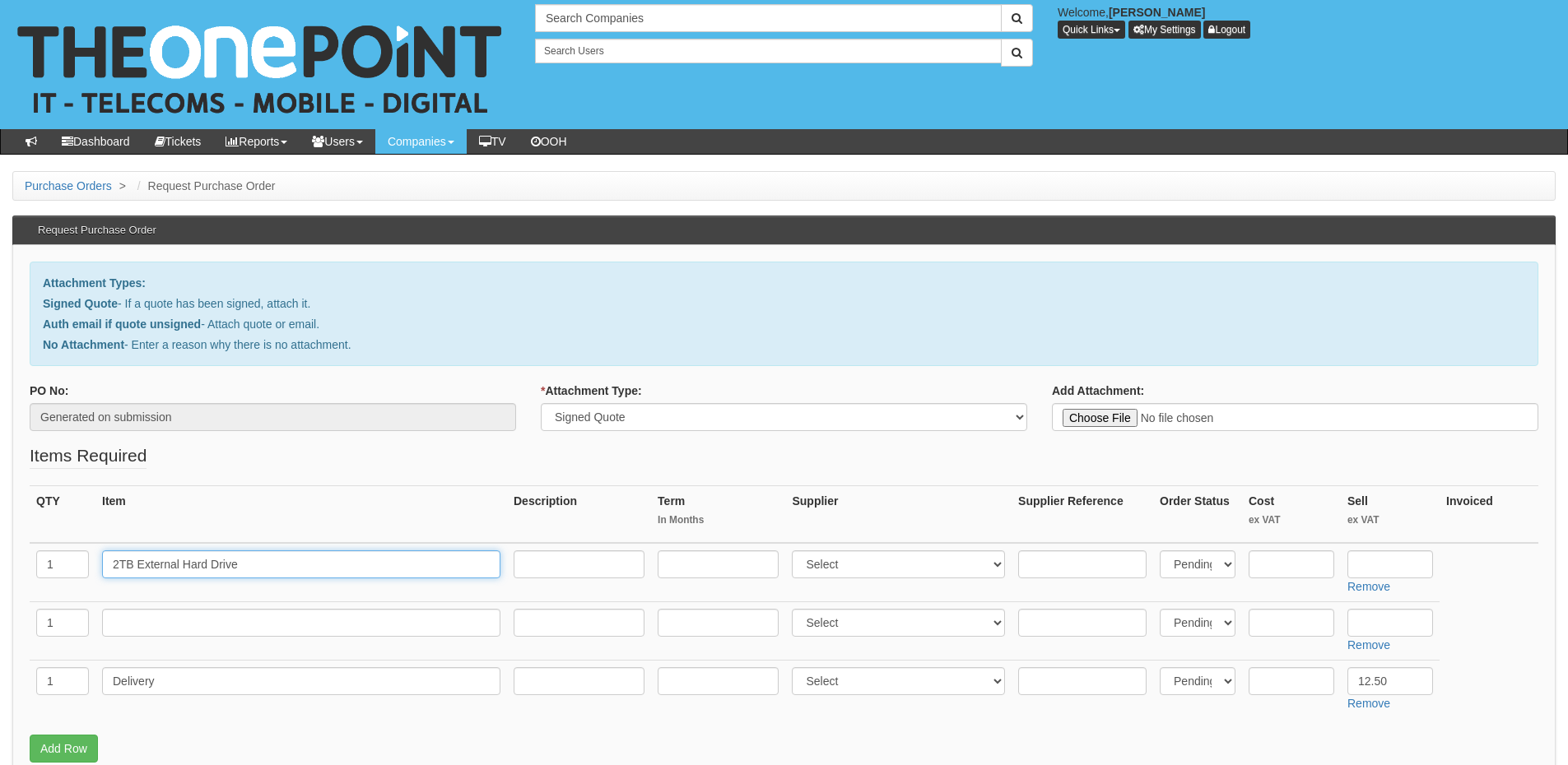 type on "2TB External Hard Drive" 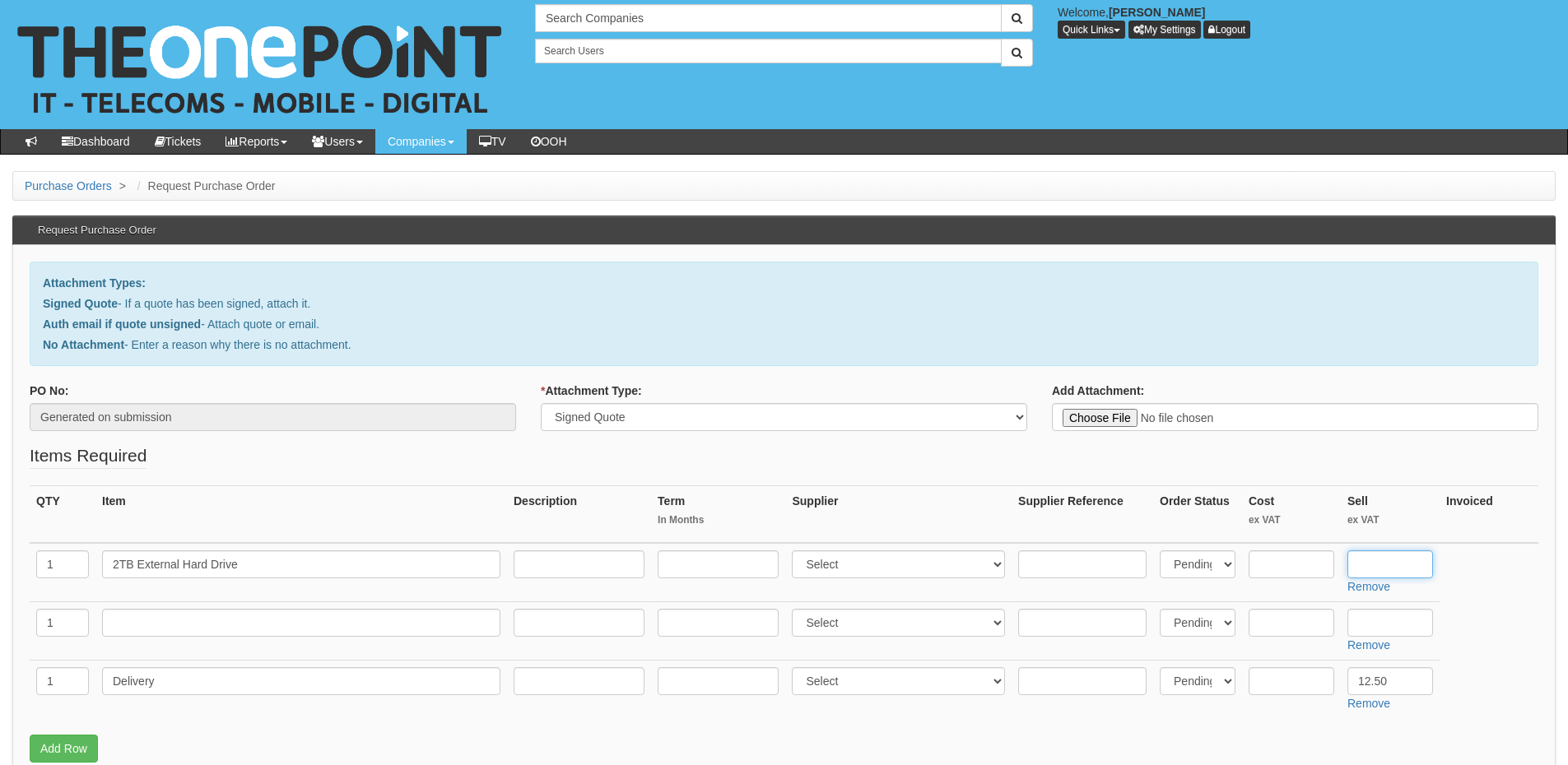 click at bounding box center (1390, 564) 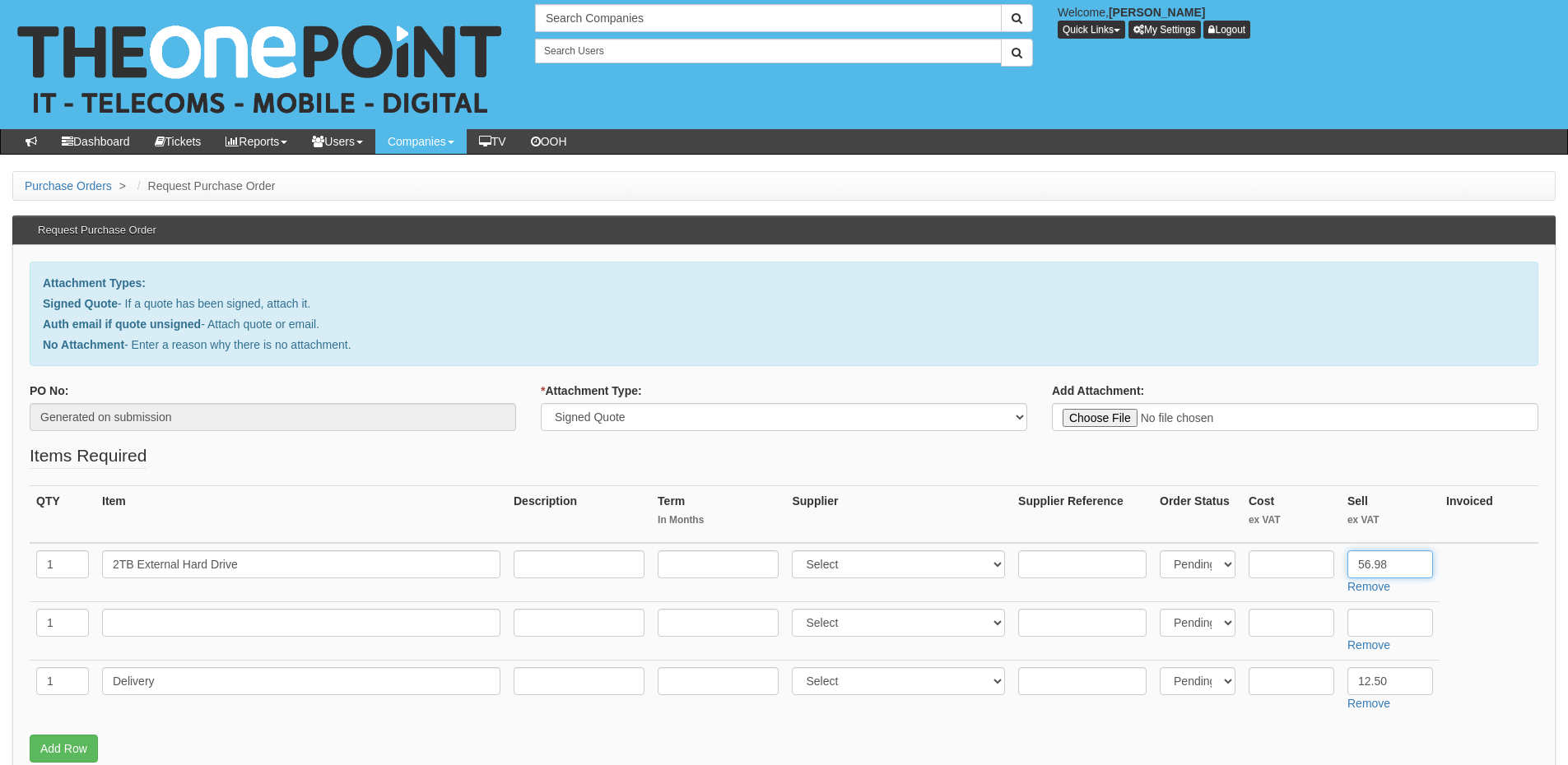 type on "56.98" 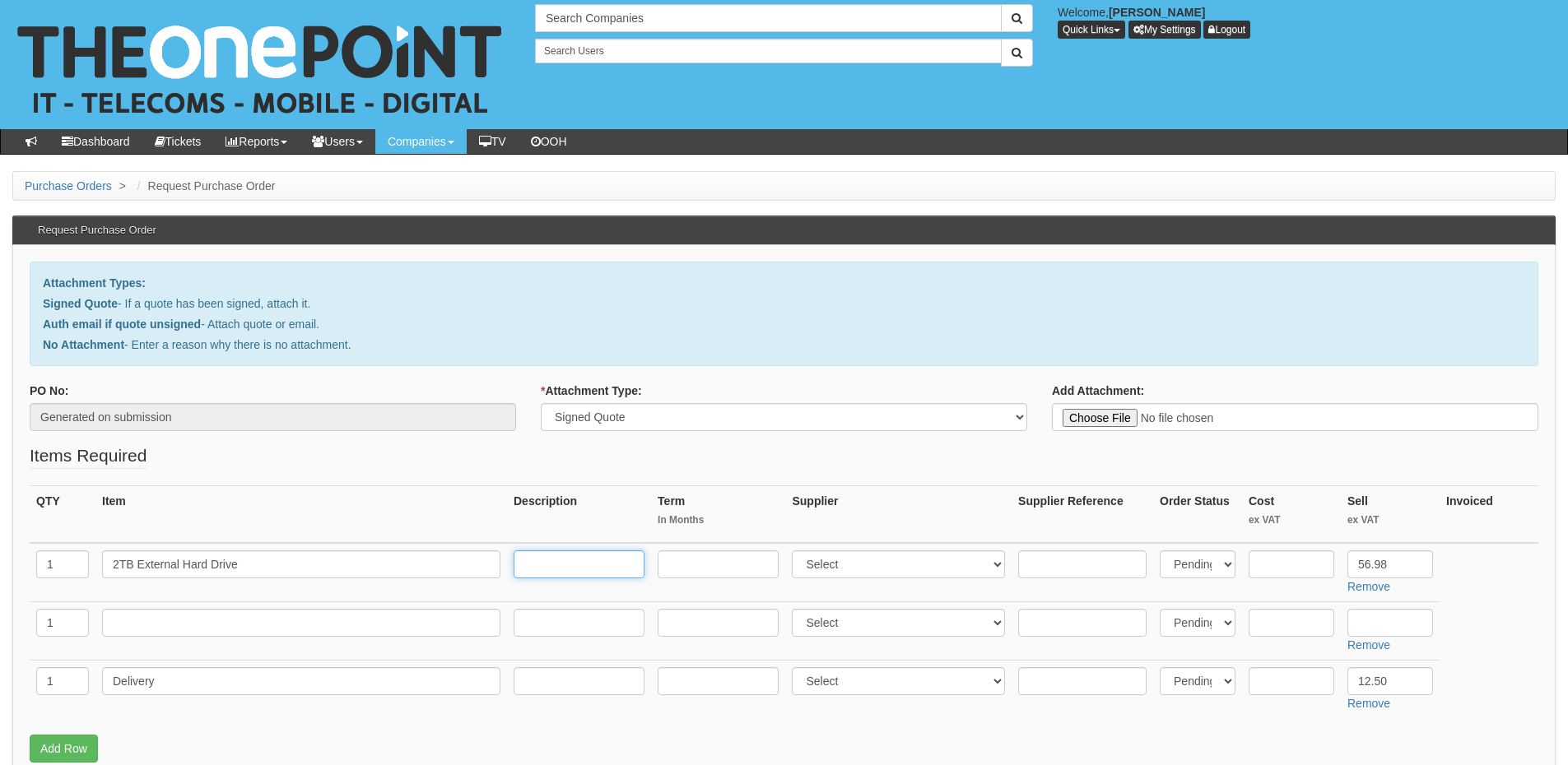click at bounding box center (579, 564) 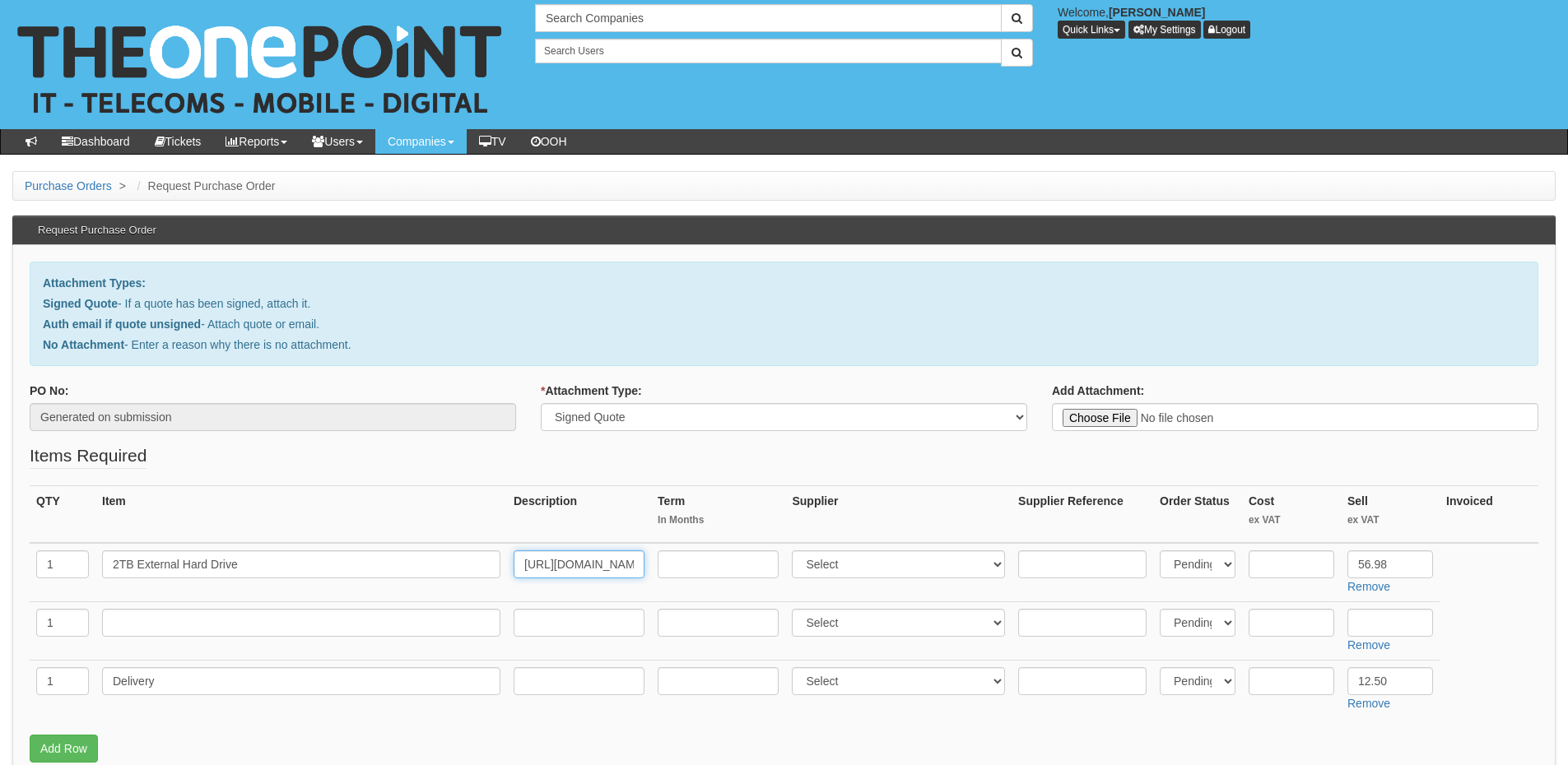 scroll, scrollTop: 0, scrollLeft: 394, axis: horizontal 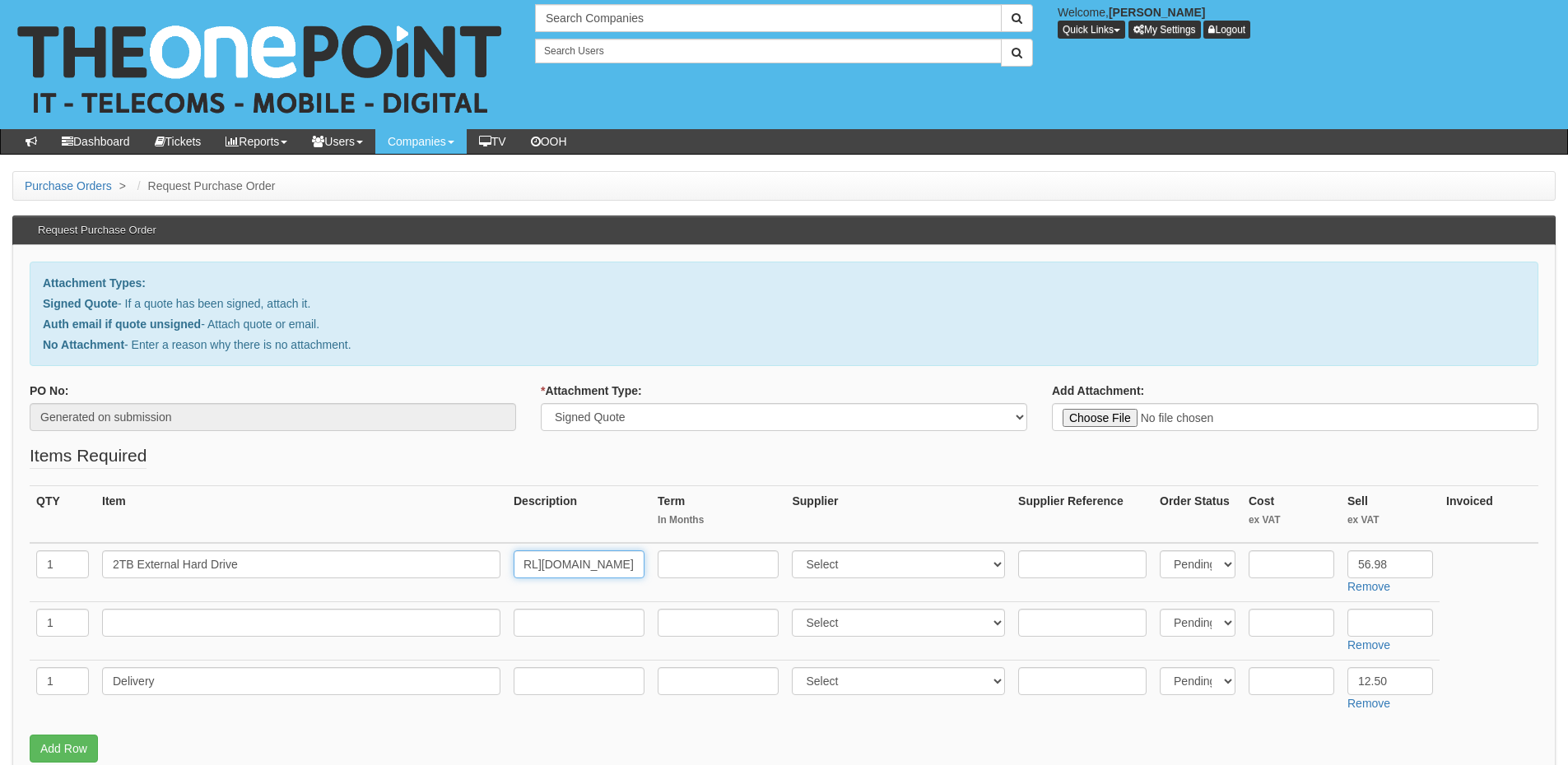 type on "https://www.ebuyer.com/965493-seagate-basics-2tb-usb-a-portable-external-hard-drive-stjl2000400" 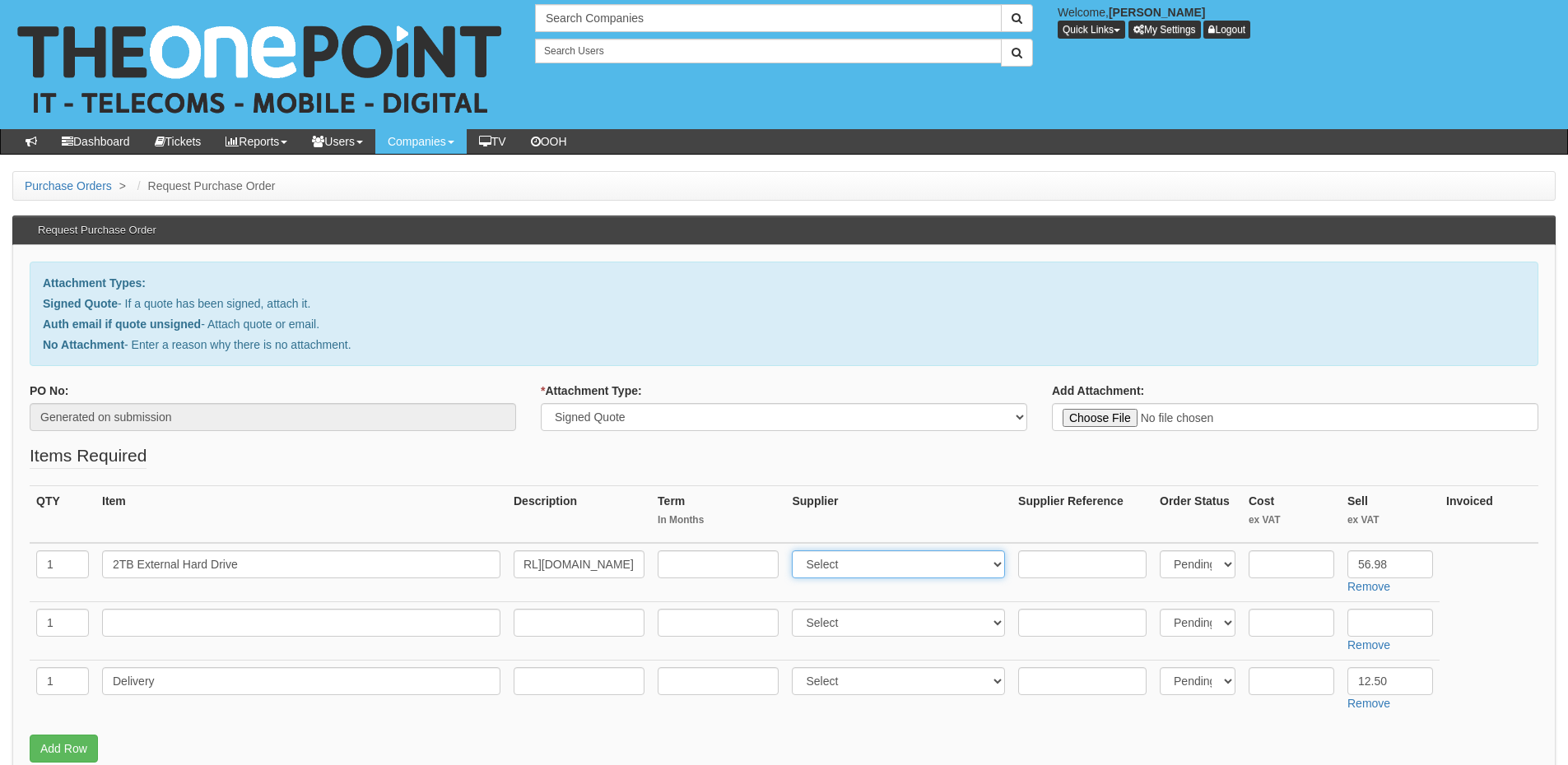 click on "Select 123 REG.co.uk 1Password 3 4Gon AA Jones Electric Ltd Abzorb Access Group Activ Telecom Adam's Repair Centre Adobe ADR ALUMINIUM DOOR REPAIRS LIMITED Aford Awards Amazon Anglia Telecom trading as Daisy Distribution Anson Electrical Appery Appery.io Apple AQL Argos ARM Signs Armadillo Sec Ltd Artgrid.io Artlist.io ASDA Ashleigh Signs Atlassian Aura Autologic Autotask (UK) Limited AV Parts Master Online Avenir Telecom AVG AXEM Computers Ballicom International Balsamiq Bannana Print BarCode Warehouse Barton Town FC Battery Empire  Best4Systems BPH Consultants (Chris Roberts) Brightstar 2020 UK Limited Britannia Ink BroadbandBuyer.co.uk BT Buffer Business Works Magazine Buy a Charger BuyitDirect Buyitultracheap.com C.E.F (Hull) Cable Depot Calendly Campaign Monitor Can Stock Photo Canva Carphone Warehouse Cartridge Save CCS Media Central Mobile Distribution Chris Hackford - Hybrid Cabling Citroen-shop.eu Comms Express Limited Communicoms Limited Comodo  Comtek Connexion Connexion 2 Ltd CookieBot Corptel CSI" at bounding box center (898, 564) 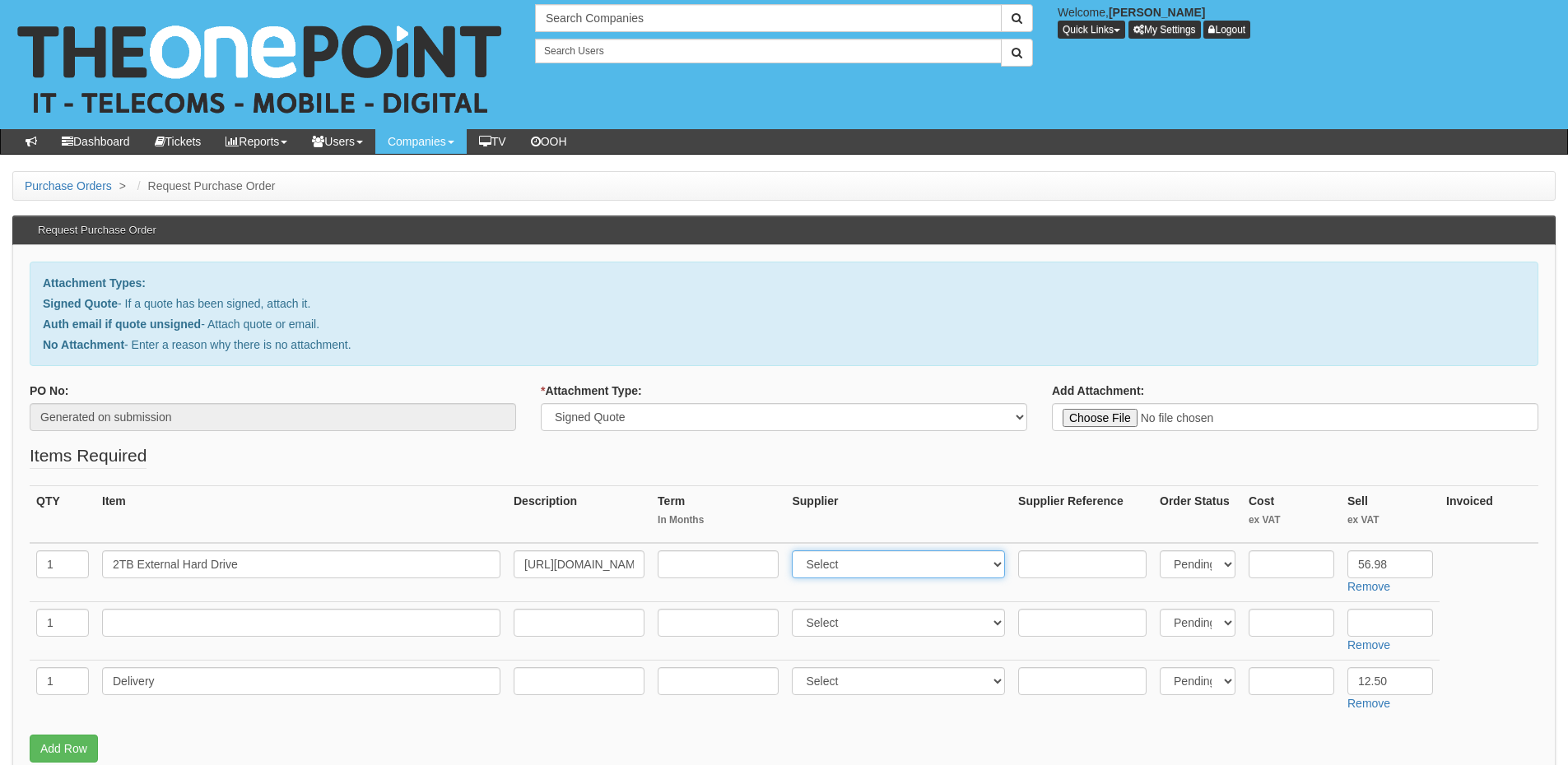 select on "2" 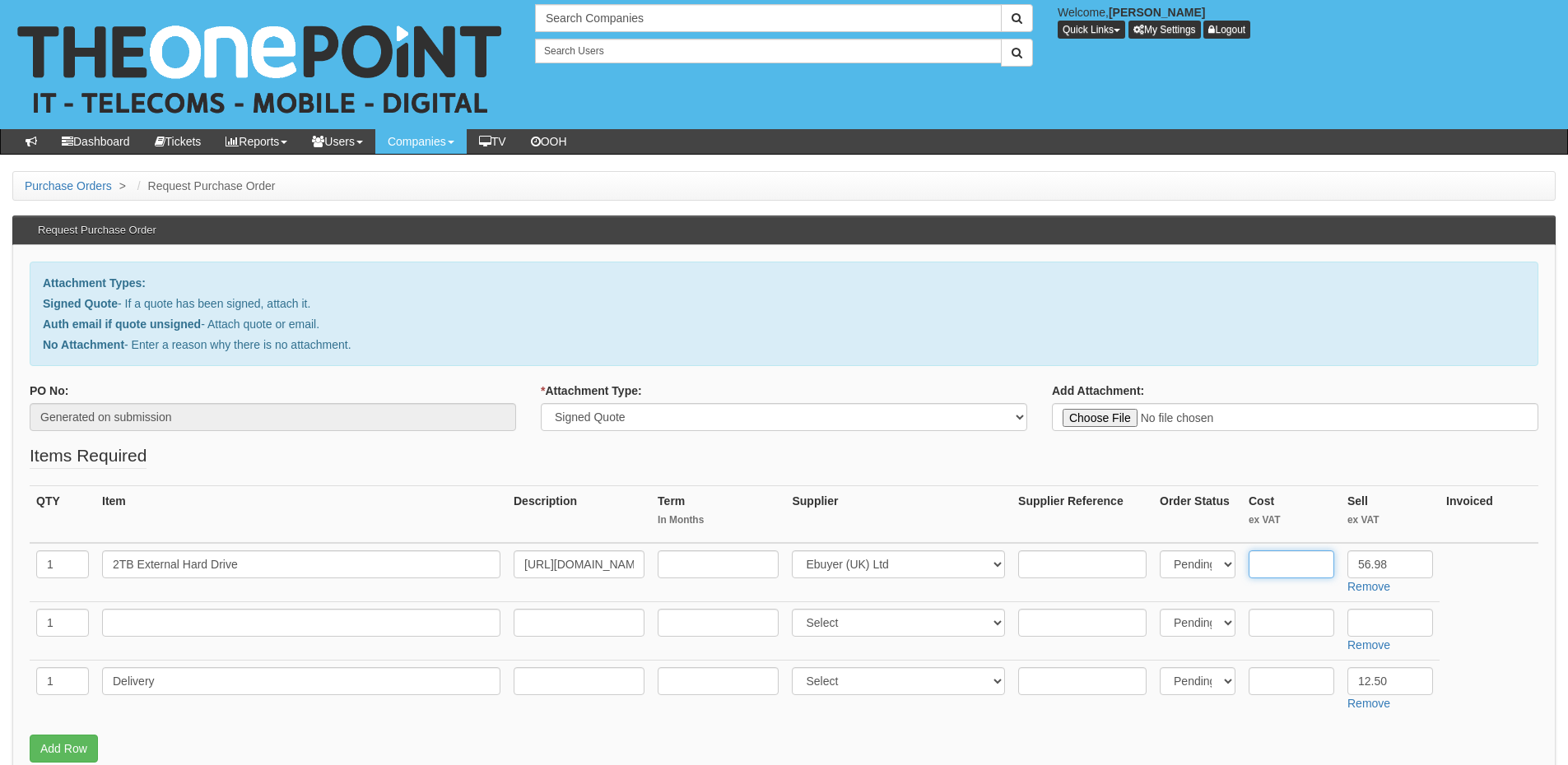 click at bounding box center [1291, 564] 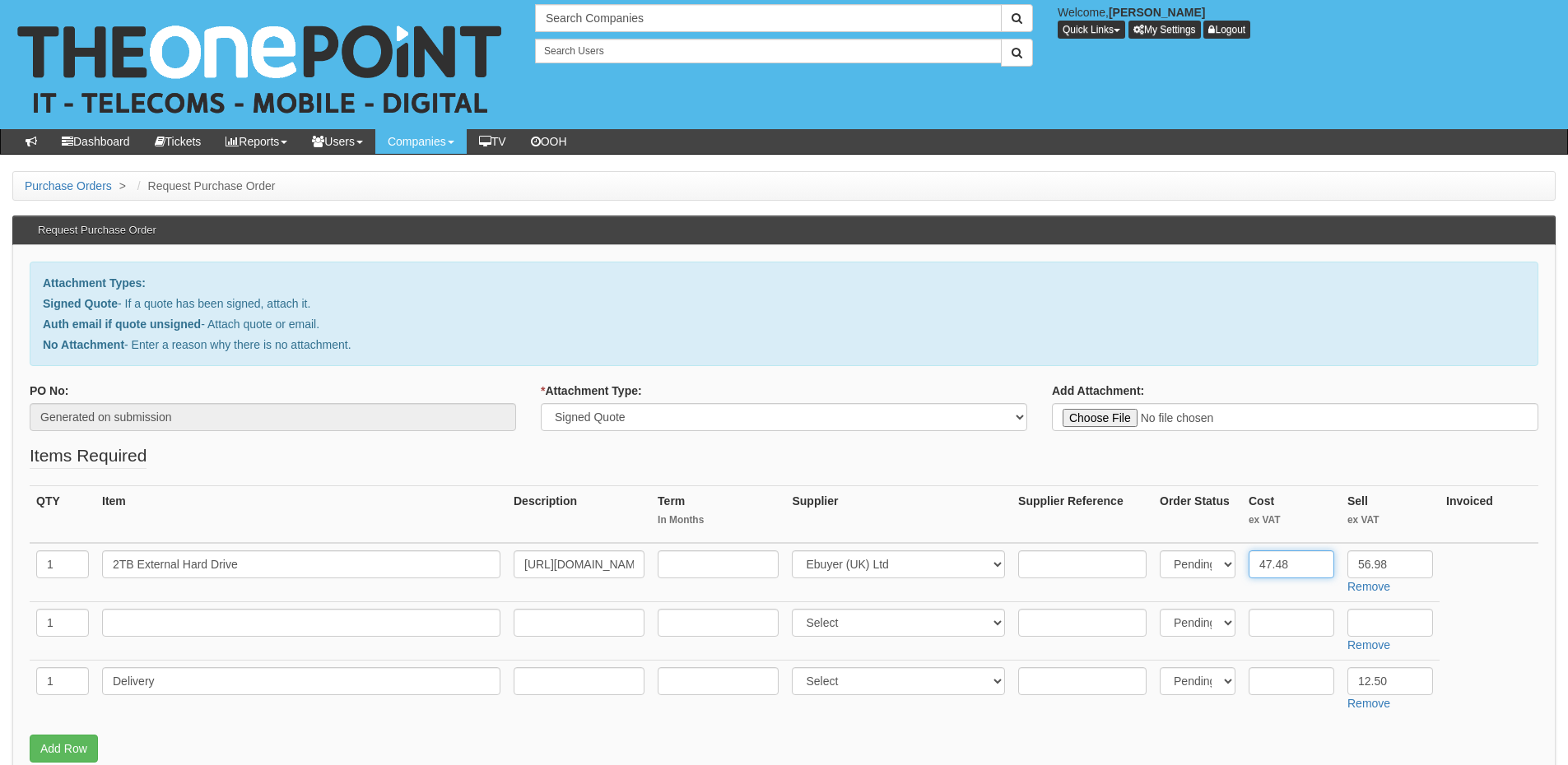type on "47.48" 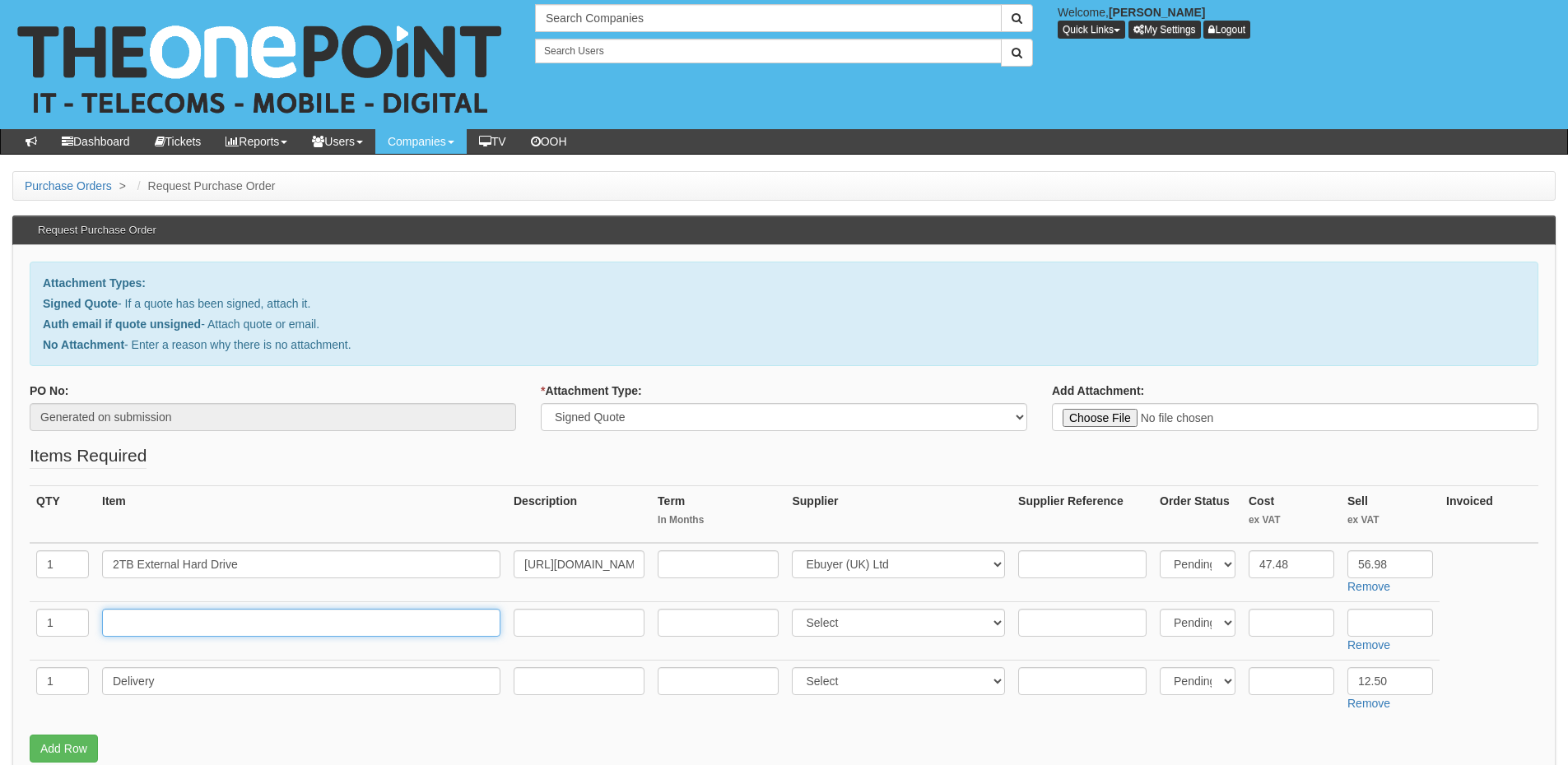 click at bounding box center [301, 623] 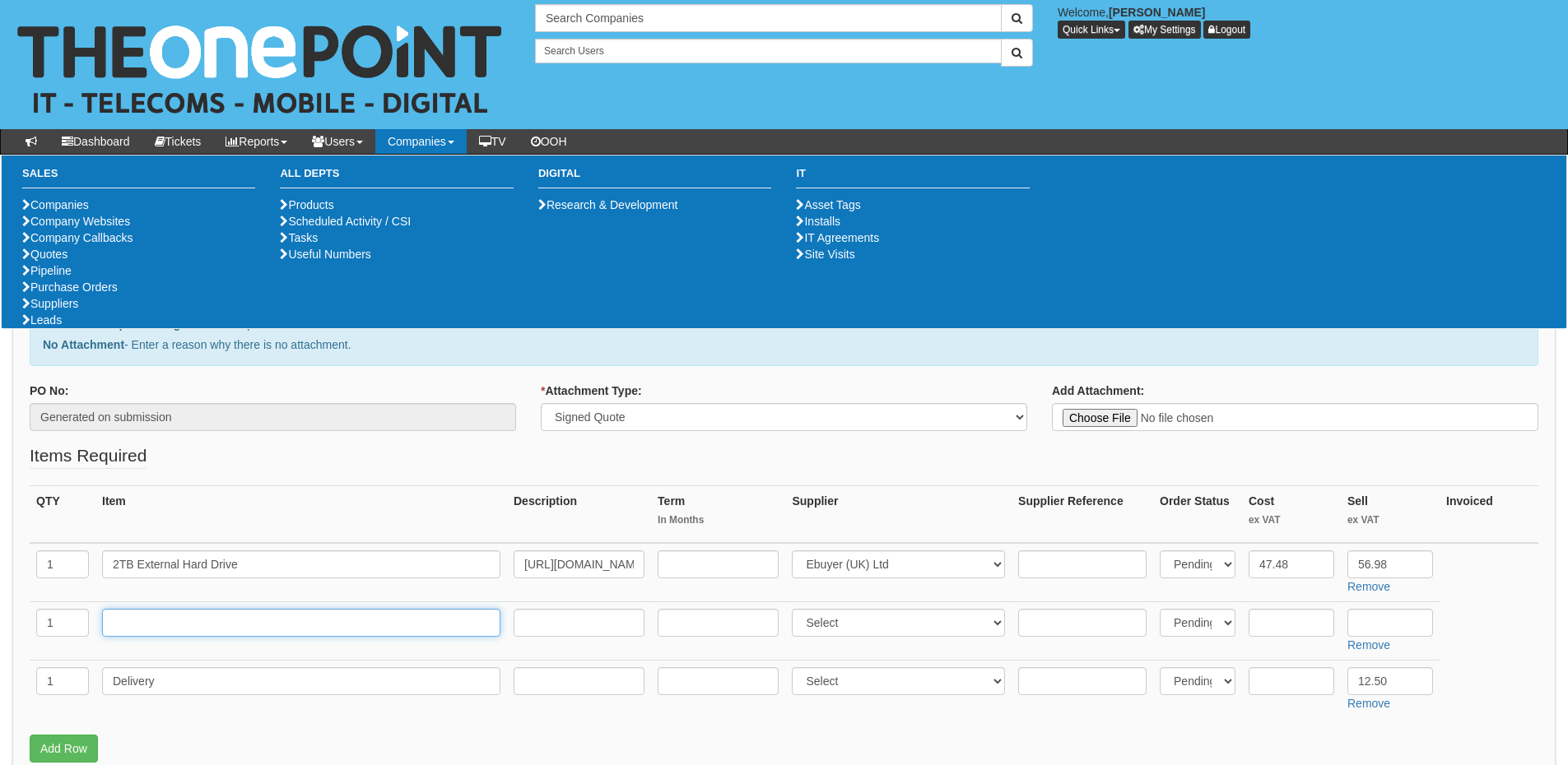 paste on "MacBook Air 13" 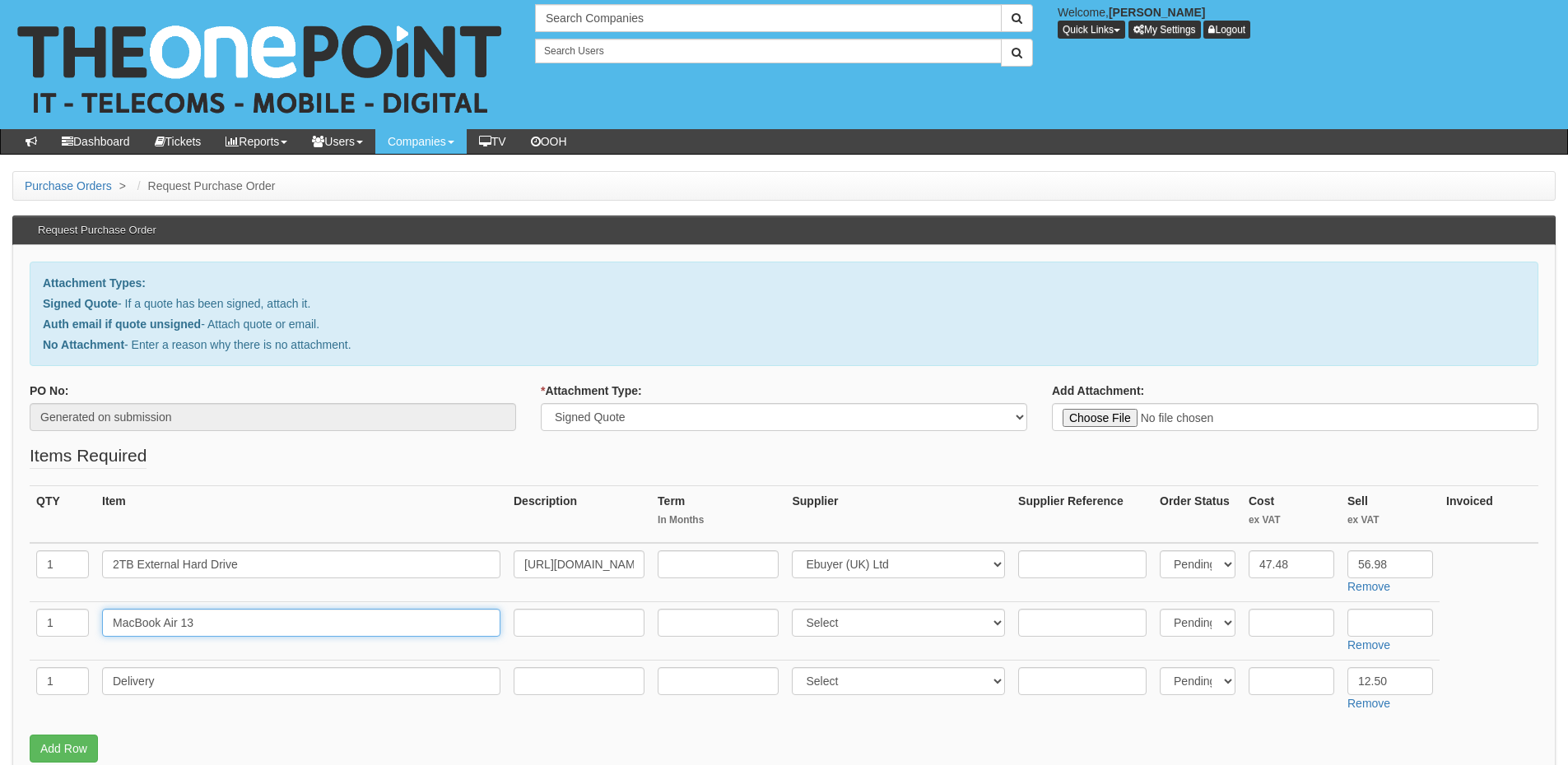 type on "MacBook Air 13" 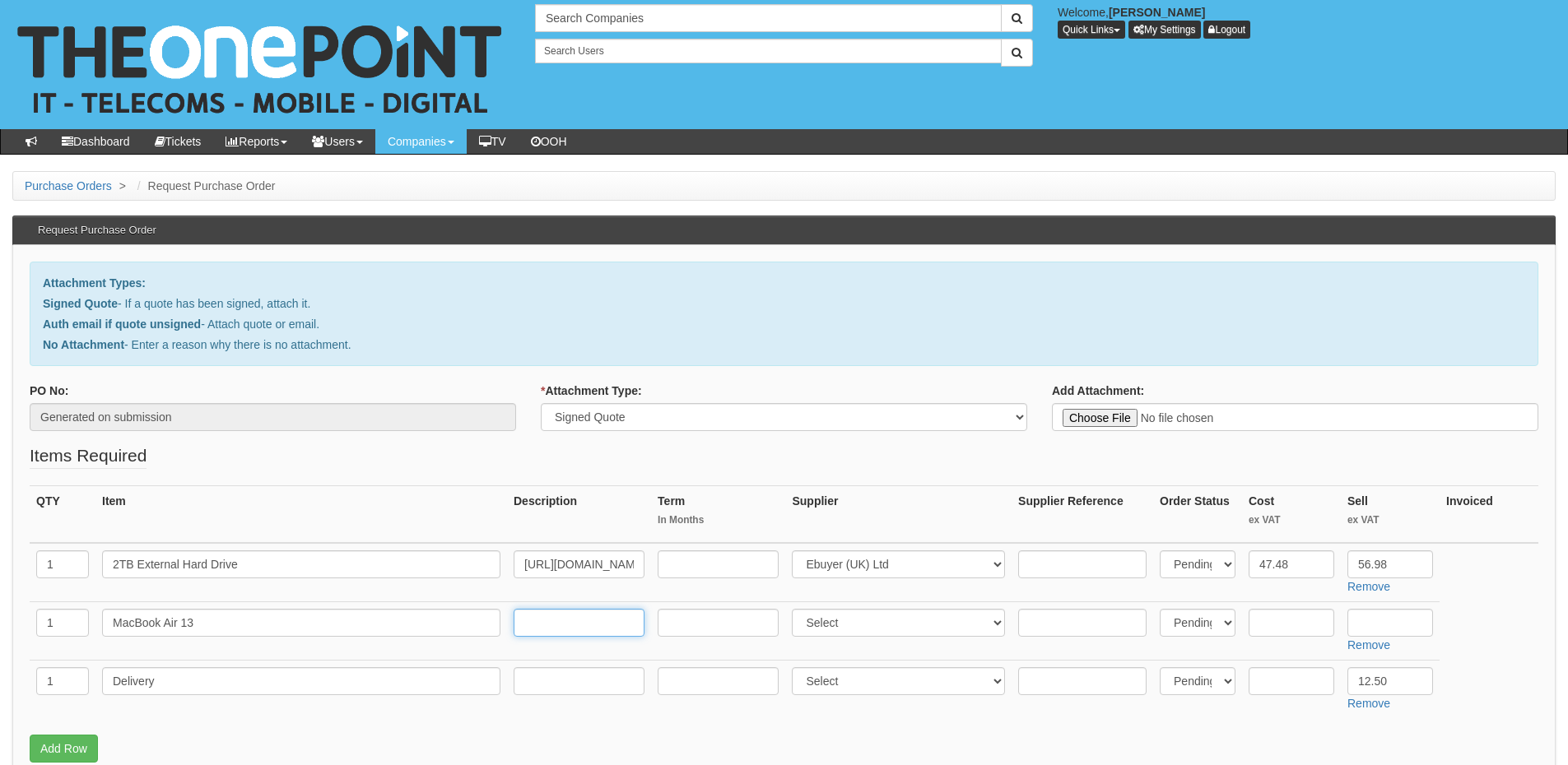 click at bounding box center [579, 623] 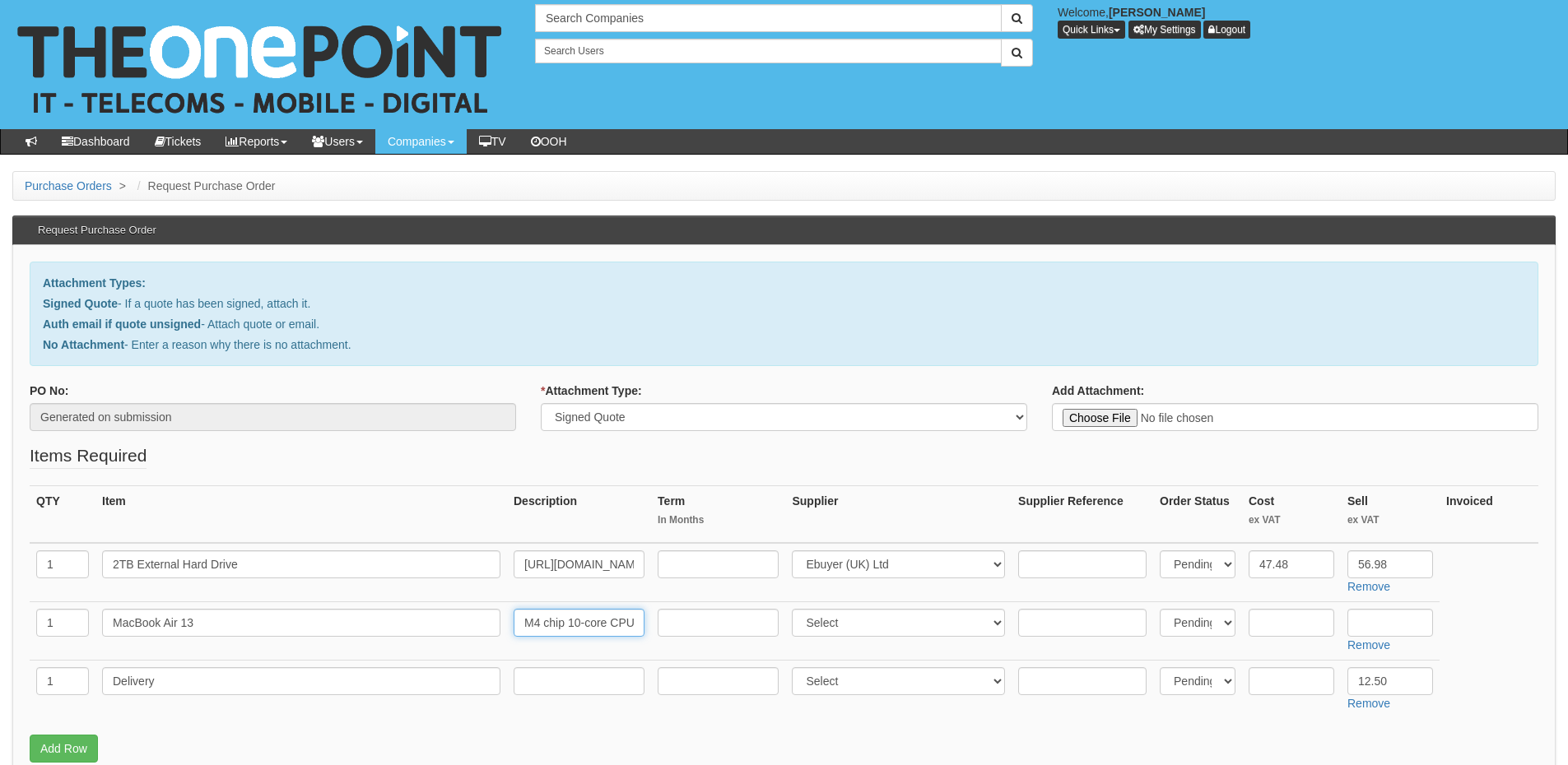 scroll, scrollTop: 0, scrollLeft: 258, axis: horizontal 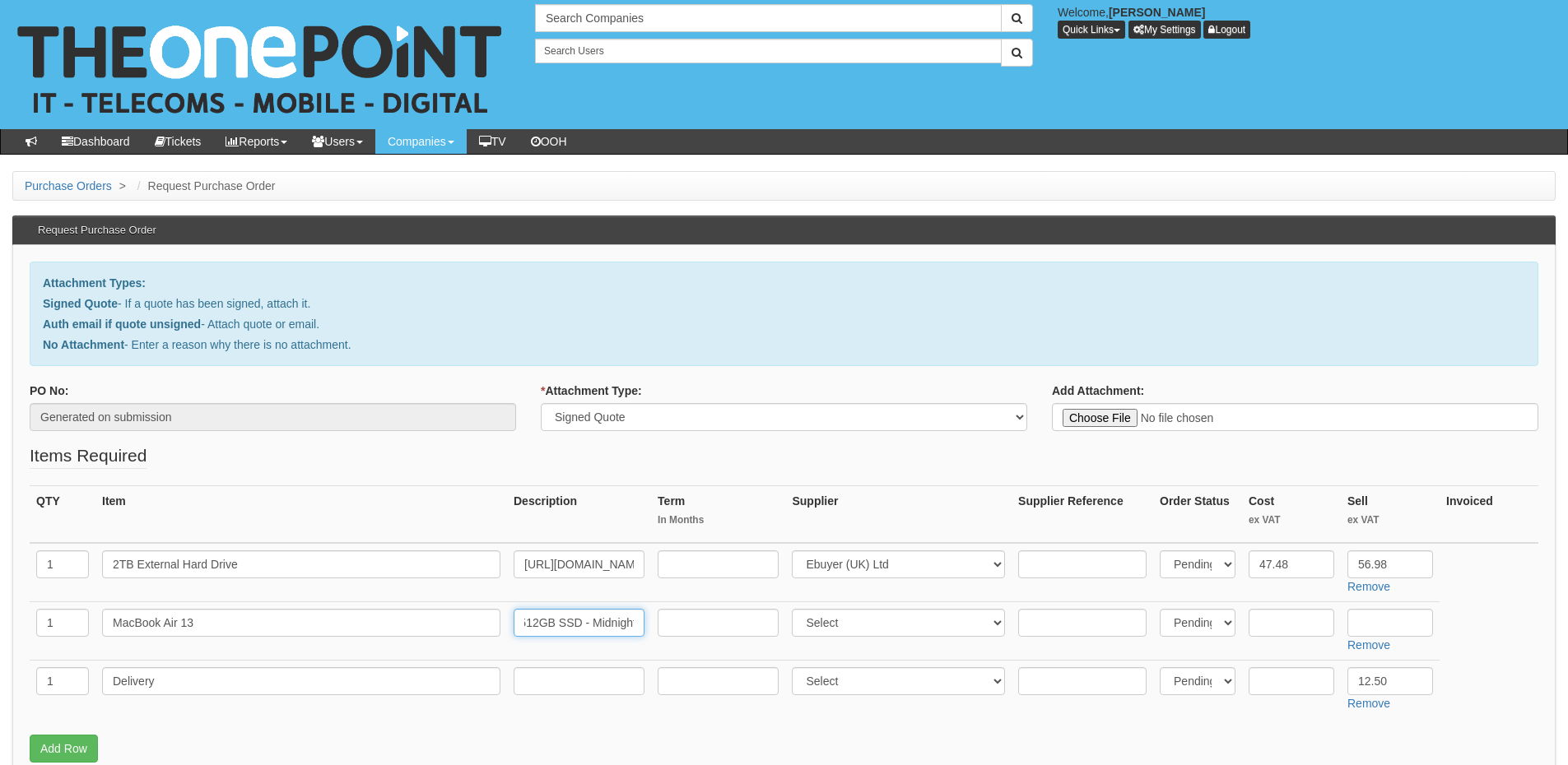 type on "M4 chip 10-core CPU and 10-core GPU - 24GB - 512GB SSD - Midnight" 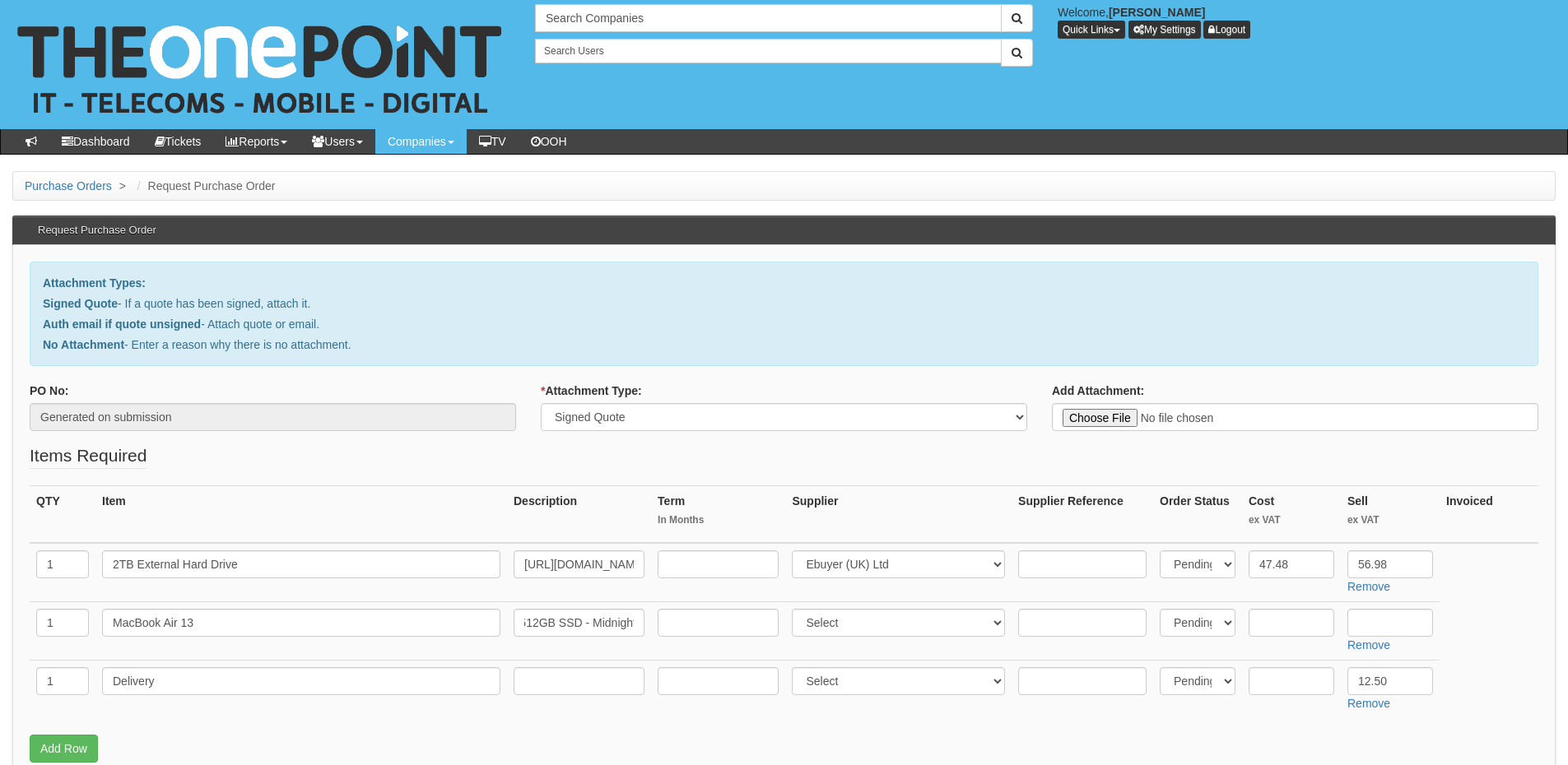 scroll, scrollTop: 0, scrollLeft: 0, axis: both 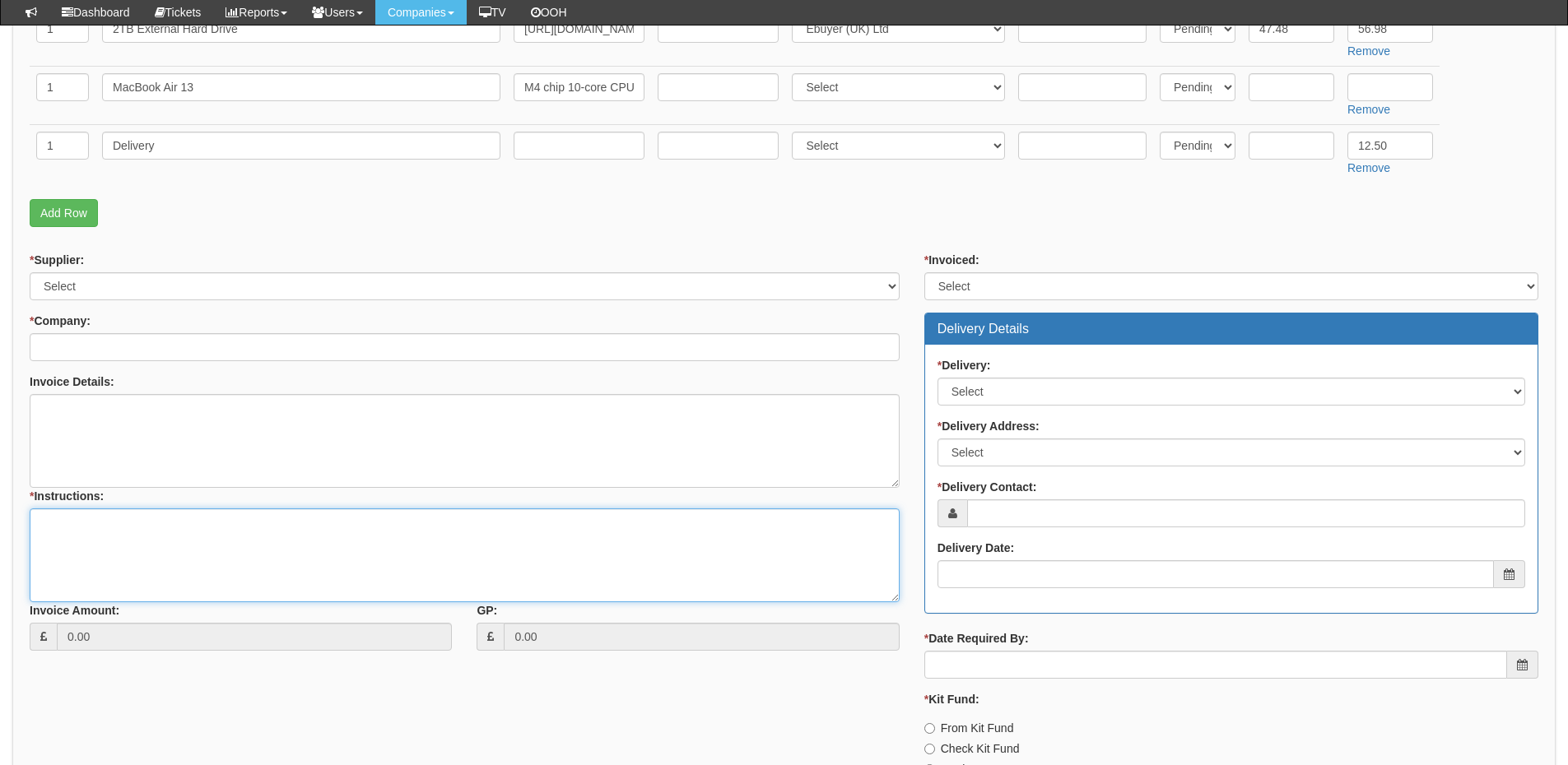 click on "*  Instructions:" at bounding box center [464, 555] 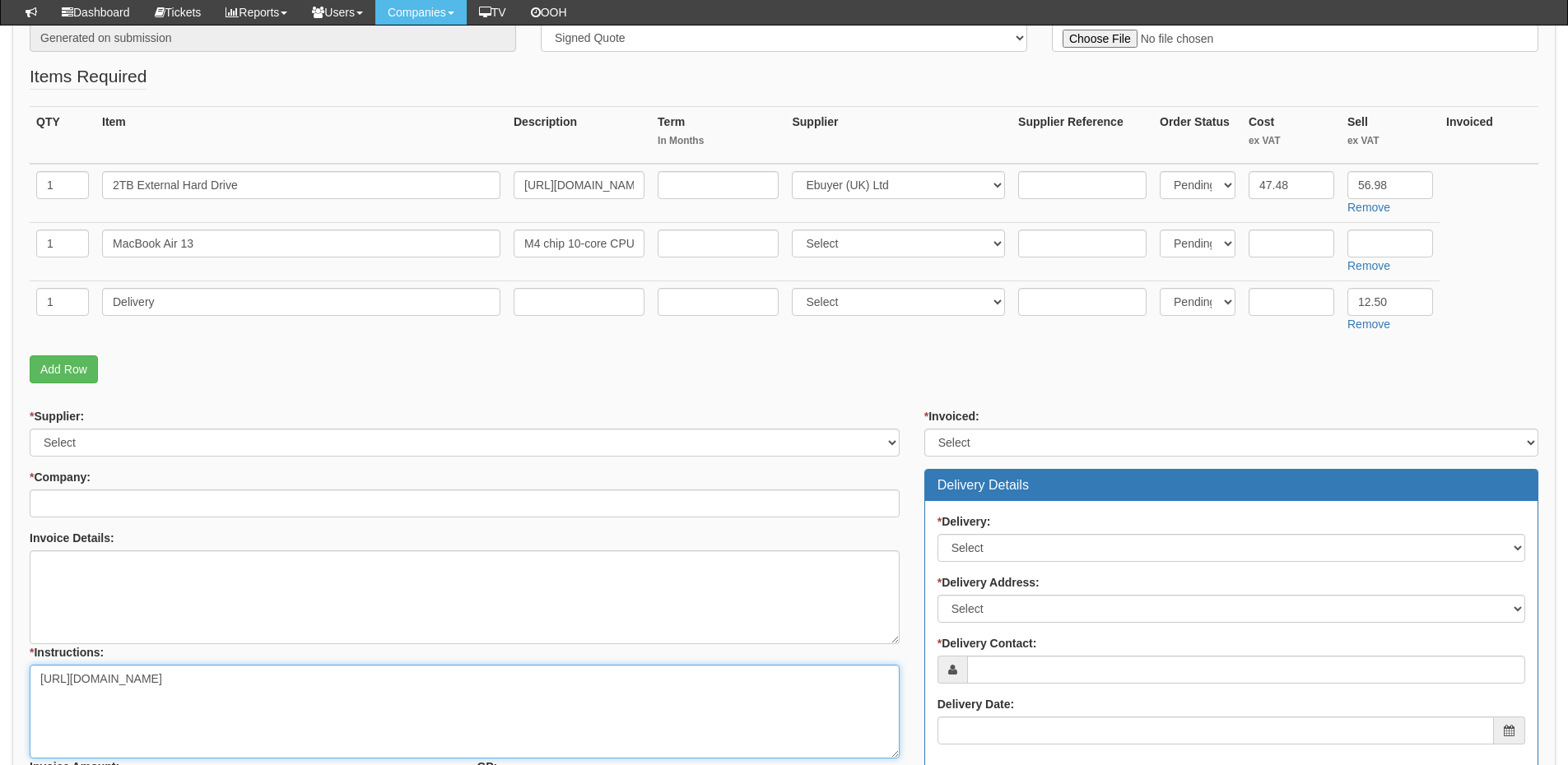 scroll, scrollTop: 247, scrollLeft: 0, axis: vertical 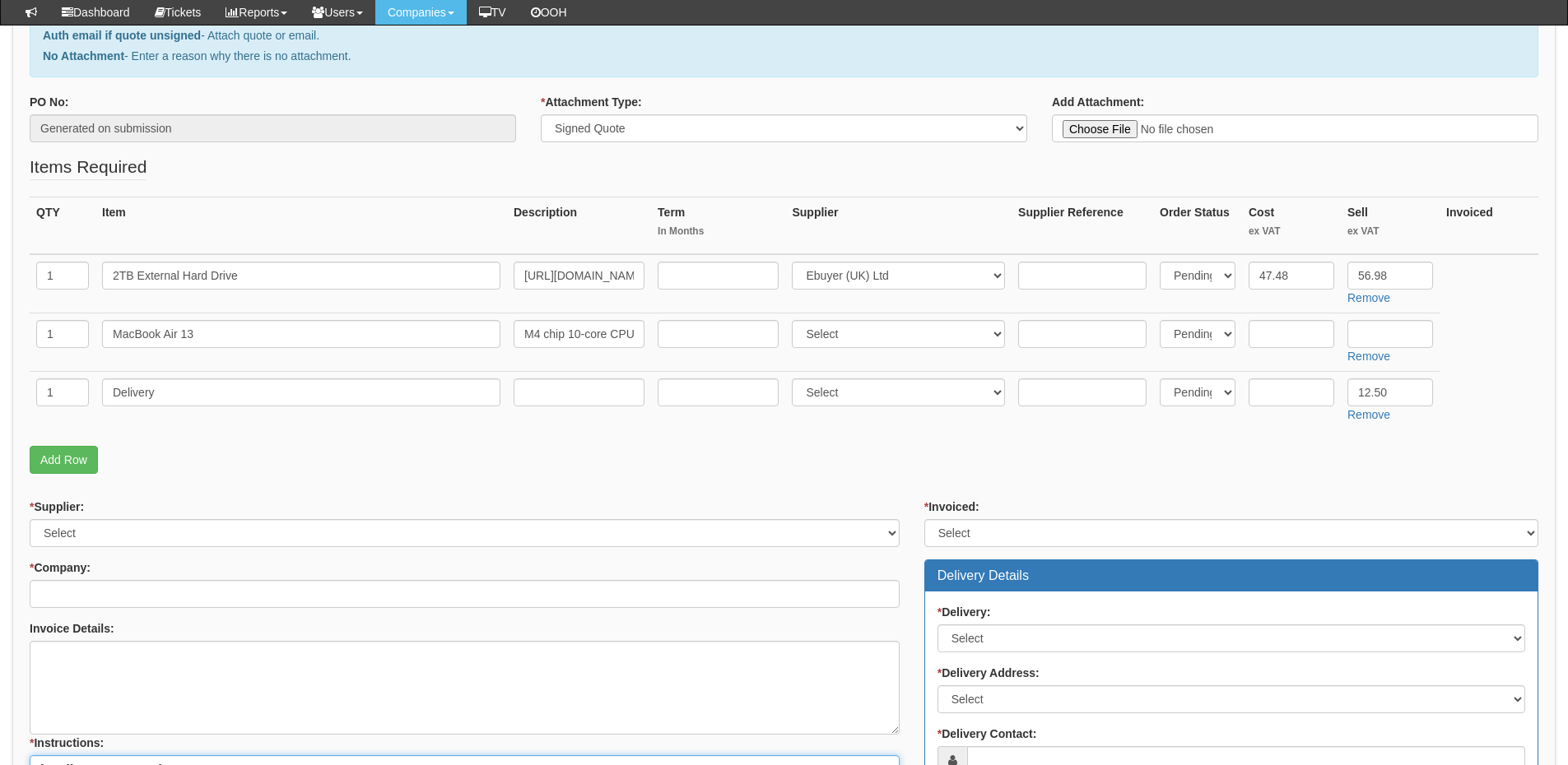 type on "https://uk-new.ingrammicro.com/cep/app/product/productdetails?from=productsearch&id=CM09752&bundletrackingID=null" 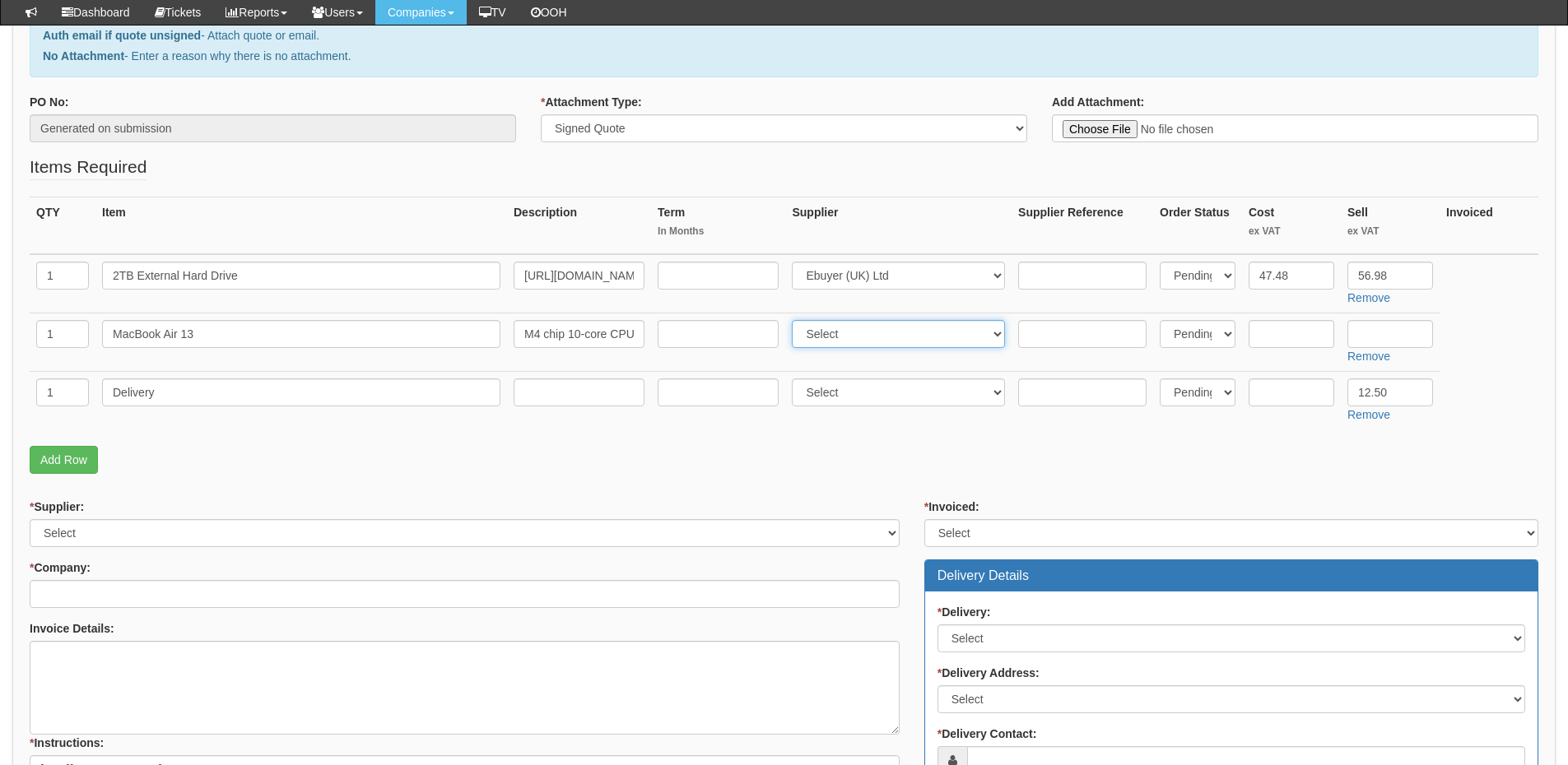 click on "Select 123 REG.co.uk 1Password 3 4Gon AA Jones Electric Ltd Abzorb Access Group Activ Telecom Adam's Repair Centre Adobe ADR ALUMINIUM DOOR REPAIRS LIMITED Aford Awards Amazon Anglia Telecom trading as Daisy Distribution Anson Electrical Appery Appery.io Apple AQL Argos ARM Signs Armadillo Sec Ltd Artgrid.io Artlist.io ASDA Ashleigh Signs Atlassian Aura Autologic Autotask (UK) Limited AV Parts Master Online Avenir Telecom AVG AXEM Computers Ballicom International Balsamiq Bannana Print BarCode Warehouse Barton Town FC Battery Empire  Best4Systems BPH Consultants (Chris Roberts) Brightstar 2020 UK Limited Britannia Ink BroadbandBuyer.co.uk BT Buffer Business Works Magazine Buy a Charger BuyitDirect Buyitultracheap.com C.E.F (Hull) Cable Depot Calendly Campaign Monitor Can Stock Photo Canva Carphone Warehouse Cartridge Save CCS Media Central Mobile Distribution Chris Hackford - Hybrid Cabling Citroen-shop.eu Comms Express Limited Communicoms Limited Comodo  Comtek Connexion Connexion 2 Ltd CookieBot Corptel CSI" at bounding box center (898, 334) 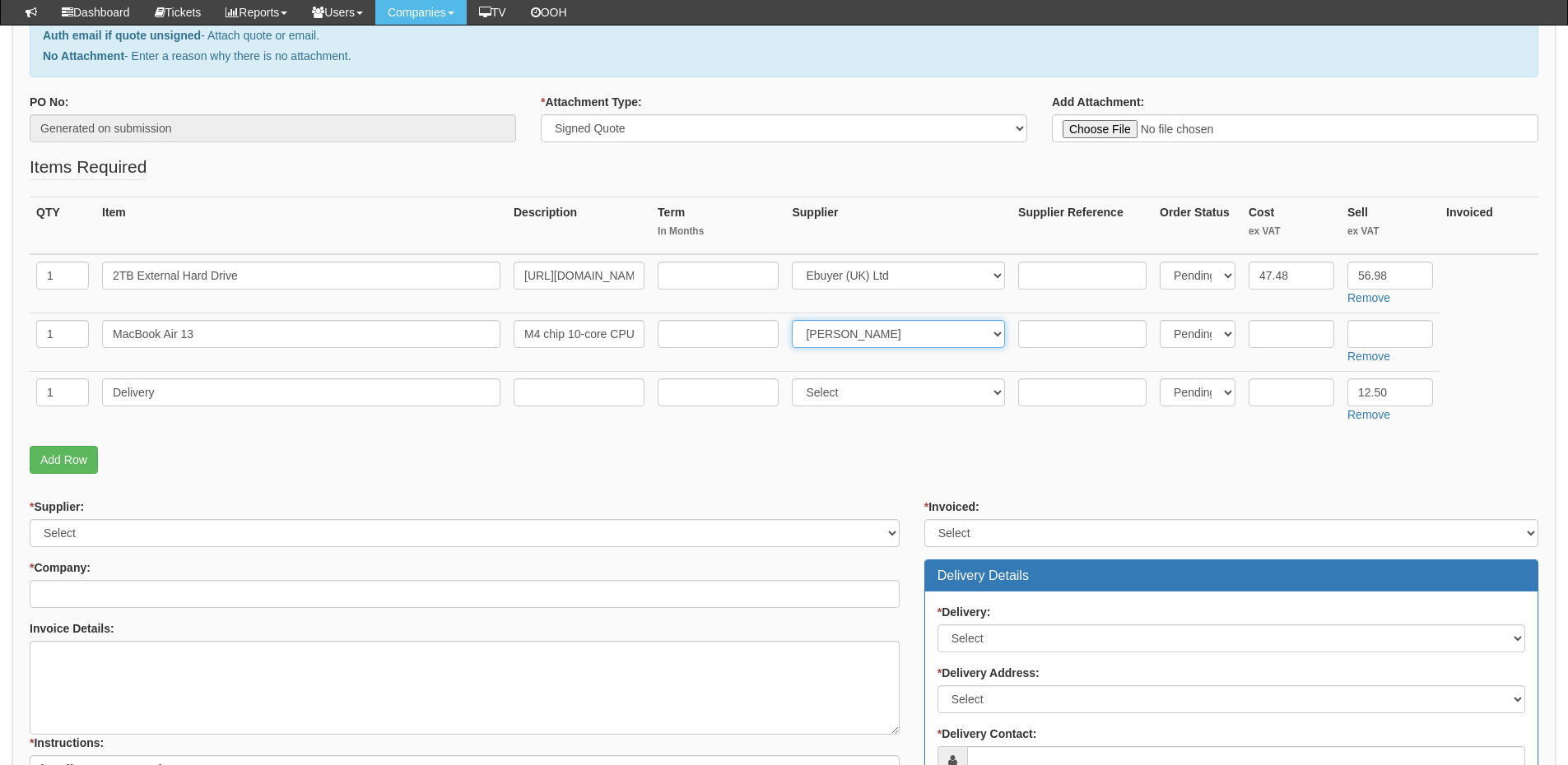 click on "Select 123 REG.co.uk 1Password 3 4Gon AA Jones Electric Ltd Abzorb Access Group Activ Telecom Adam's Repair Centre Adobe ADR ALUMINIUM DOOR REPAIRS LIMITED Aford Awards Amazon Anglia Telecom trading as Daisy Distribution Anson Electrical Appery Appery.io Apple AQL Argos ARM Signs Armadillo Sec Ltd Artgrid.io Artlist.io ASDA Ashleigh Signs Atlassian Aura Autologic Autotask (UK) Limited AV Parts Master Online Avenir Telecom AVG AXEM Computers Ballicom International Balsamiq Bannana Print BarCode Warehouse Barton Town FC Battery Empire  Best4Systems BPH Consultants (Chris Roberts) Brightstar 2020 UK Limited Britannia Ink BroadbandBuyer.co.uk BT Buffer Business Works Magazine Buy a Charger BuyitDirect Buyitultracheap.com C.E.F (Hull) Cable Depot Calendly Campaign Monitor Can Stock Photo Canva Carphone Warehouse Cartridge Save CCS Media Central Mobile Distribution Chris Hackford - Hybrid Cabling Citroen-shop.eu Comms Express Limited Communicoms Limited Comodo  Comtek Connexion Connexion 2 Ltd CookieBot Corptel CSI" at bounding box center (898, 334) 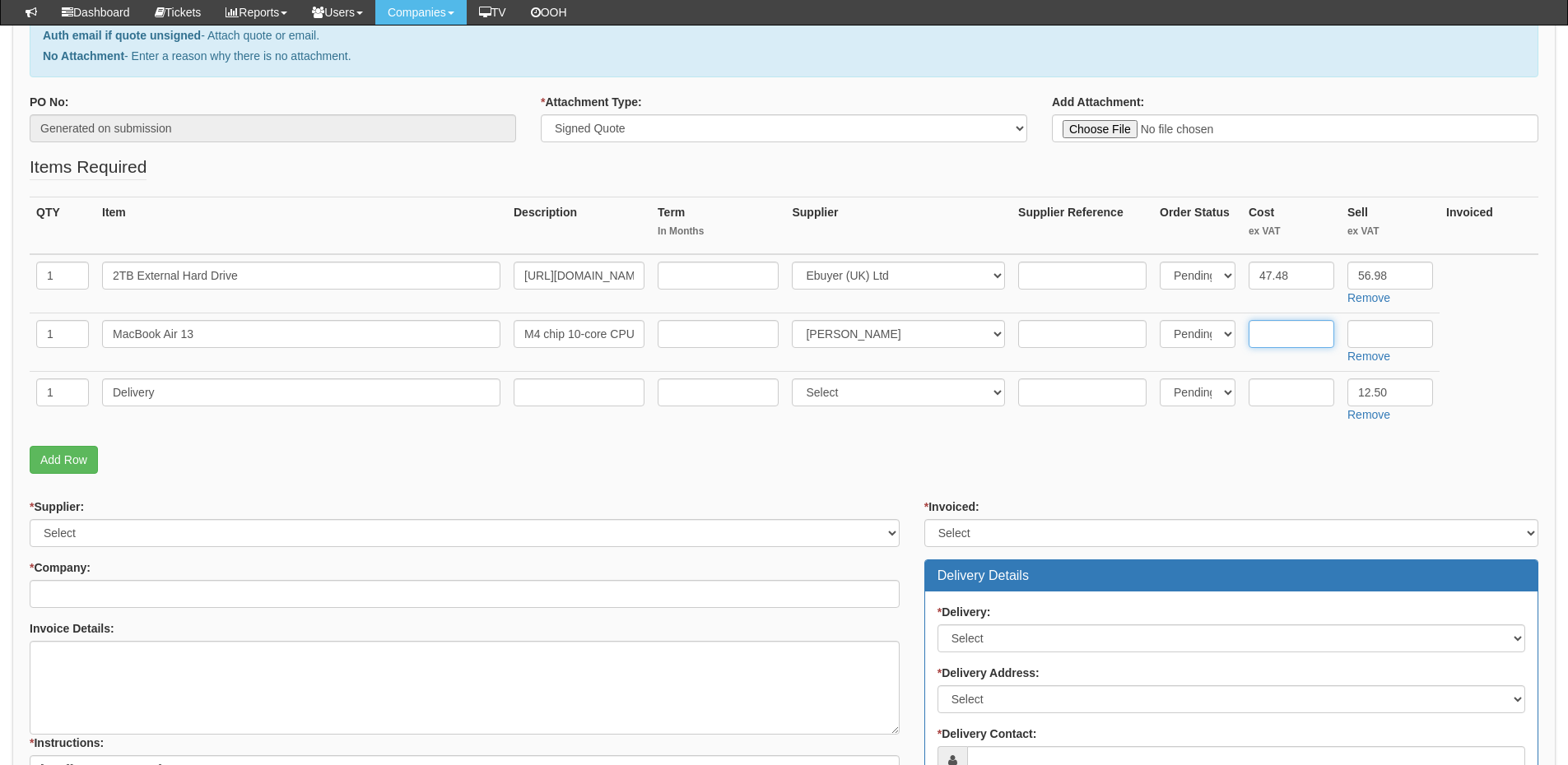 click at bounding box center (1291, 334) 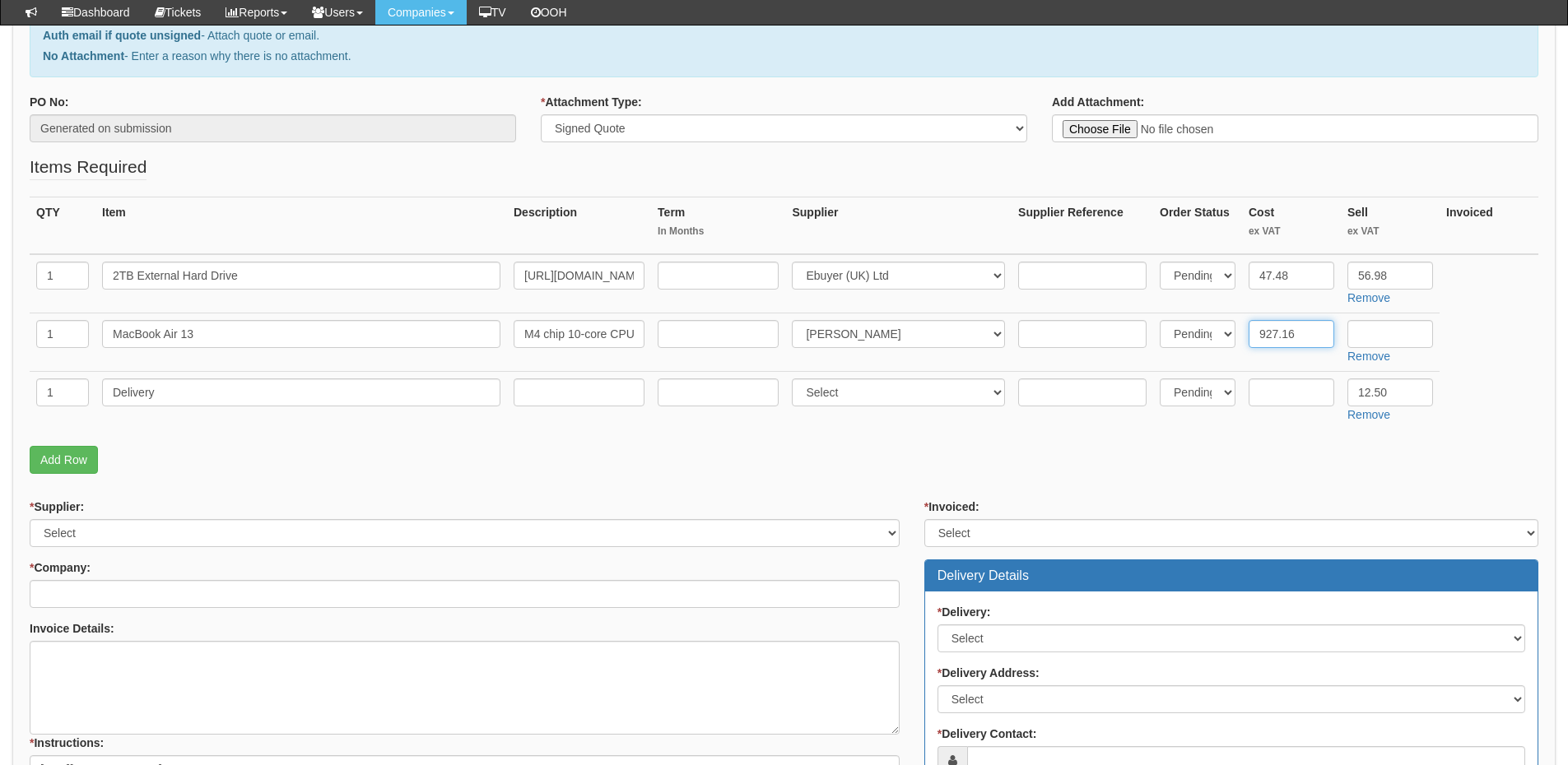 type on "927.16" 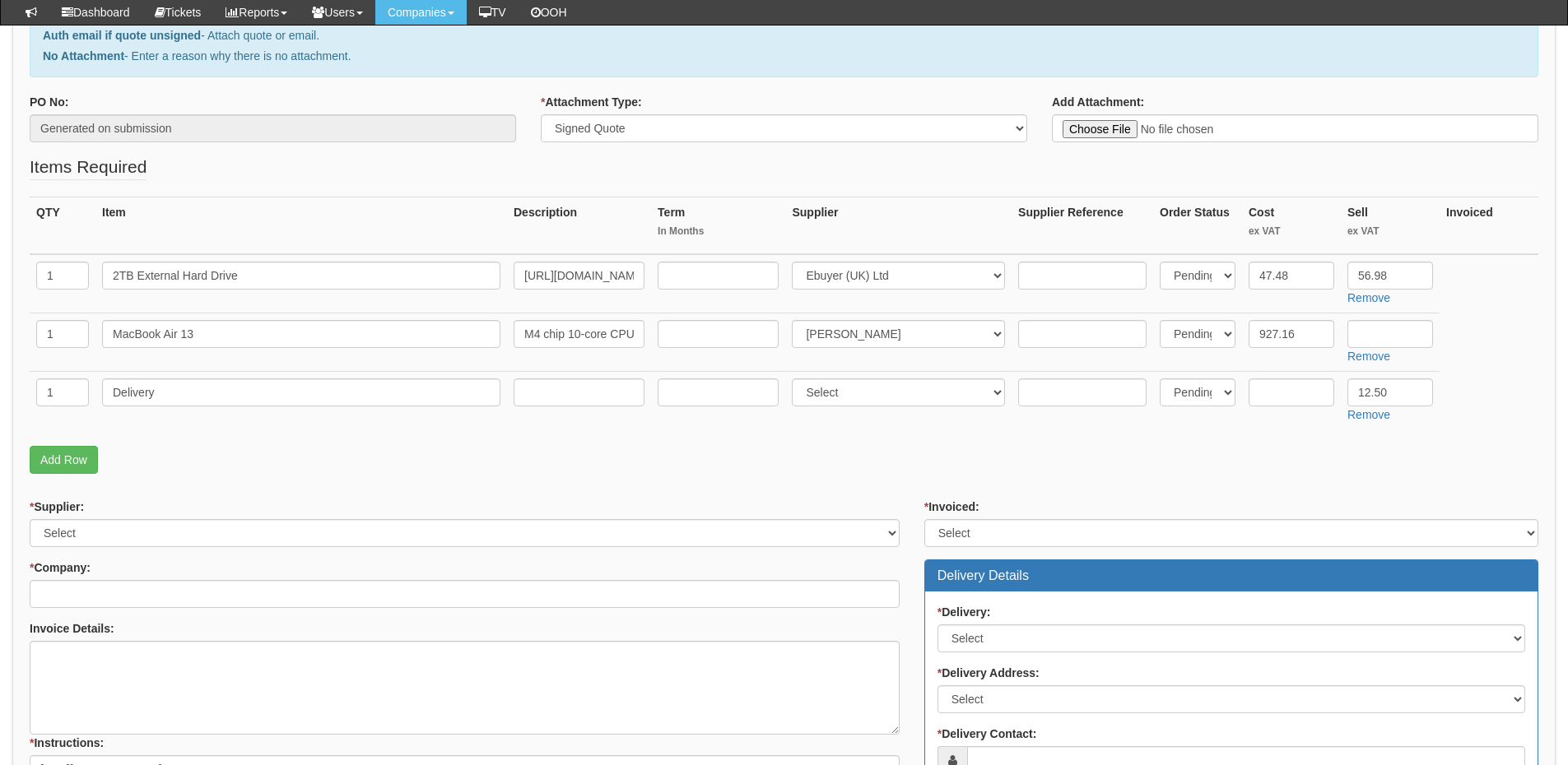 click on "Remove" at bounding box center [1390, 341] 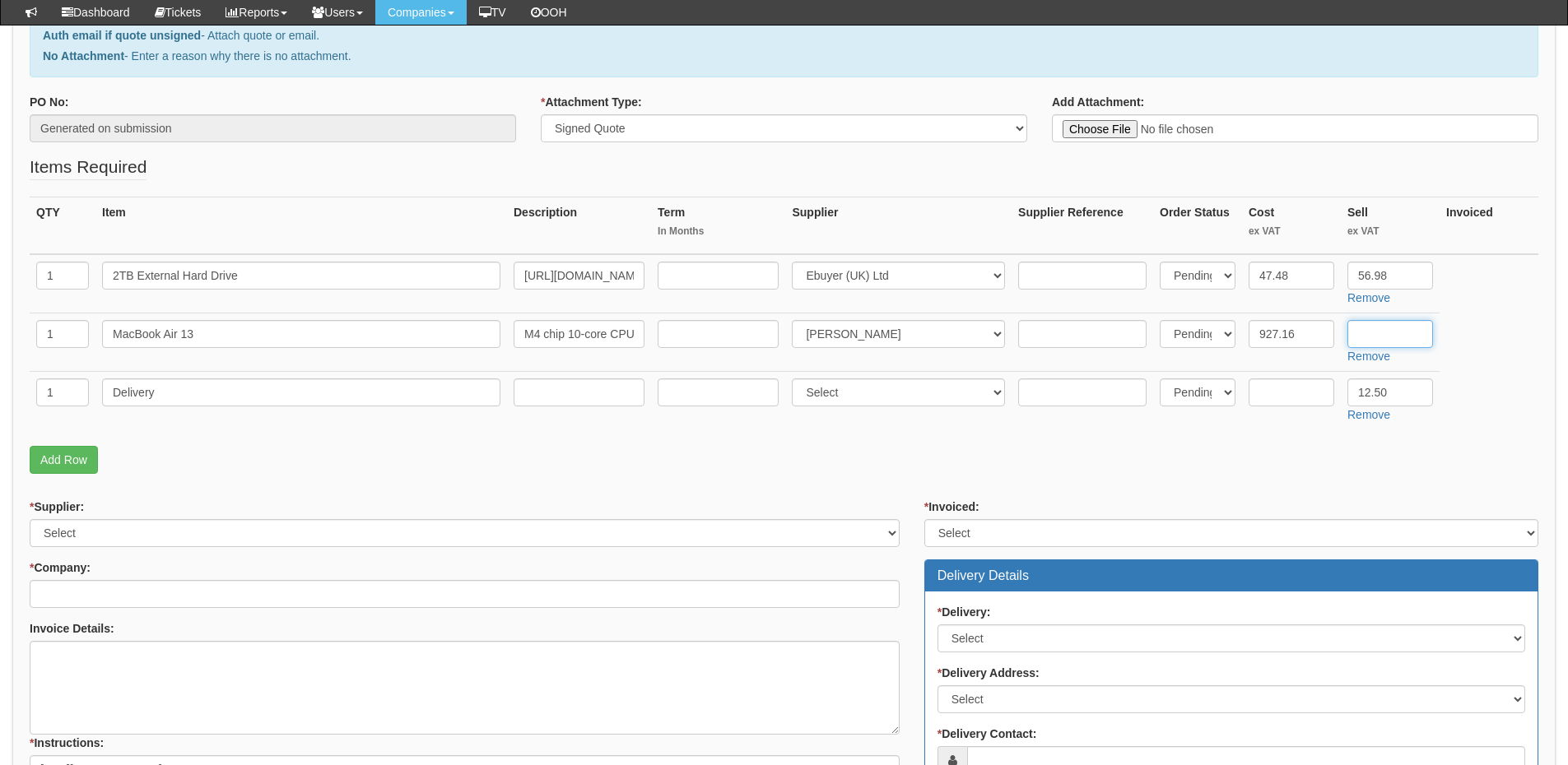 click at bounding box center (1390, 334) 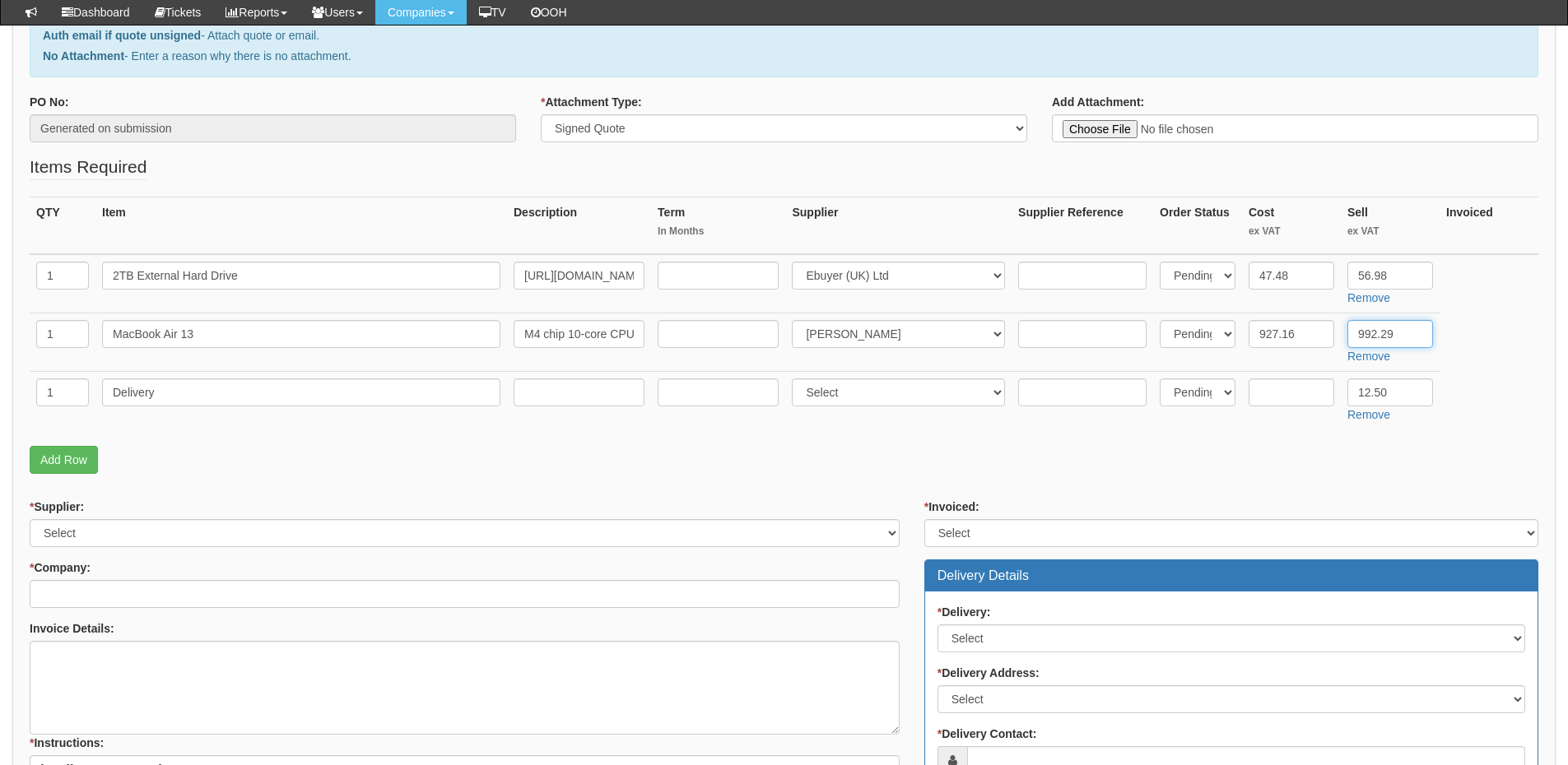 type on "992.29" 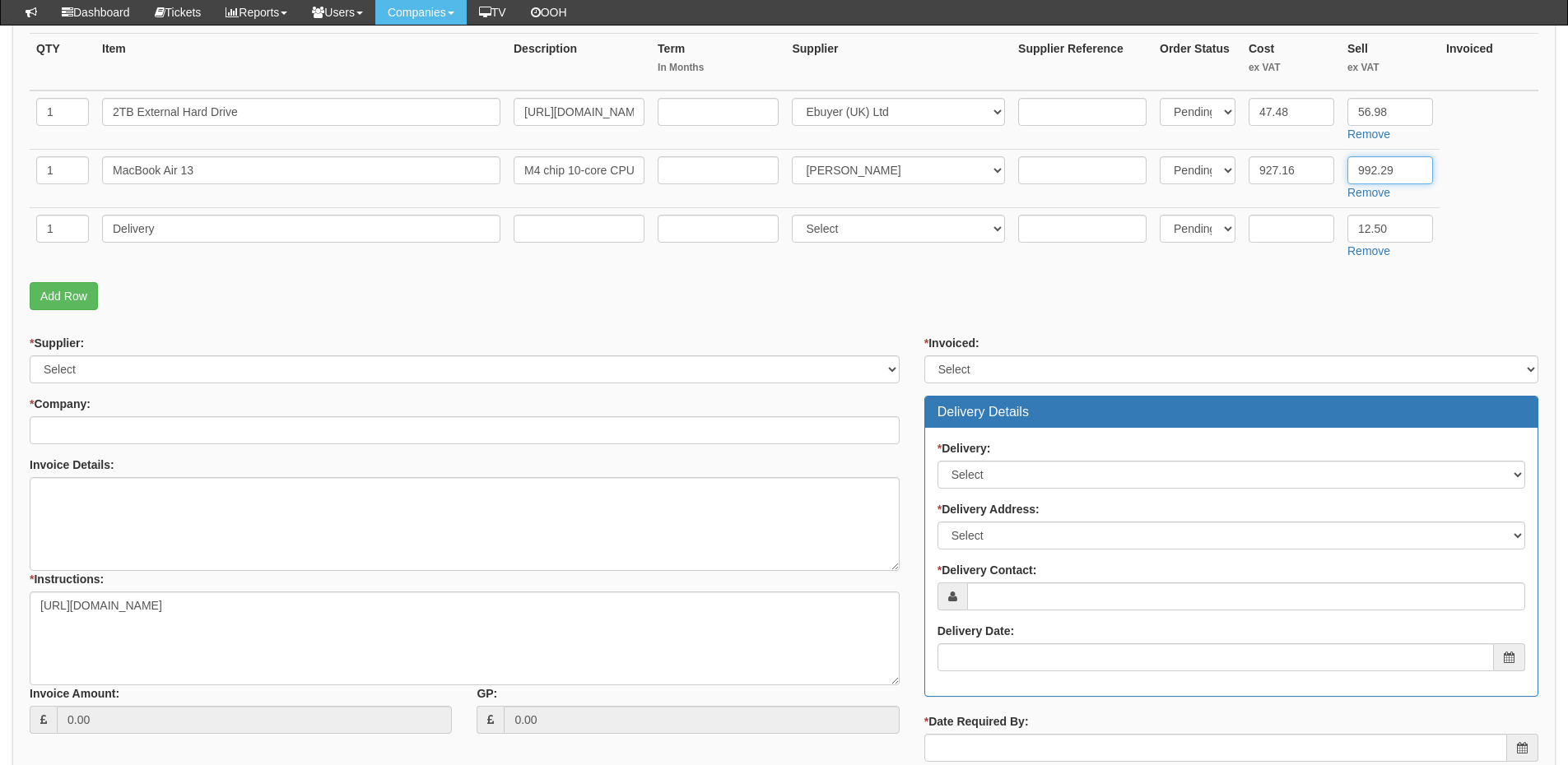 scroll, scrollTop: 411, scrollLeft: 0, axis: vertical 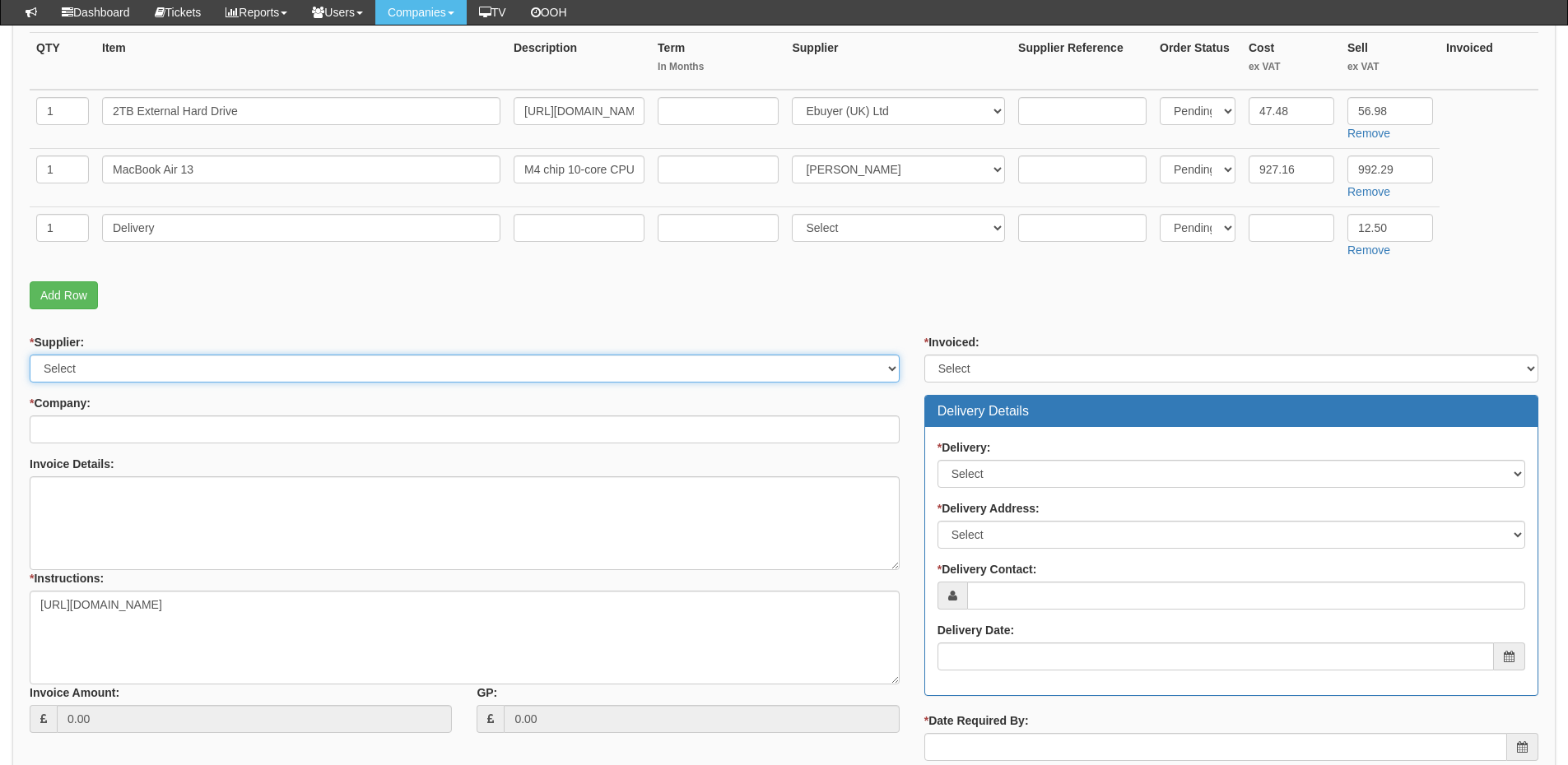 click on "Select
123 REG.co.uk 1Password 3 4Gon AA Jones Electric Ltd Abzorb Access Group Activ Telecom Adam's Repair Centre Adobe ADR ALUMINIUM DOOR REPAIRS LIMITED Aford Awards Amazon Anglia Telecom trading as Daisy Distribution Anson Electrical Appery Appery.io Apple AQL Argos ARM Signs Armadillo Sec Ltd Artgrid.io Artlist.io ASDA Ashleigh Signs Atlassian Aura Autologic Autotask (UK) Limited AV Parts Master Online Avenir Telecom AVG AXEM Computers Ballicom International Balsamiq Bannana Print BarCode Warehouse Barton Town FC Battery Empire  Best4Systems BPH Consultants (Chris Roberts) Brightstar 2020 UK Limited Britannia Ink BroadbandBuyer.co.uk BT Buffer Business Works Magazine Buy a Charger BuyitDirect Buyitultracheap.com C.E.F (Hull) Cable Depot Calendly Campaign Monitor Can Stock Photo Canva Carphone Warehouse Cartridge Save CCS Media Central Mobile Distribution Chris Hackford - Hybrid Cabling Citroen-shop.eu Comms Express Limited Comodo  Comtek" at bounding box center [464, 369] 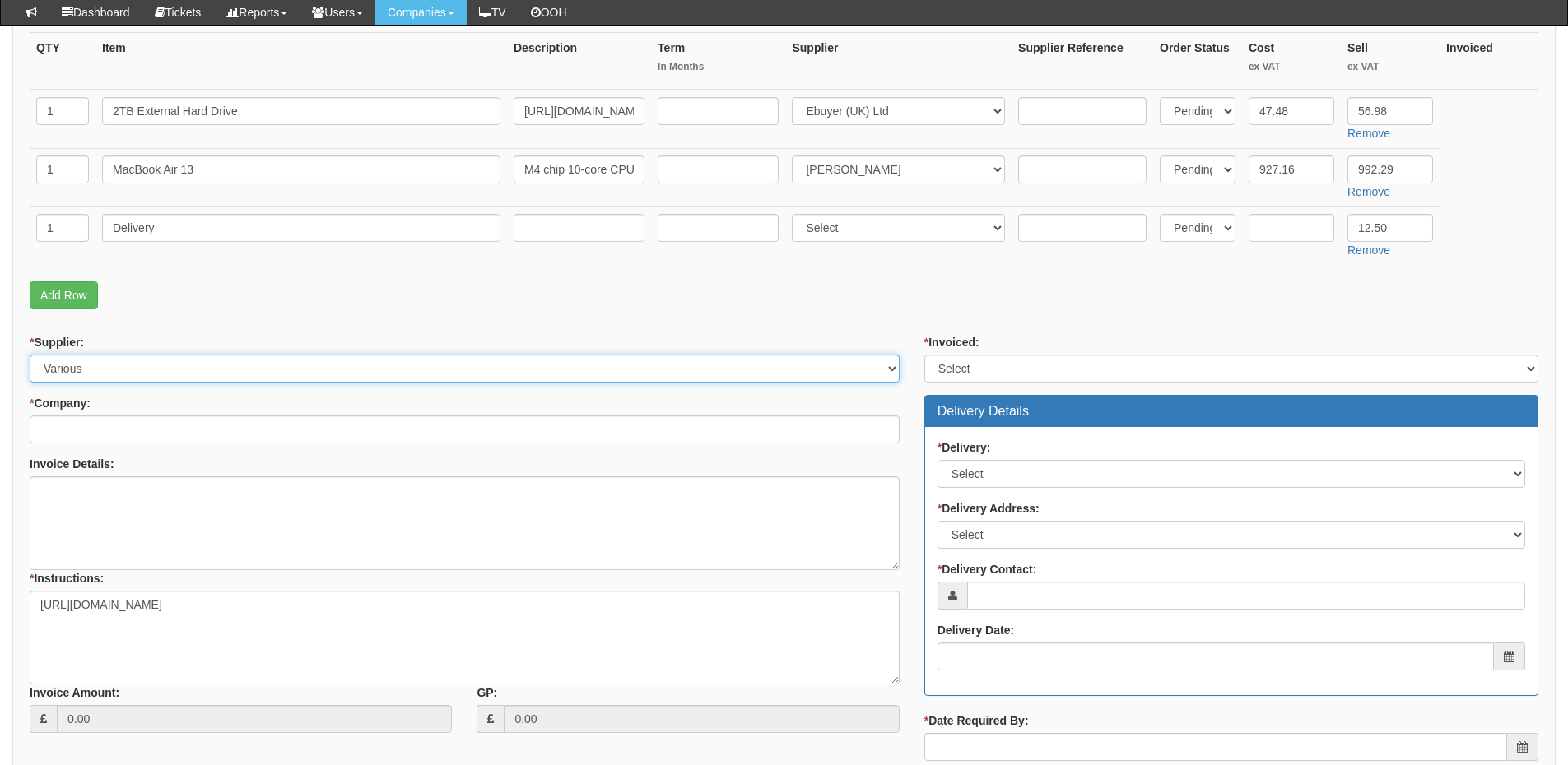 click on "Select
123 REG.co.uk 1Password 3 4Gon AA Jones Electric Ltd Abzorb Access Group Activ Telecom Adam's Repair Centre Adobe ADR ALUMINIUM DOOR REPAIRS LIMITED Aford Awards Amazon Anglia Telecom trading as Daisy Distribution Anson Electrical Appery Appery.io Apple AQL Argos ARM Signs Armadillo Sec Ltd Artgrid.io Artlist.io ASDA Ashleigh Signs Atlassian Aura Autologic Autotask (UK) Limited AV Parts Master Online Avenir Telecom AVG AXEM Computers Ballicom International Balsamiq Bannana Print BarCode Warehouse Barton Town FC Battery Empire  Best4Systems BPH Consultants (Chris Roberts) Brightstar 2020 UK Limited Britannia Ink BroadbandBuyer.co.uk BT Buffer Business Works Magazine Buy a Charger BuyitDirect Buyitultracheap.com C.E.F (Hull) Cable Depot Calendly Campaign Monitor Can Stock Photo Canva Carphone Warehouse Cartridge Save CCS Media Central Mobile Distribution Chris Hackford - Hybrid Cabling Citroen-shop.eu Comms Express Limited Comodo  Comtek" at bounding box center [464, 369] 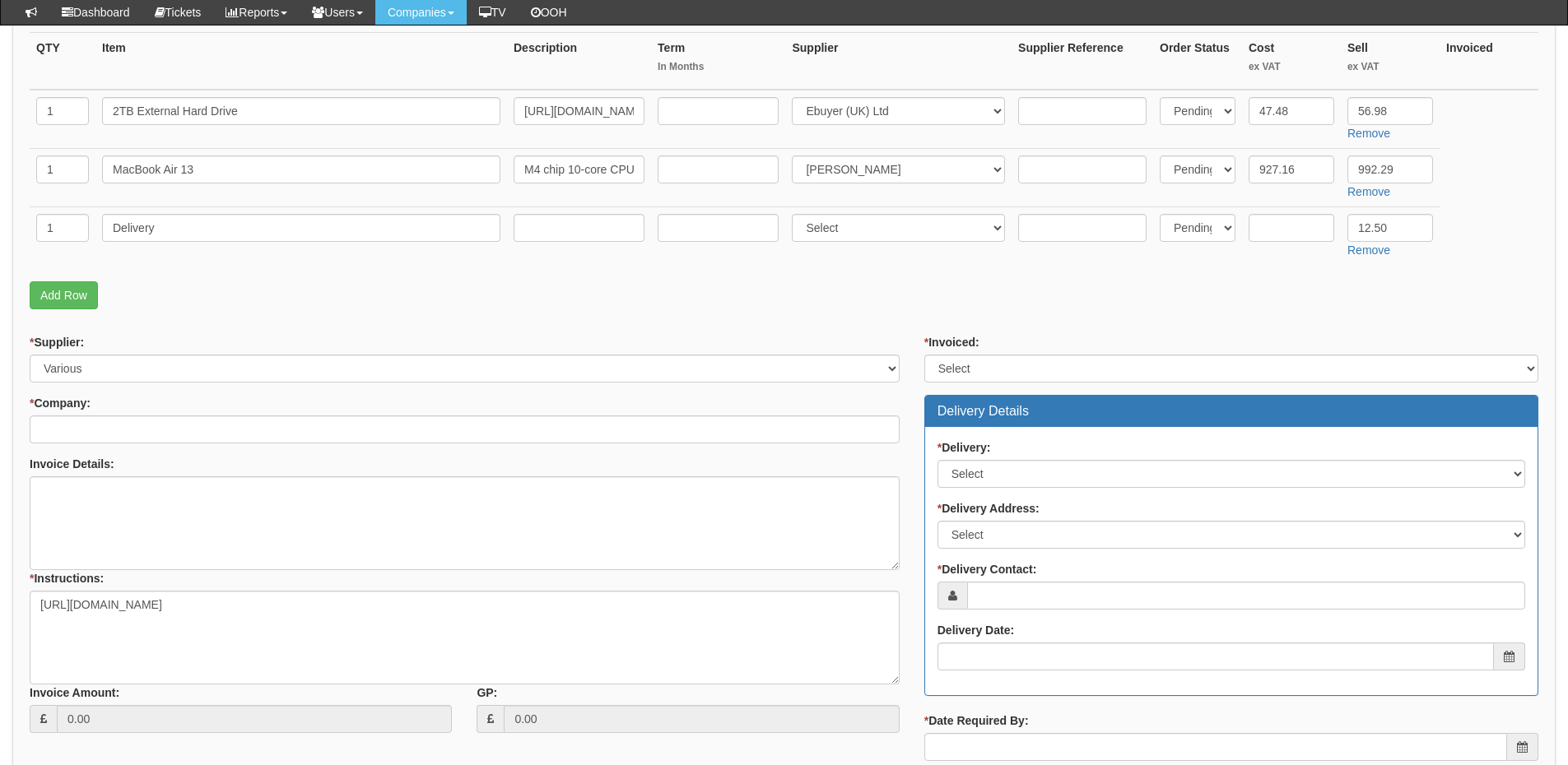 click on "*  Supplier:
Select
123 REG.co.uk 1Password 3 4Gon AA Jones Electric Ltd Abzorb Access Group Activ Telecom Adam's Repair Centre Adobe ADR ALUMINIUM DOOR REPAIRS LIMITED Aford Awards Amazon Anglia Telecom trading as Daisy Distribution Anson Electrical Appery Appery.io Apple AQL Argos ARM Signs Armadillo Sec Ltd Artgrid.io Artlist.io ASDA Ashleigh Signs Atlassian Aura Autologic Autotask (UK) Limited AV Parts Master Online Avenir Telecom AVG AXEM Computers Ballicom International Balsamiq Bannana Print BarCode Warehouse Barton Town FC Battery Empire  Best4Systems BPH Consultants (Chris Roberts) Brightstar 2020 UK Limited Britannia Ink BroadbandBuyer.co.uk BT Buffer Business Works Magazine Buy a Charger BuyitDirect Buyitultracheap.com C.E.F (Hull) Cable Depot Calendly Campaign Monitor Can Stock Photo Canva Carphone Warehouse Cartridge Save CCS Media Comodo  CSI *" at bounding box center [464, 540] 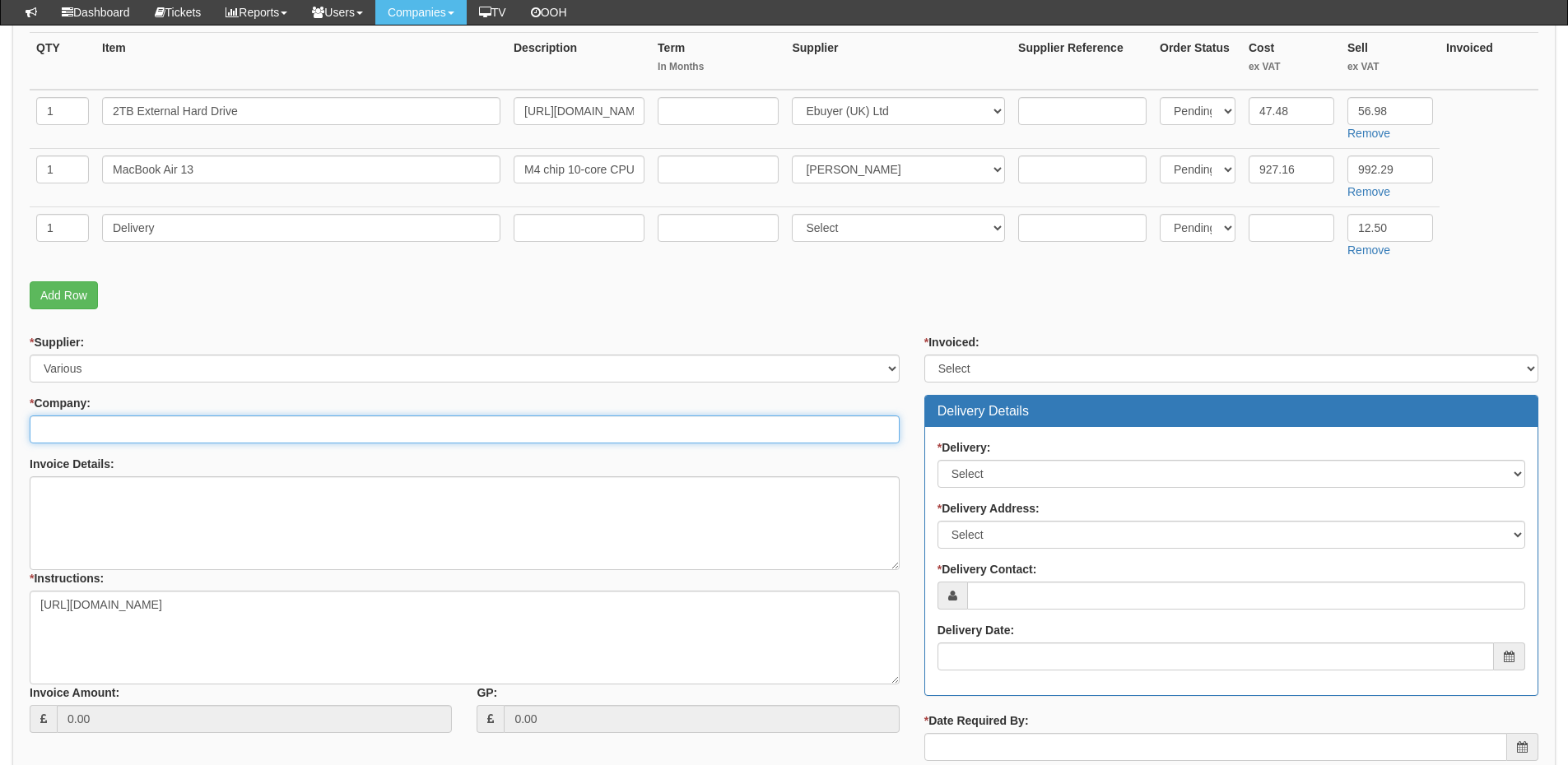 click on "*  Company:" at bounding box center (464, 429) 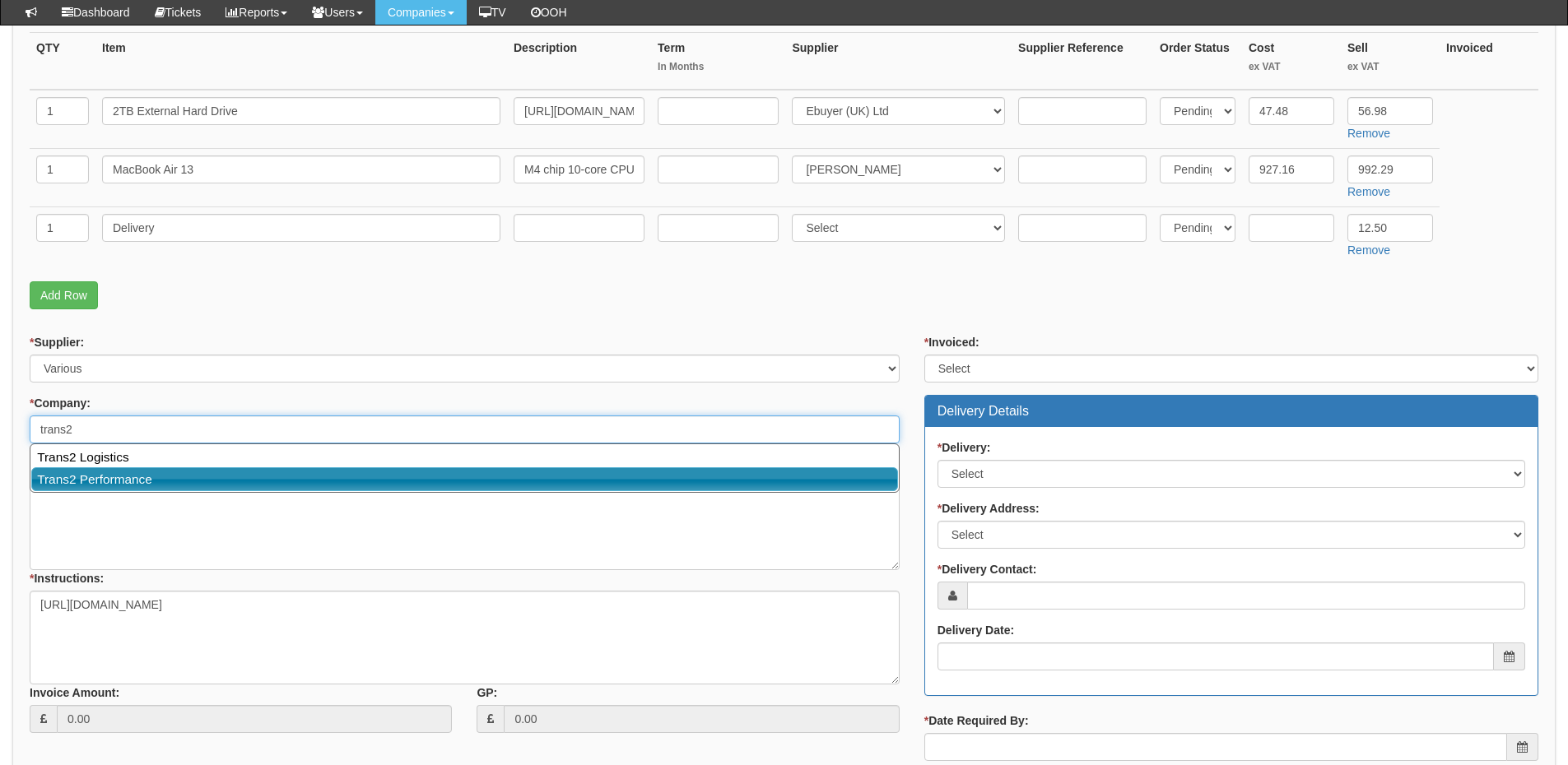 click on "Trans2 Performance" at bounding box center [464, 479] 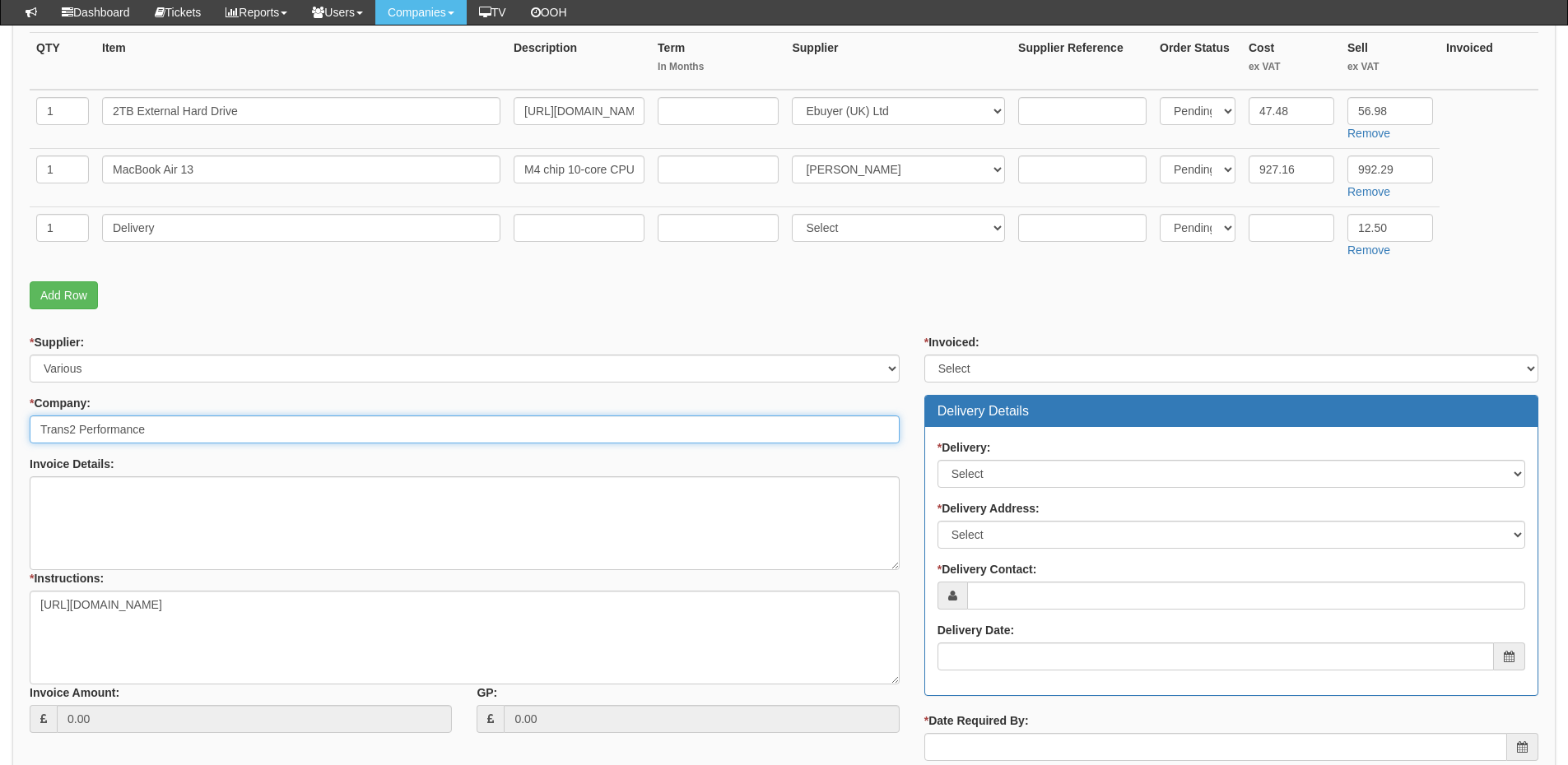type on "Trans2 Performance" 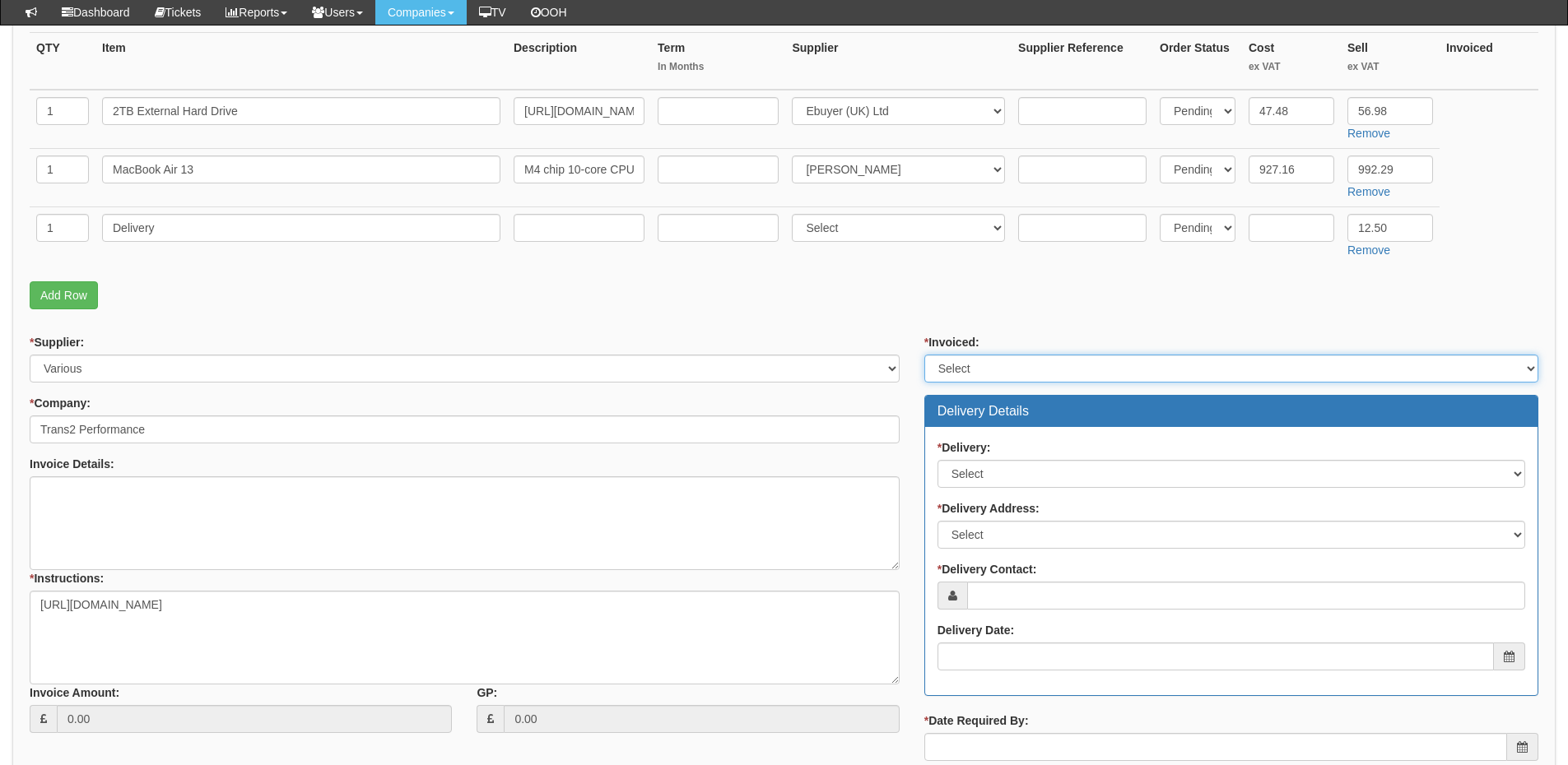 click on "Select
Yes No N/A STB (part of order)" at bounding box center (1231, 369) 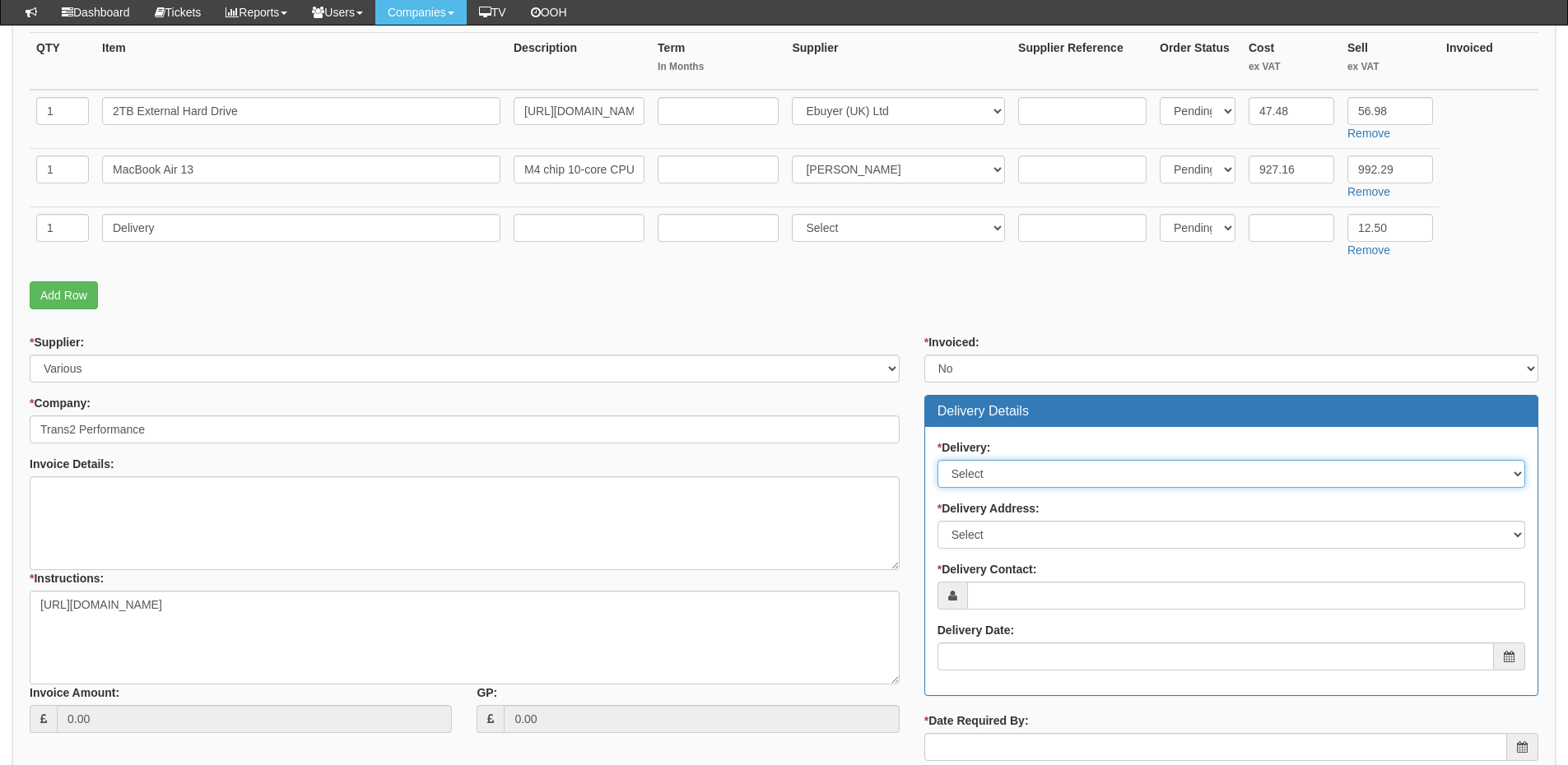 click on "Select
No Not Applicable Yes" at bounding box center (1231, 474) 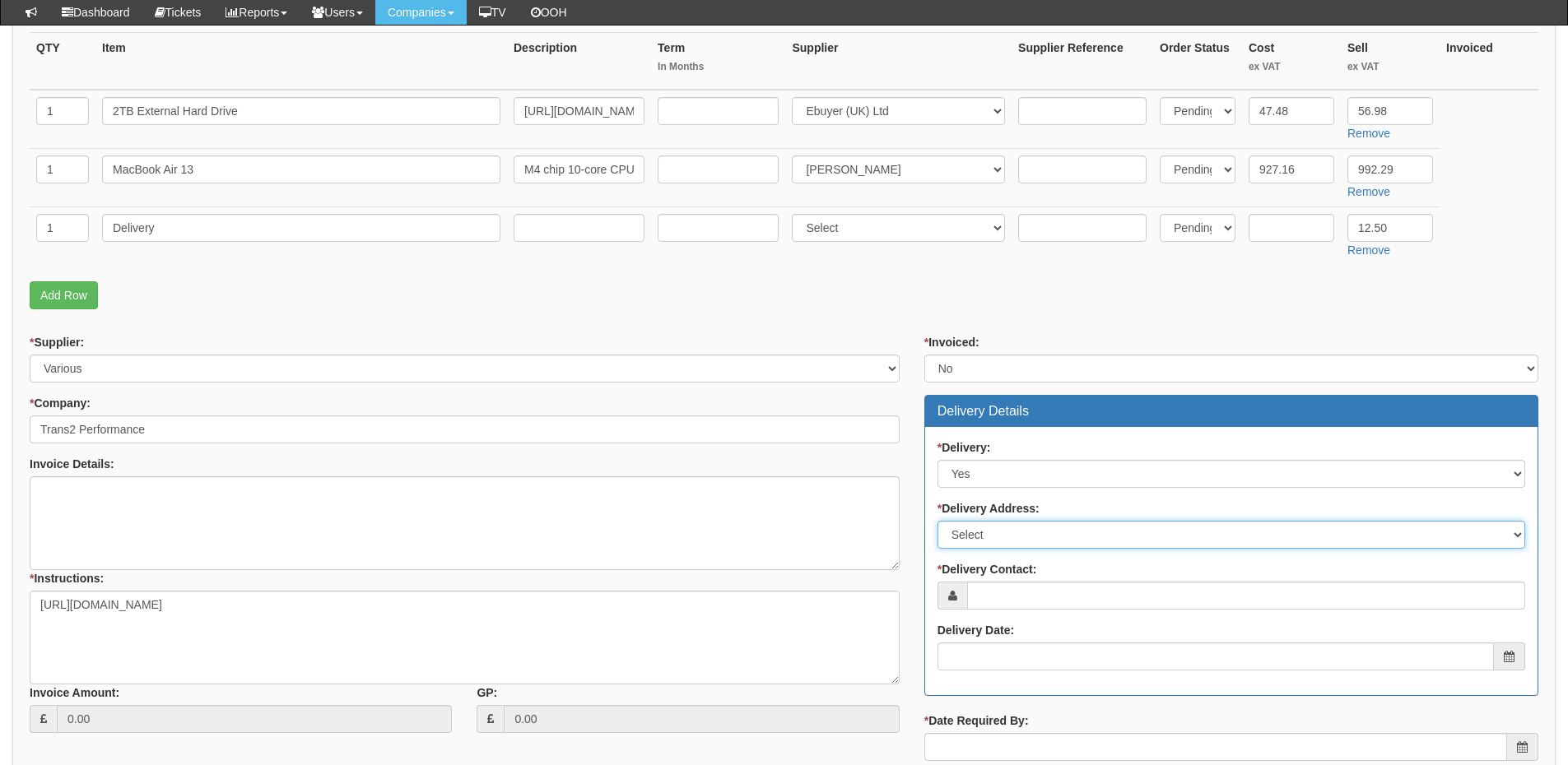 click on "Select Not Applicable Main Address - HU1 1UU Other" at bounding box center (1231, 535) 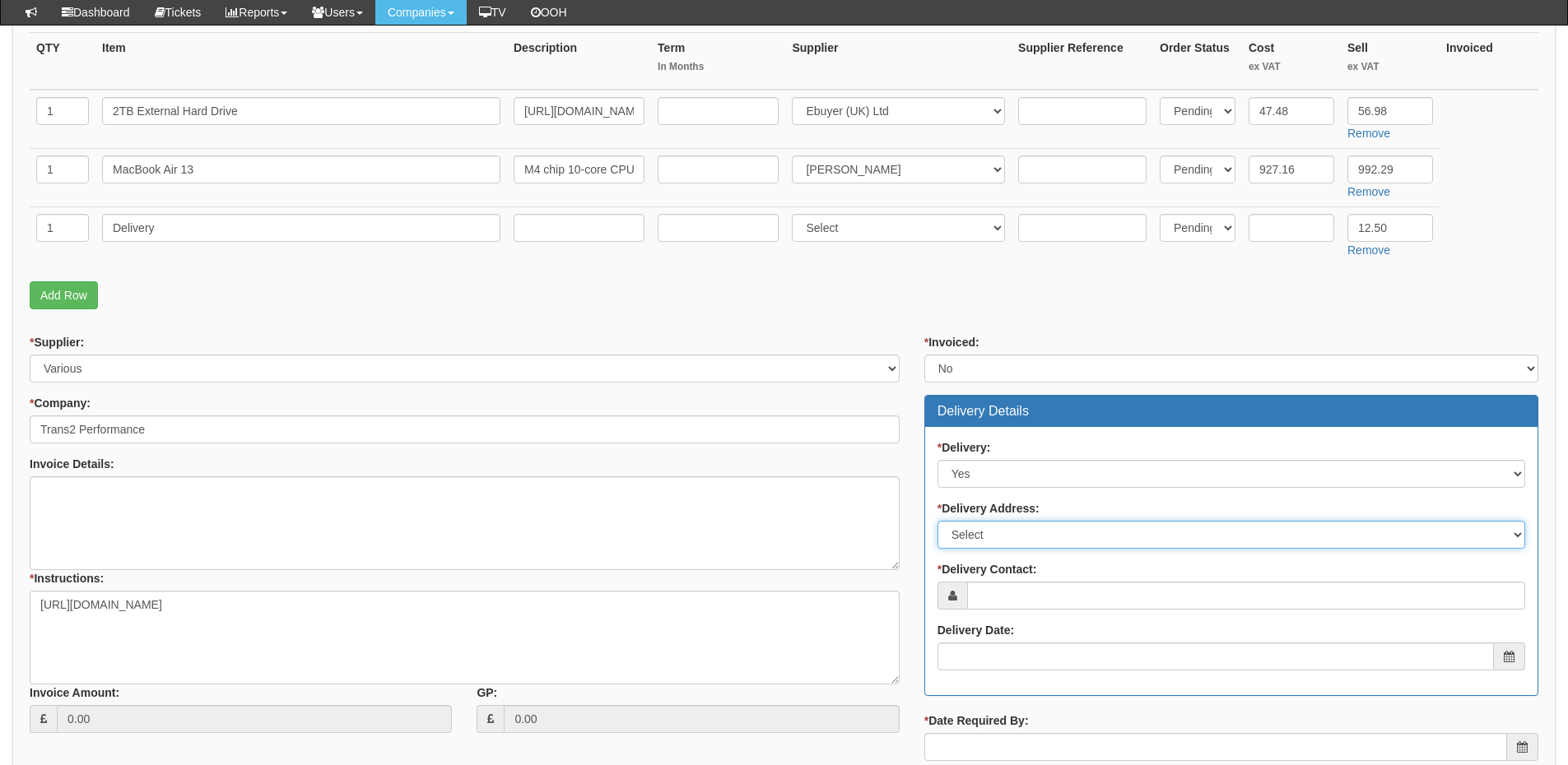 select on "other" 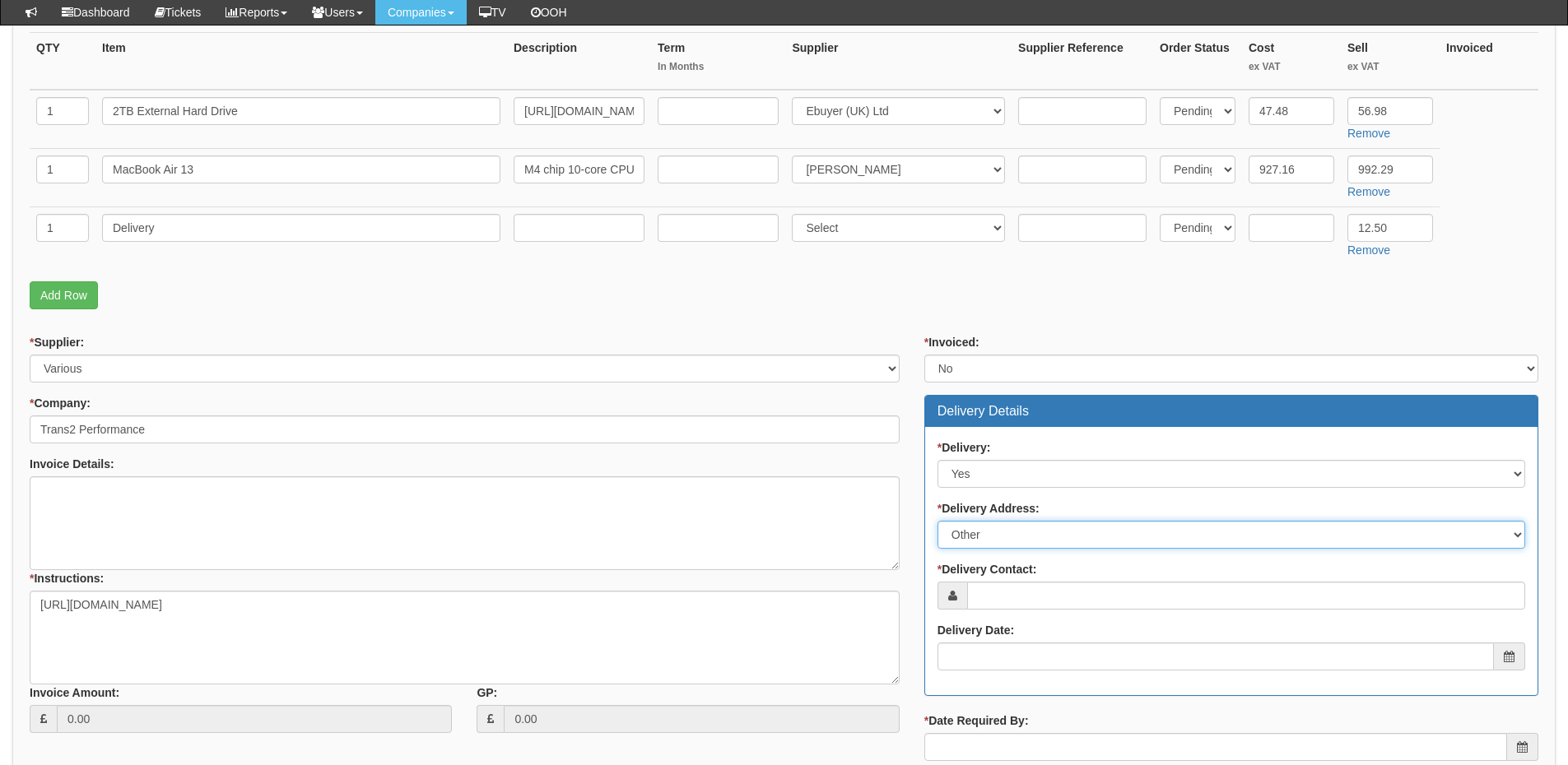 click on "Select Not Applicable Main Address - HU1 1UU Other" at bounding box center [1231, 535] 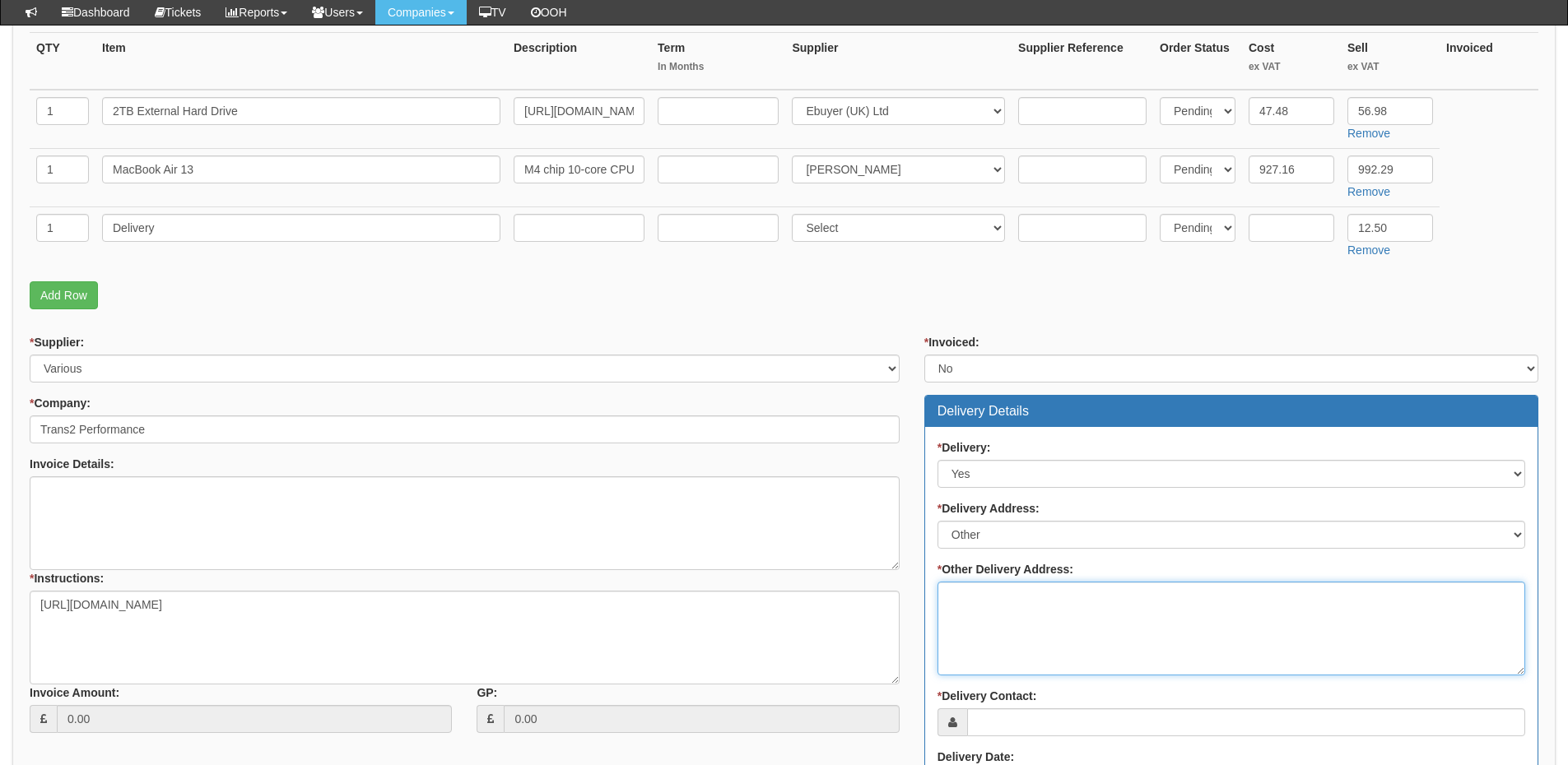 click on "*  Other Delivery Address:" at bounding box center (1231, 628) 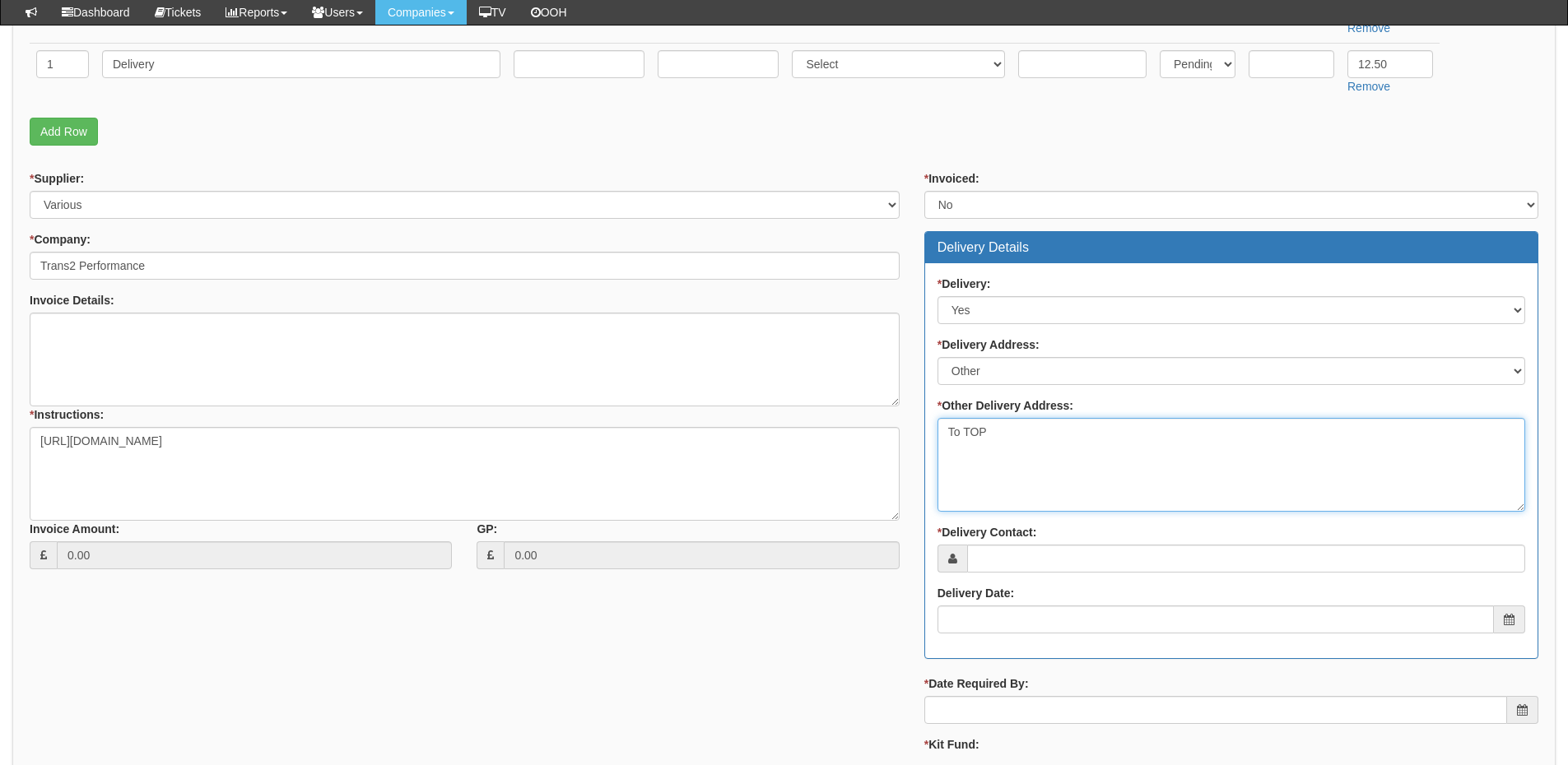 scroll, scrollTop: 576, scrollLeft: 0, axis: vertical 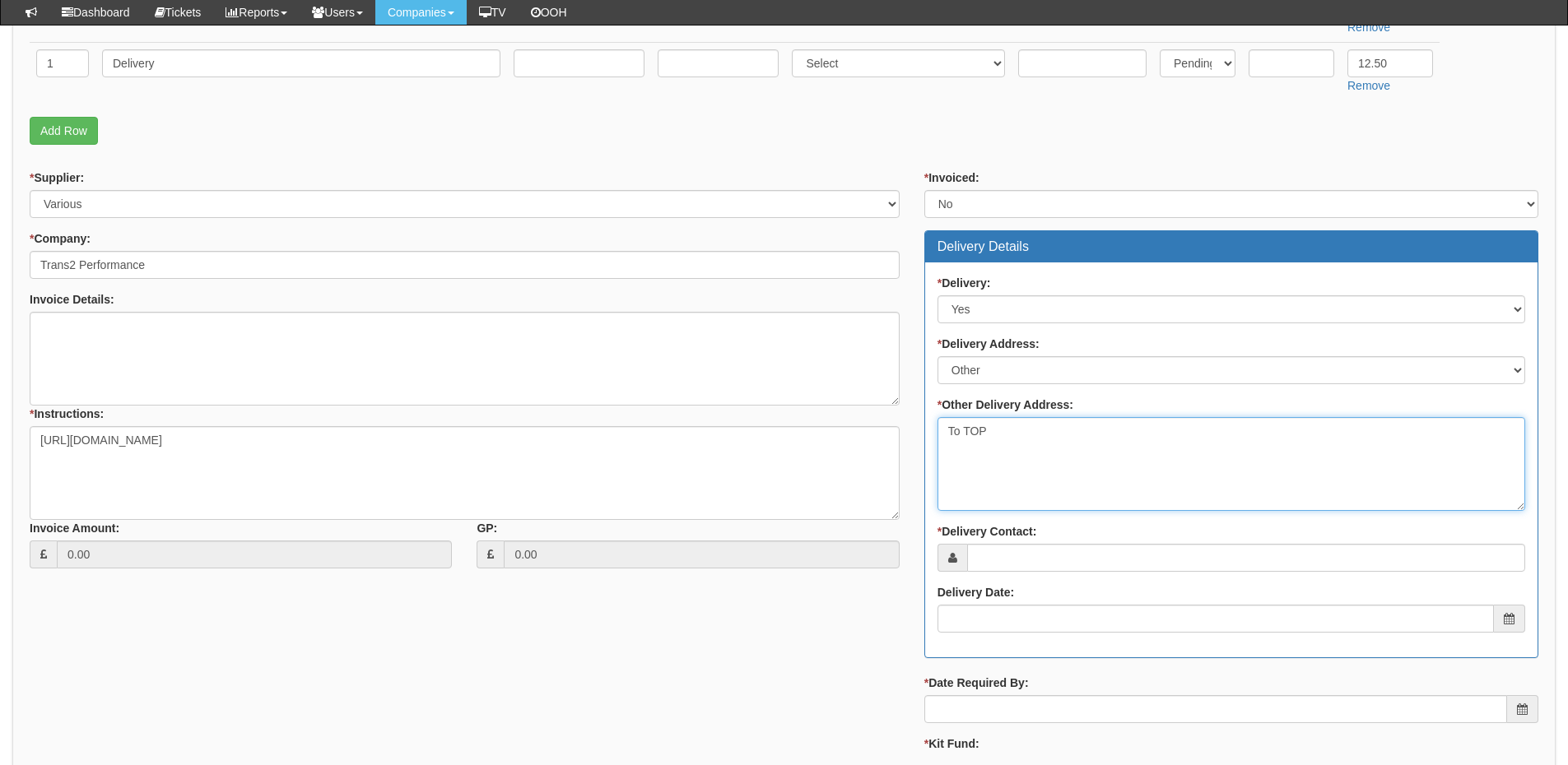 type on "To TOP" 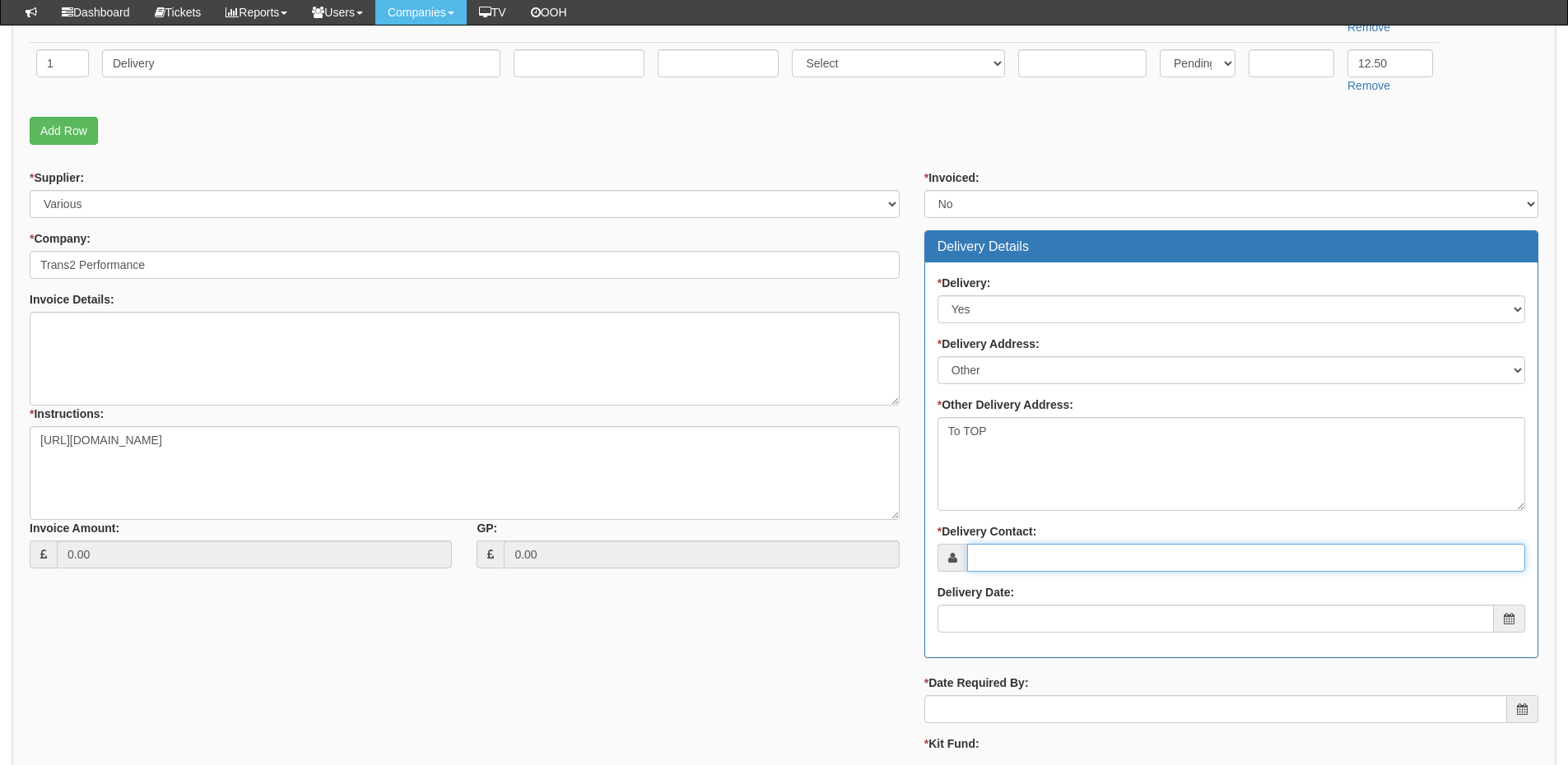 click on "*  Delivery Contact:" at bounding box center [1246, 558] 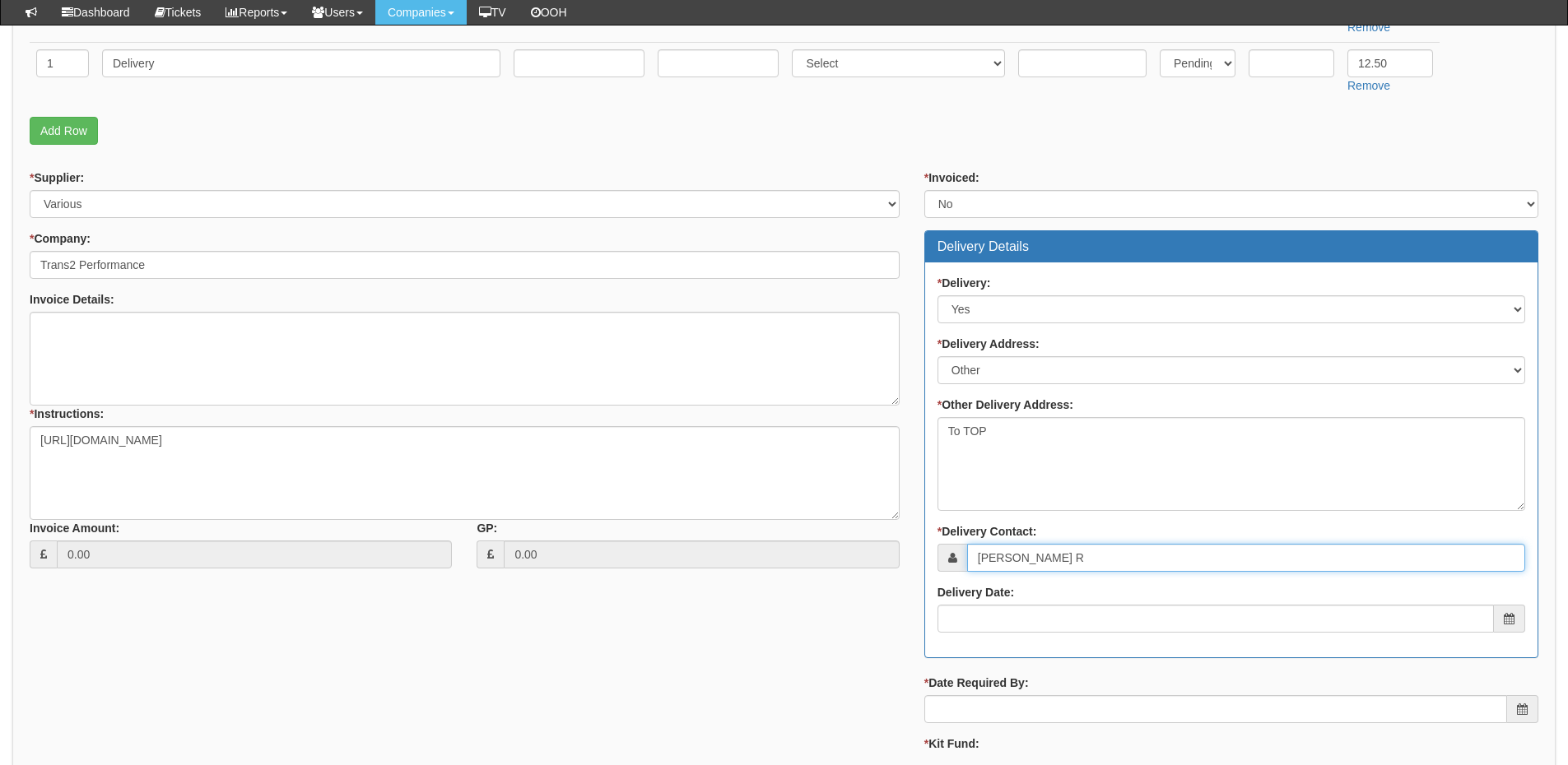 drag, startPoint x: 1011, startPoint y: 555, endPoint x: 1026, endPoint y: 554, distance: 15.033296 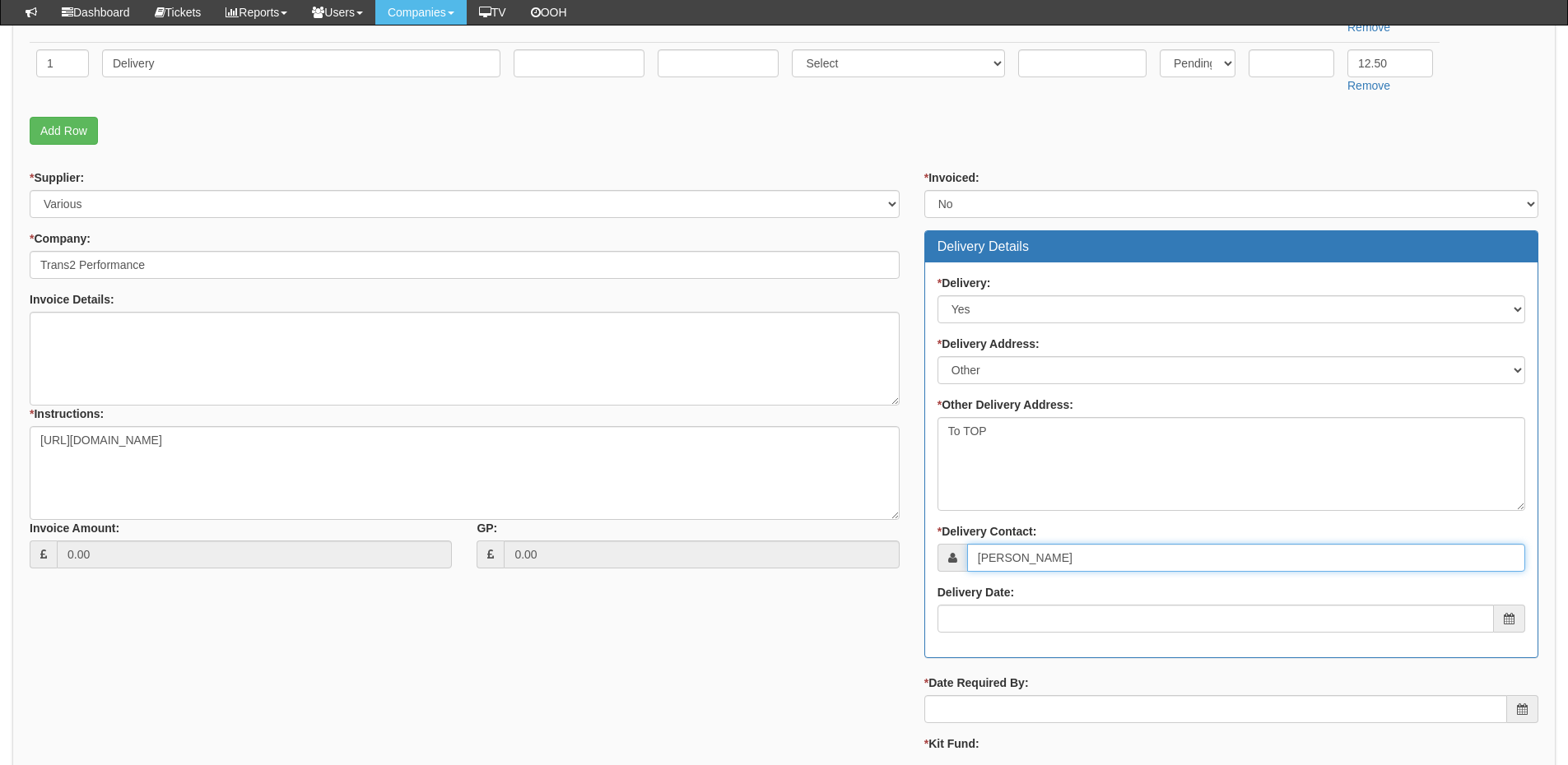 type on "Becki Rookyard" 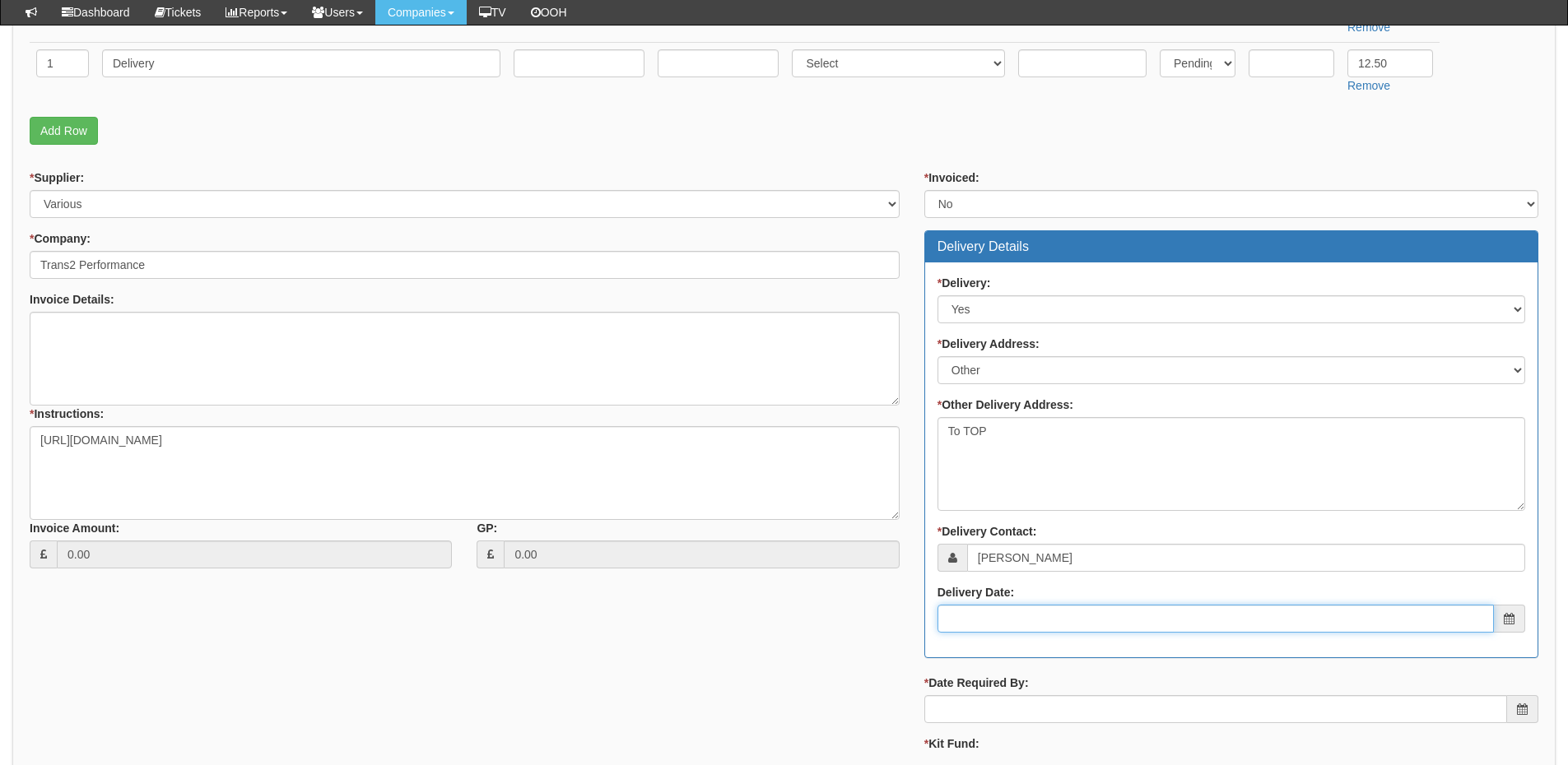 click on "Delivery Date:" at bounding box center (1216, 619) 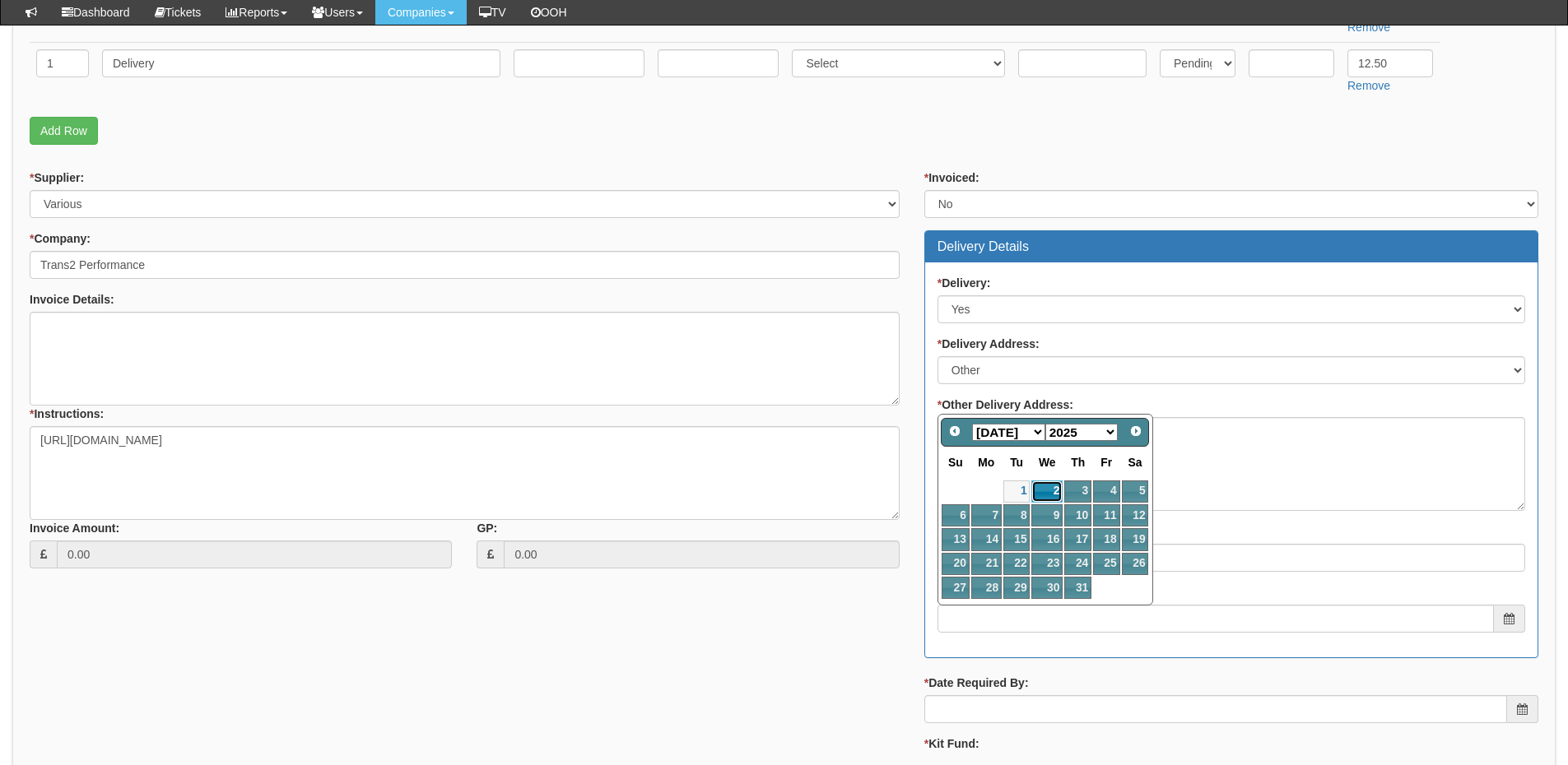 click on "2" at bounding box center [1047, 491] 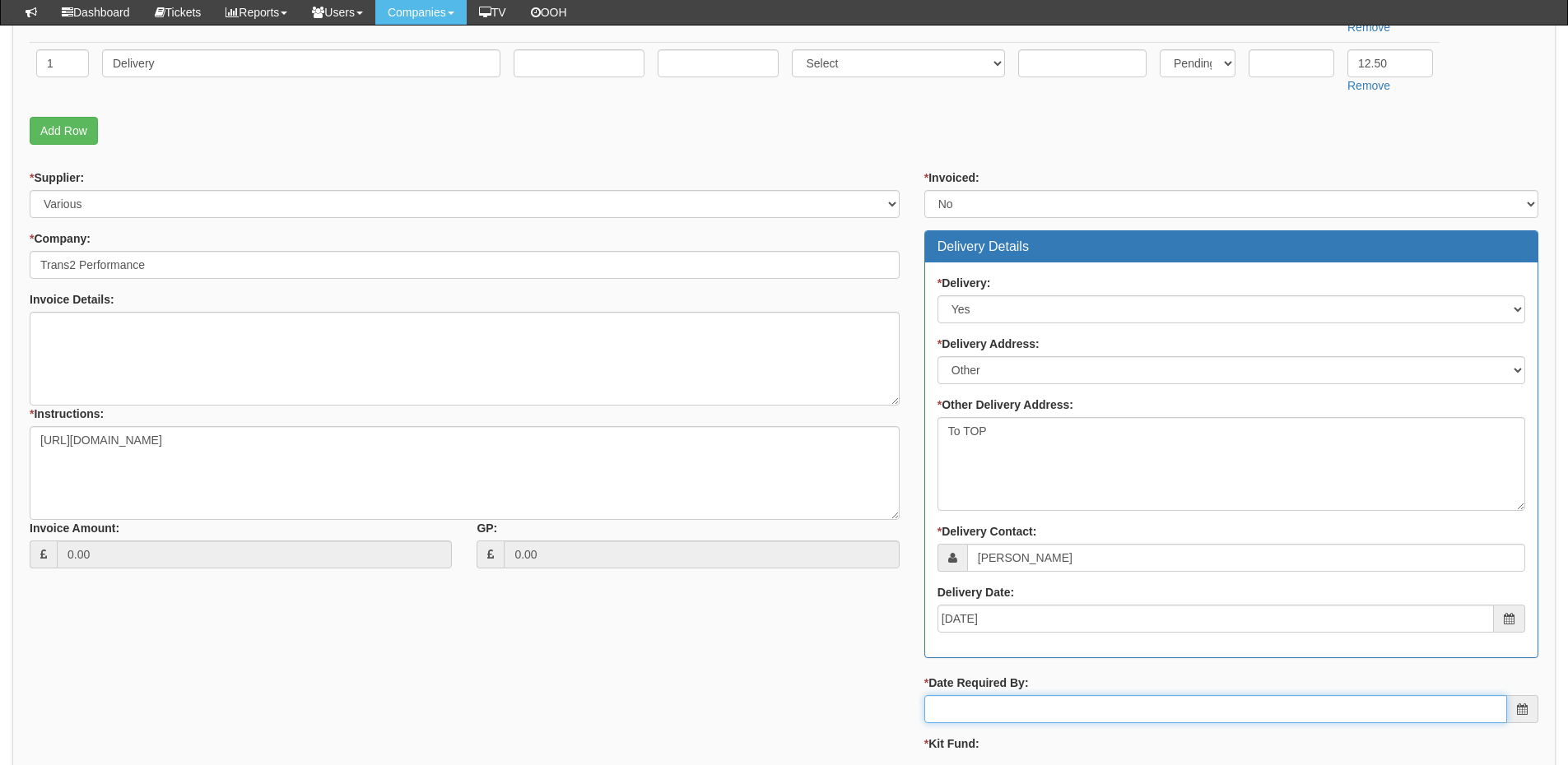 click on "*  Date Required By:" at bounding box center (1216, 709) 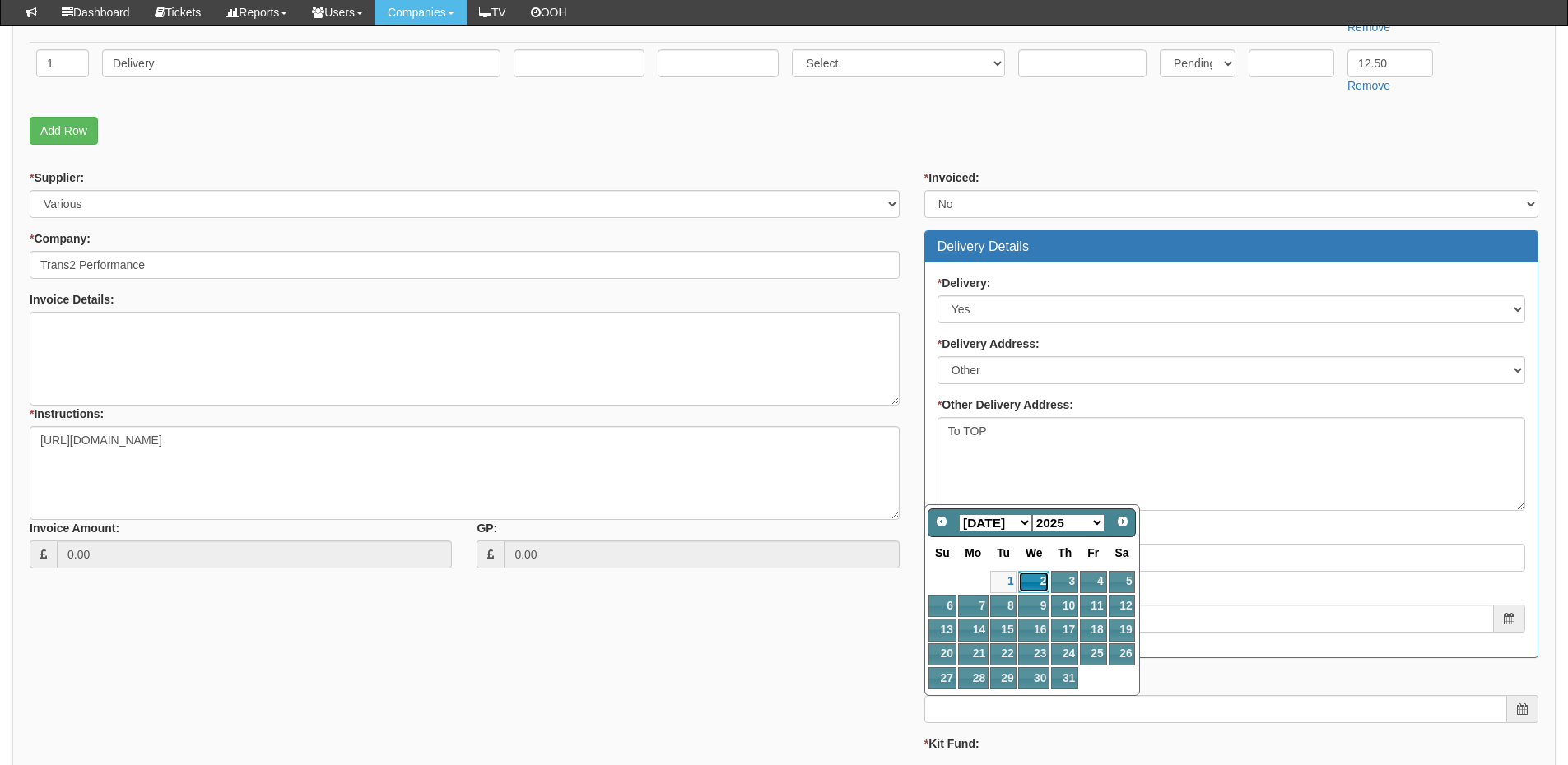 click on "2" at bounding box center [1034, 582] 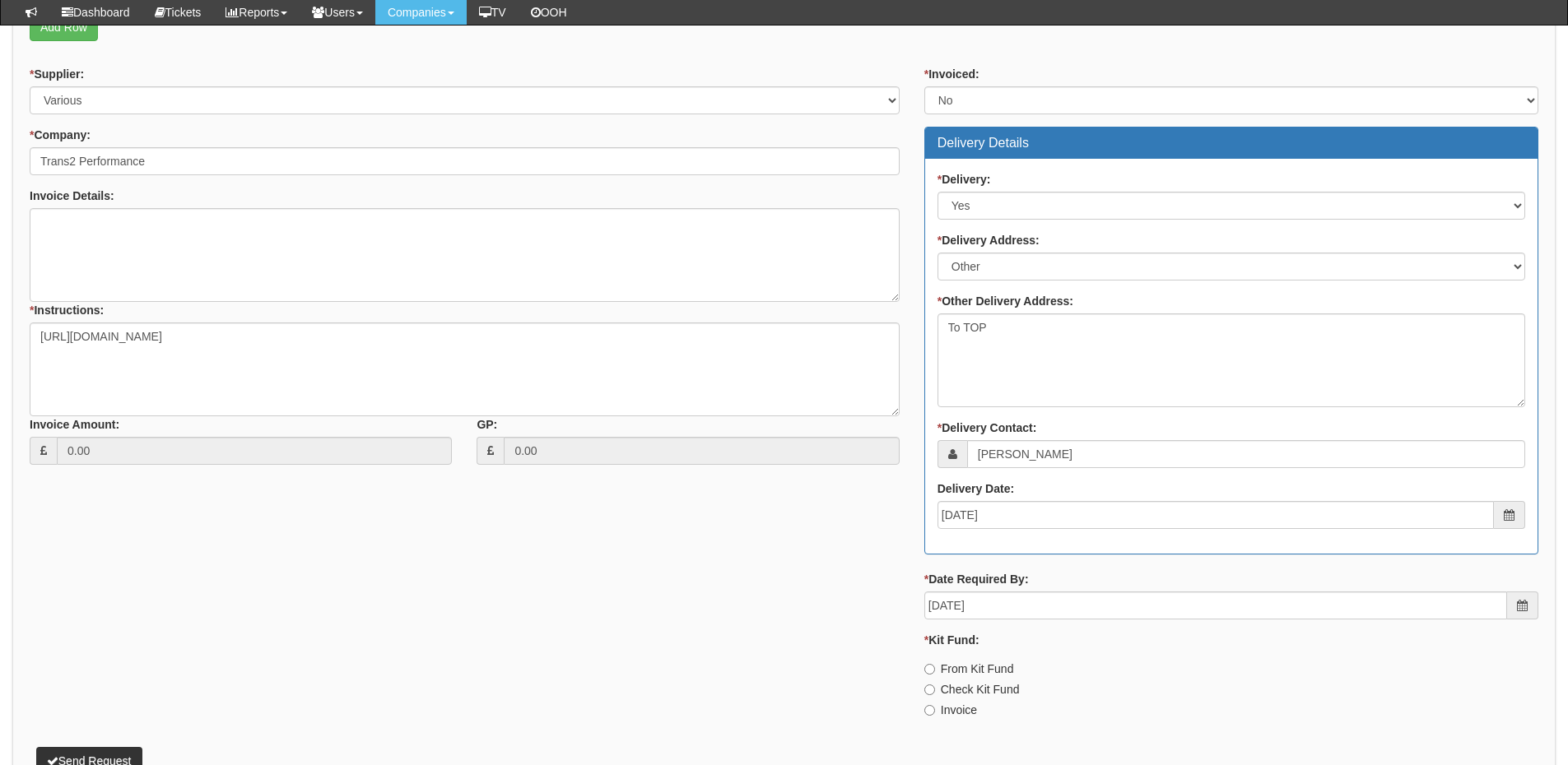 scroll, scrollTop: 781, scrollLeft: 0, axis: vertical 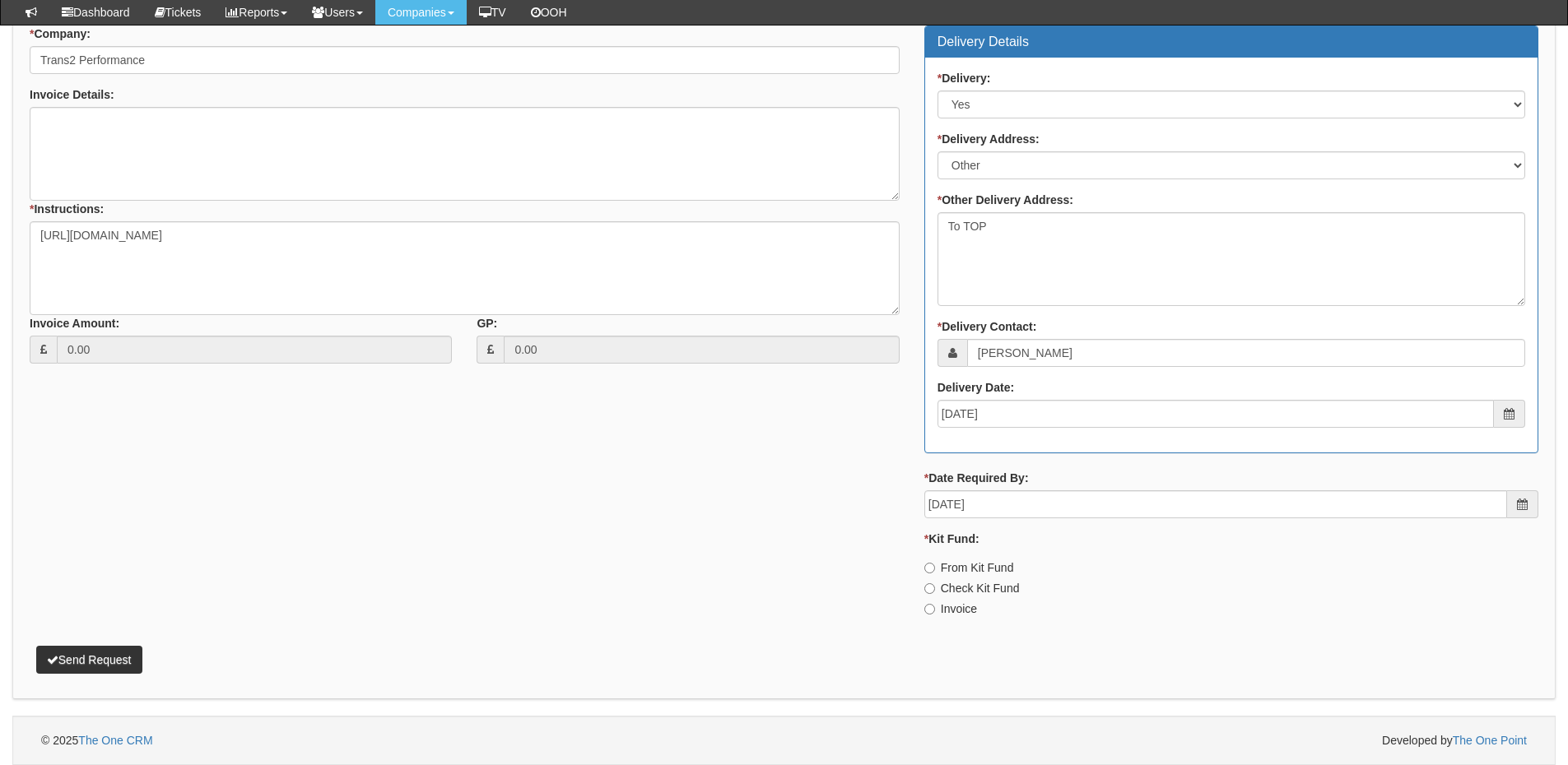click on "Invoice" at bounding box center [951, 609] 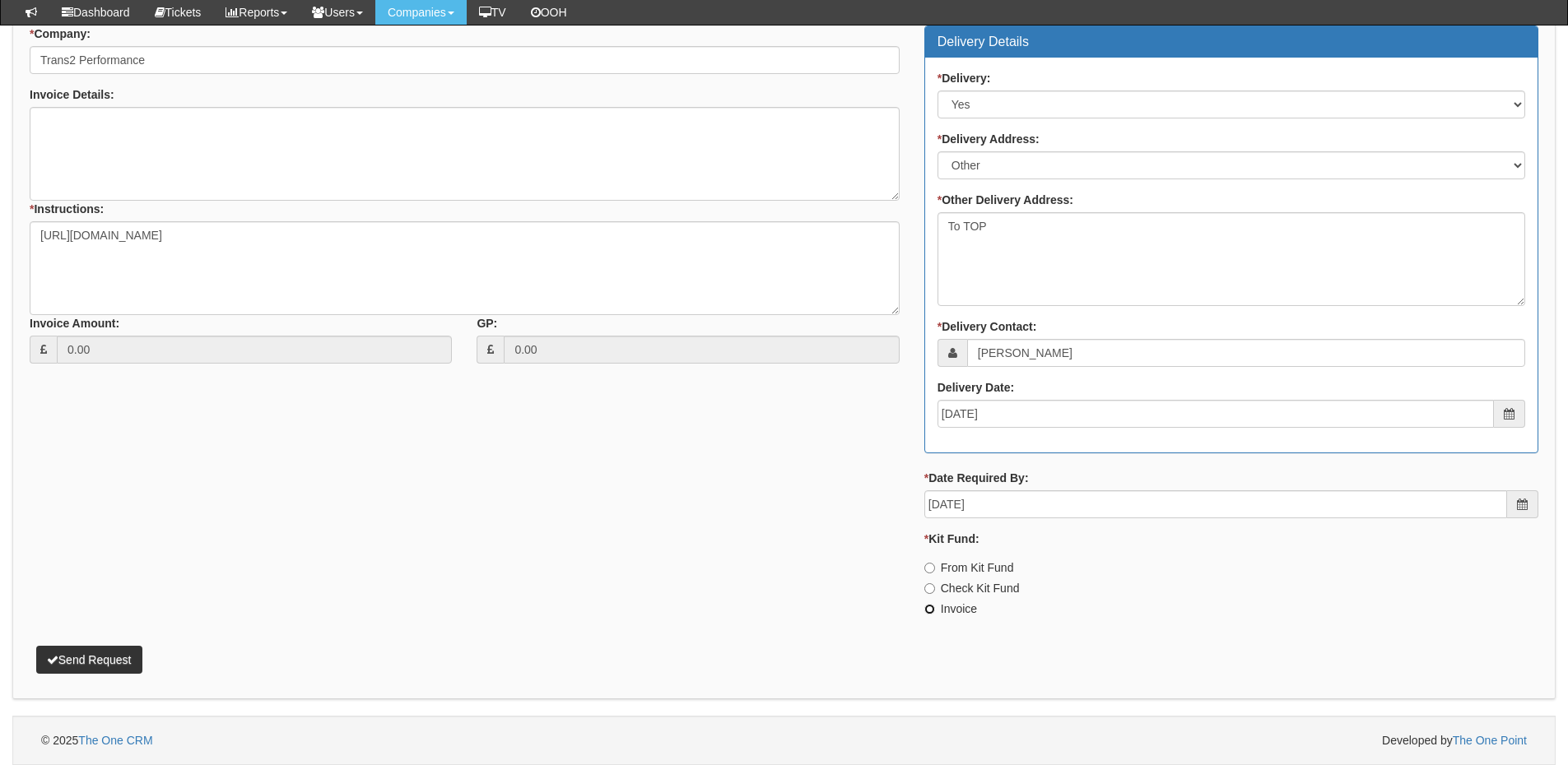 click on "Invoice" at bounding box center (929, 568) 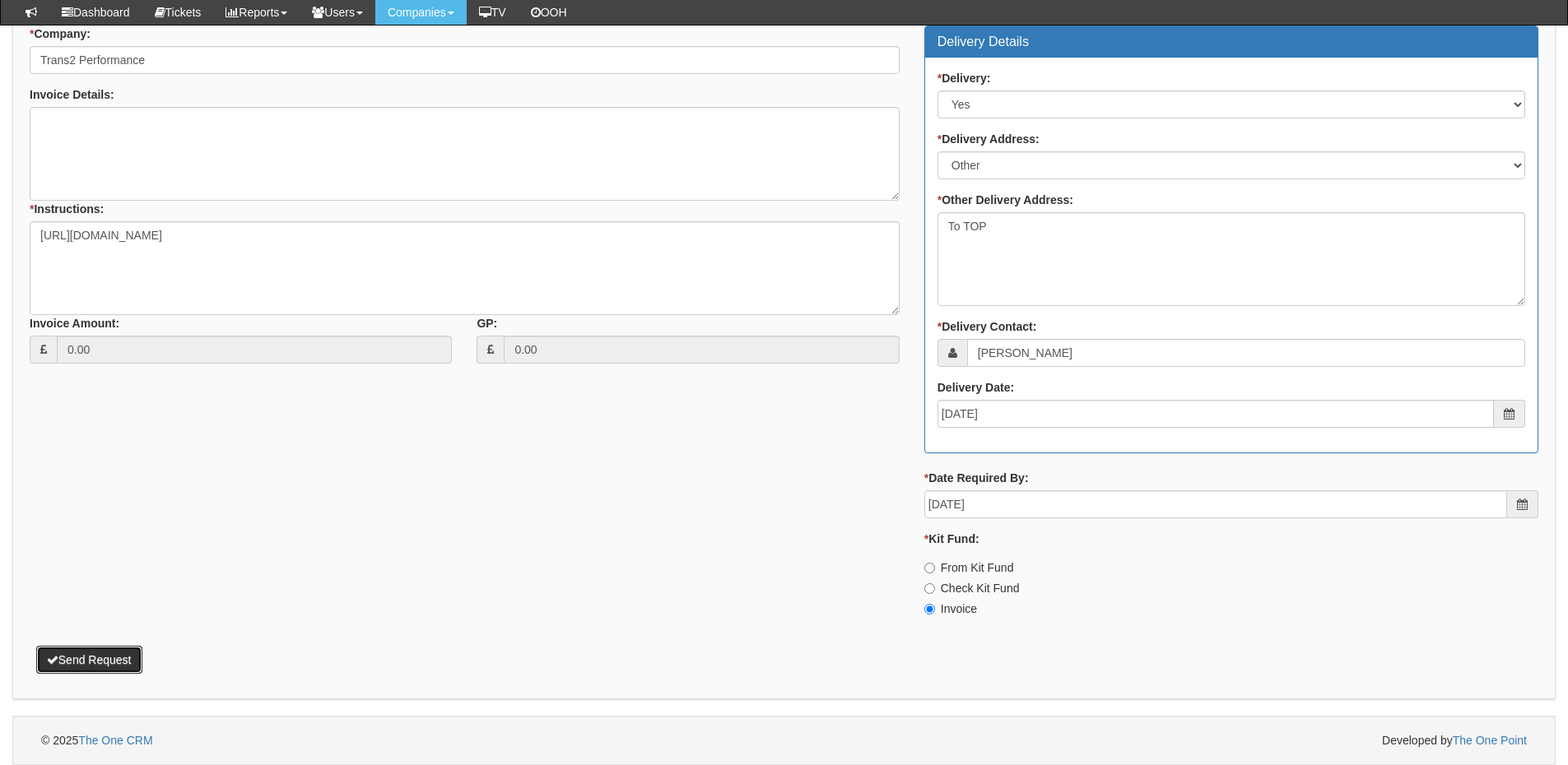 click on "Send Request" at bounding box center (89, 660) 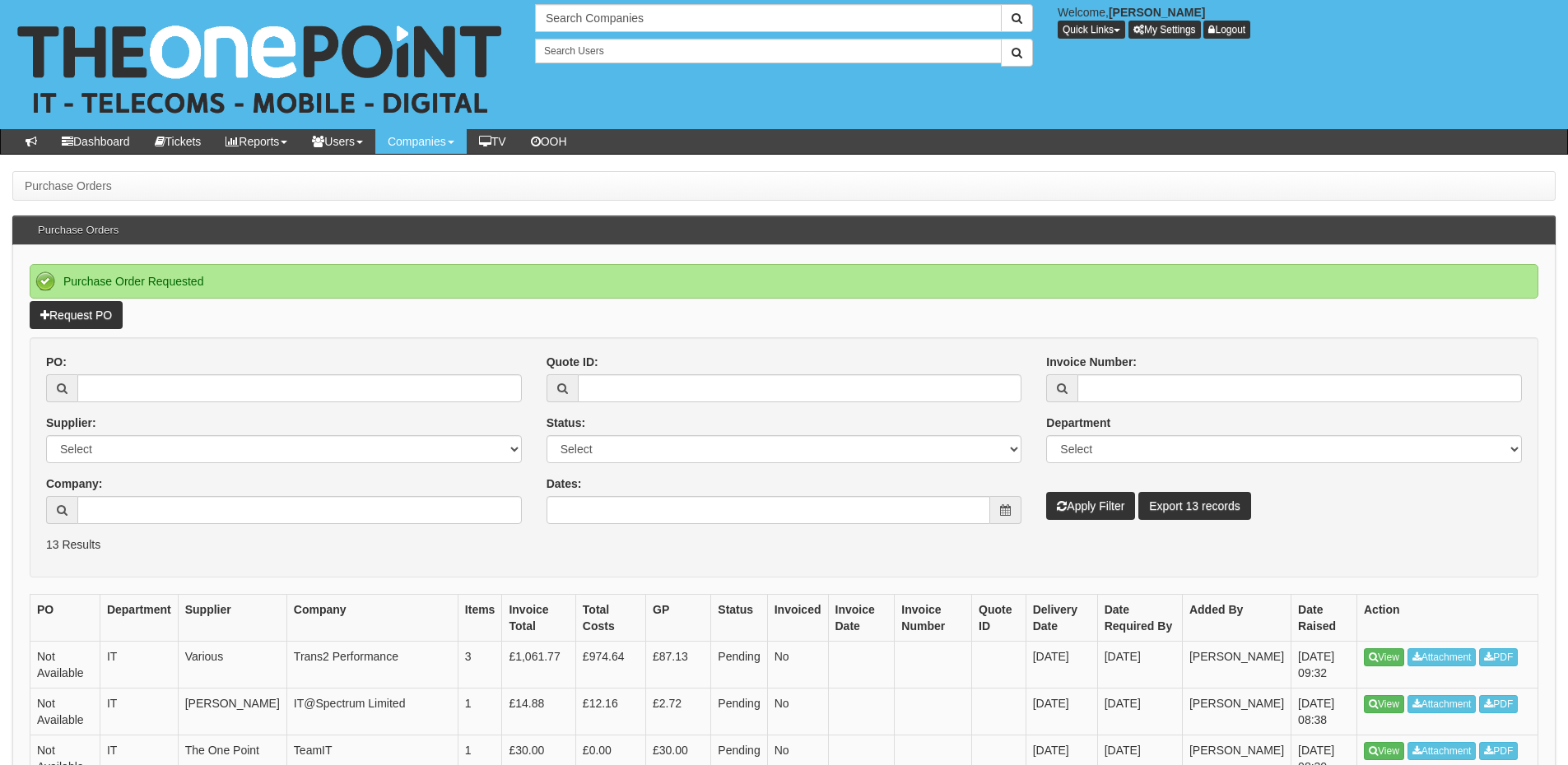 scroll, scrollTop: 0, scrollLeft: 0, axis: both 